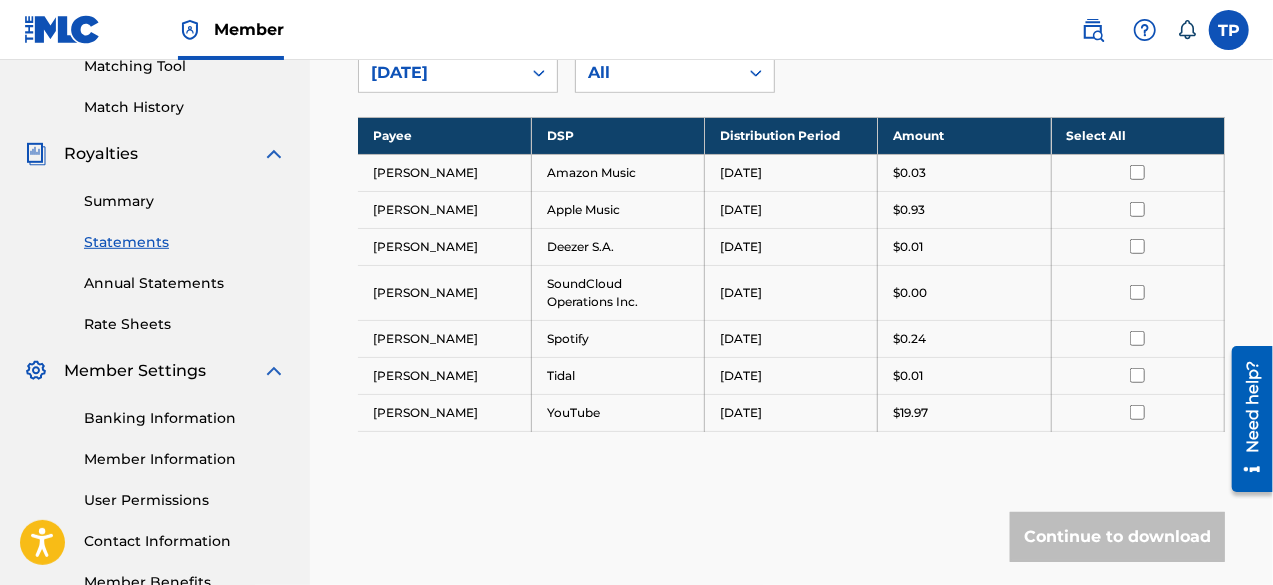 scroll, scrollTop: 0, scrollLeft: 0, axis: both 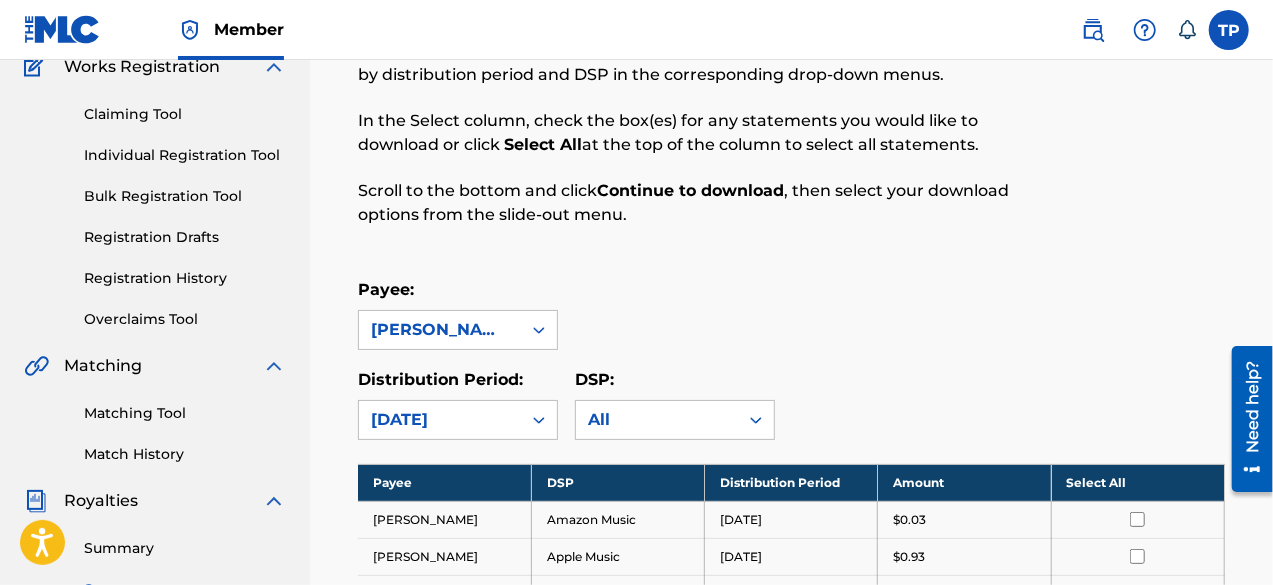click on "Individual Registration Tool" at bounding box center [185, 155] 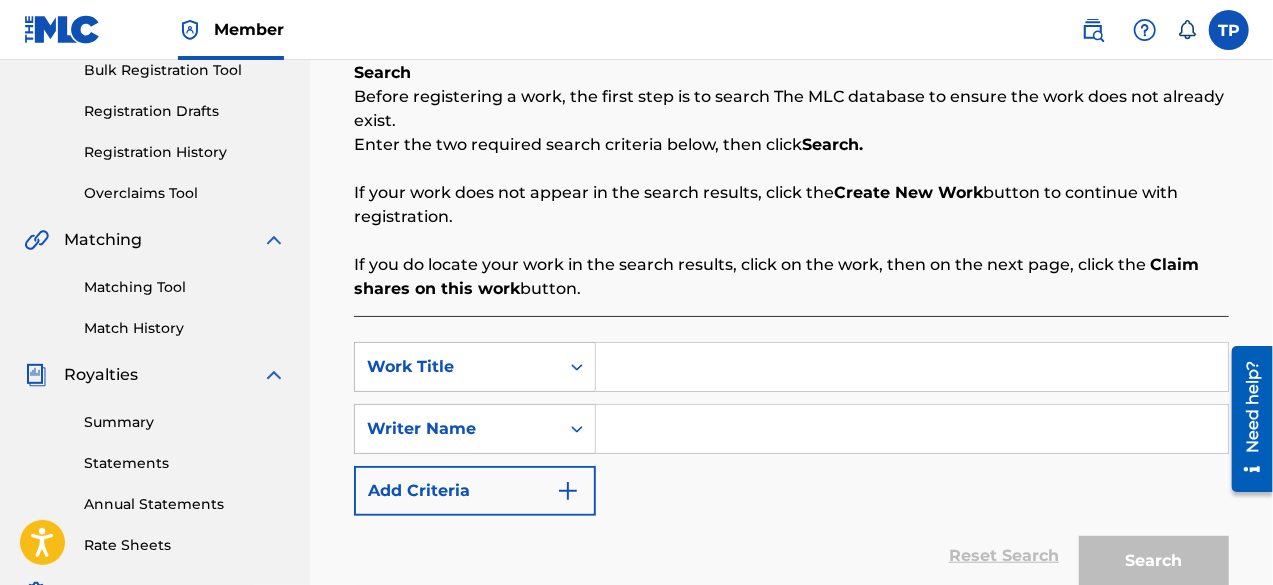 scroll, scrollTop: 207, scrollLeft: 0, axis: vertical 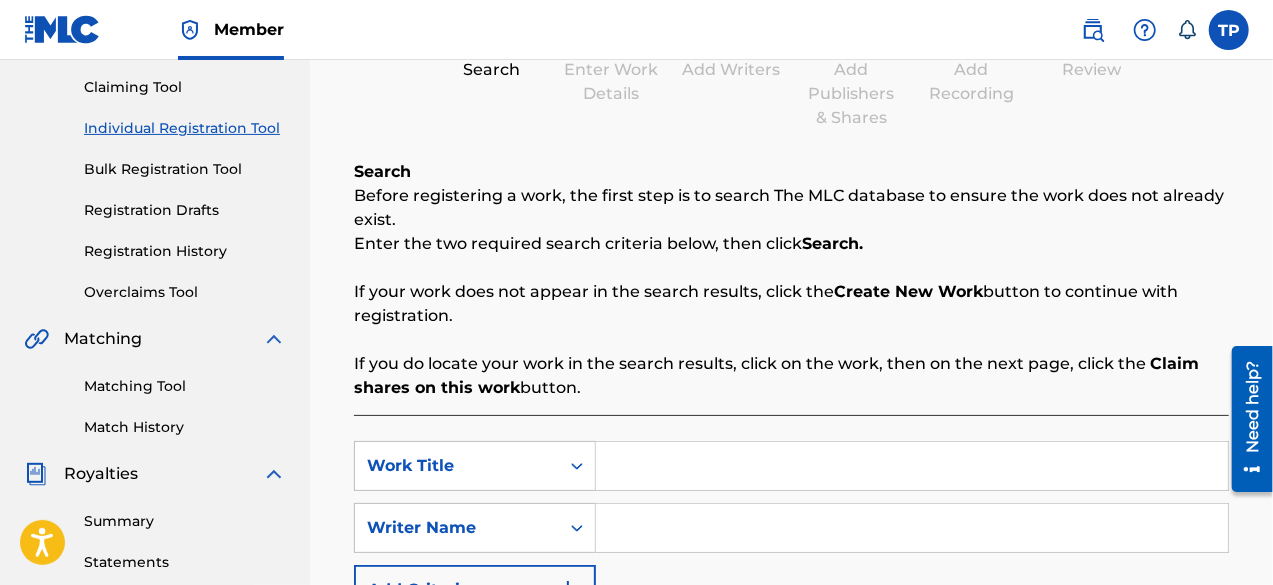 click on "Registration History" at bounding box center (185, 251) 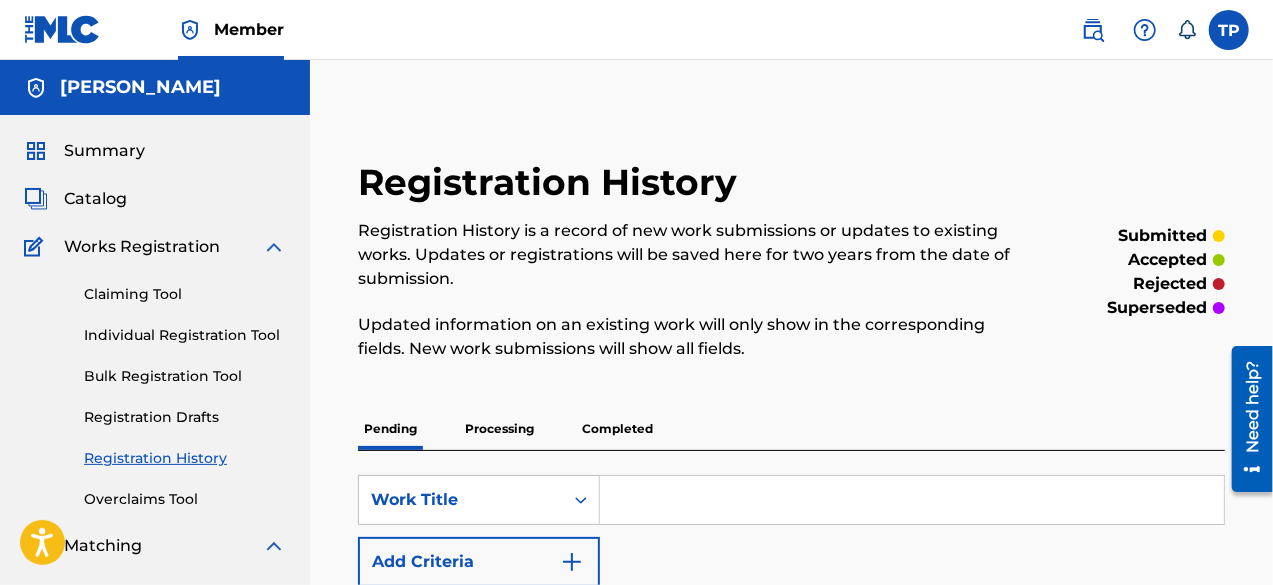 scroll, scrollTop: 286, scrollLeft: 0, axis: vertical 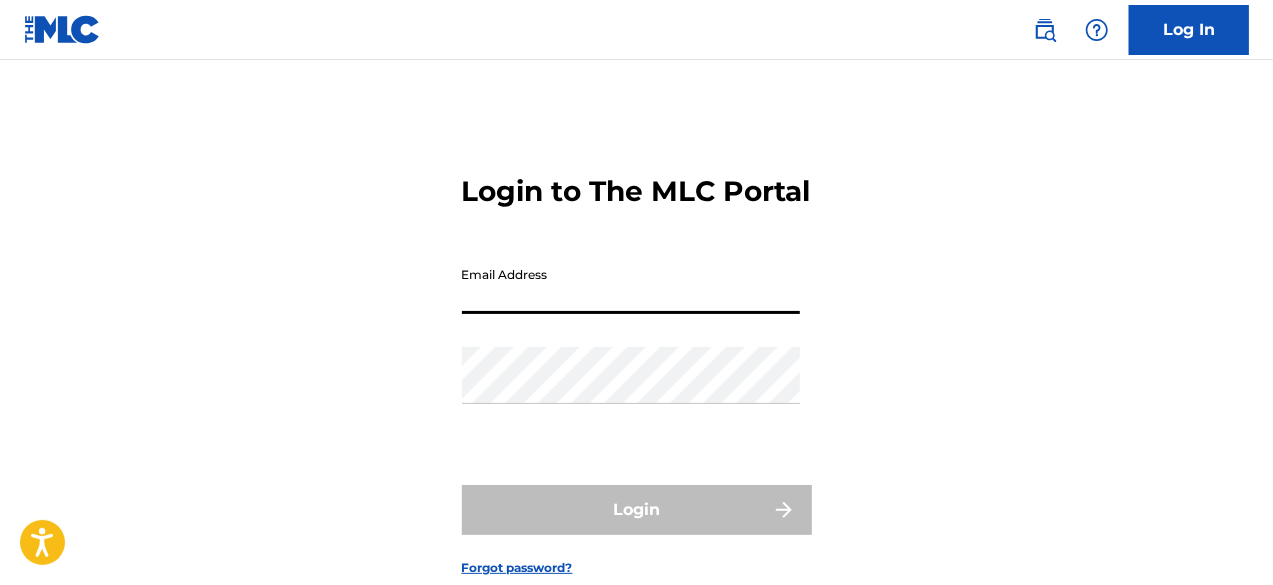 click on "Email Address" at bounding box center [631, 285] 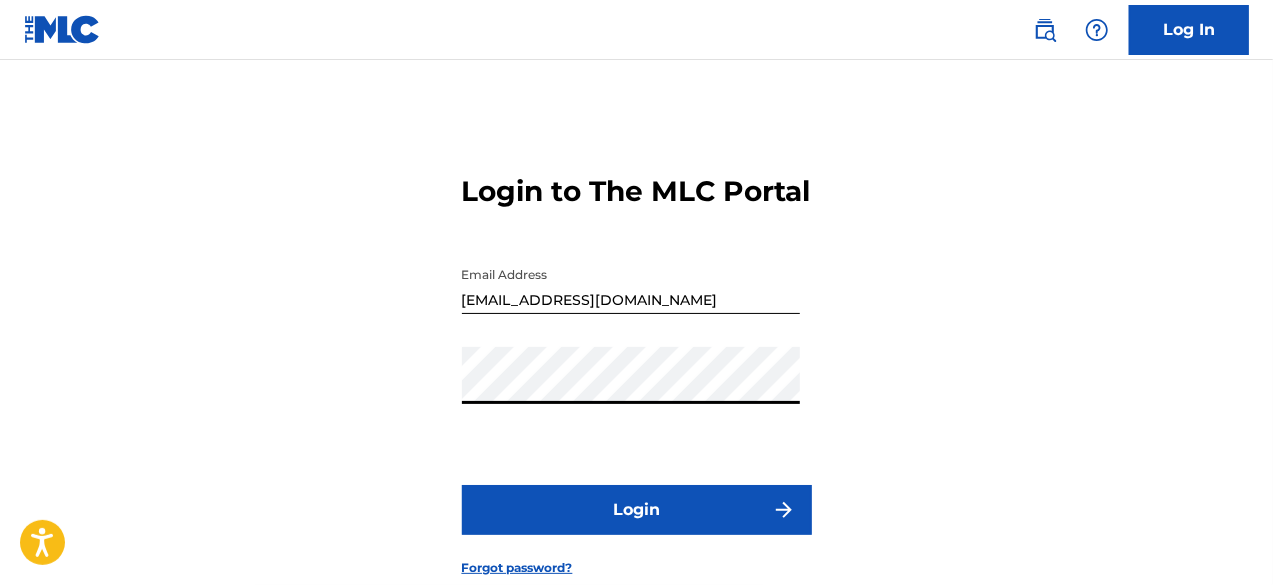 scroll, scrollTop: 2, scrollLeft: 0, axis: vertical 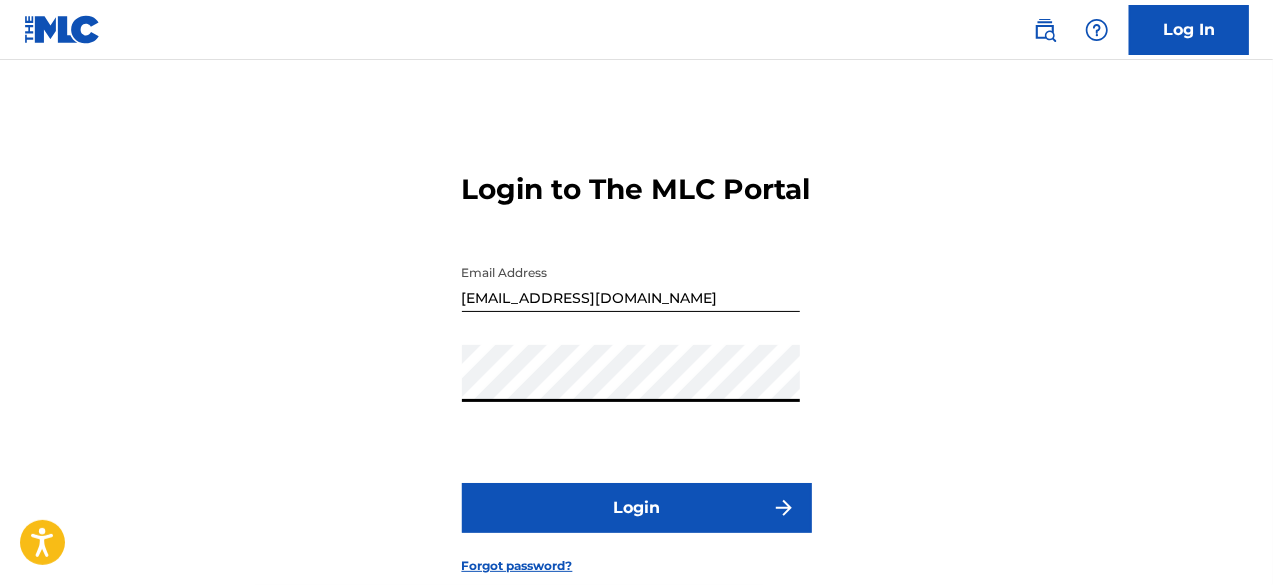 click at bounding box center (784, 508) 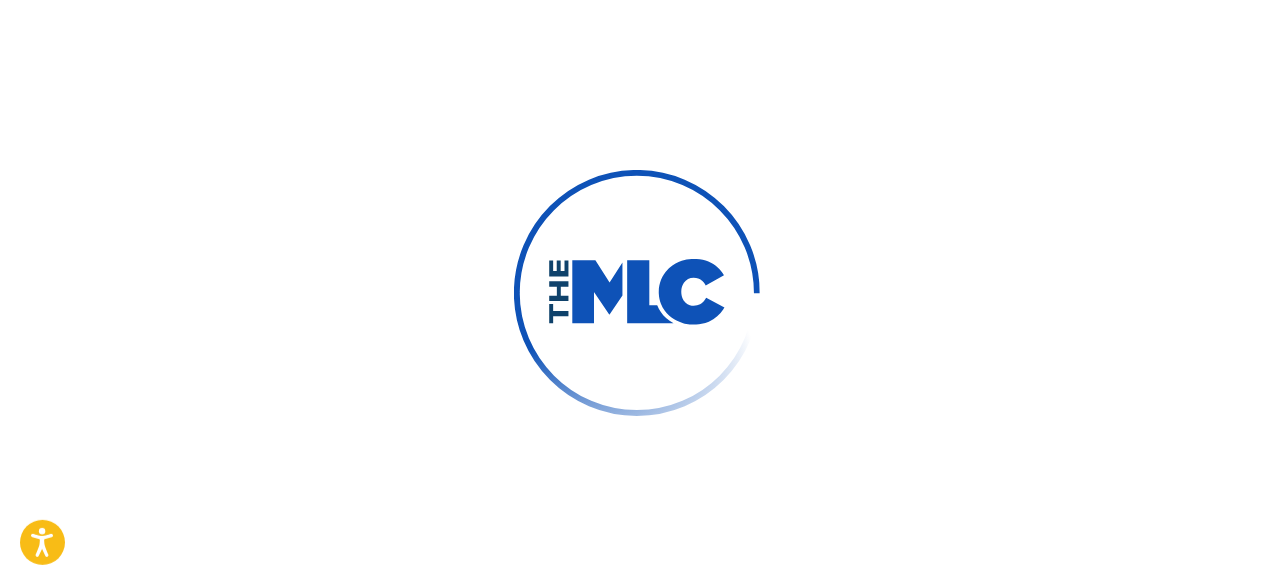 scroll, scrollTop: 32, scrollLeft: 0, axis: vertical 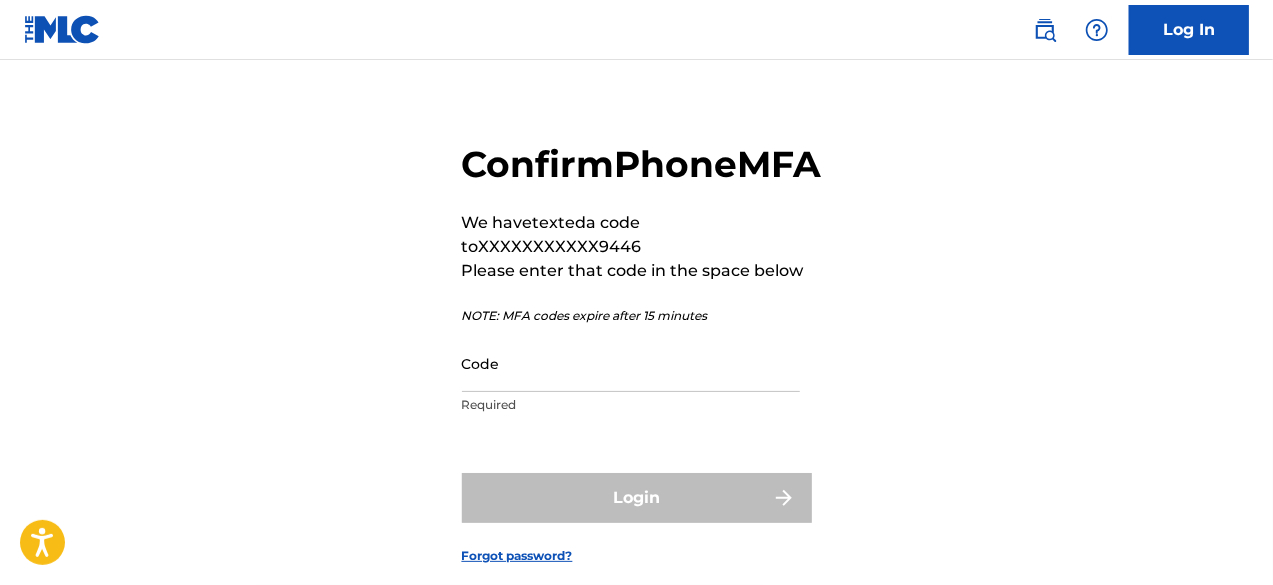 click on "Code" at bounding box center [631, 363] 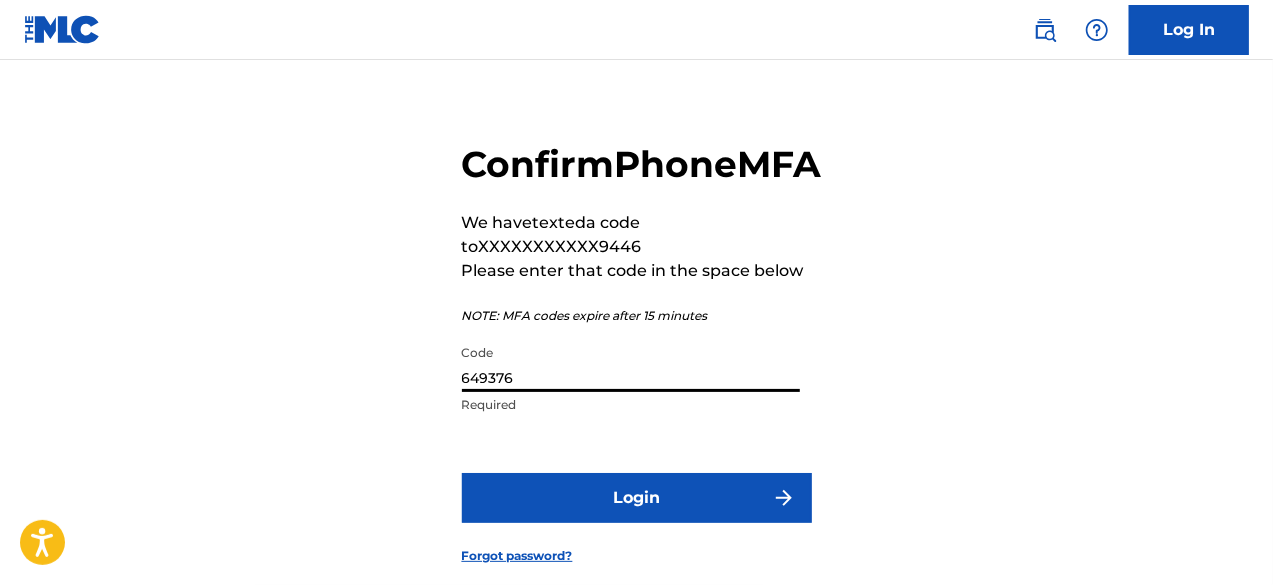 type on "649376" 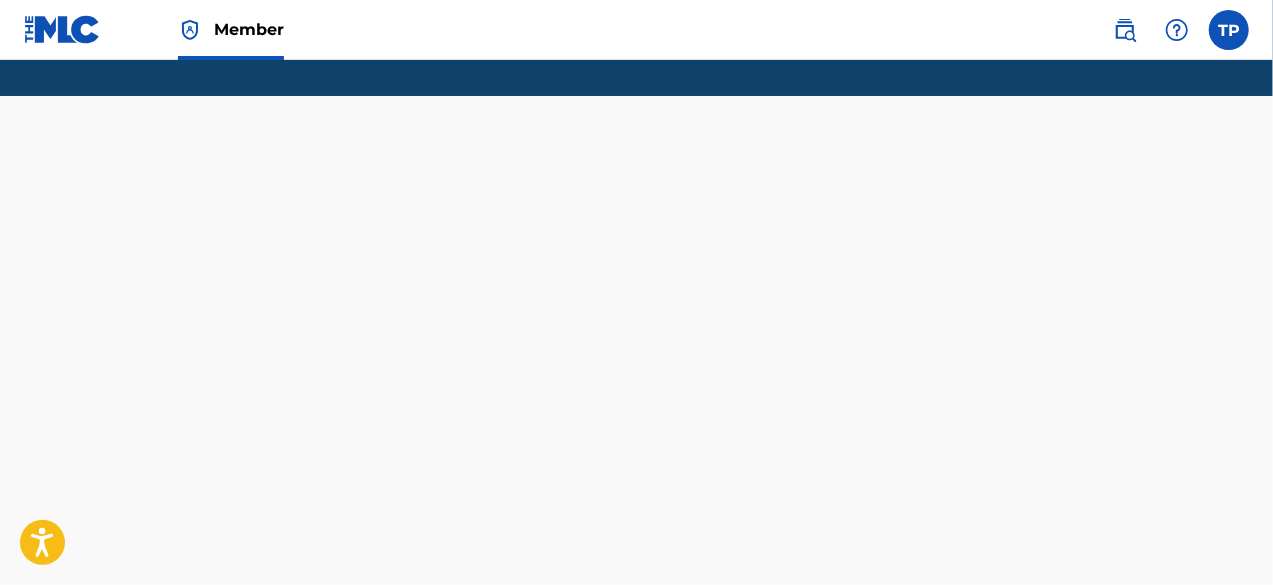 scroll, scrollTop: 0, scrollLeft: 0, axis: both 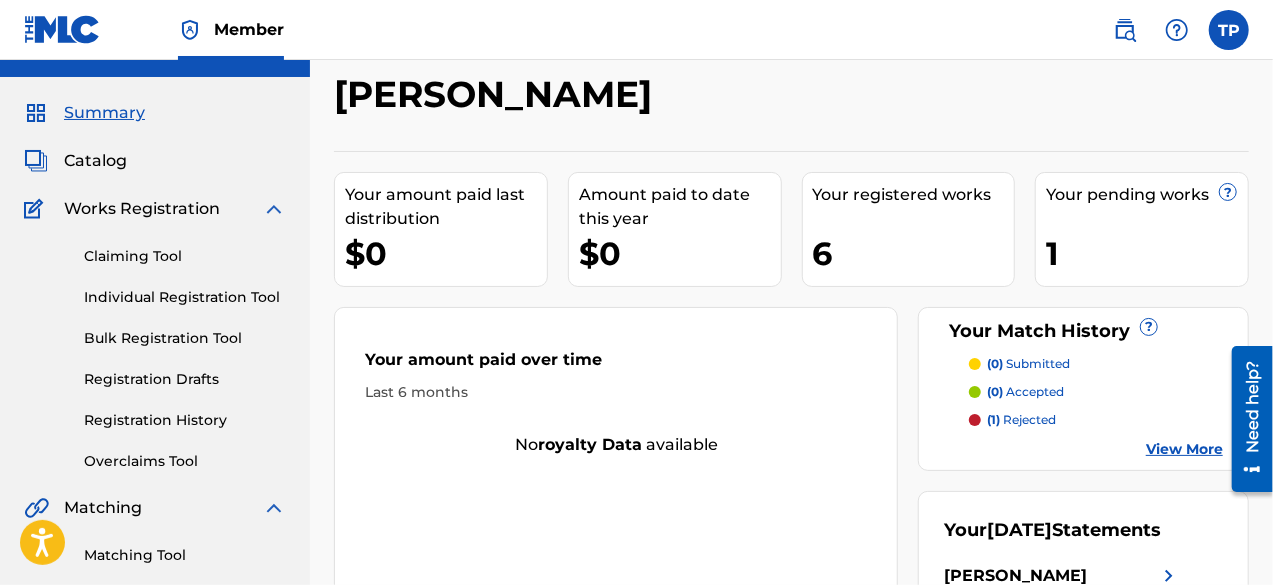 click on "Individual Registration Tool" at bounding box center [185, 297] 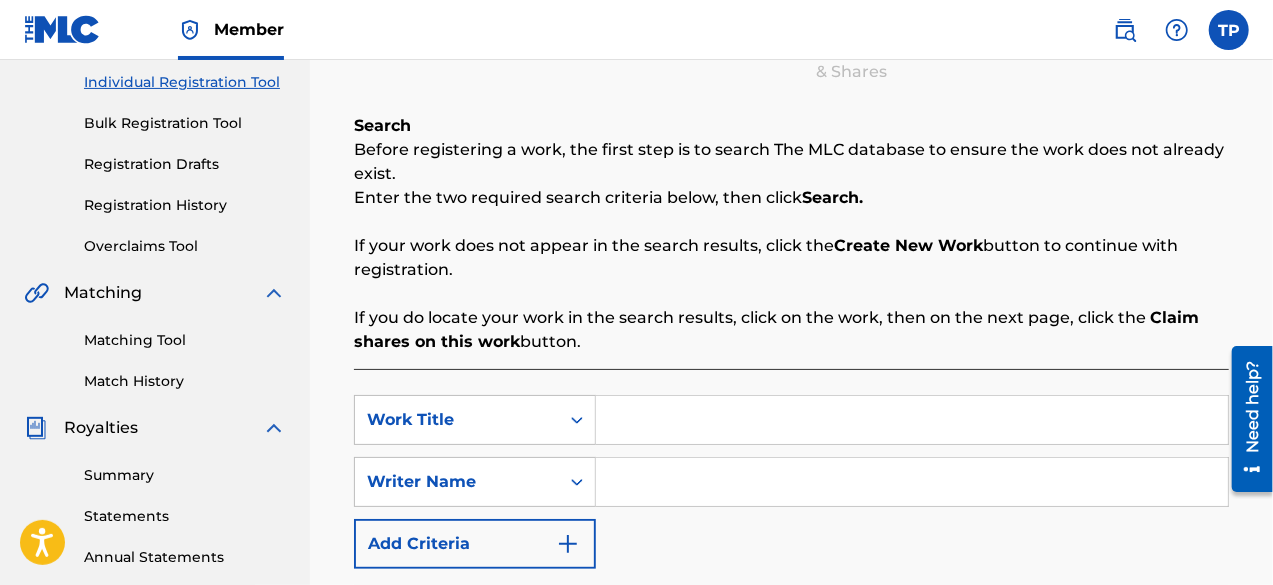 scroll, scrollTop: 269, scrollLeft: 0, axis: vertical 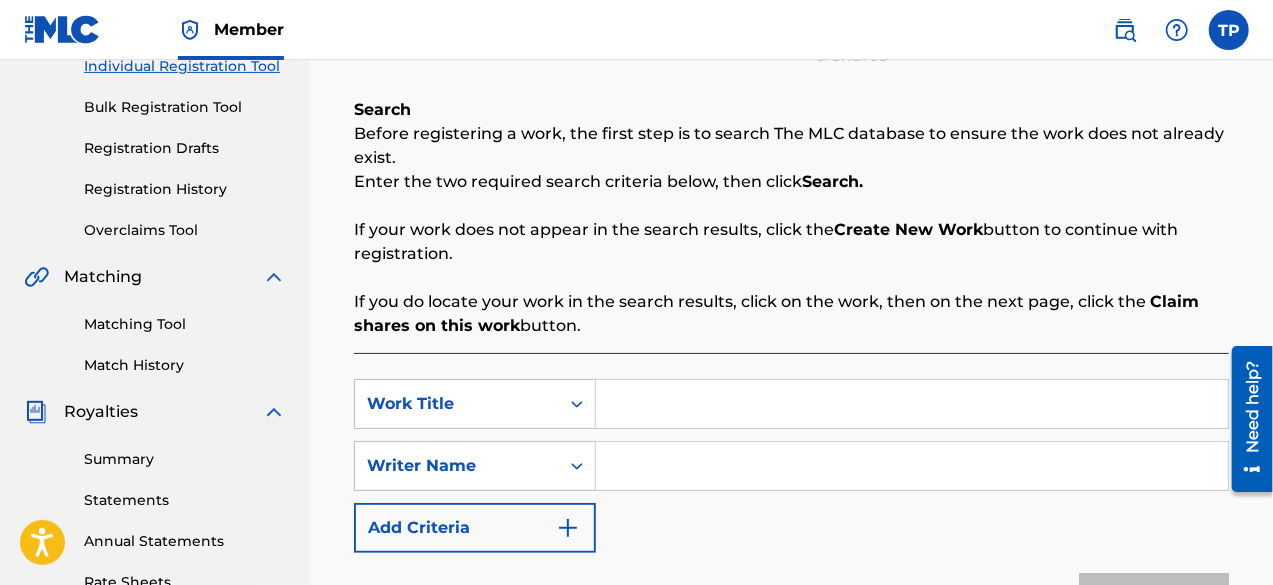 click on "Matching Tool" at bounding box center (185, 324) 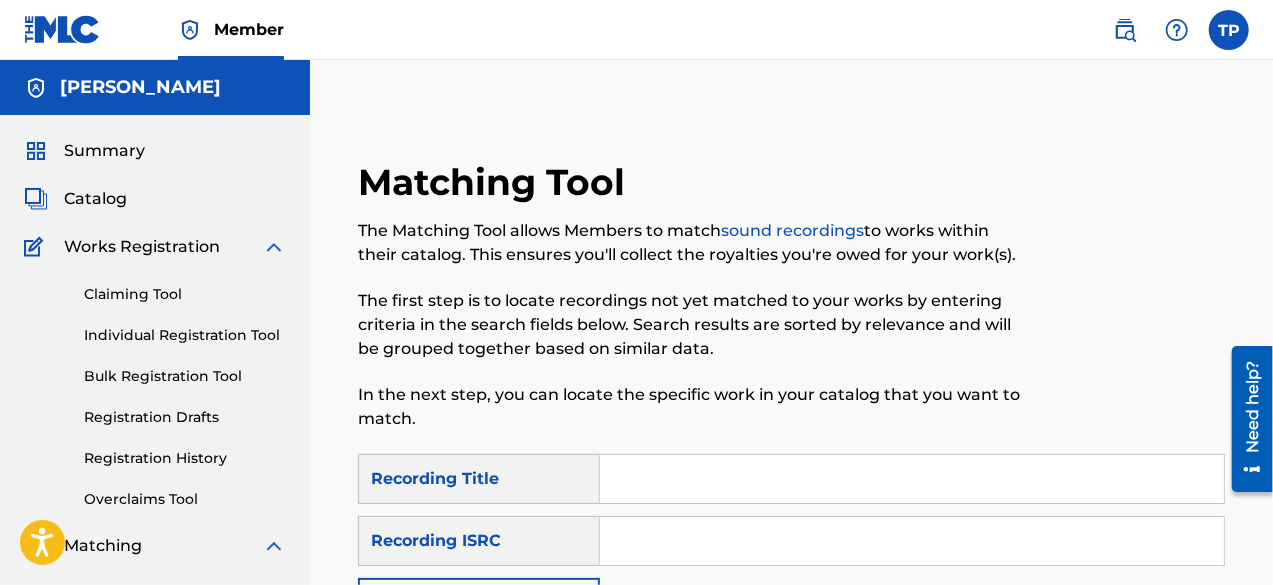 scroll, scrollTop: 130, scrollLeft: 0, axis: vertical 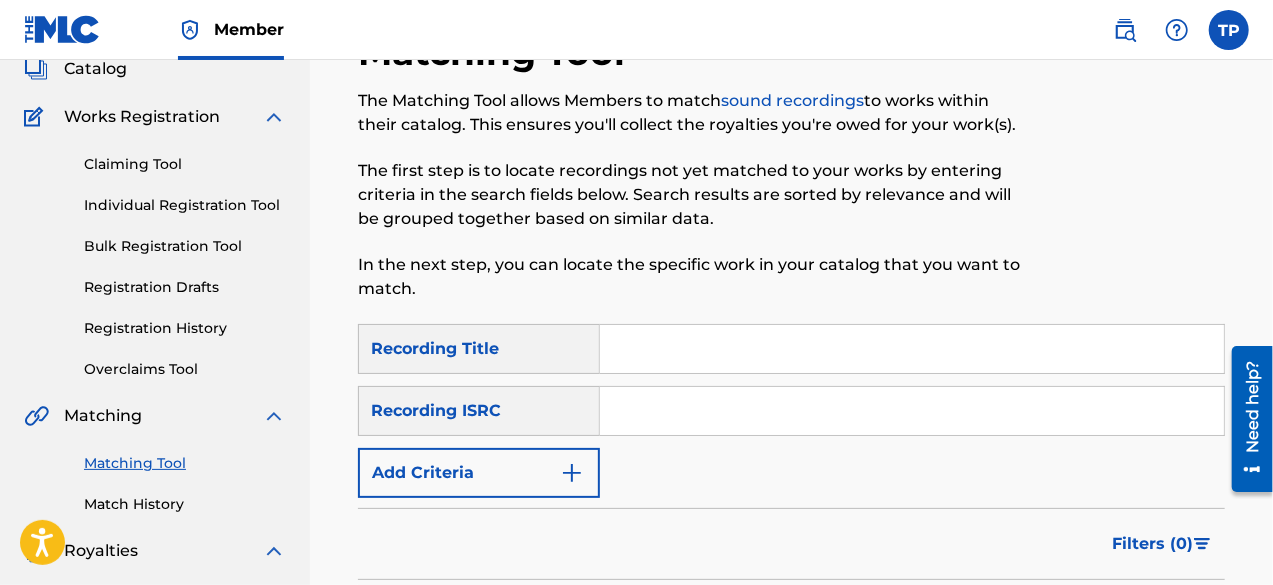 paste on "SONIC.EXE" 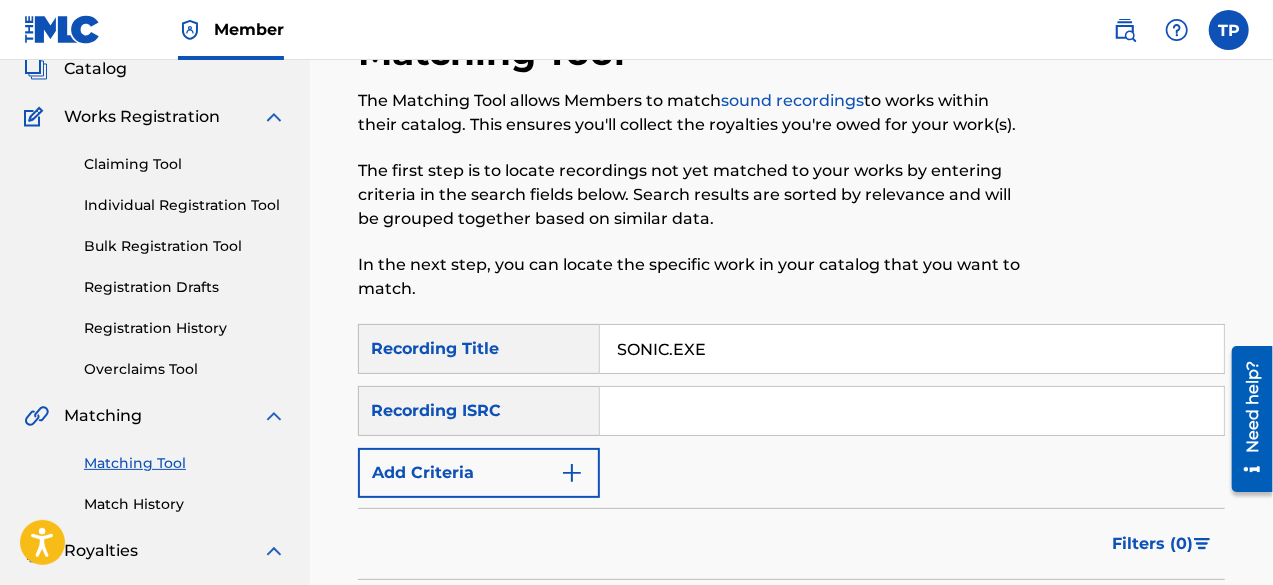 click on "SONIC.EXE" at bounding box center [912, 349] 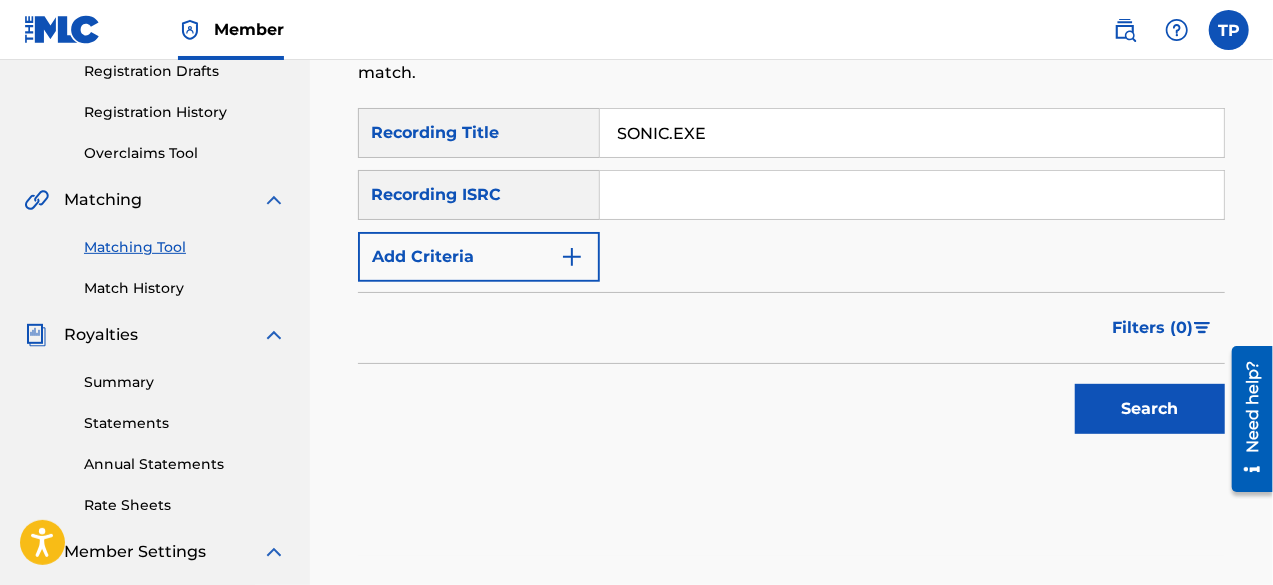 scroll, scrollTop: 349, scrollLeft: 0, axis: vertical 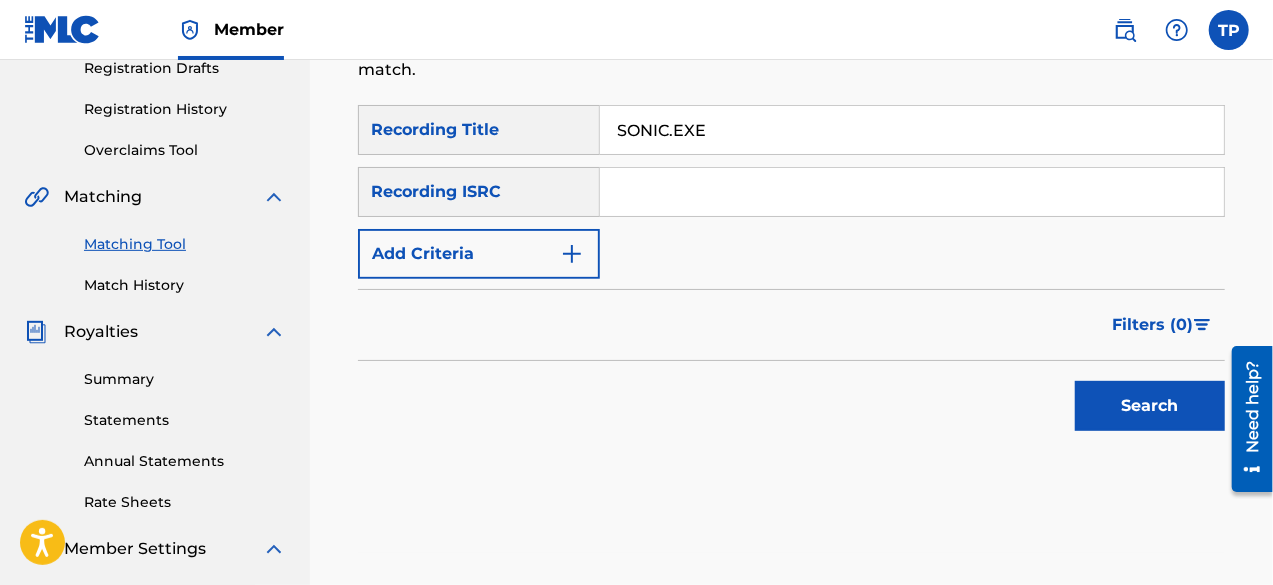 type on "SONIC.EXE" 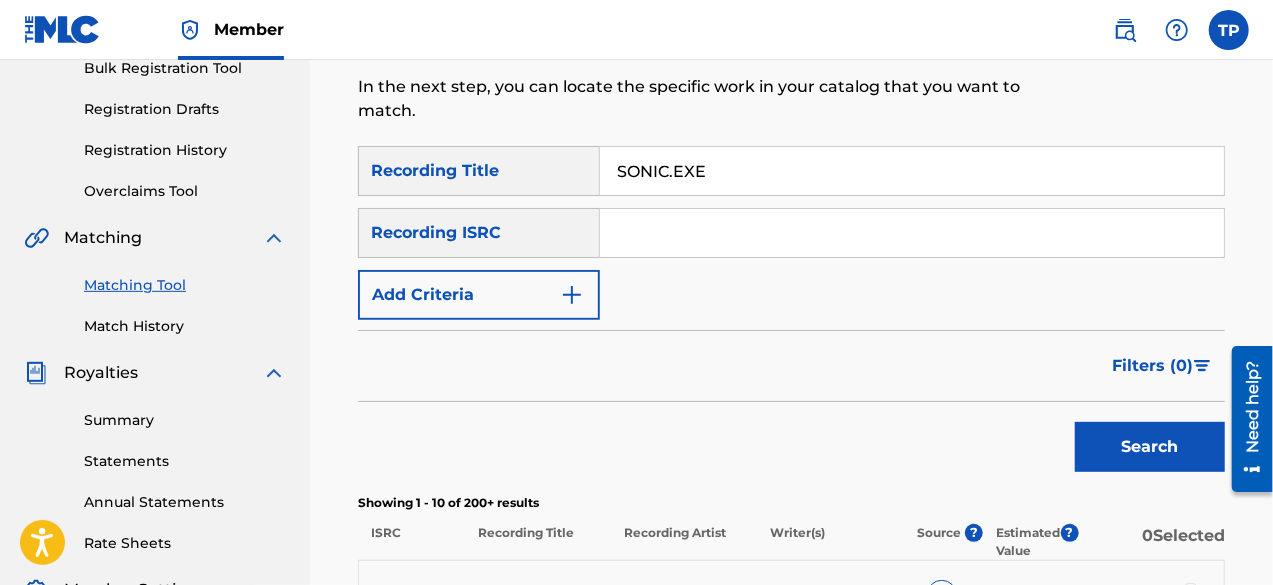 scroll, scrollTop: 245, scrollLeft: 0, axis: vertical 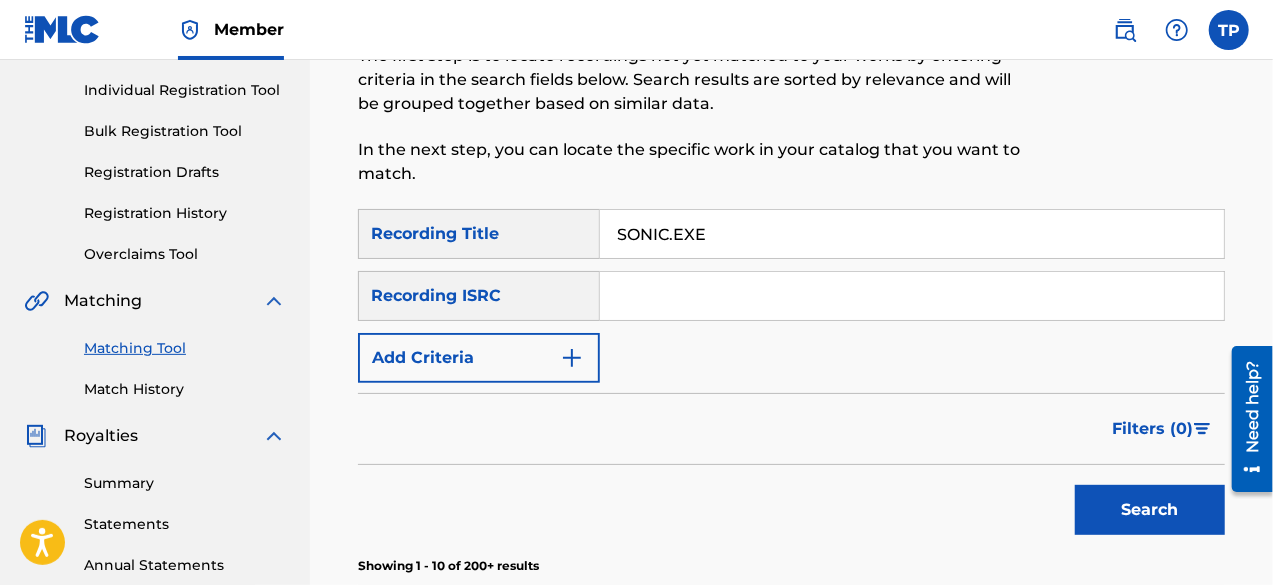 click on "Add Criteria" at bounding box center [479, 358] 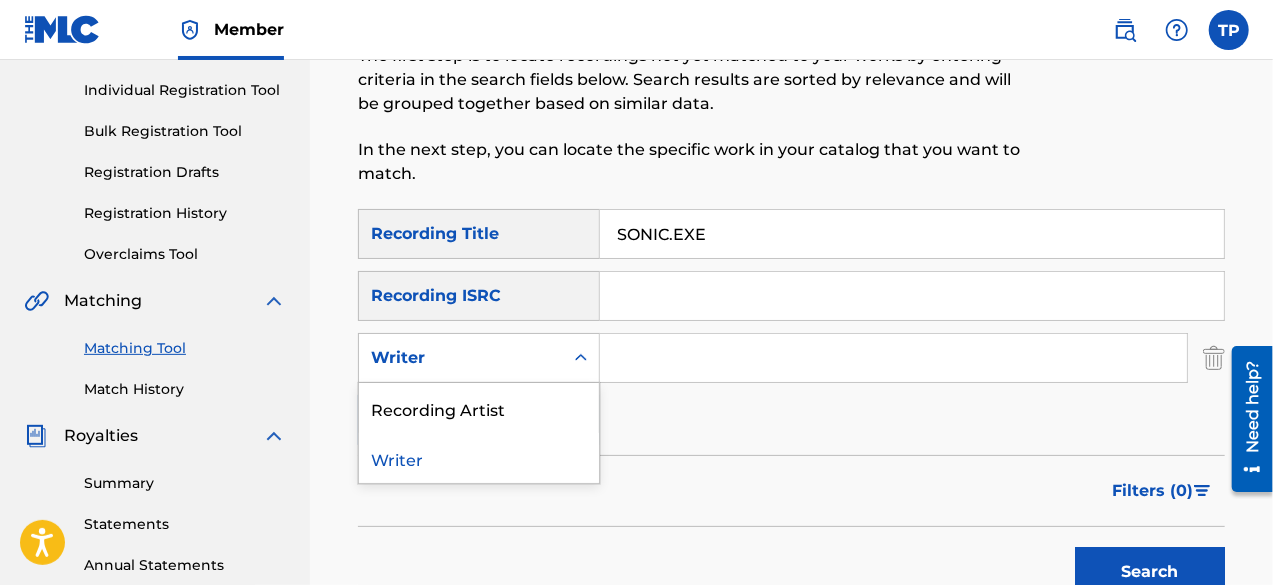 click on "Writer" at bounding box center [461, 358] 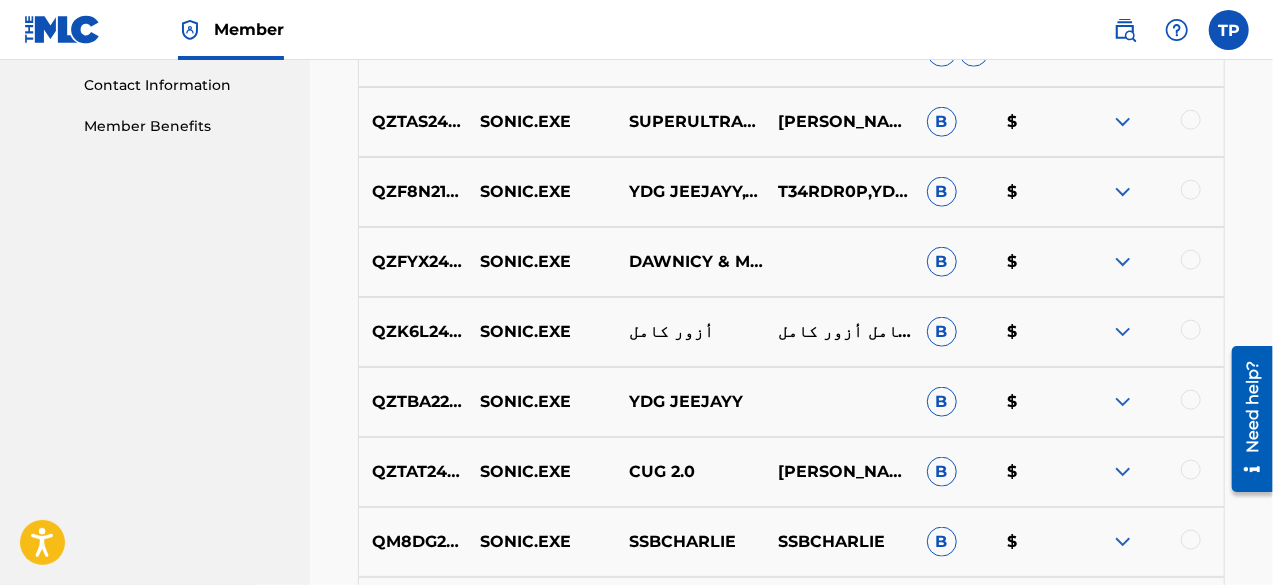 scroll, scrollTop: 985, scrollLeft: 0, axis: vertical 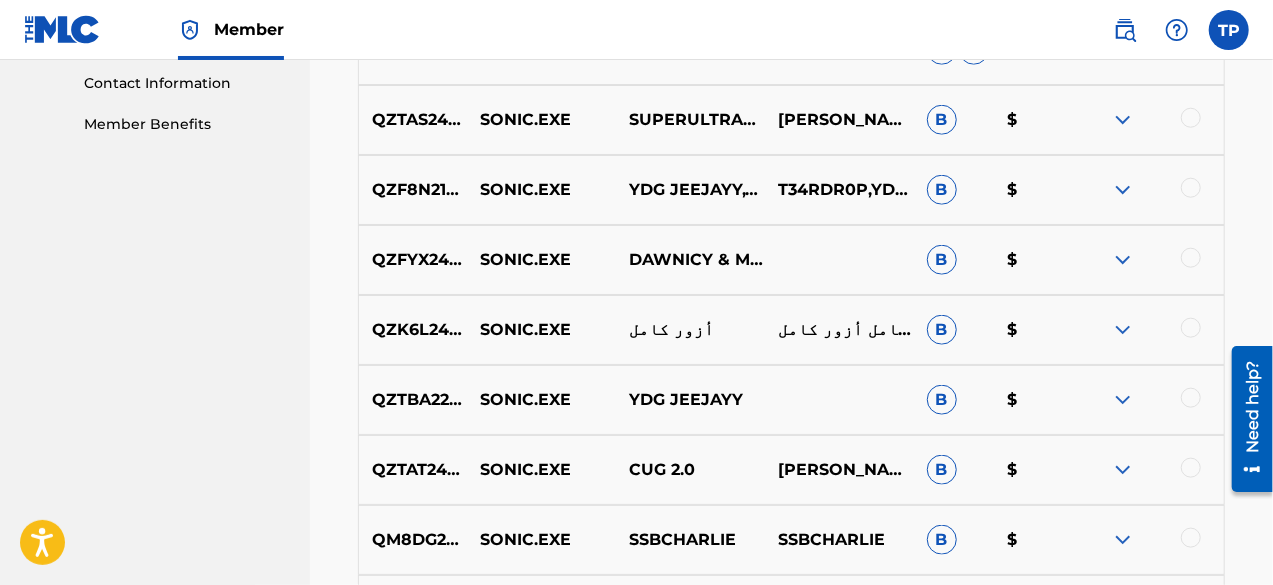 click on "QZFYX2406917 SONIC.EXE DAWNICY & MC MN B $" at bounding box center (791, 260) 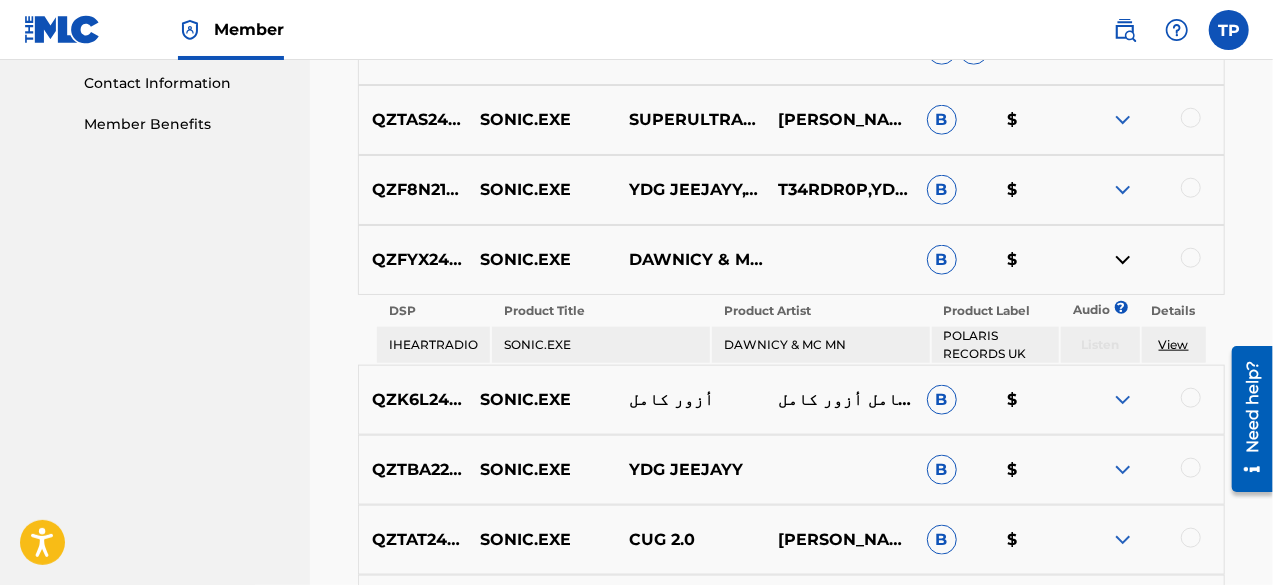 click at bounding box center [1123, 260] 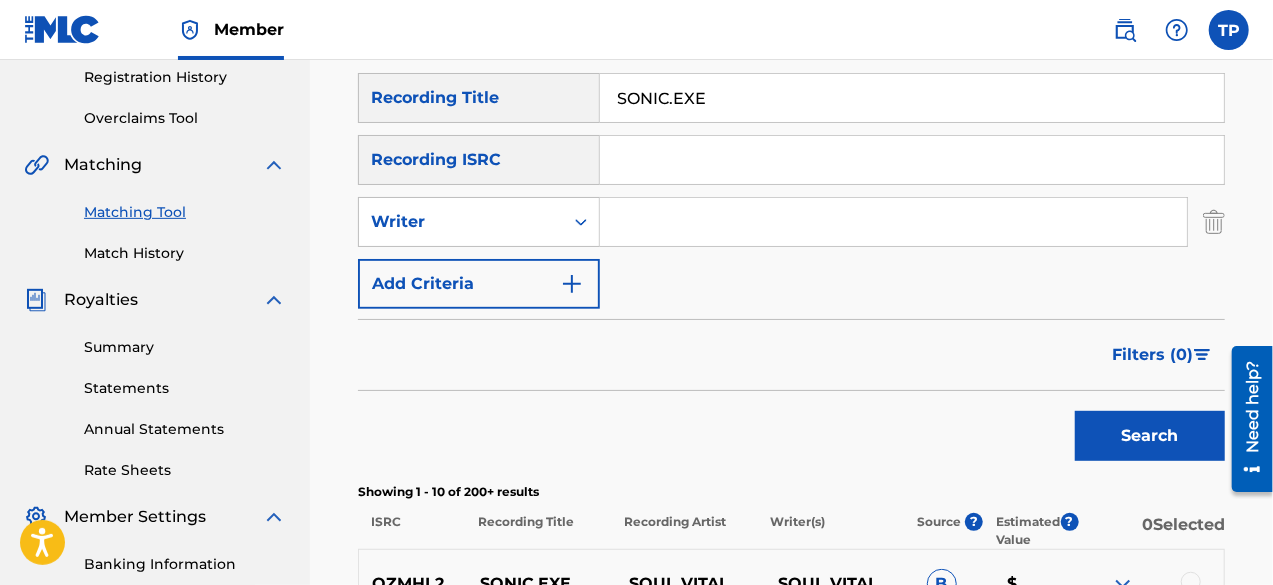 scroll, scrollTop: 375, scrollLeft: 0, axis: vertical 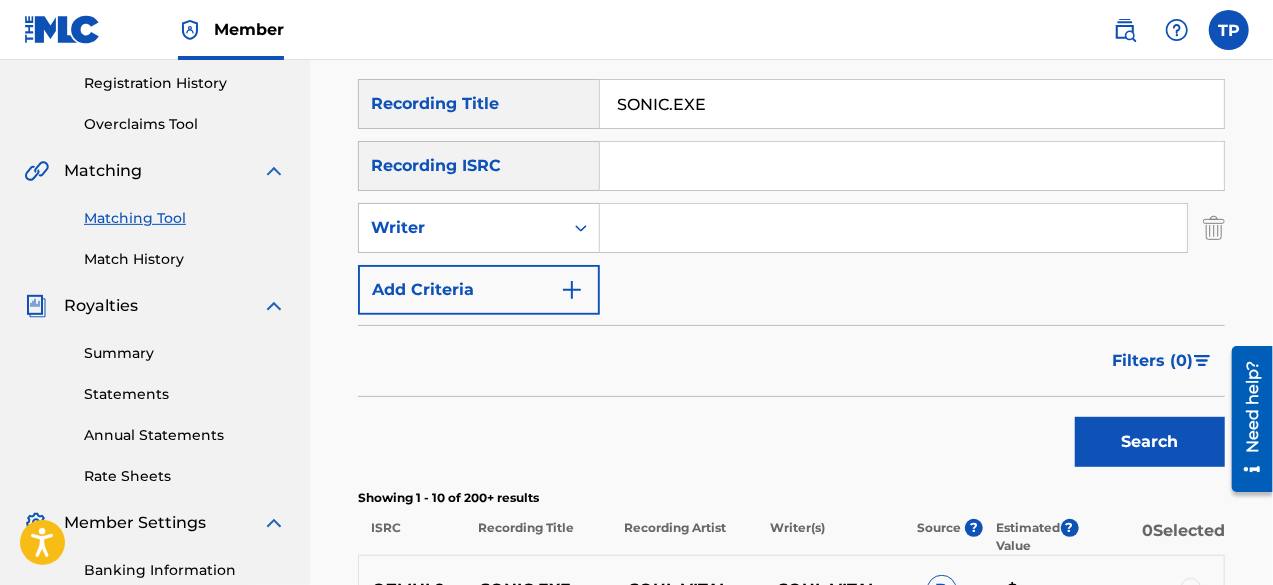 paste on "[PERSON_NAME]" 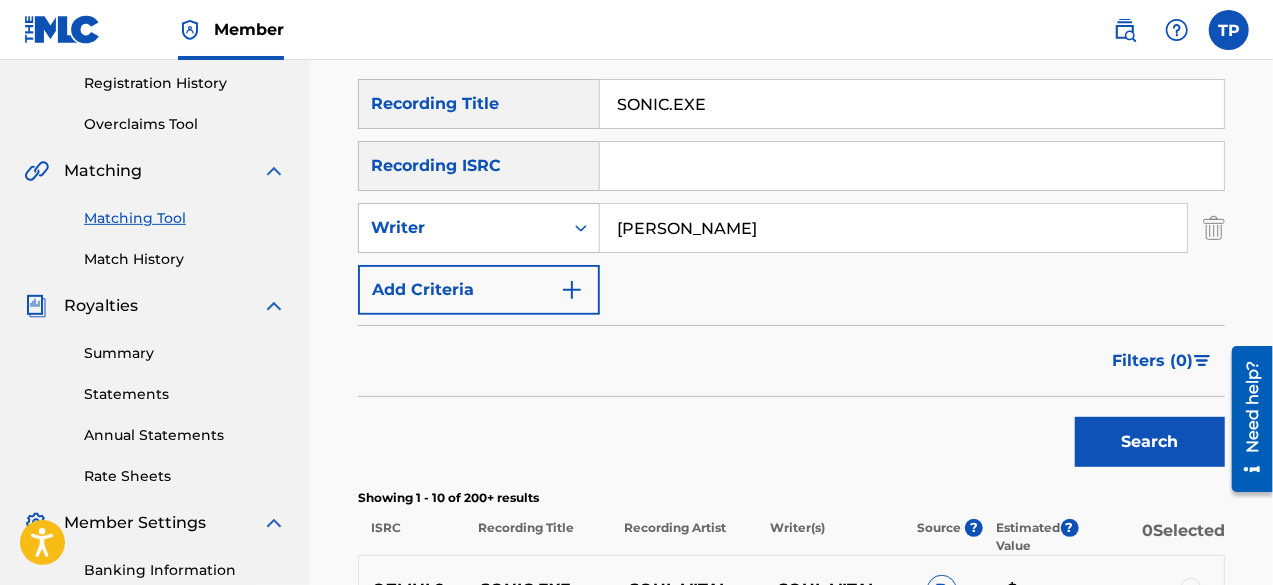 click on "[PERSON_NAME]" at bounding box center [893, 228] 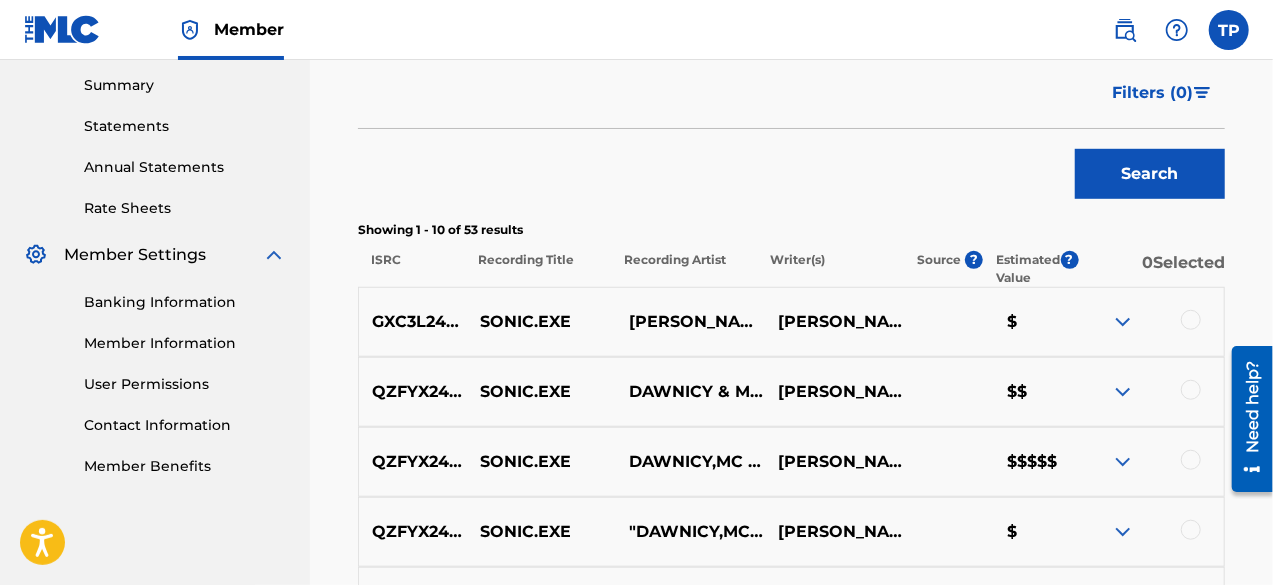 scroll, scrollTop: 644, scrollLeft: 0, axis: vertical 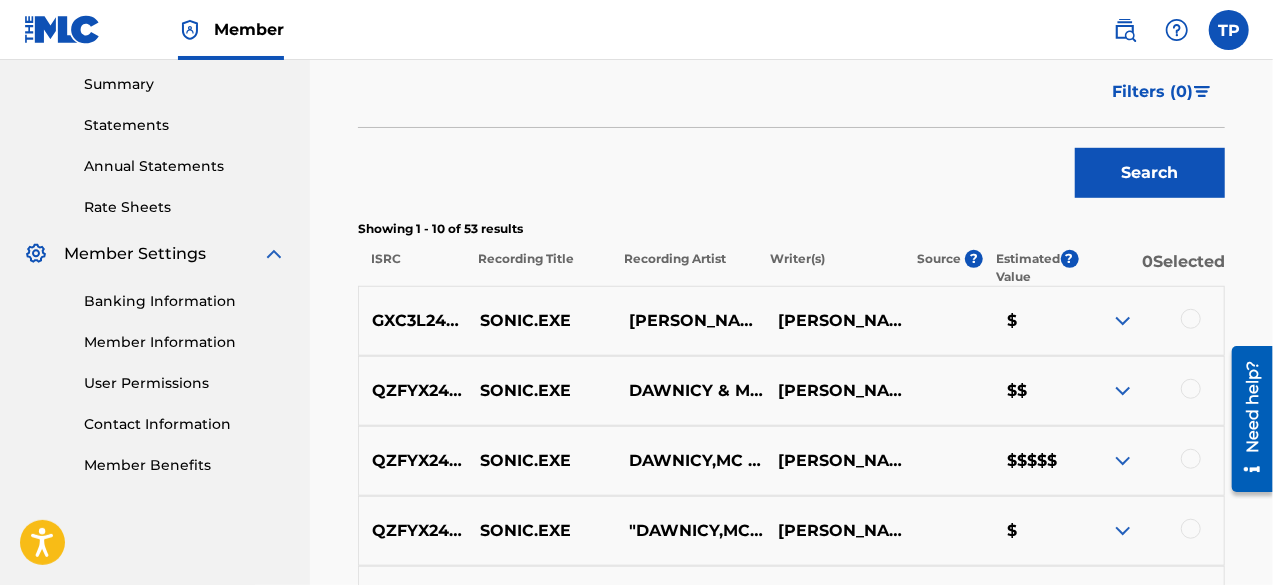 drag, startPoint x: 1140, startPoint y: 383, endPoint x: 1121, endPoint y: 393, distance: 21.470911 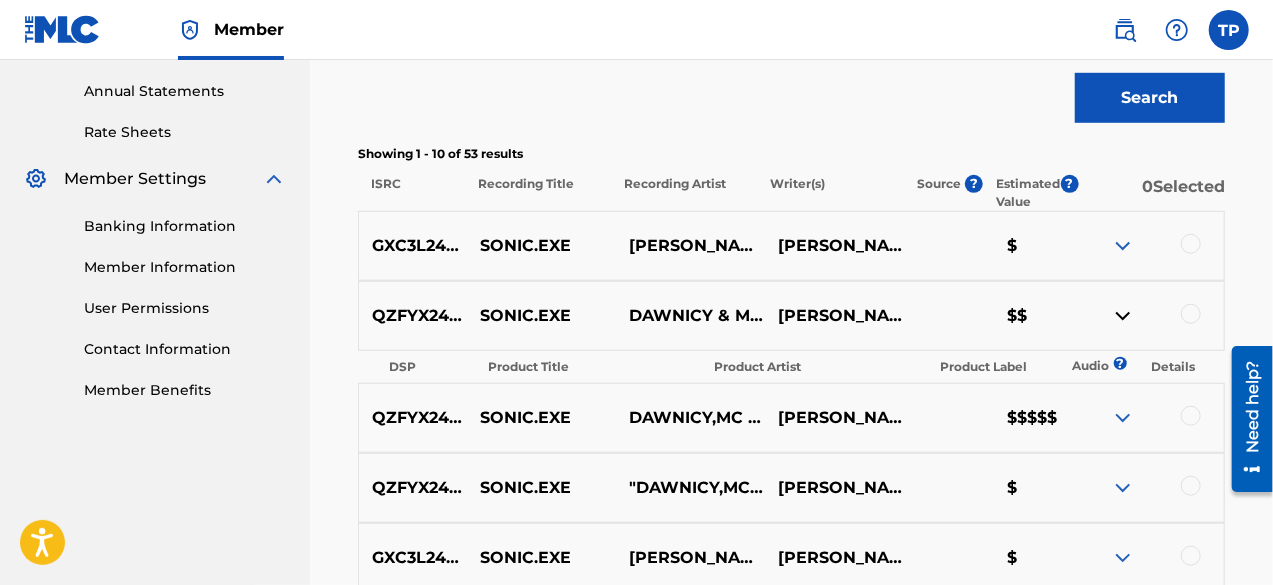 scroll, scrollTop: 720, scrollLeft: 0, axis: vertical 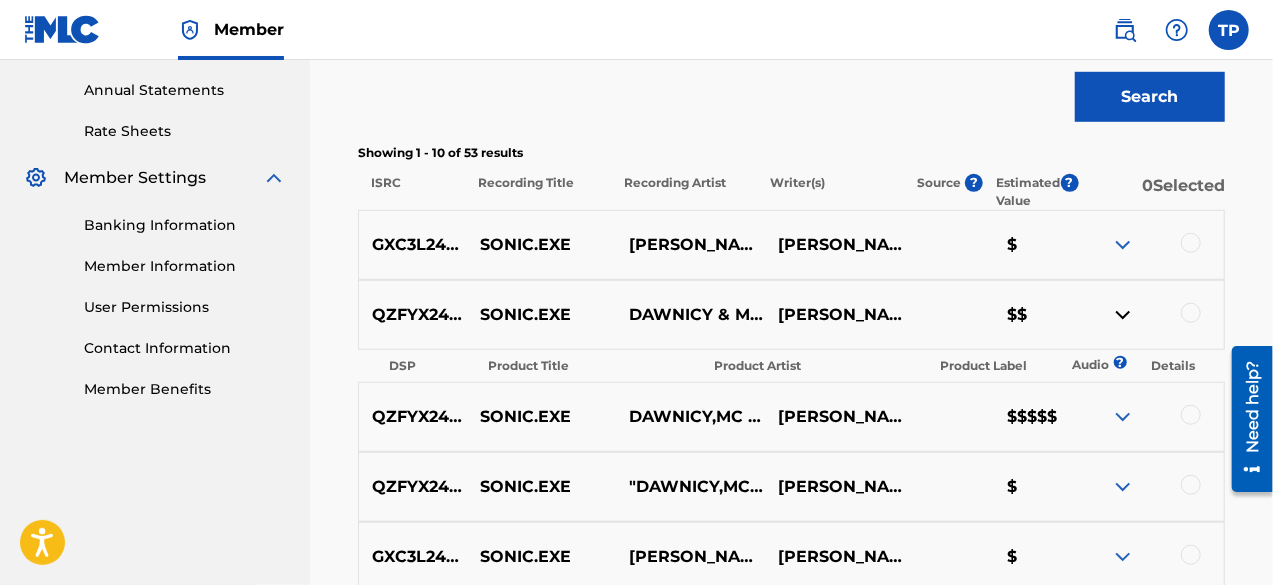 click at bounding box center [1123, 315] 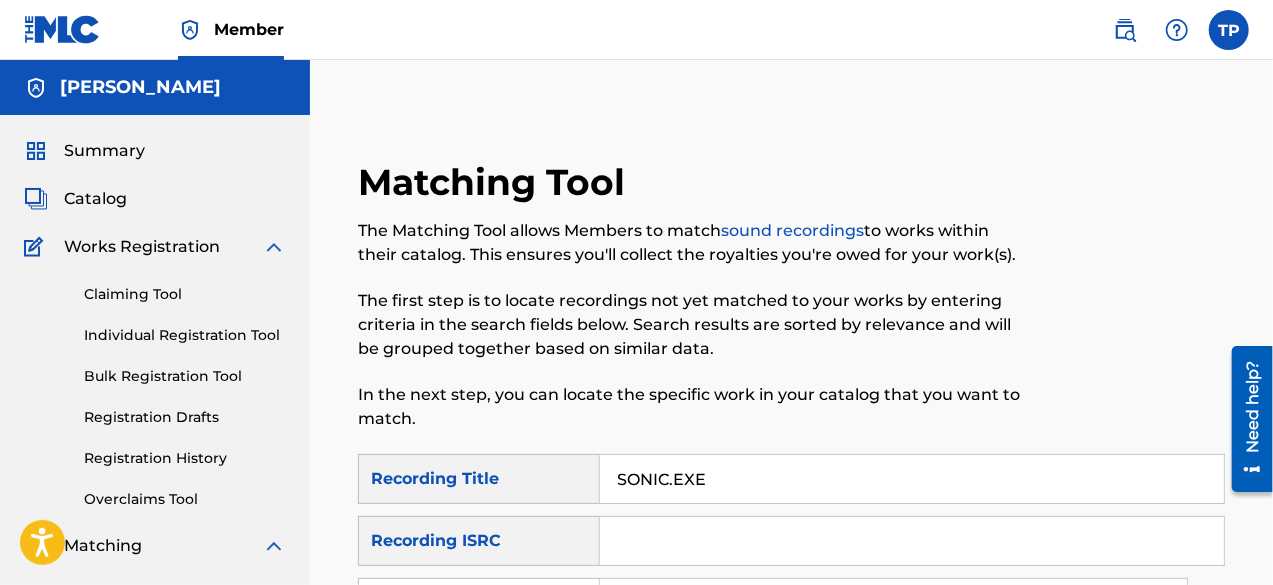 scroll, scrollTop: 154, scrollLeft: 0, axis: vertical 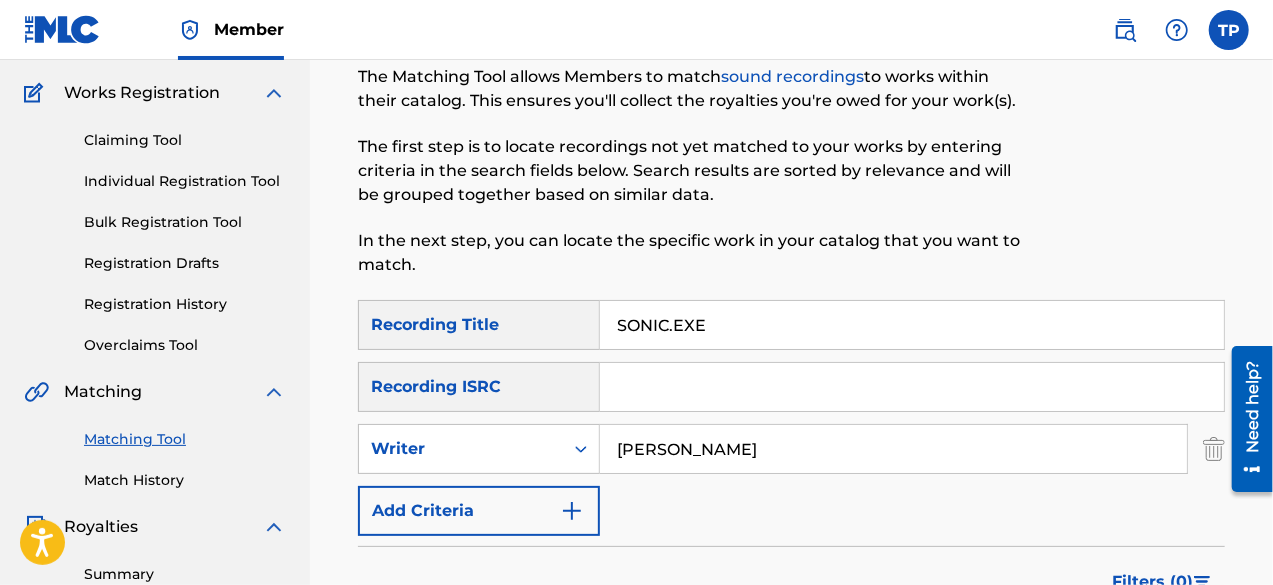 click on "[PERSON_NAME]" at bounding box center (893, 449) 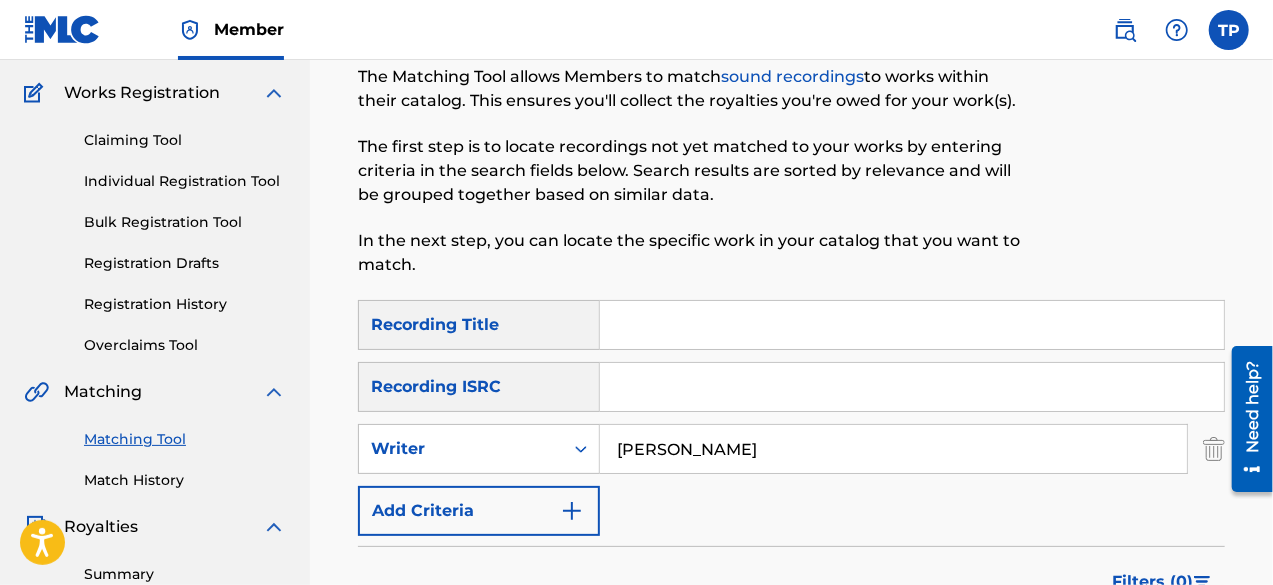 type 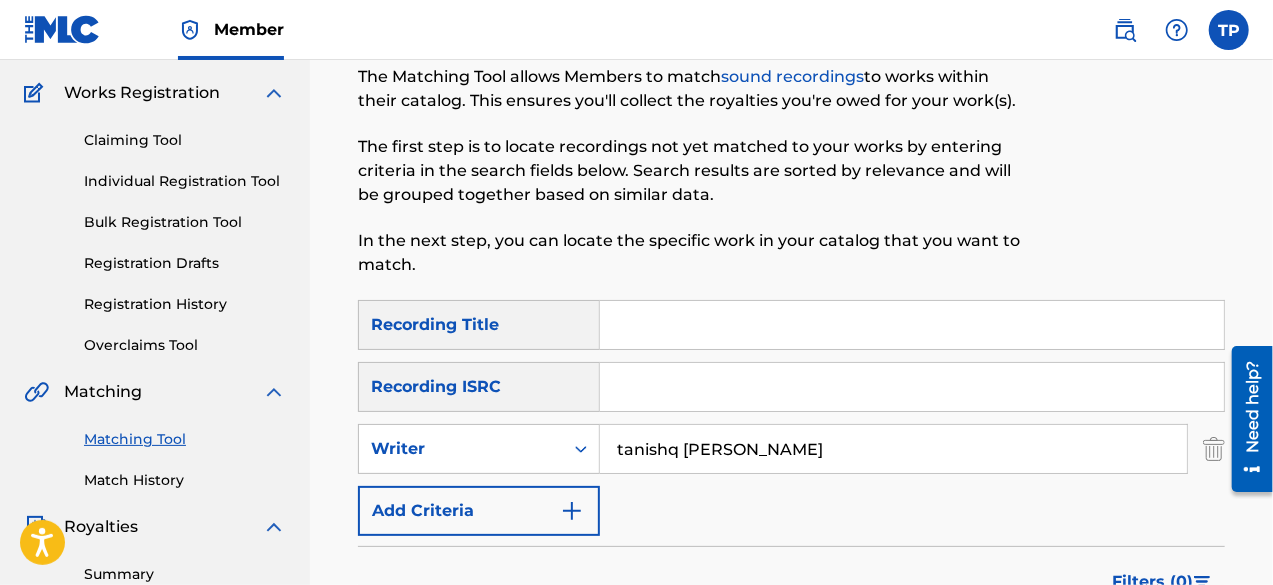type on "tanishq [PERSON_NAME]" 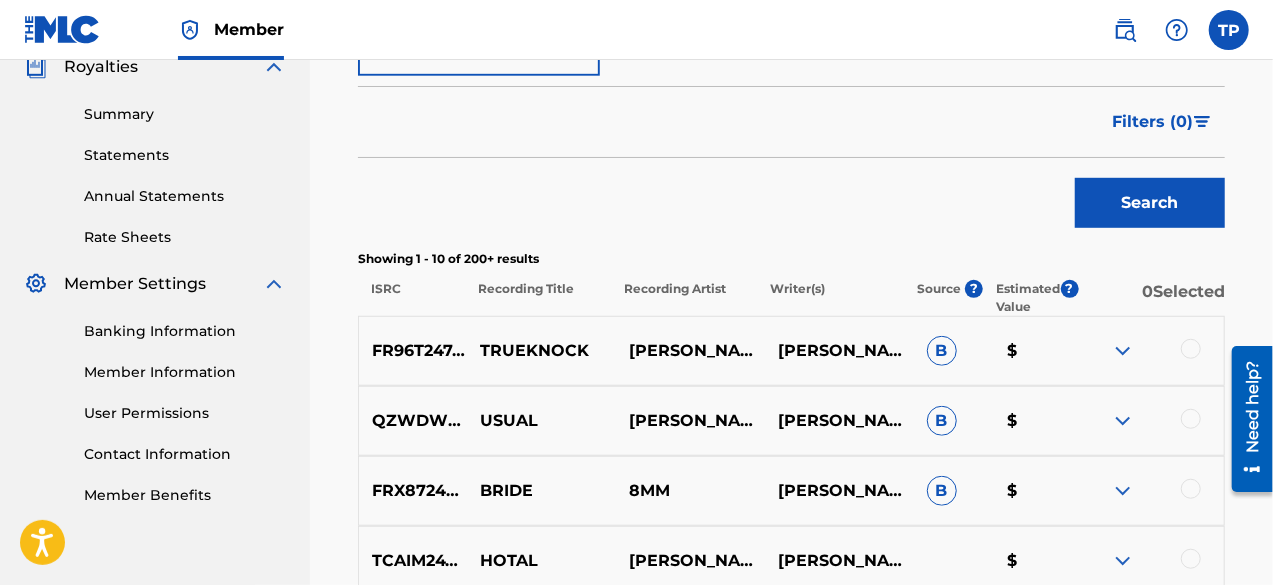 scroll, scrollTop: 726, scrollLeft: 0, axis: vertical 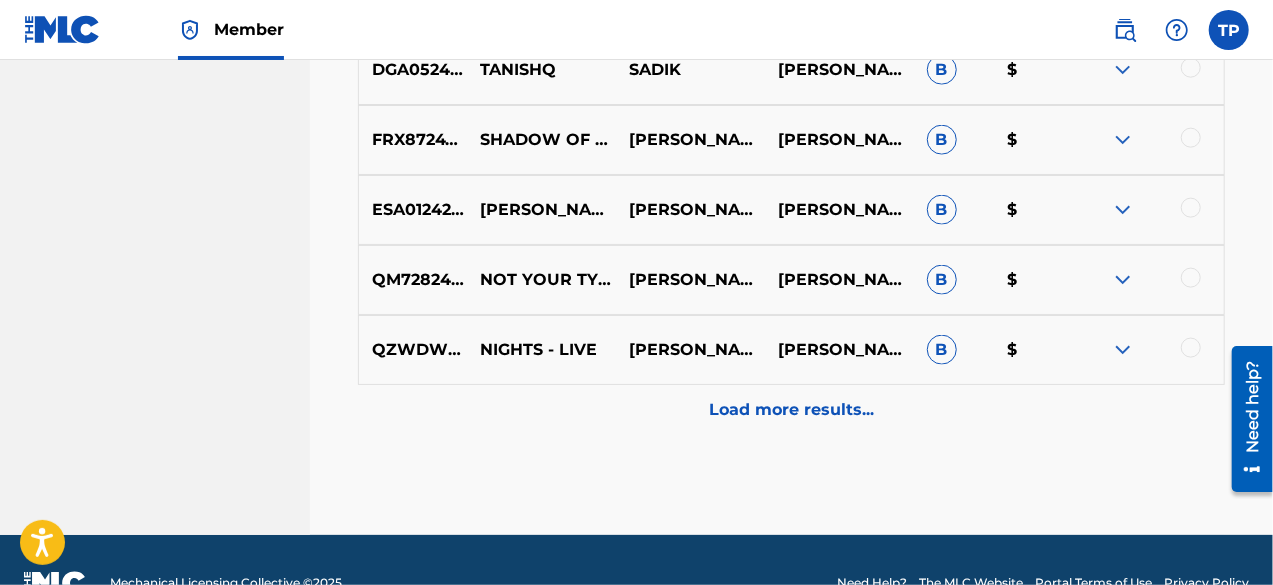 click on "Load more results..." at bounding box center (791, 410) 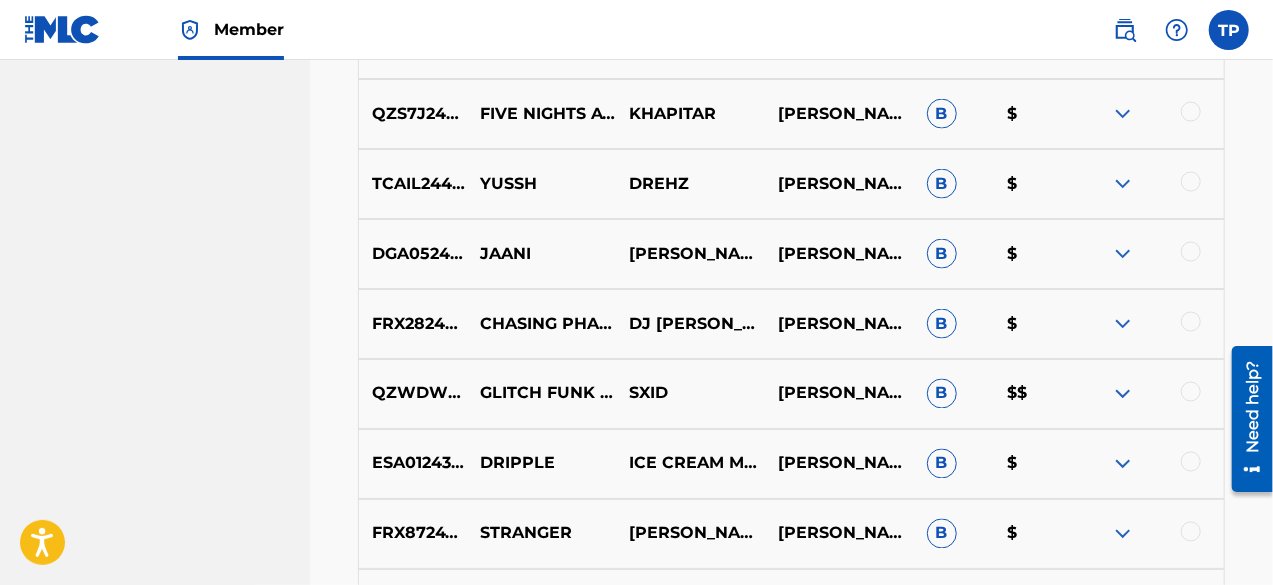 scroll, scrollTop: 1550, scrollLeft: 0, axis: vertical 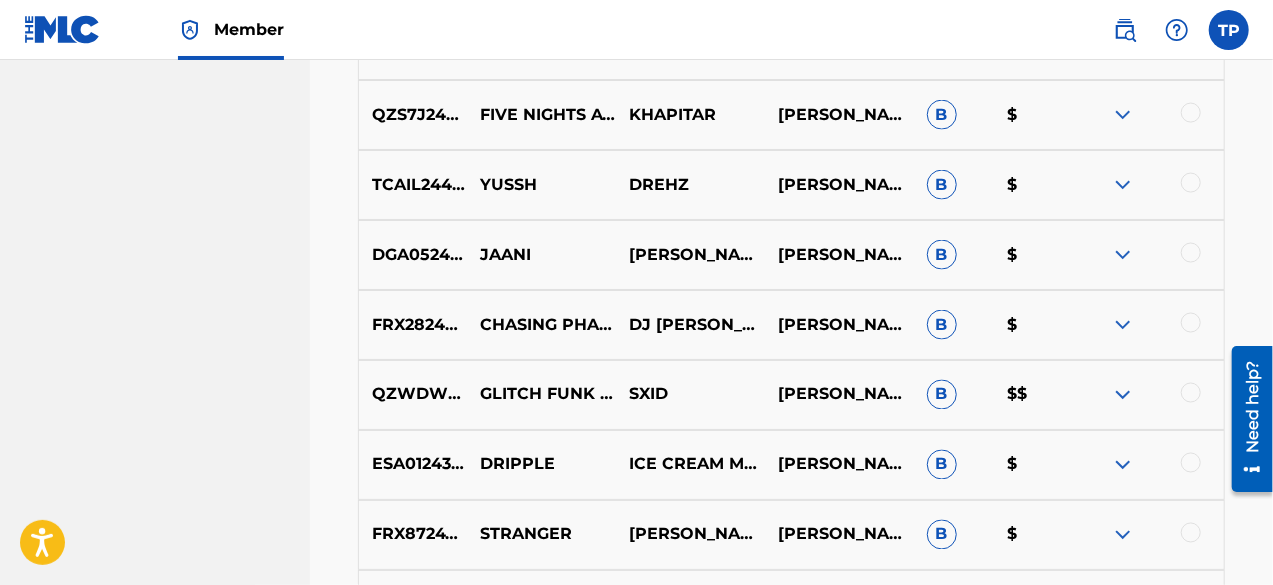 drag, startPoint x: 1136, startPoint y: 395, endPoint x: 1120, endPoint y: 393, distance: 16.124516 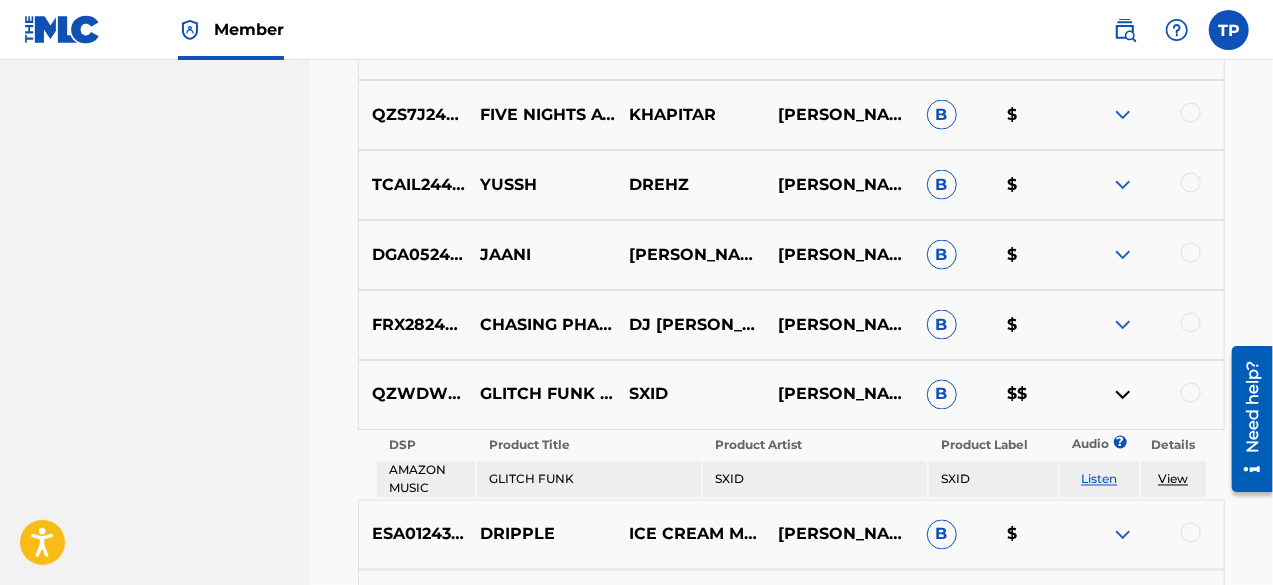 click on "Listen" at bounding box center [1099, 479] 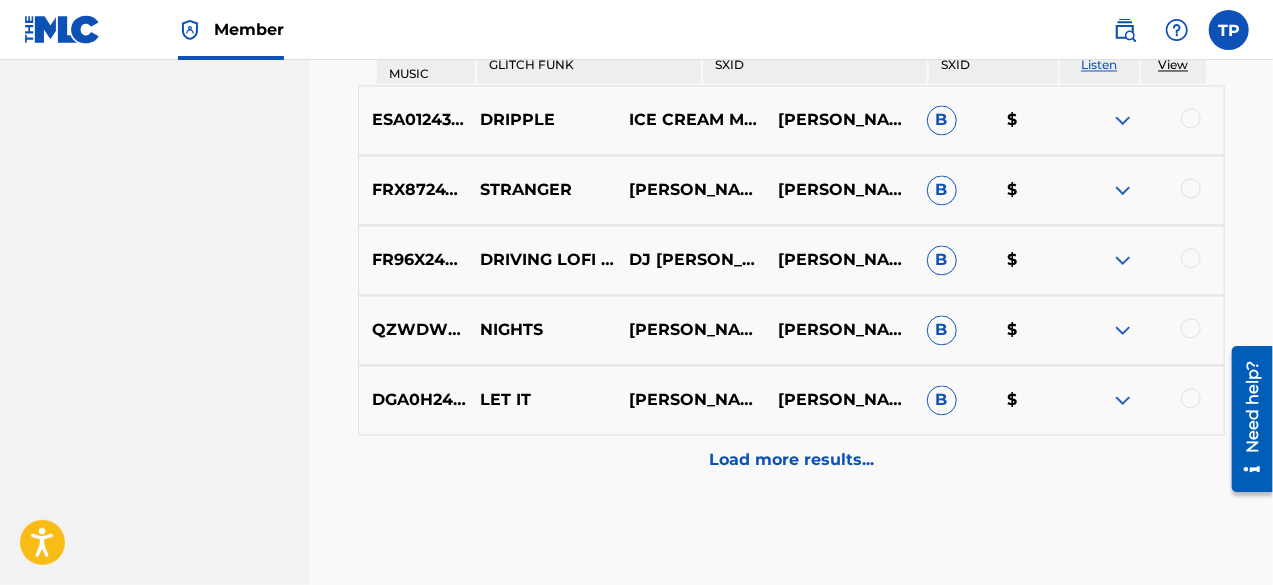 scroll, scrollTop: 2060, scrollLeft: 0, axis: vertical 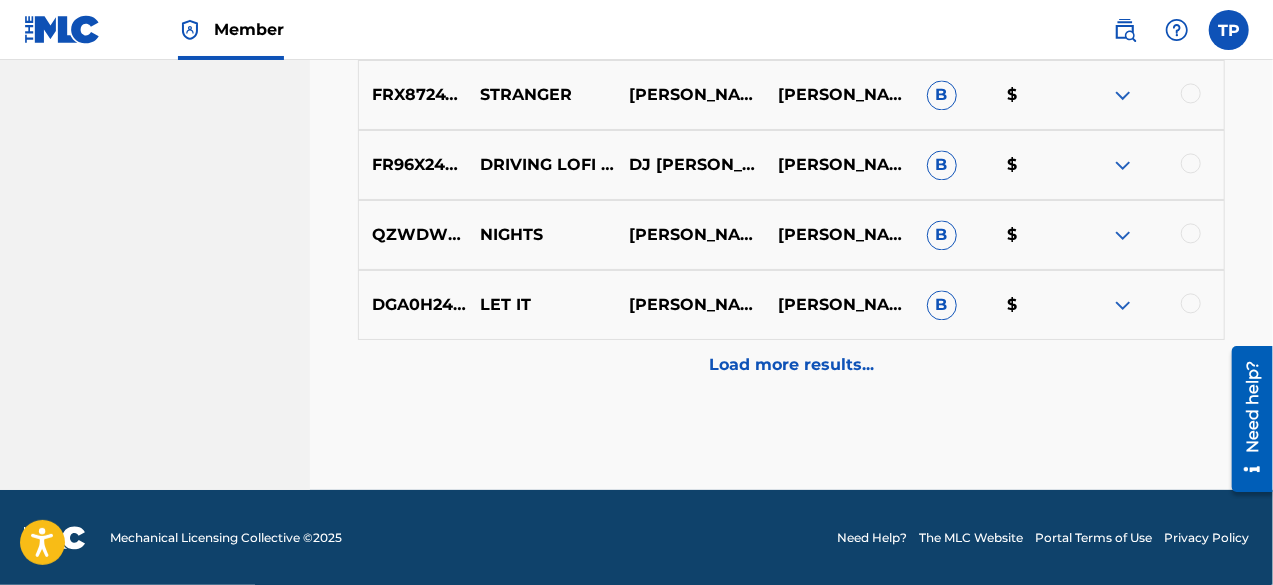 click on "Load more results..." at bounding box center [791, 365] 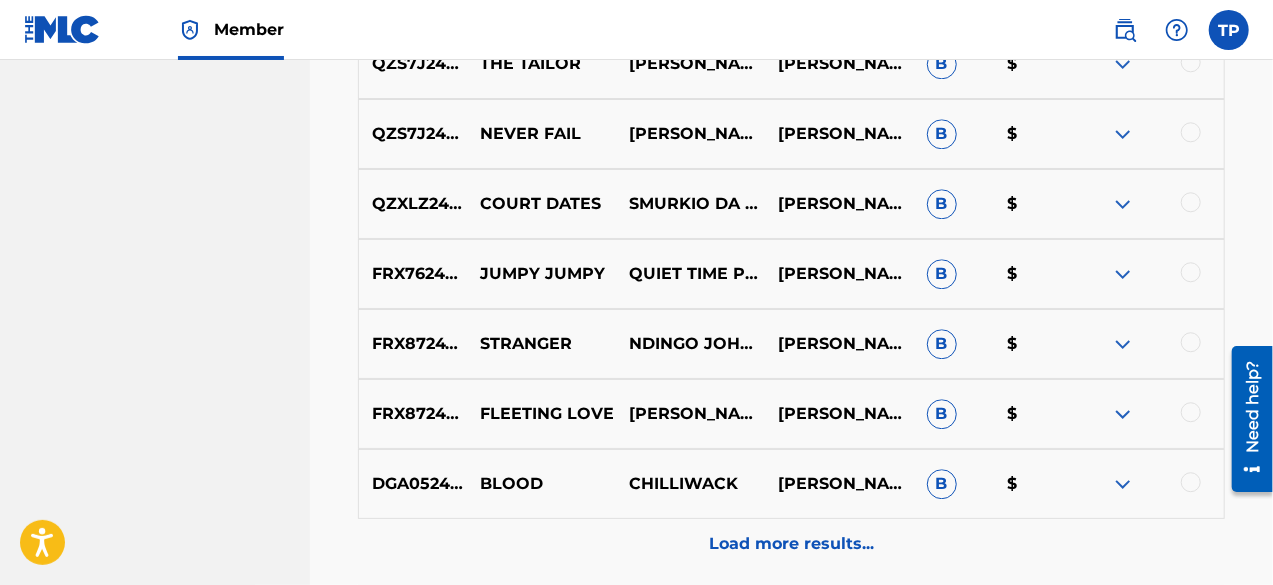 scroll, scrollTop: 2690, scrollLeft: 0, axis: vertical 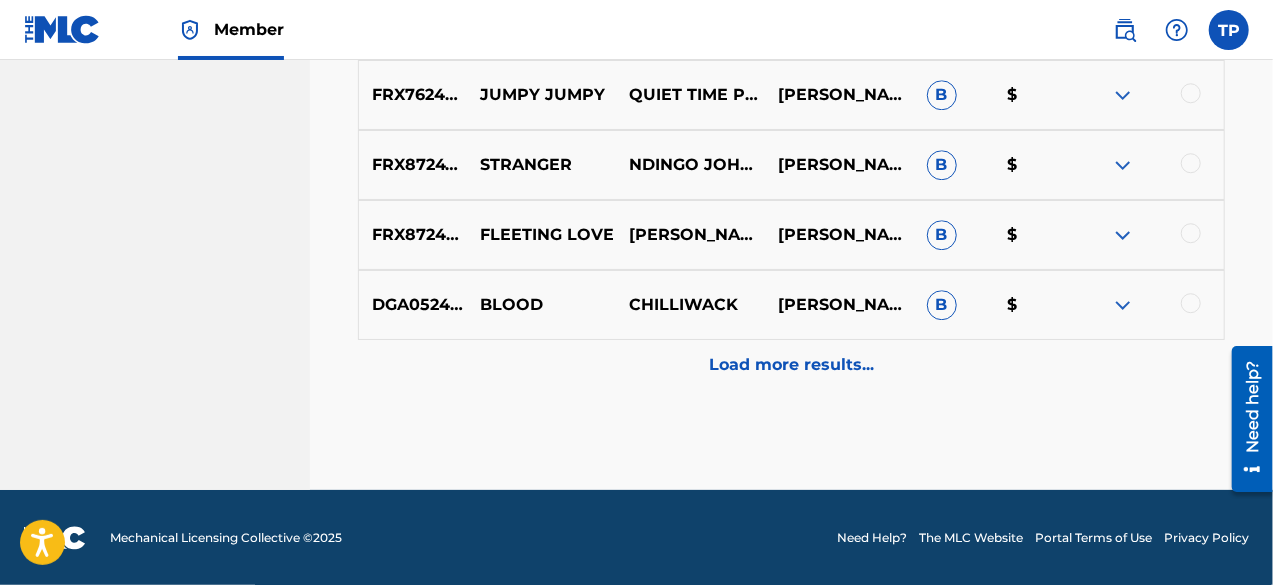 click on "Load more results..." at bounding box center (791, 365) 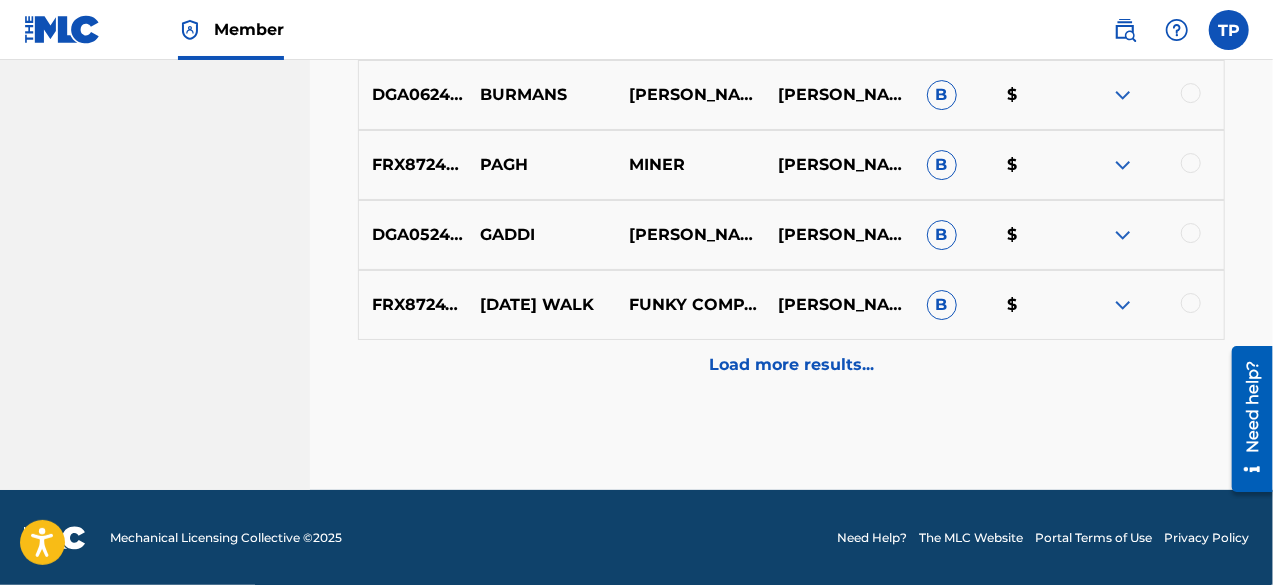 click on "Load more results..." at bounding box center [791, 365] 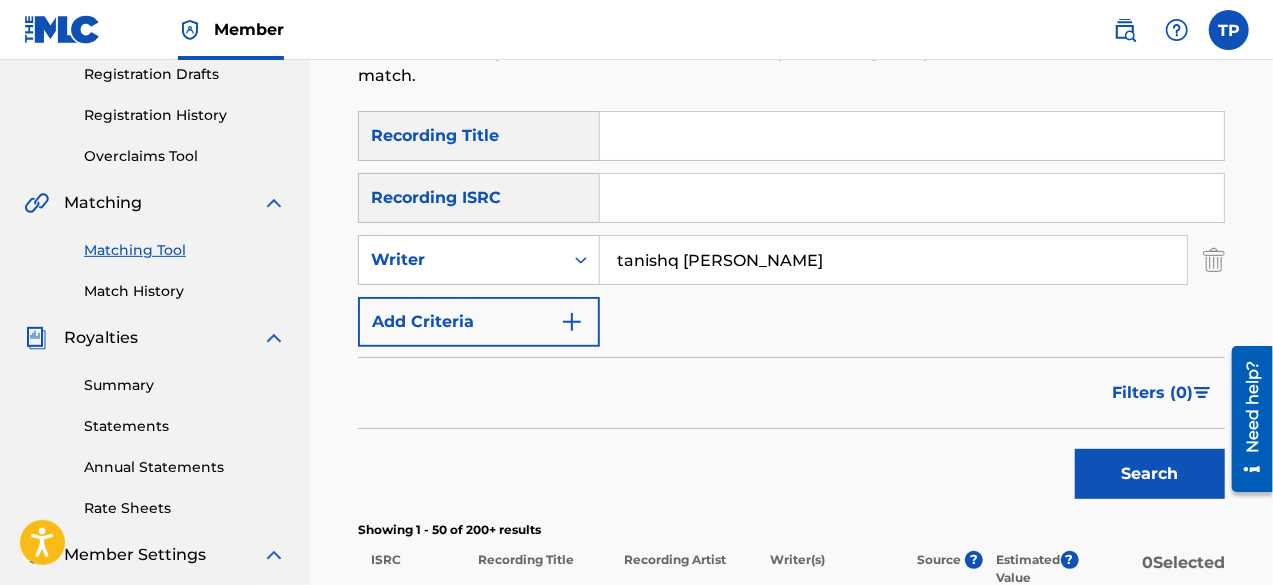 scroll, scrollTop: 347, scrollLeft: 0, axis: vertical 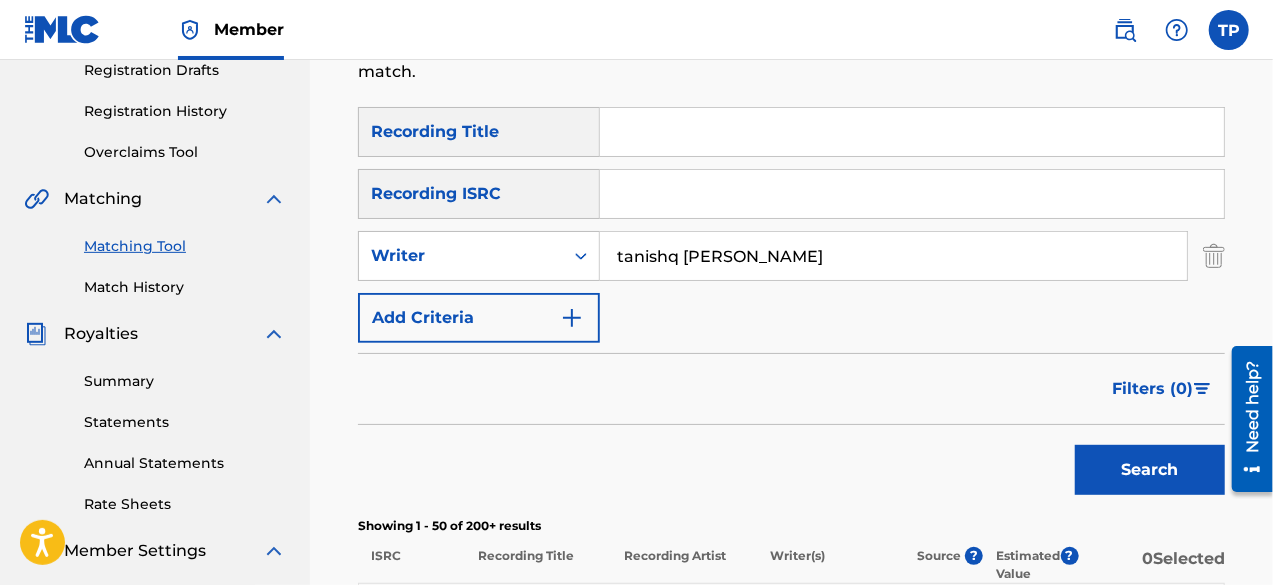 click on "Filters ( 0 )" at bounding box center [1152, 389] 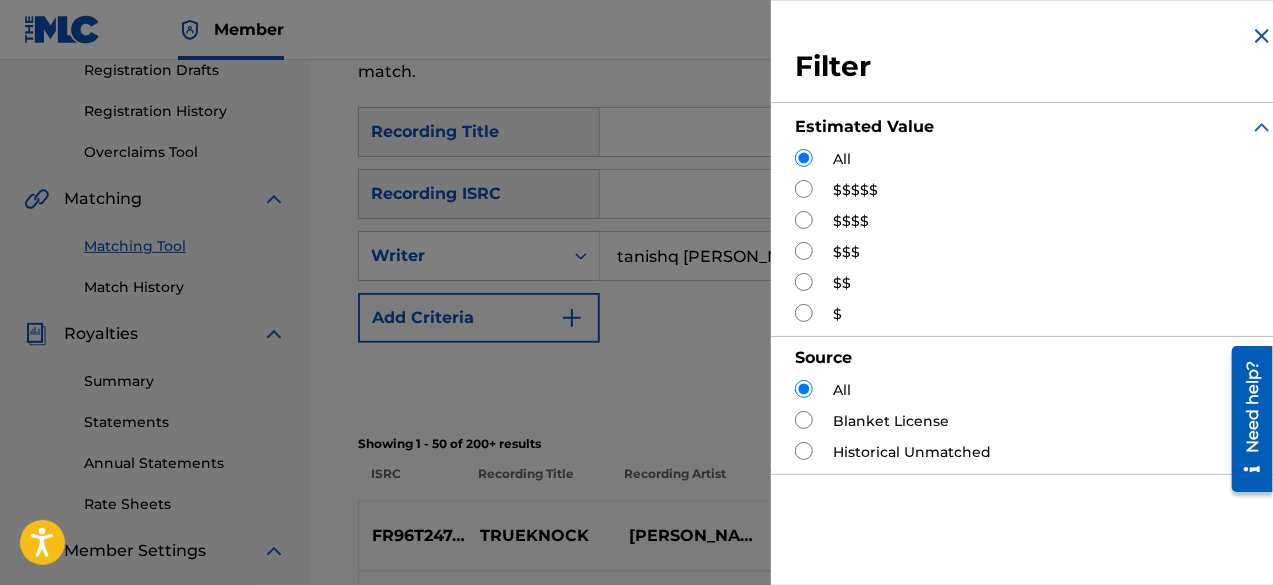 click at bounding box center [804, 282] 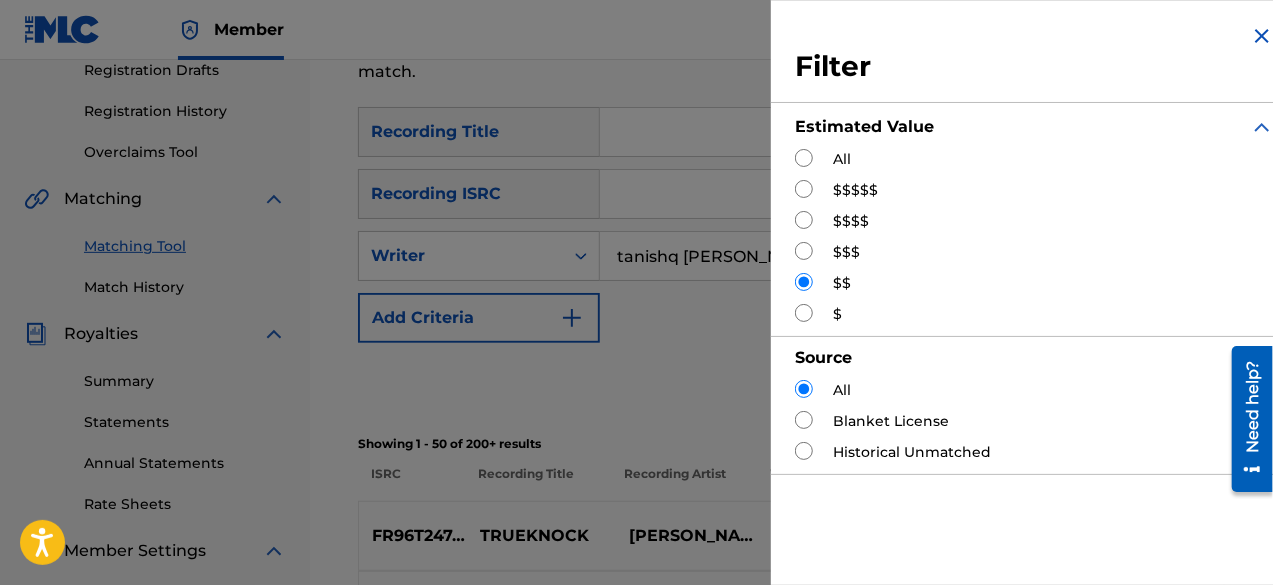 scroll, scrollTop: 103, scrollLeft: 0, axis: vertical 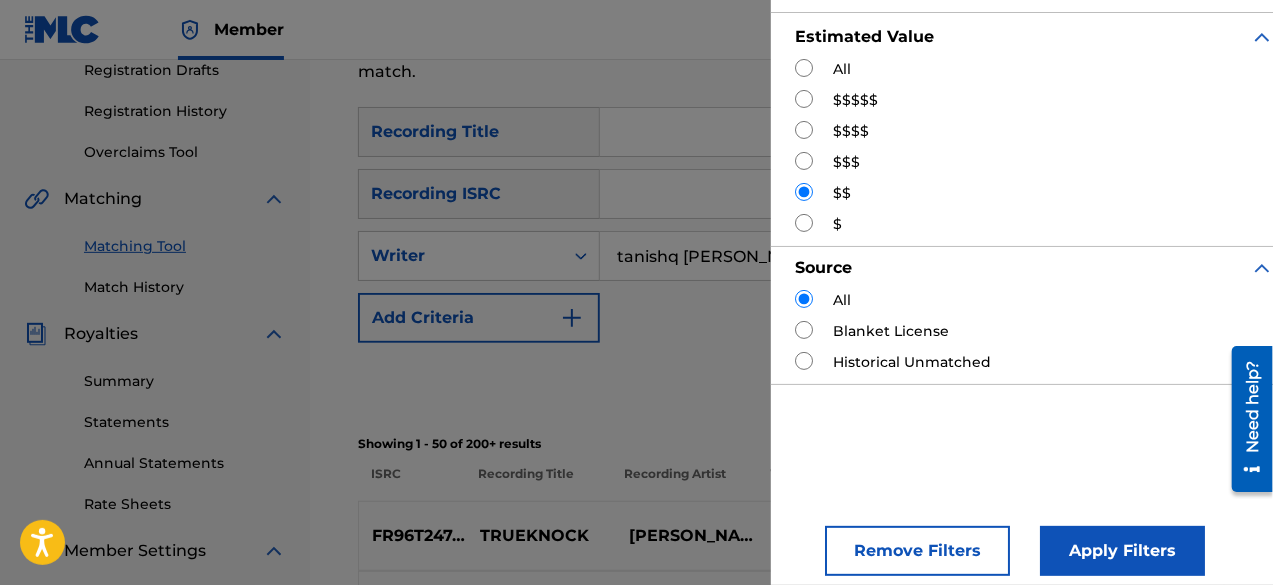 click on "Apply Filters" at bounding box center [1122, 551] 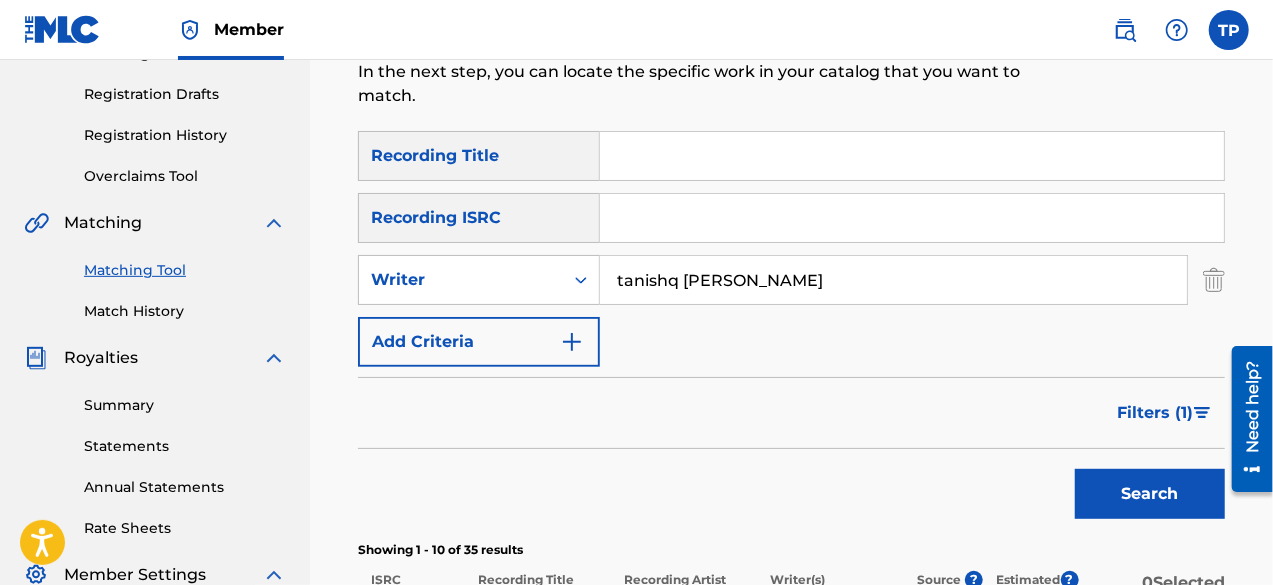 scroll, scrollTop: 284, scrollLeft: 0, axis: vertical 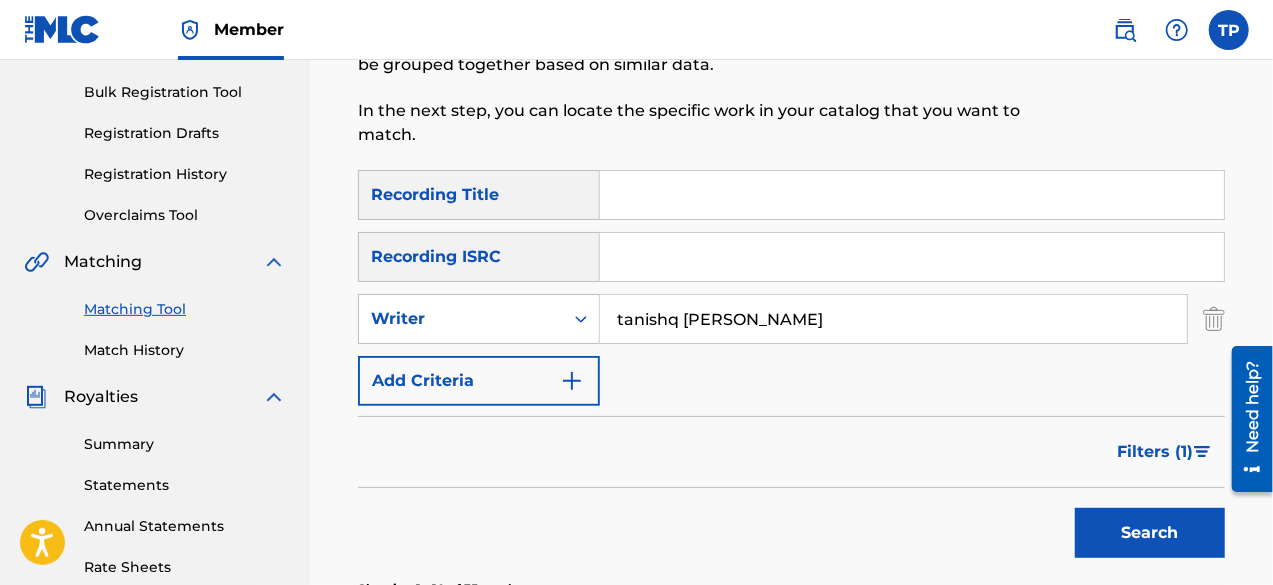click on "tanishq [PERSON_NAME]" at bounding box center [893, 319] 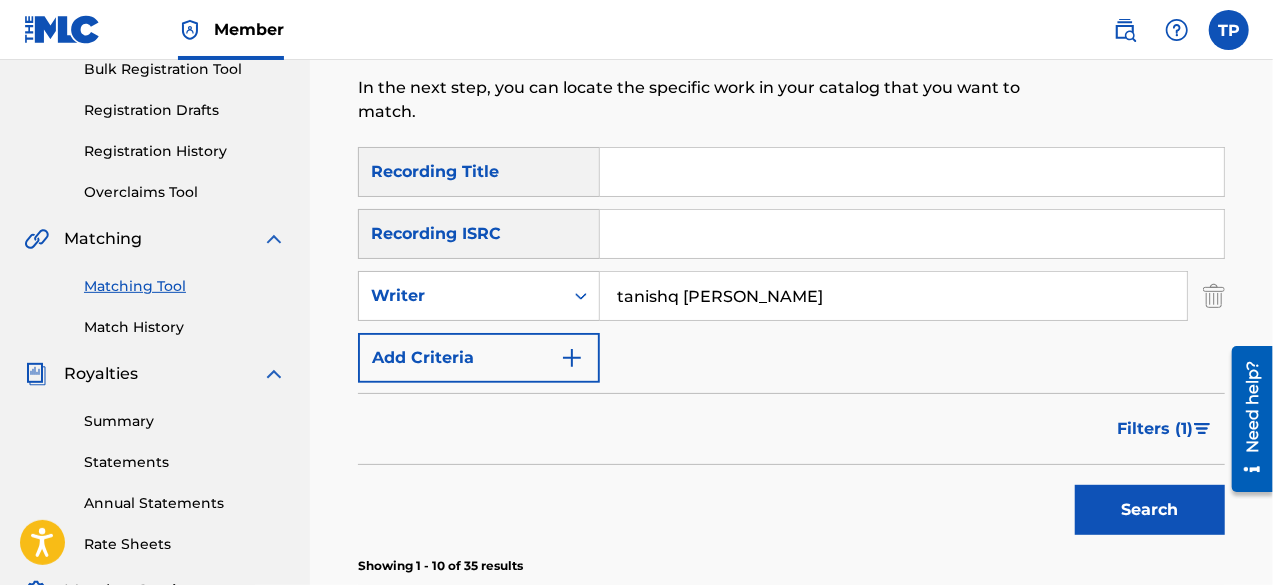 type on "\" 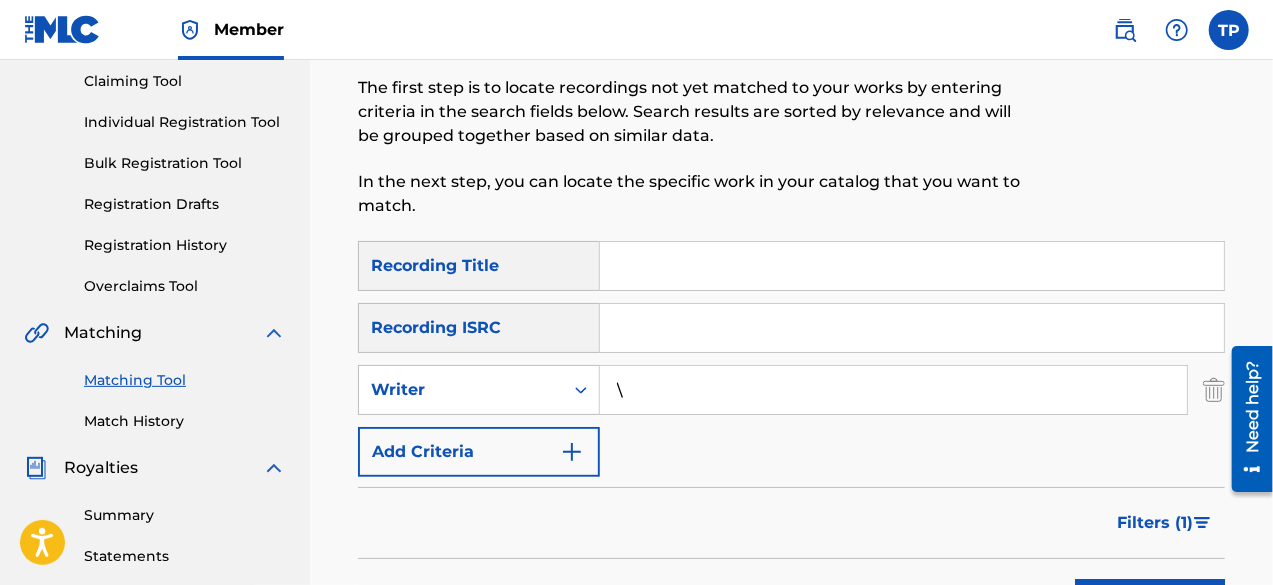 scroll, scrollTop: 214, scrollLeft: 0, axis: vertical 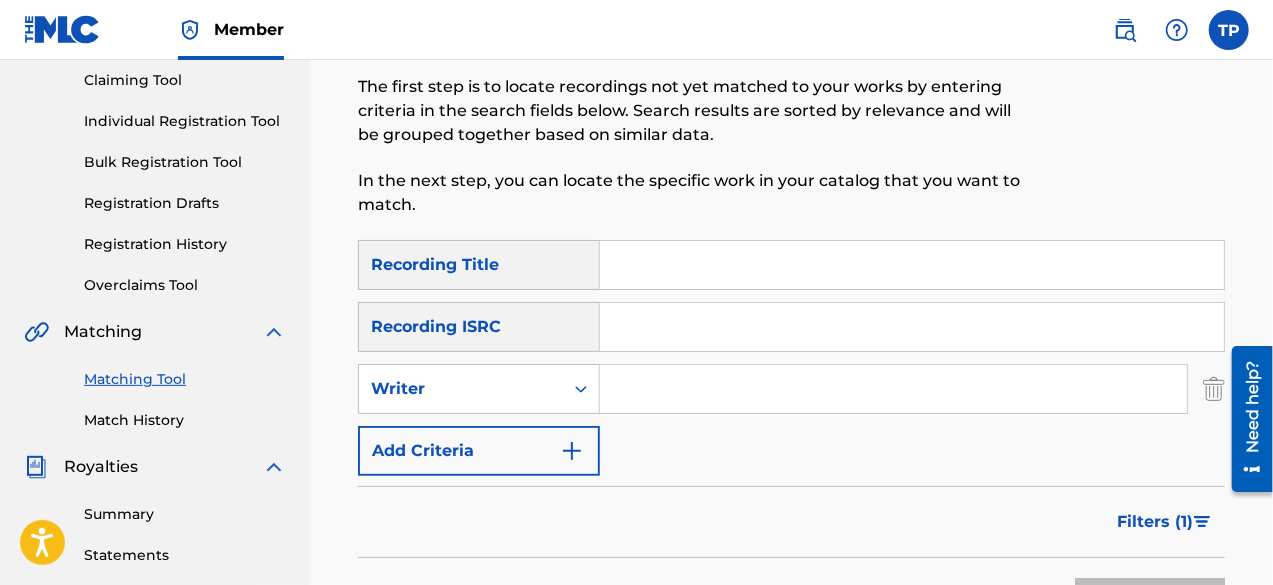 type 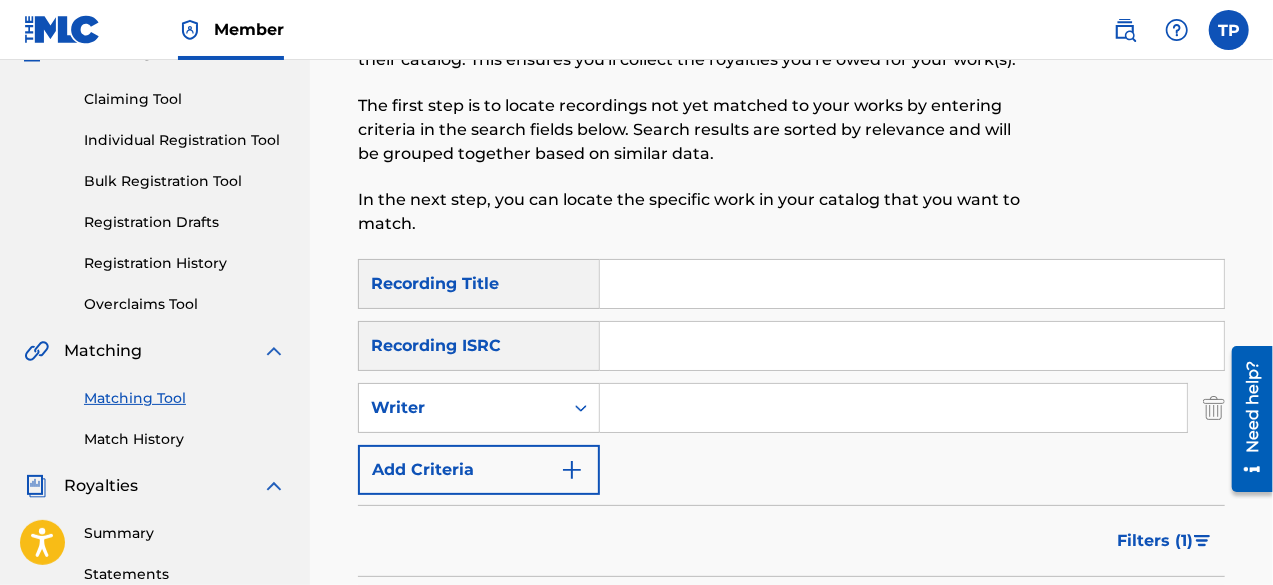 scroll, scrollTop: 172, scrollLeft: 0, axis: vertical 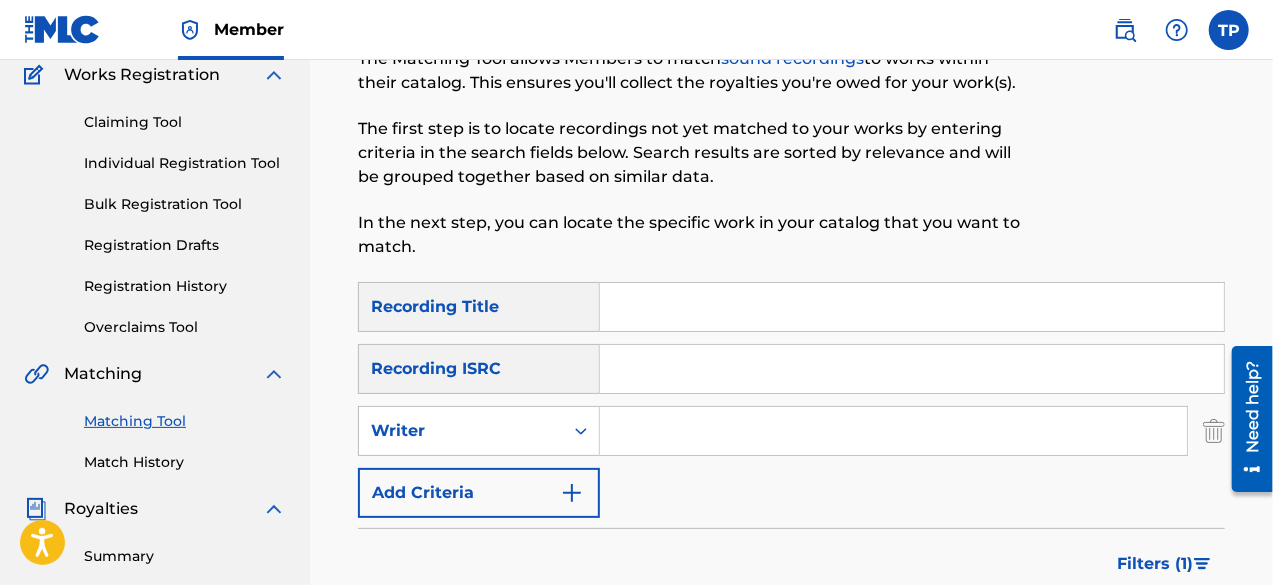 click on "Individual Registration Tool" at bounding box center [185, 163] 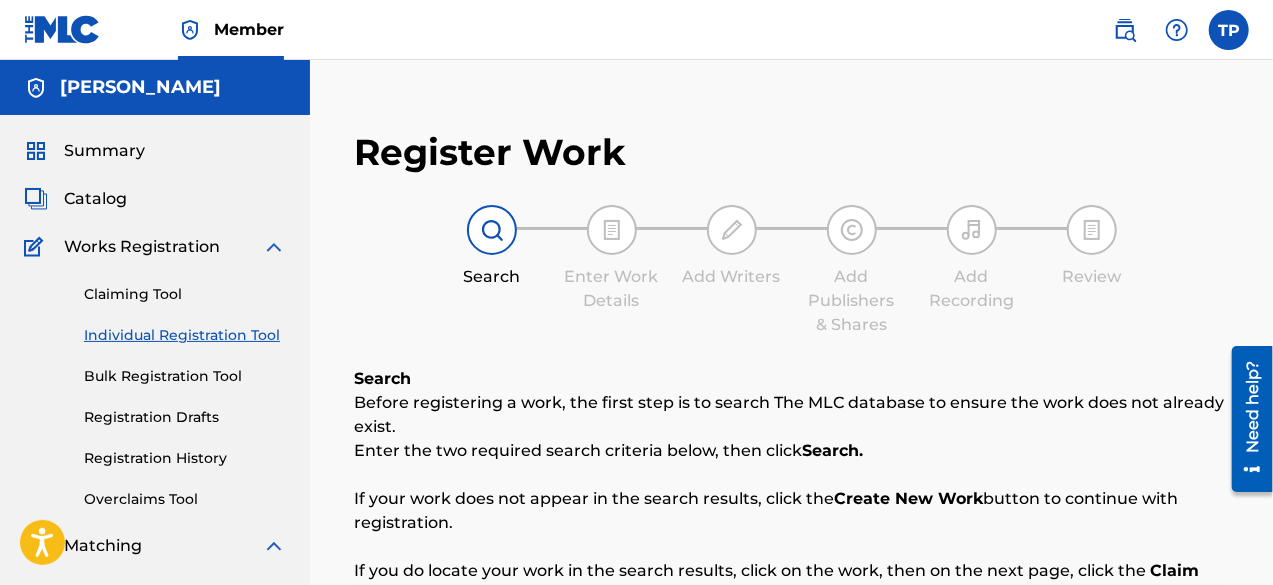 scroll, scrollTop: 347, scrollLeft: 0, axis: vertical 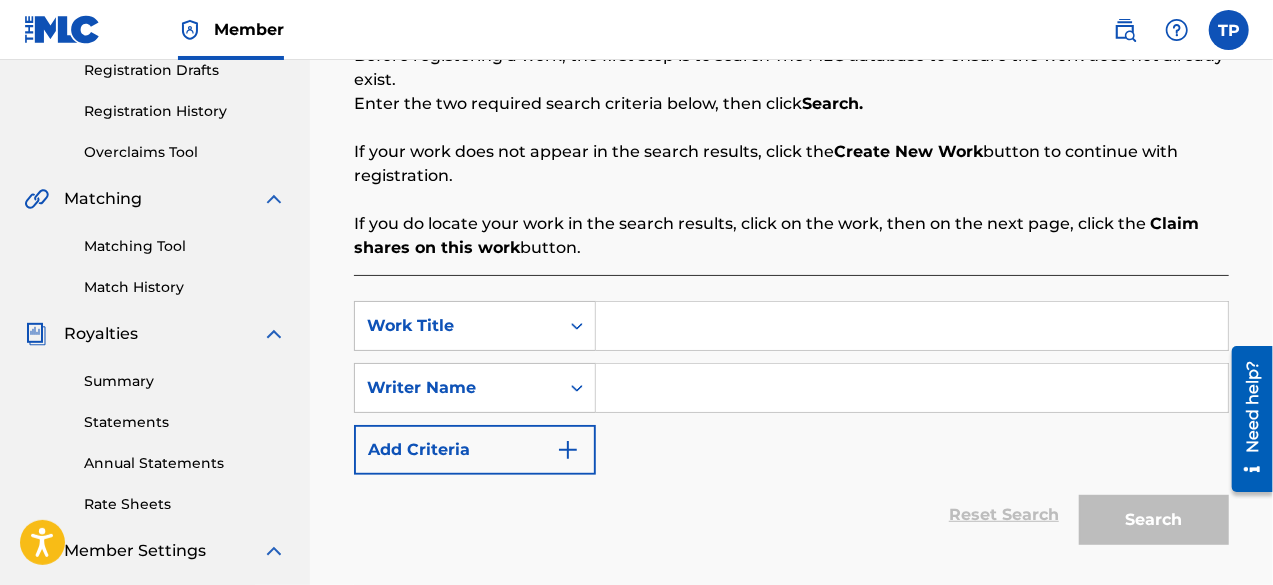 paste on "SONIC.EXE" 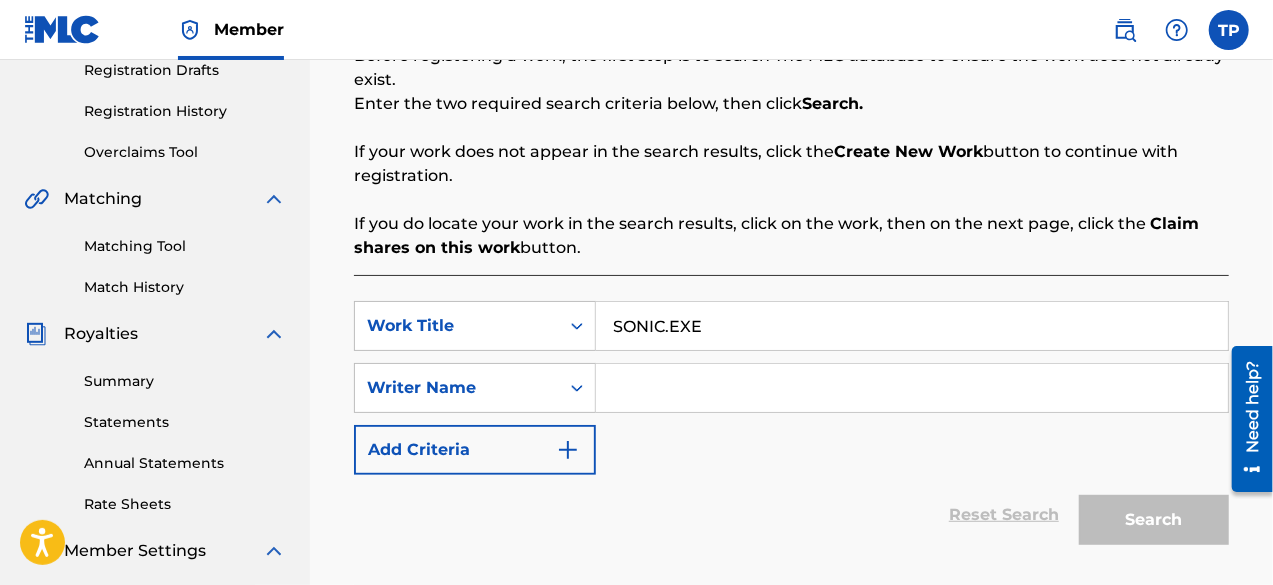 click on "SONIC.EXE" at bounding box center (912, 326) 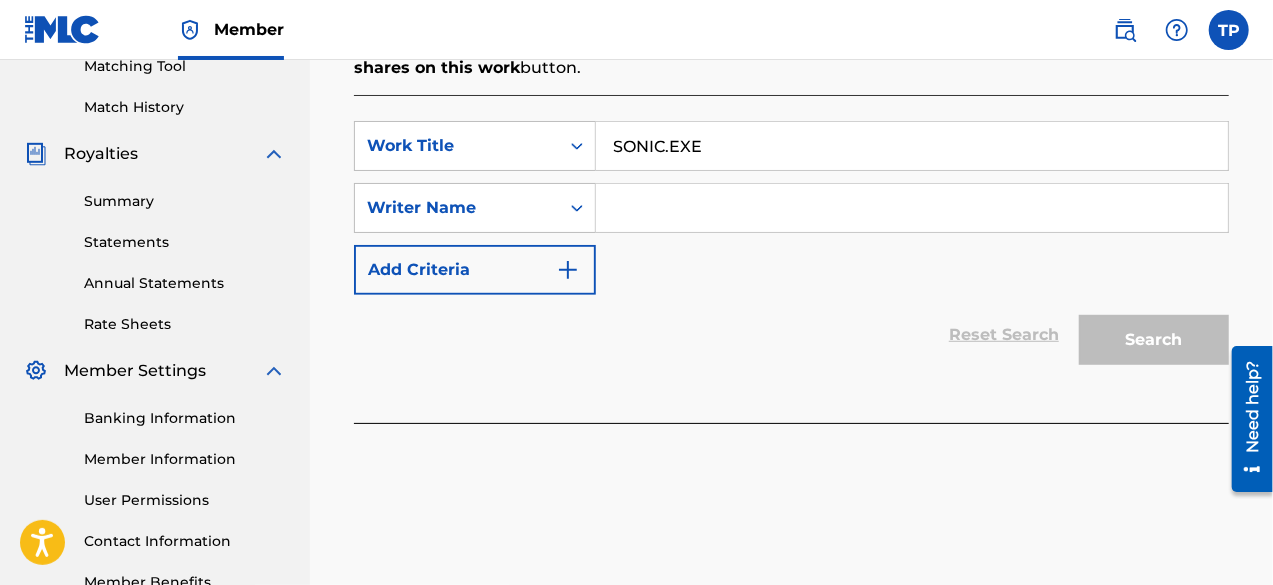 type on "SONIC.EXE" 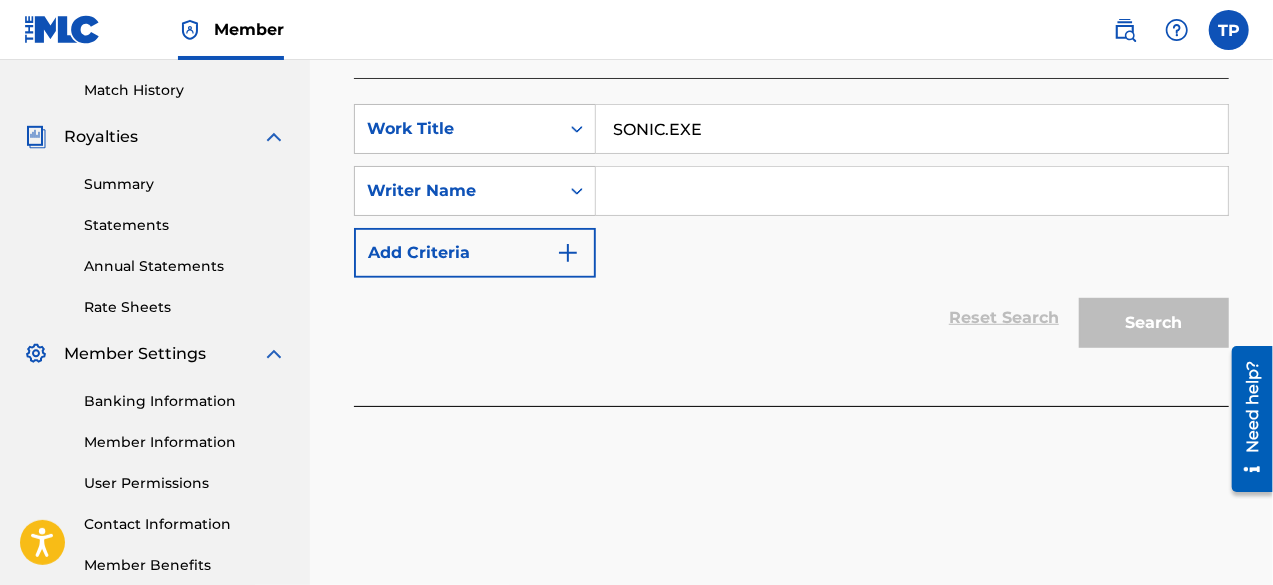 paste on "[PERSON_NAME]" 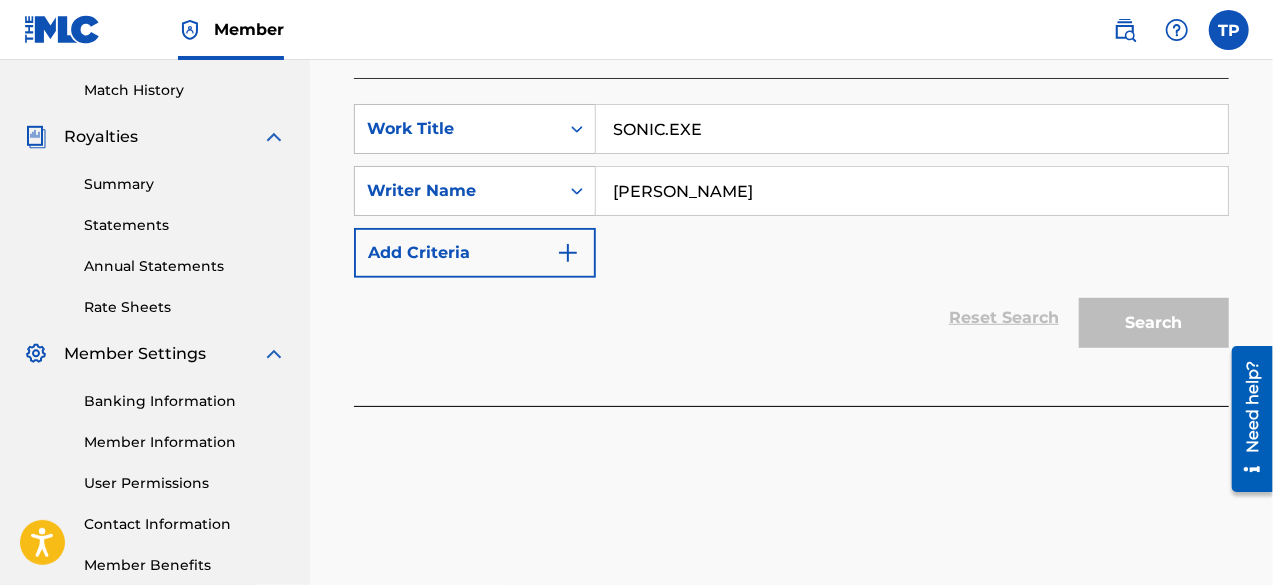 scroll, scrollTop: 542, scrollLeft: 0, axis: vertical 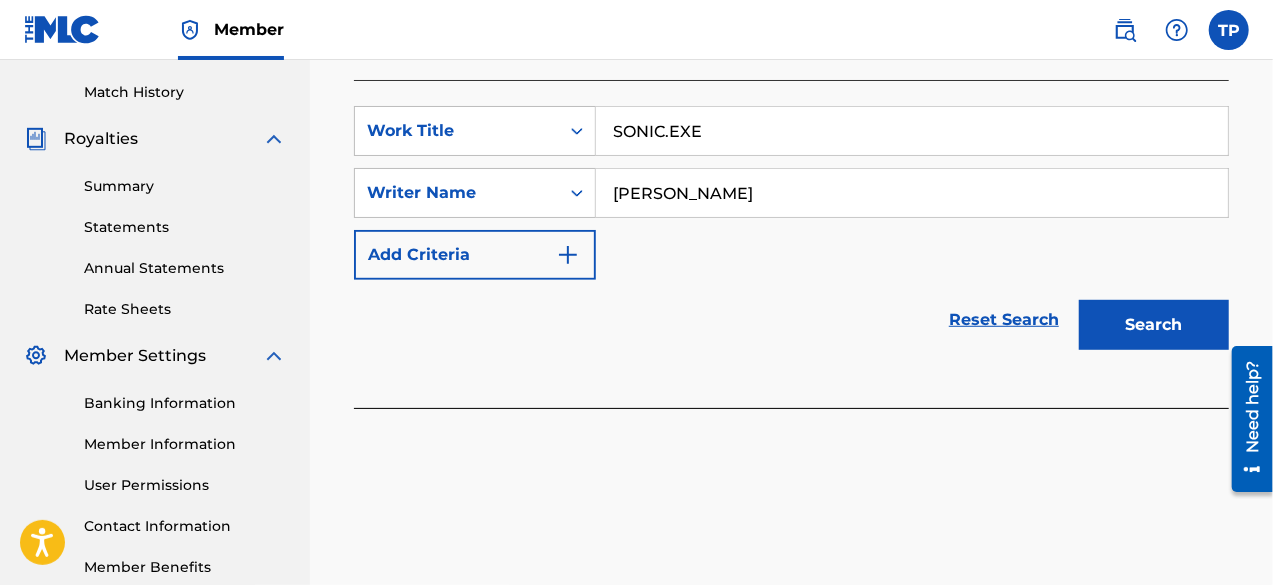 click on "[PERSON_NAME]" at bounding box center [912, 193] 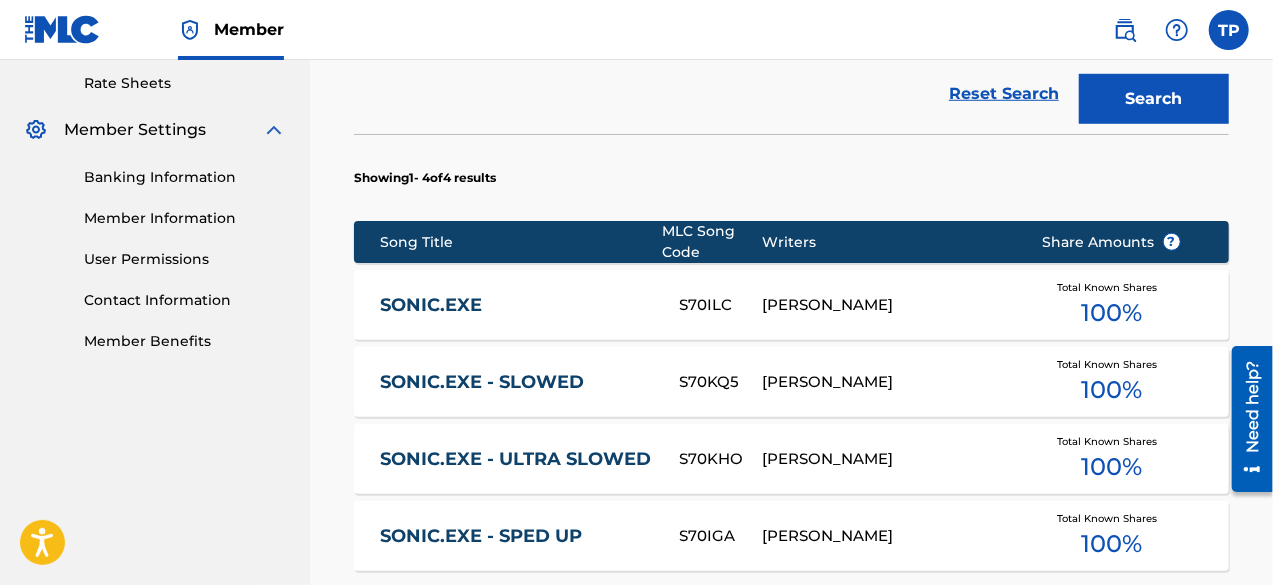 scroll, scrollTop: 864, scrollLeft: 0, axis: vertical 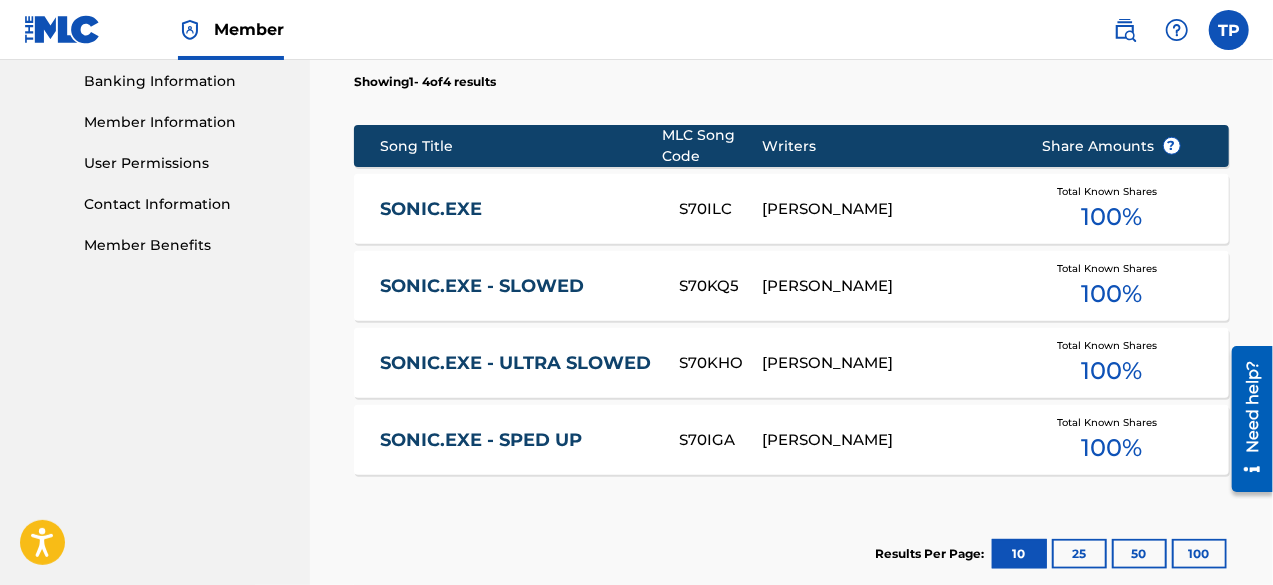 click on "[PERSON_NAME]" at bounding box center (886, 209) 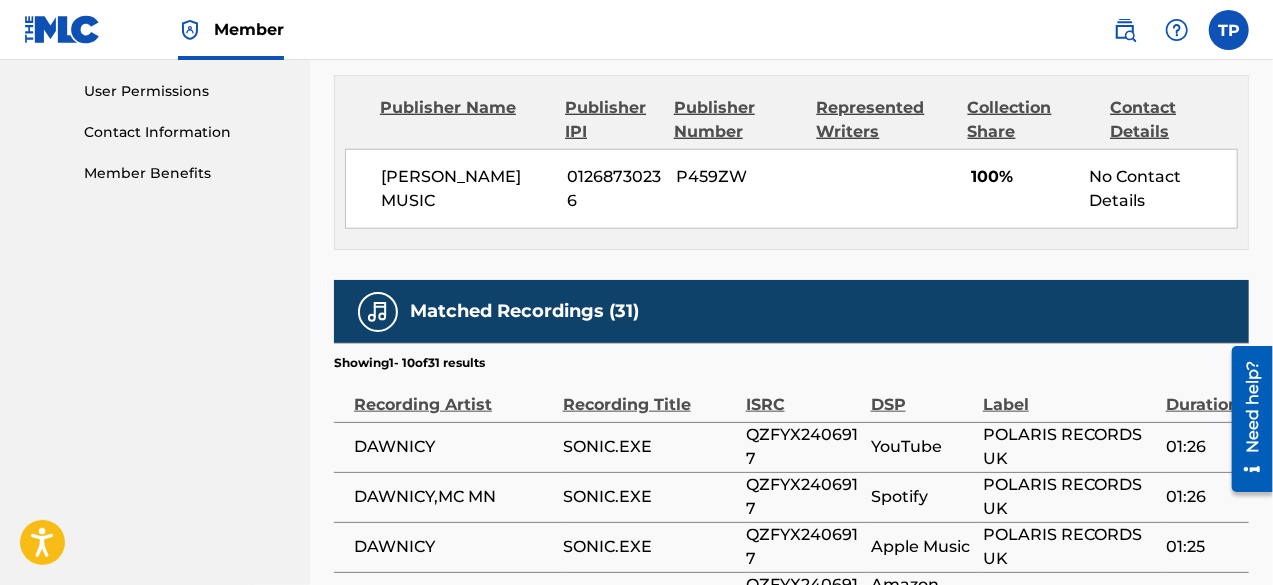 scroll, scrollTop: 425, scrollLeft: 0, axis: vertical 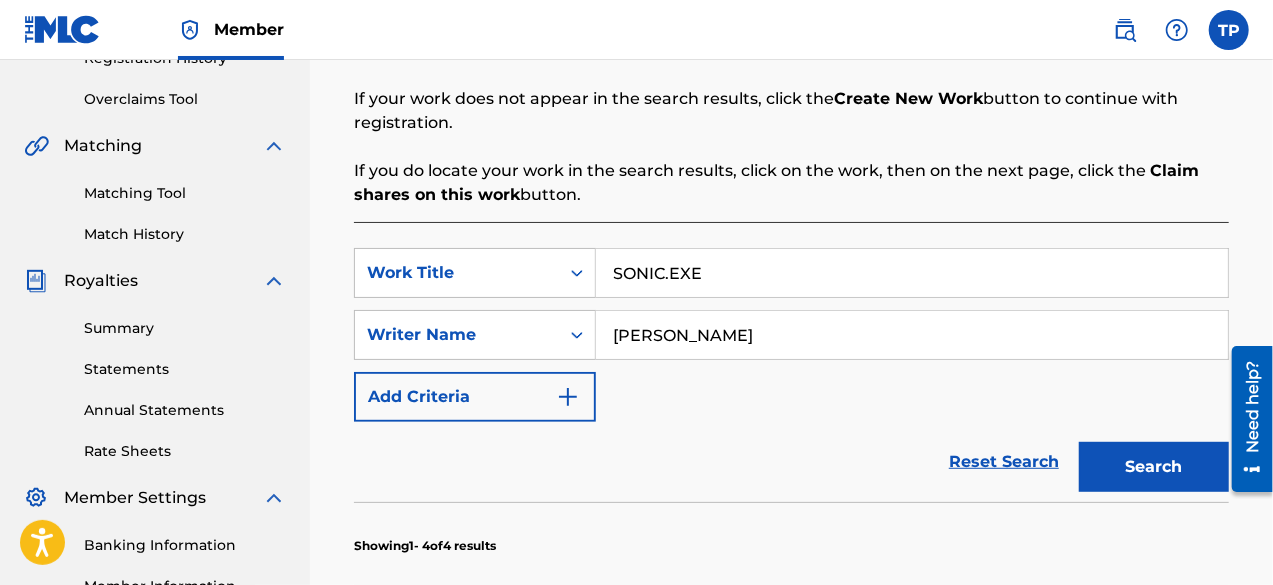 click on "Matching Tool" at bounding box center [185, 193] 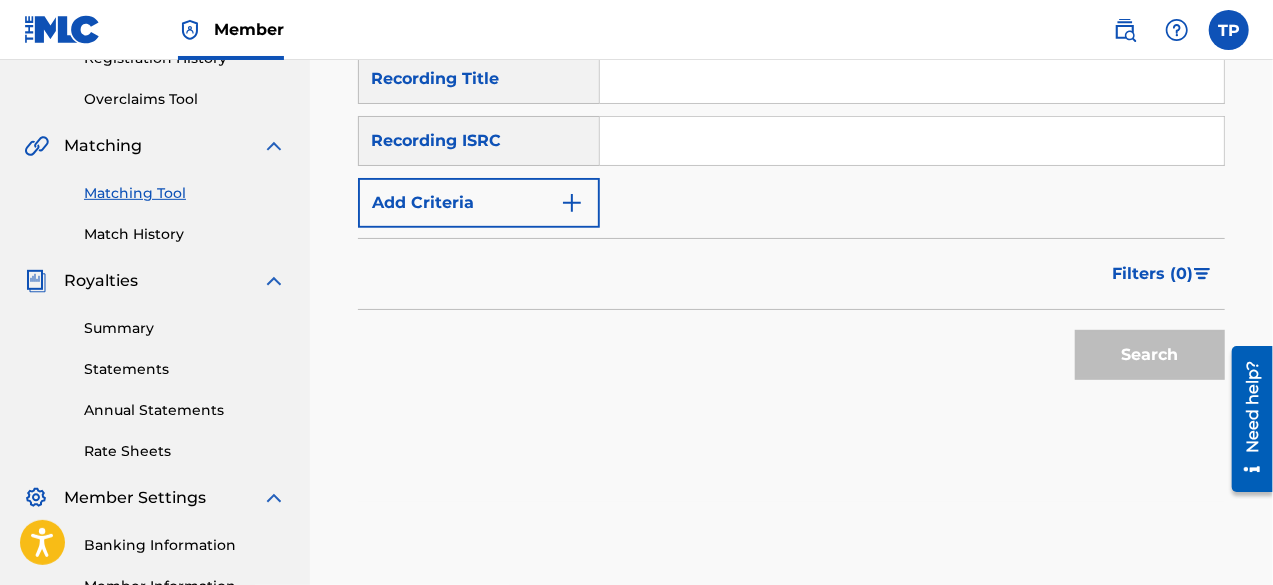 scroll, scrollTop: 0, scrollLeft: 0, axis: both 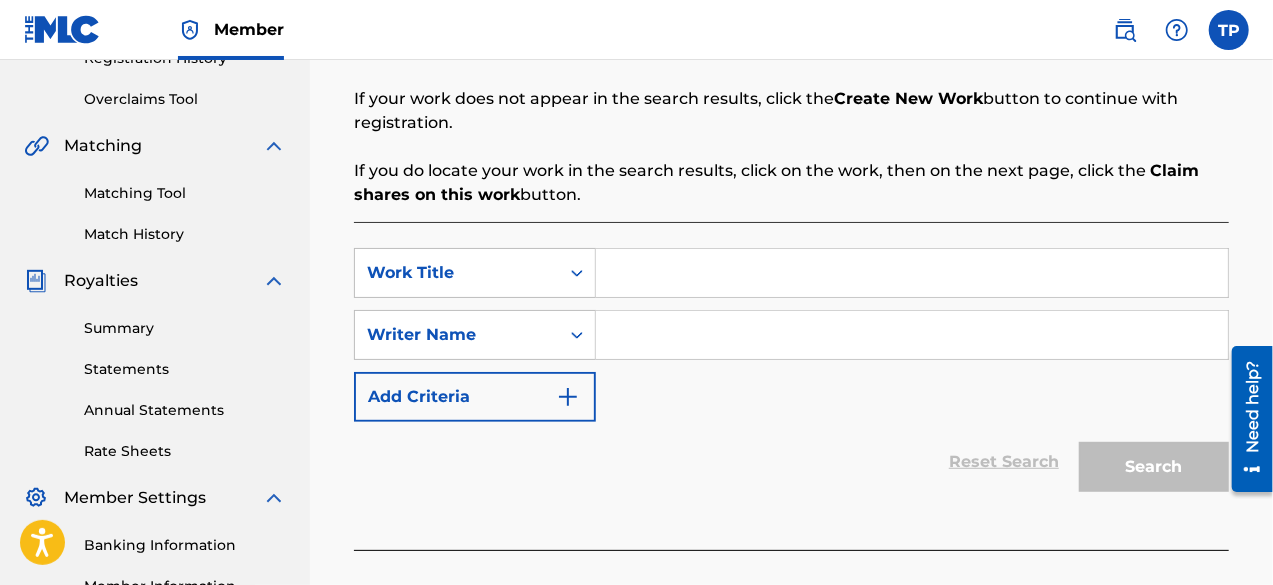 paste on "MONTAGEM BRAVO" 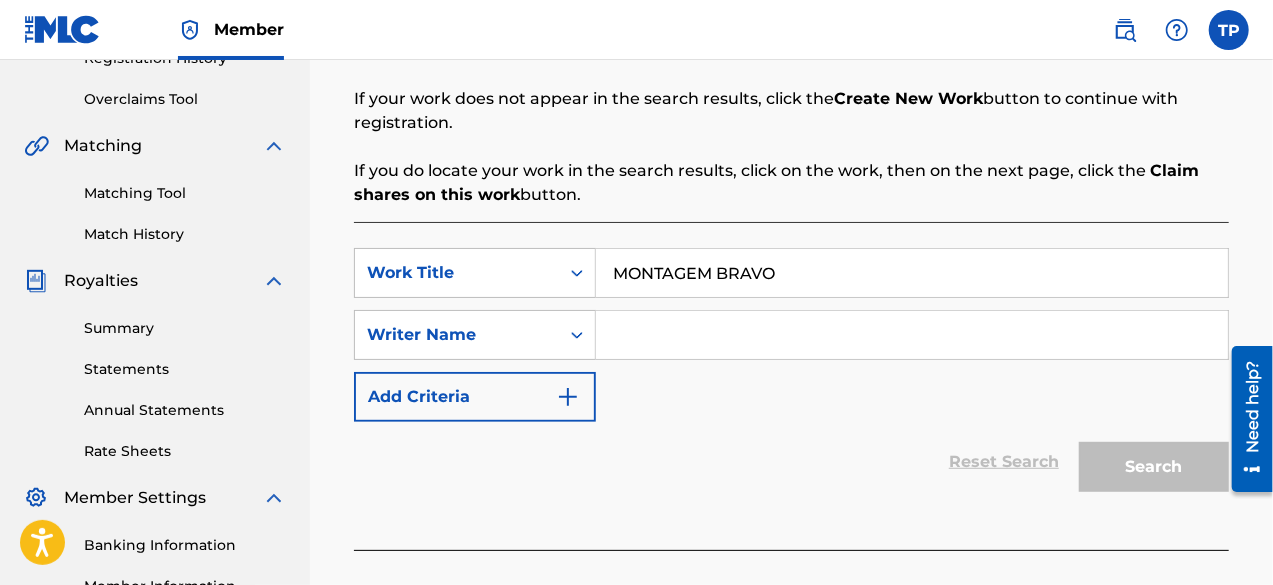 click on "MONTAGEM BRAVO" at bounding box center (912, 273) 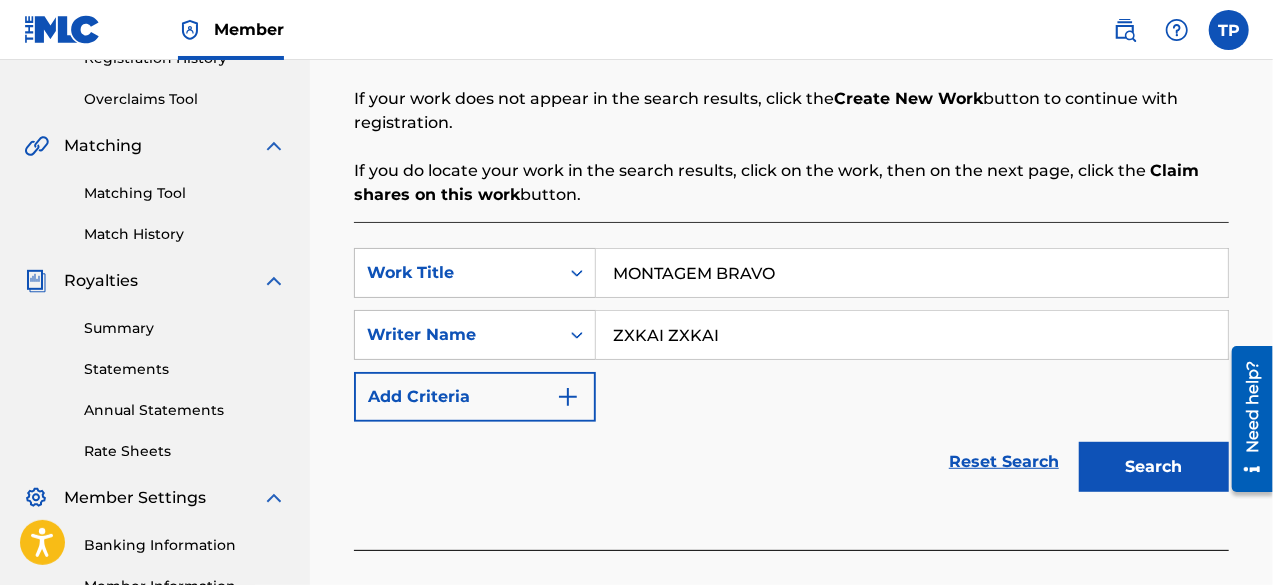 click on "ZXKAI ZXKAI" at bounding box center [912, 335] 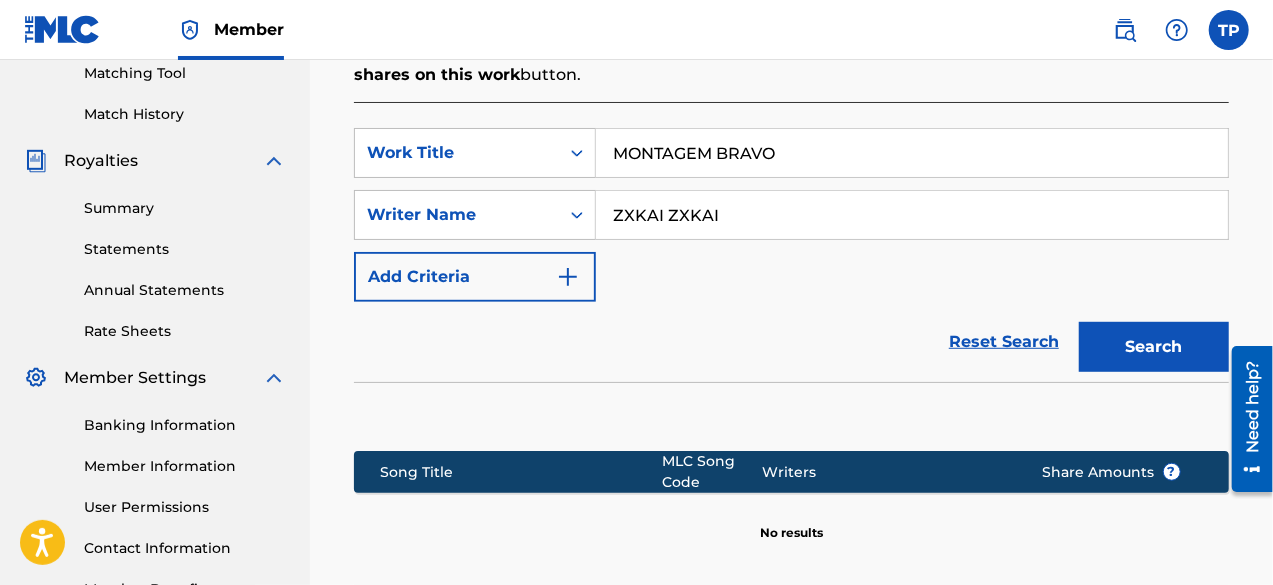 scroll, scrollTop: 516, scrollLeft: 0, axis: vertical 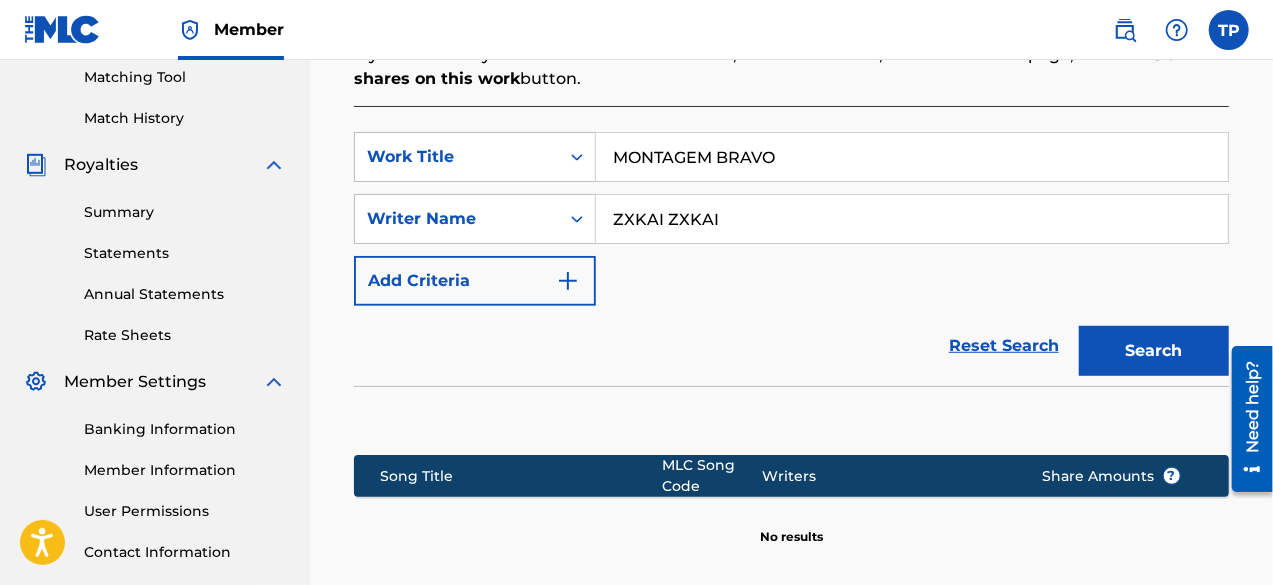 paste on "[PERSON_NAME]" 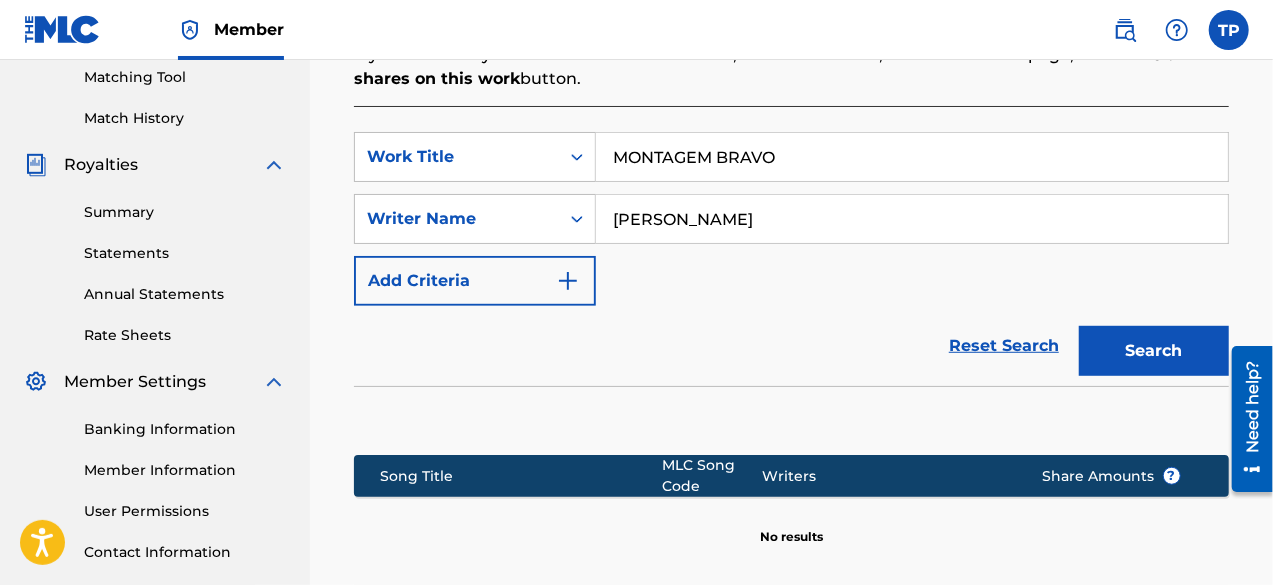 click on "[PERSON_NAME]" at bounding box center (912, 219) 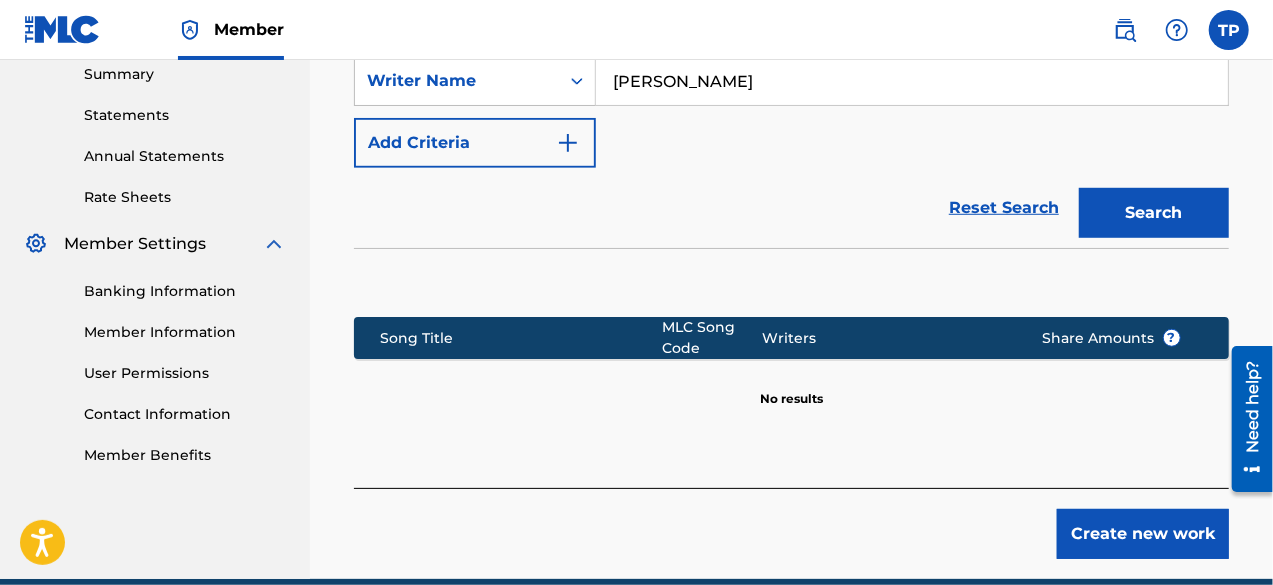 scroll, scrollTop: 654, scrollLeft: 0, axis: vertical 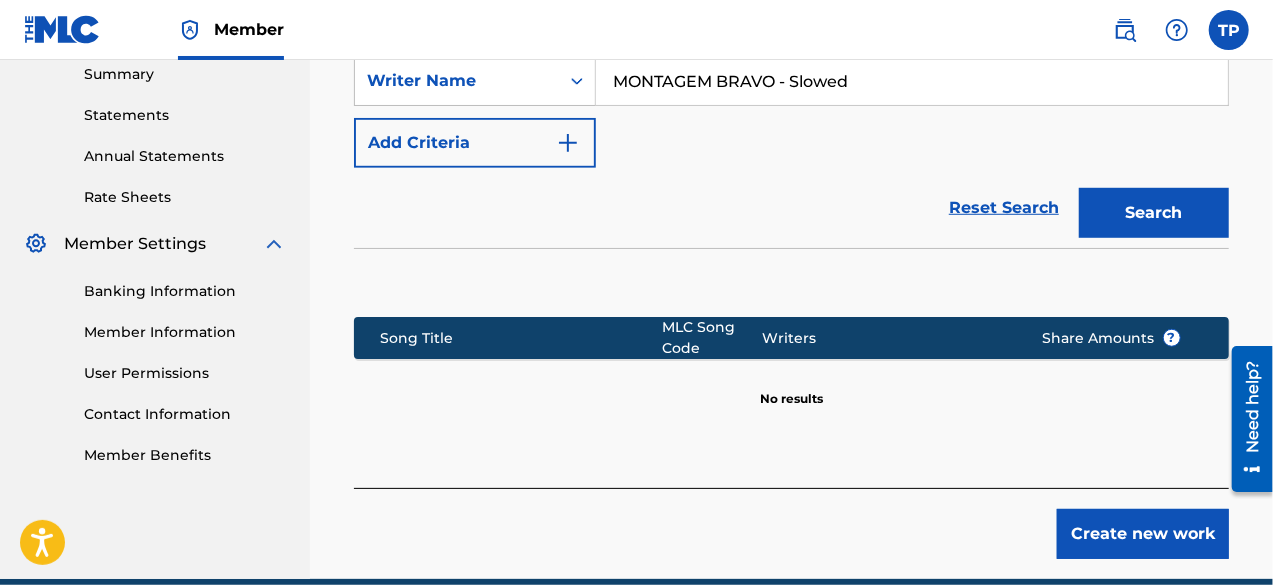 click on "MONTAGEM BRAVO - Slowed" at bounding box center [912, 81] 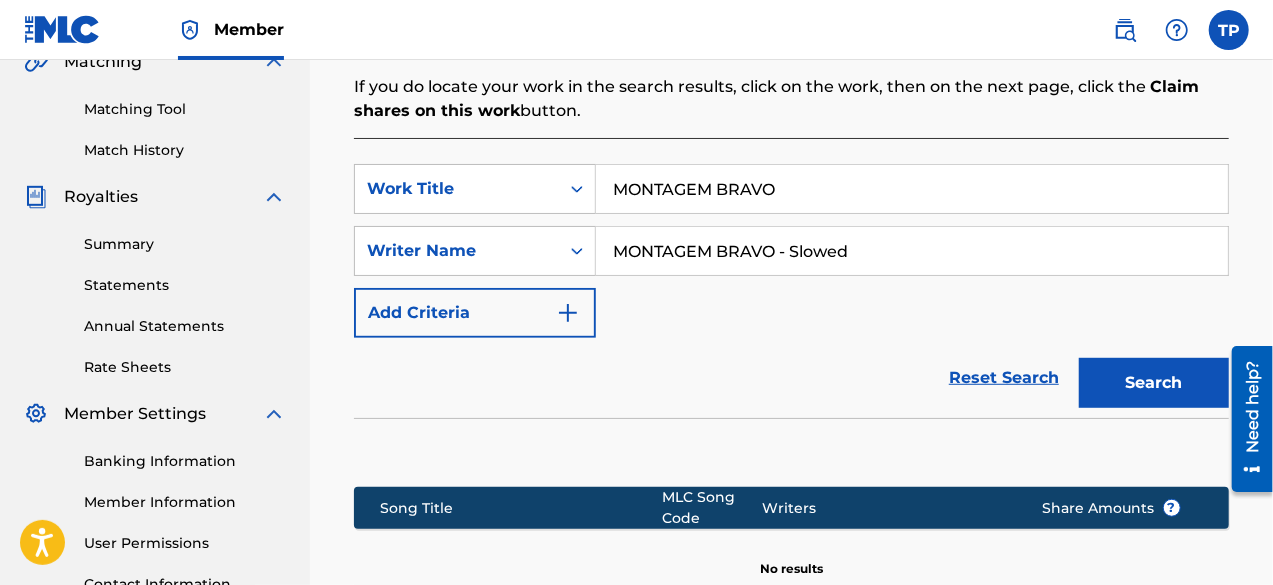 type on "[PERSON_NAME]" 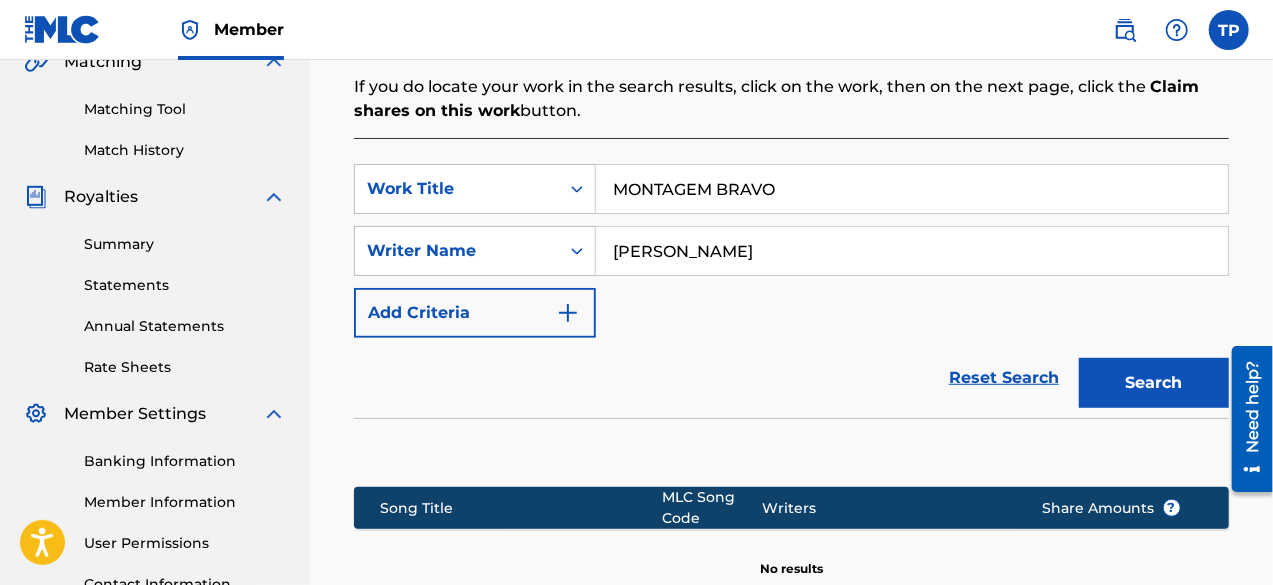 click on "MONTAGEM BRAVO" at bounding box center [912, 189] 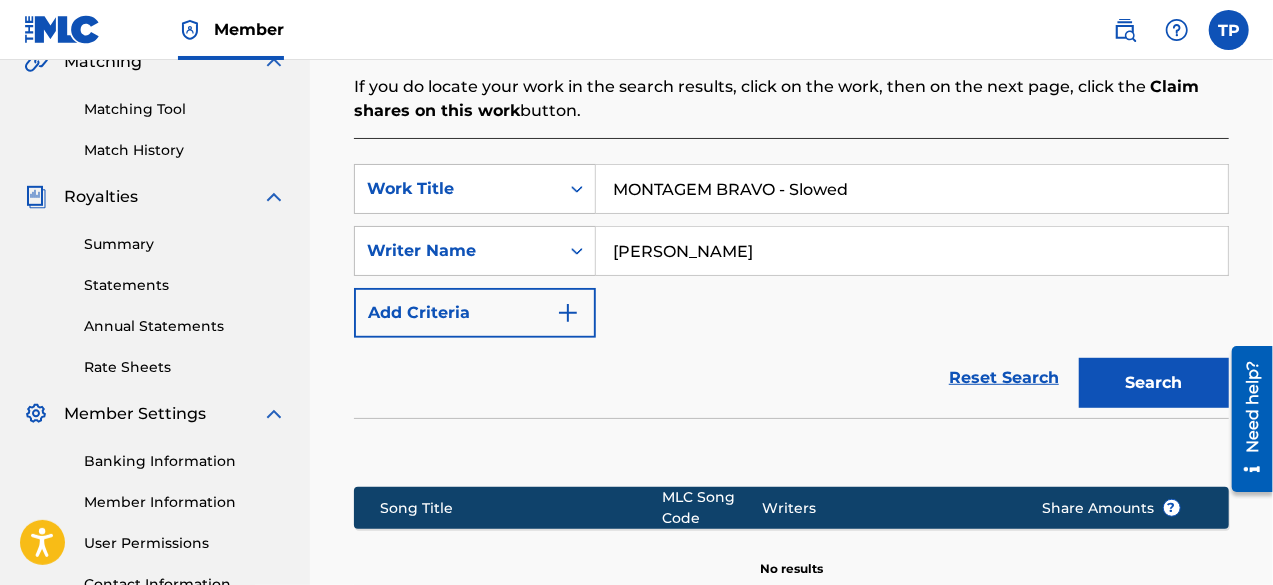 type on "MONTAGEM BRAVO - Slowed" 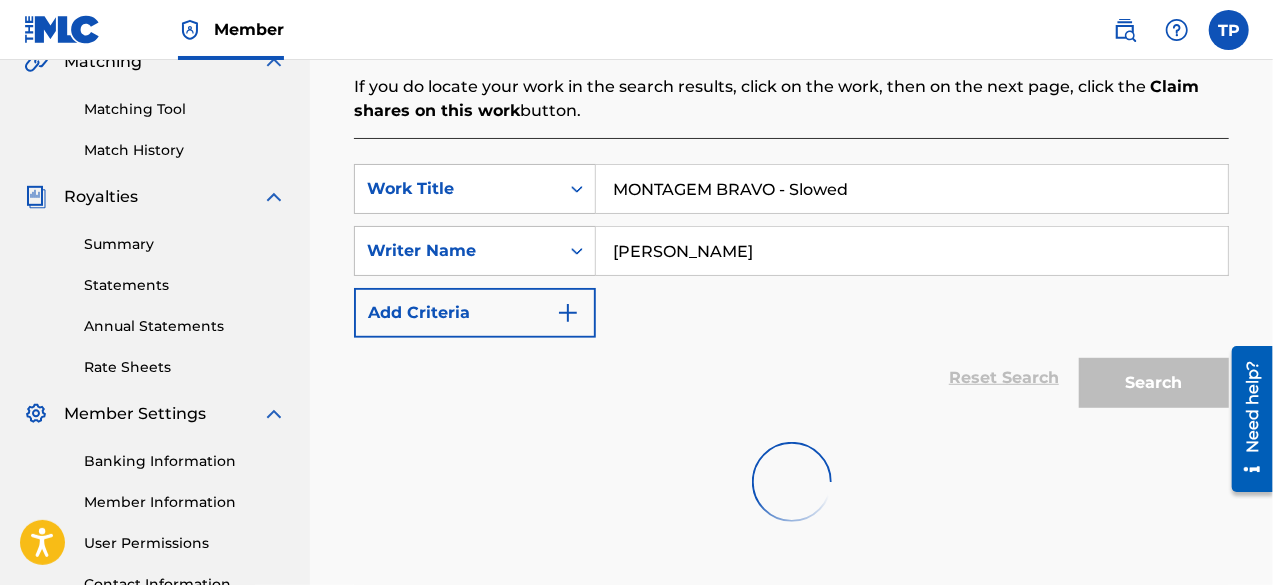 scroll, scrollTop: 654, scrollLeft: 0, axis: vertical 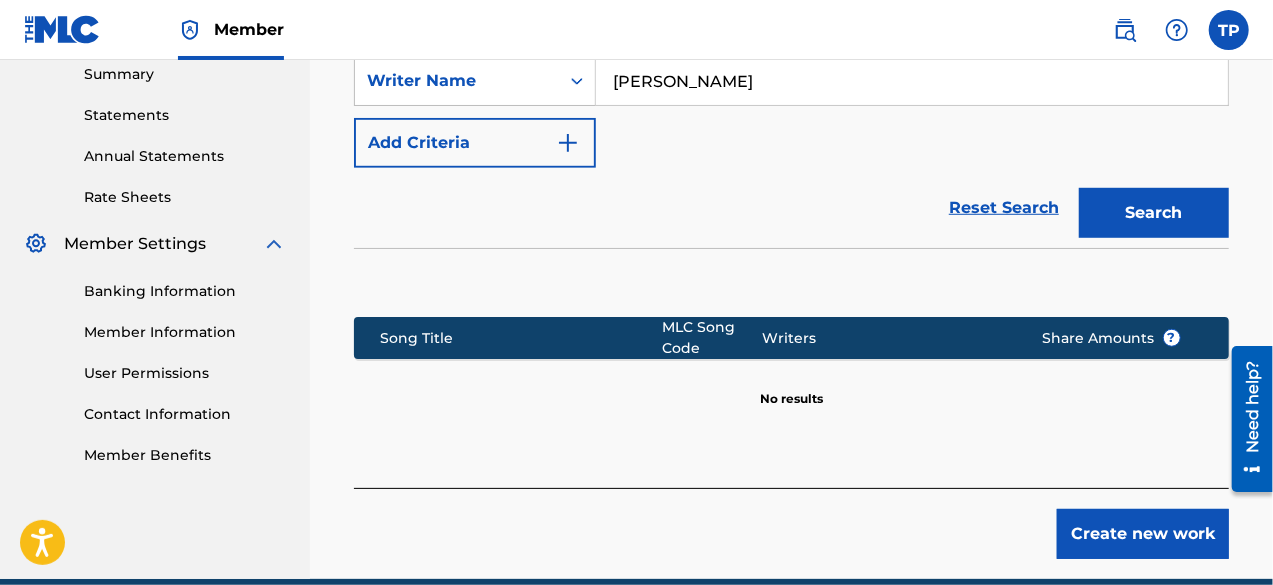 click on "Add Criteria" at bounding box center (475, 143) 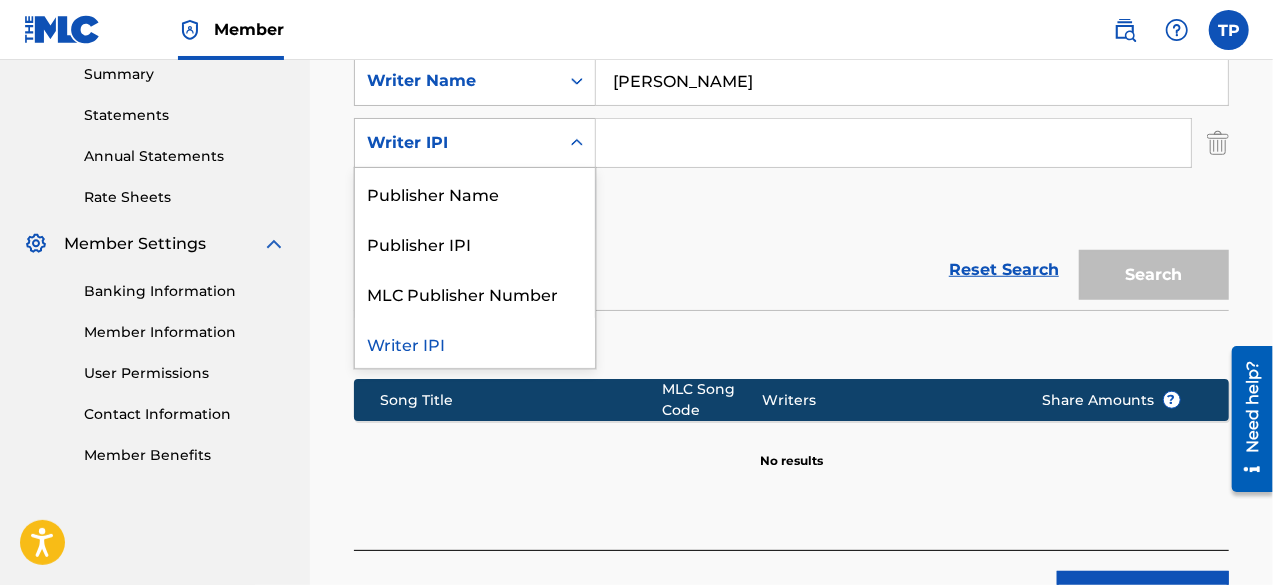 click on "Writer IPI" at bounding box center [457, 143] 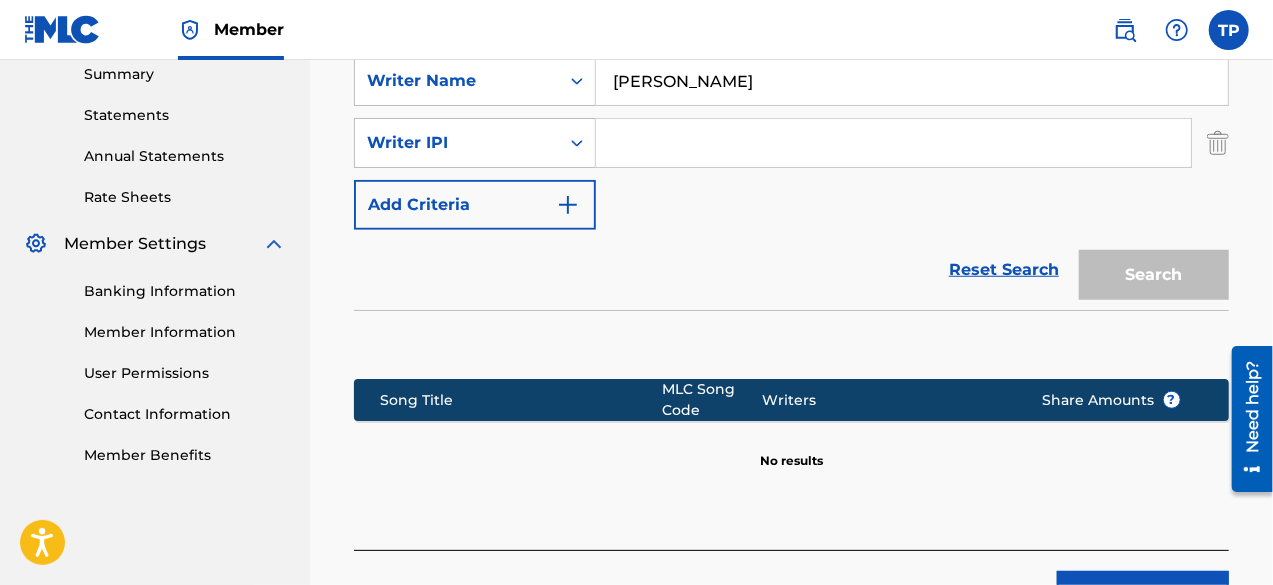 click at bounding box center (1218, 143) 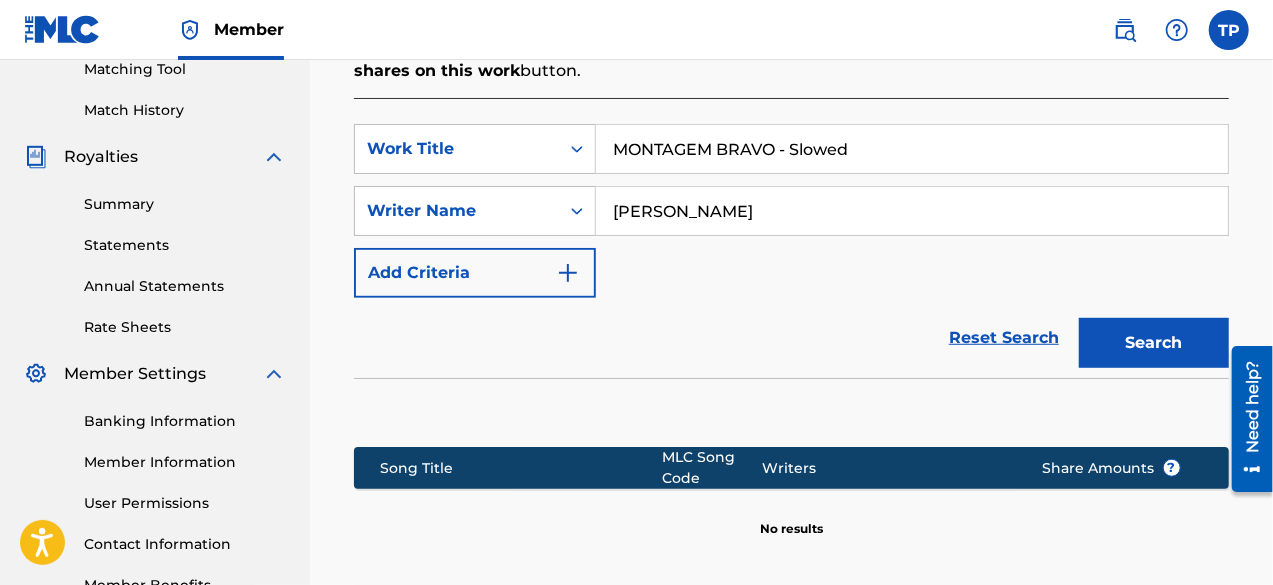 scroll, scrollTop: 522, scrollLeft: 0, axis: vertical 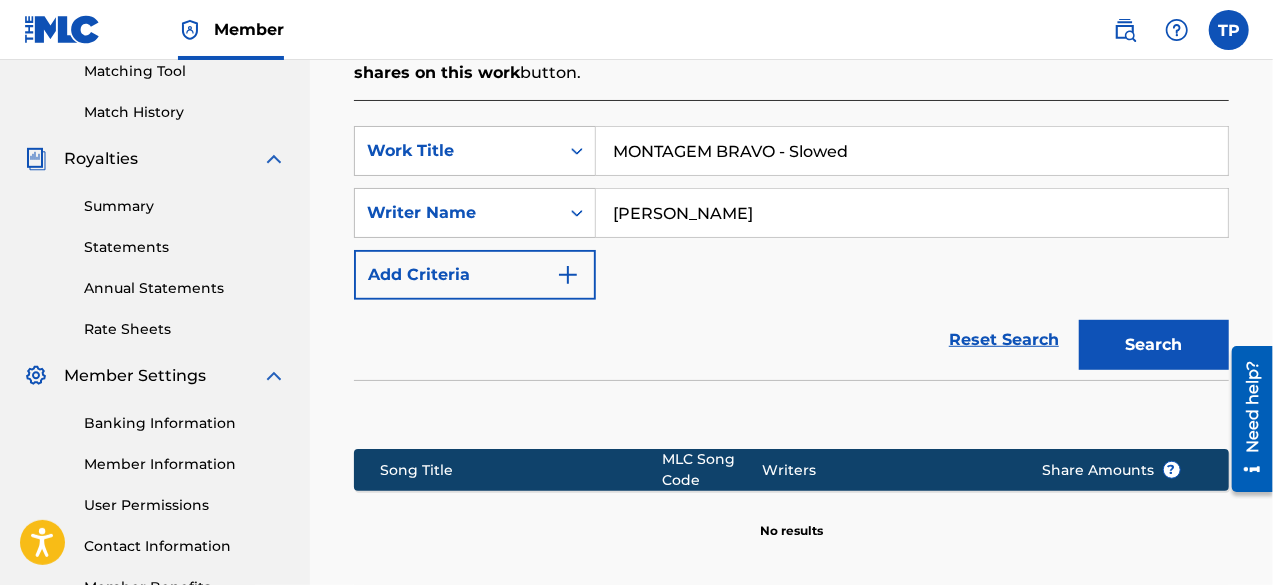click on "[PERSON_NAME]" at bounding box center [912, 213] 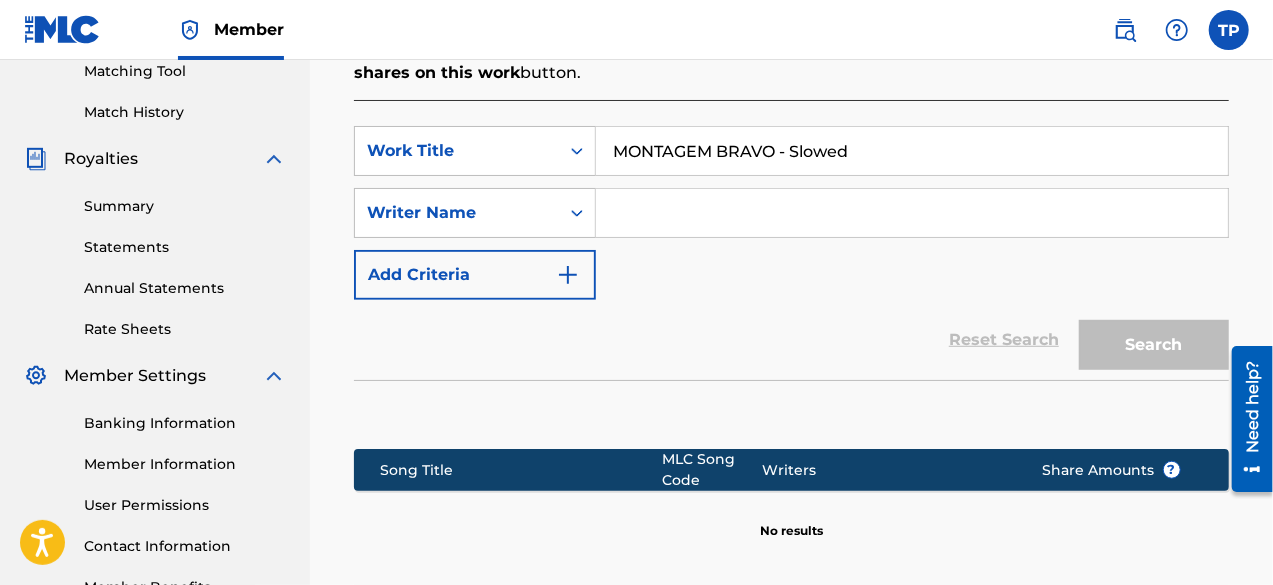 type 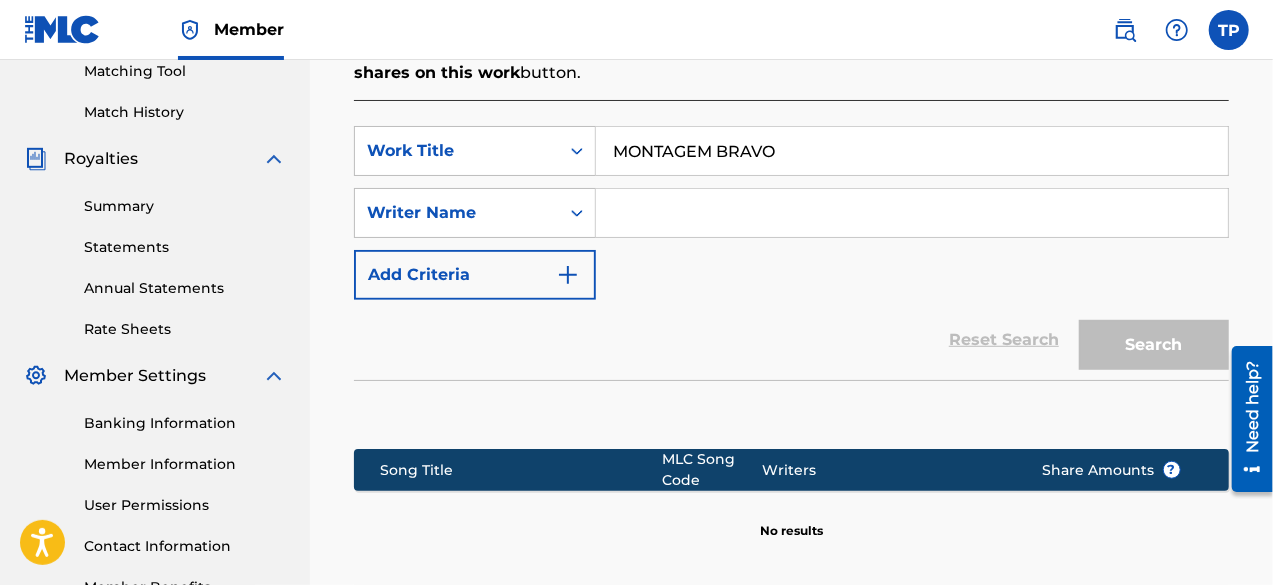 type on "MONTAGEM BRAVO" 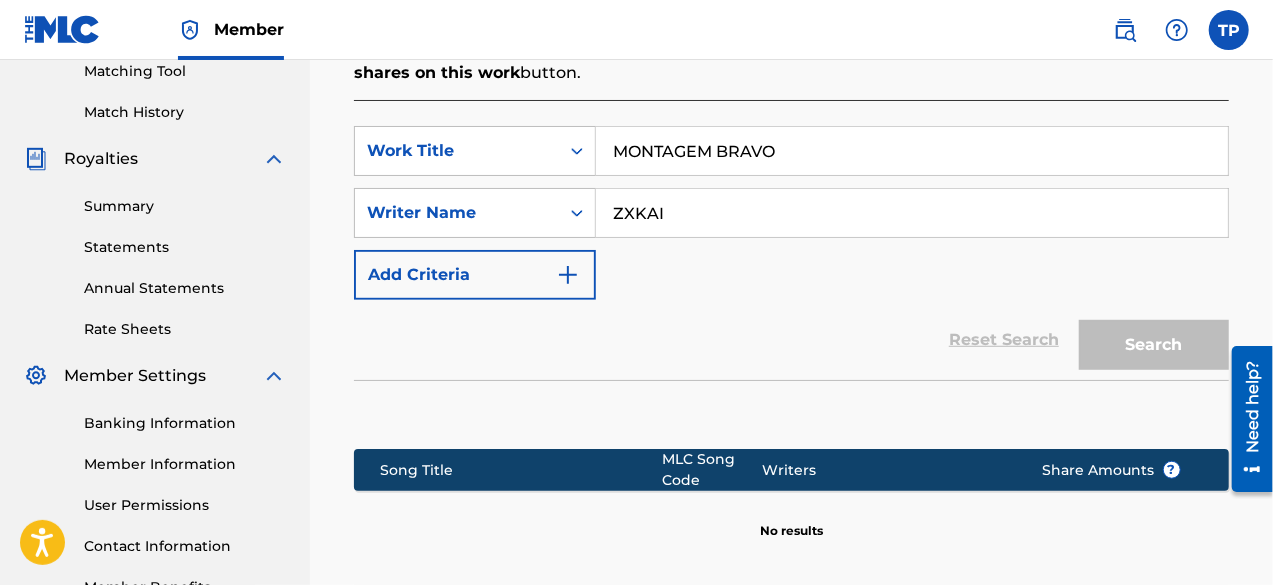 click on "ZXKAI" at bounding box center [912, 213] 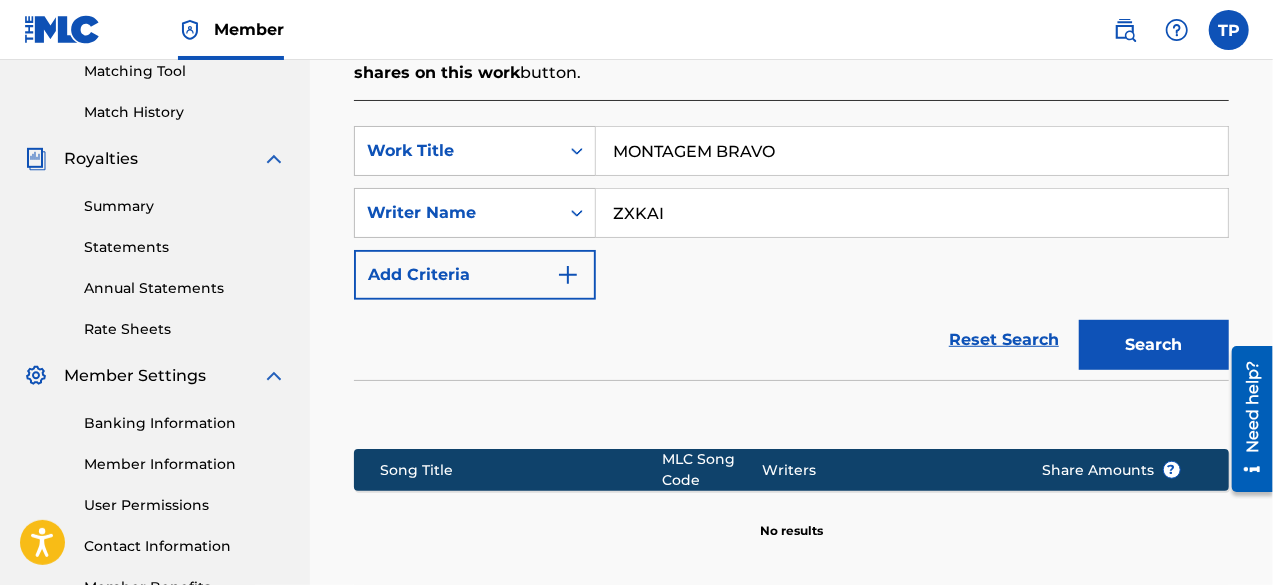 type on "ZXKAI" 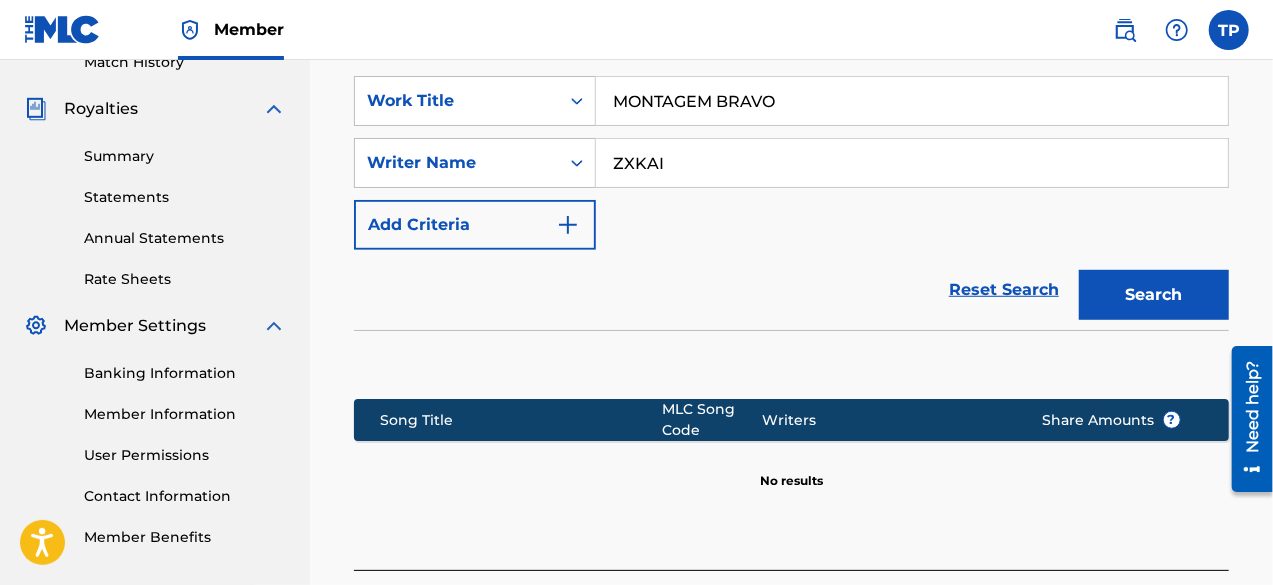 scroll, scrollTop: 576, scrollLeft: 0, axis: vertical 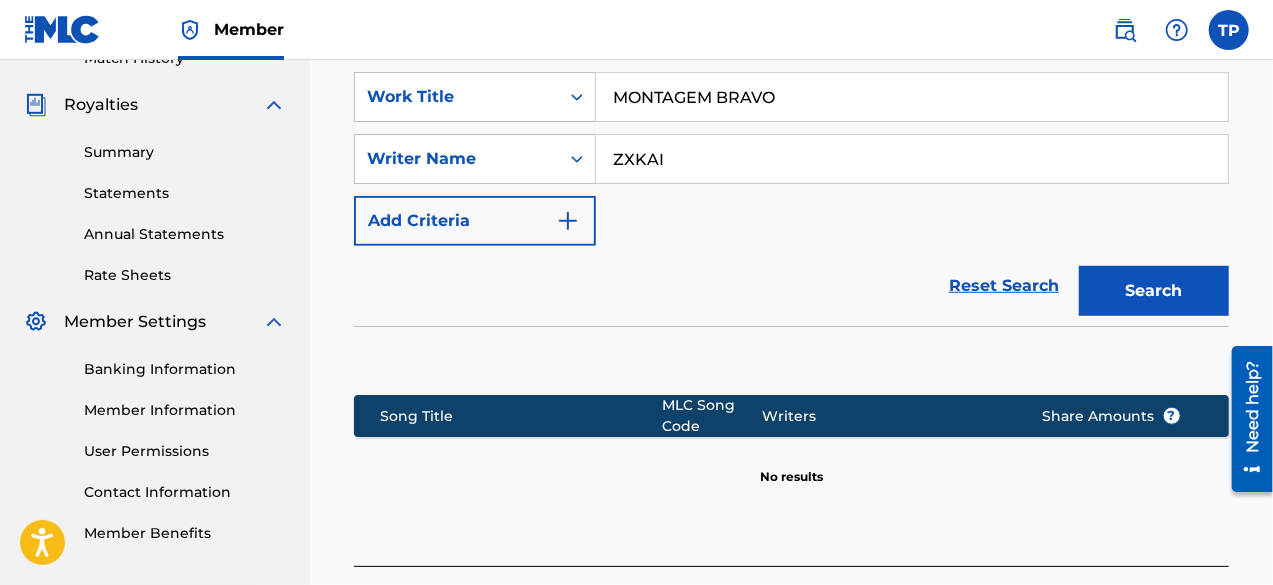 click on "Add Criteria" at bounding box center [475, 221] 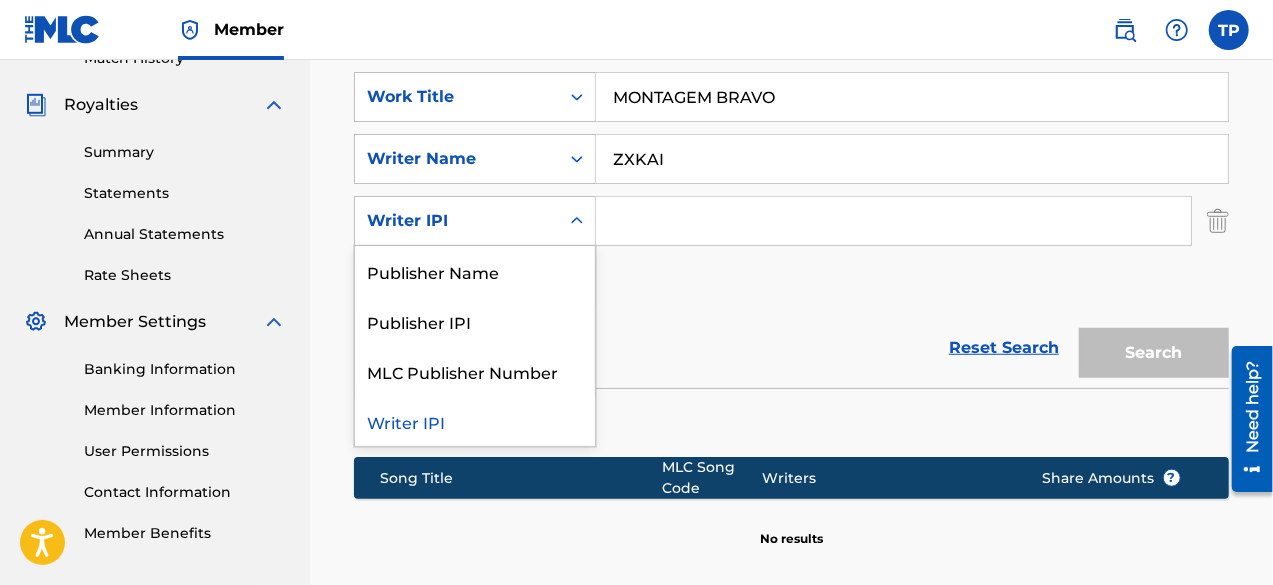 click on "Writer IPI" at bounding box center (457, 221) 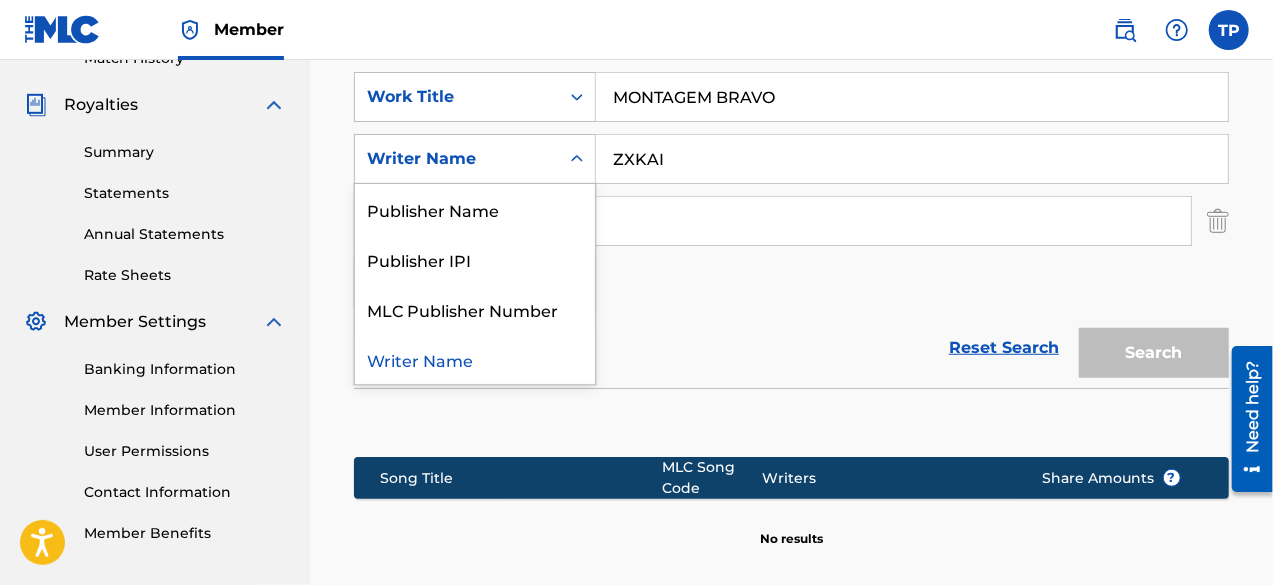 click on "Writer Name" at bounding box center (457, 159) 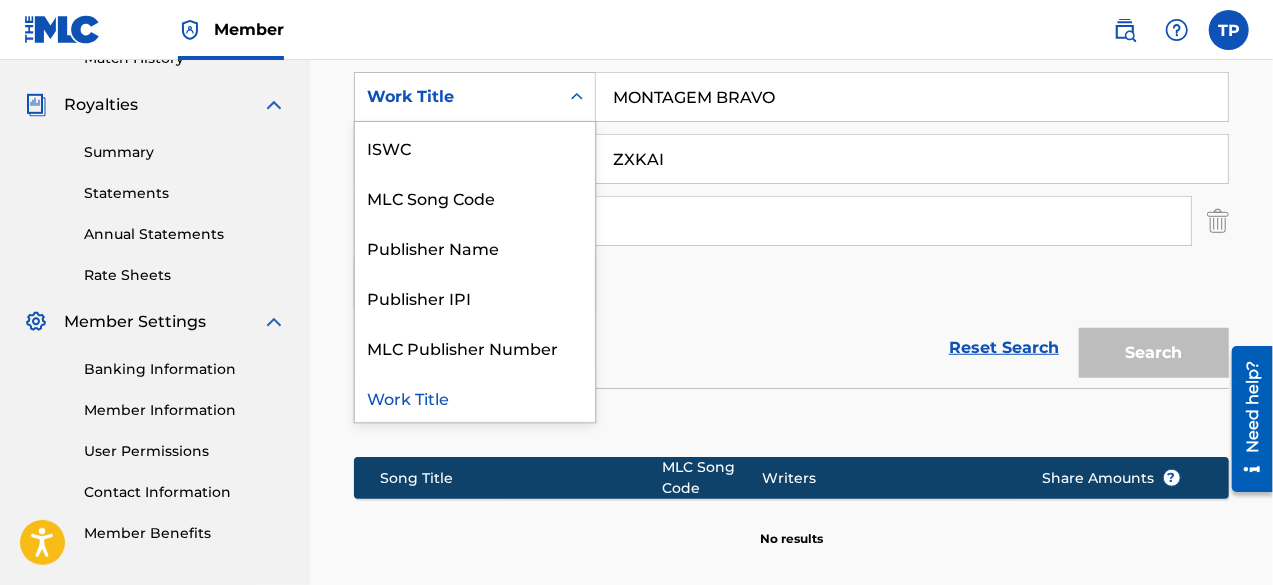 click on "Work Title" at bounding box center [457, 97] 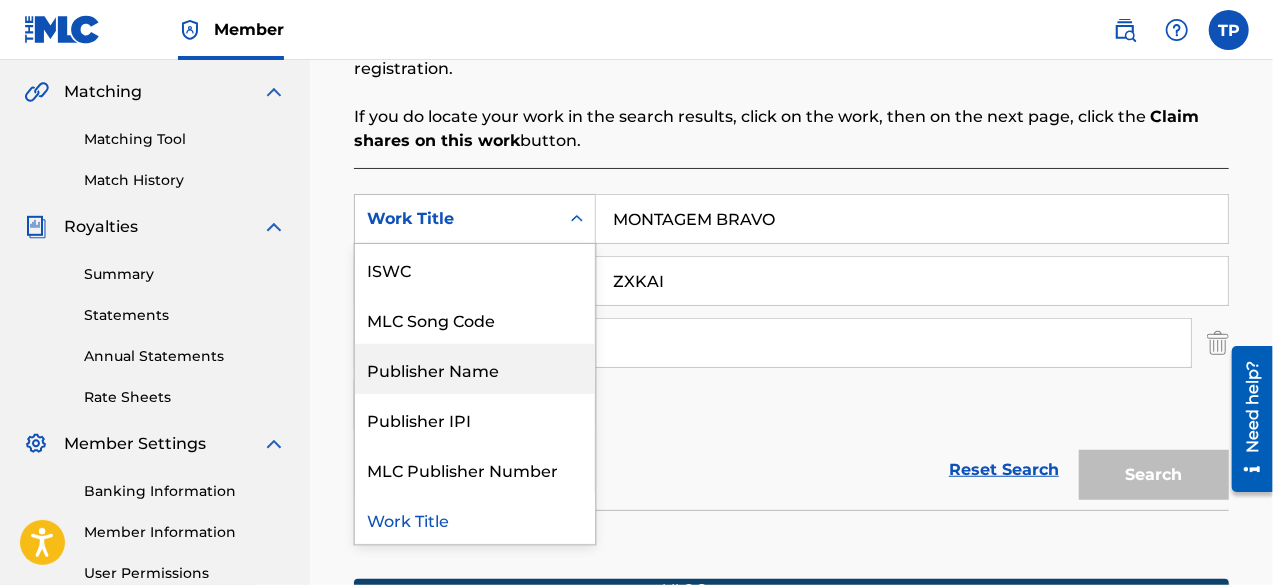 scroll, scrollTop: 454, scrollLeft: 0, axis: vertical 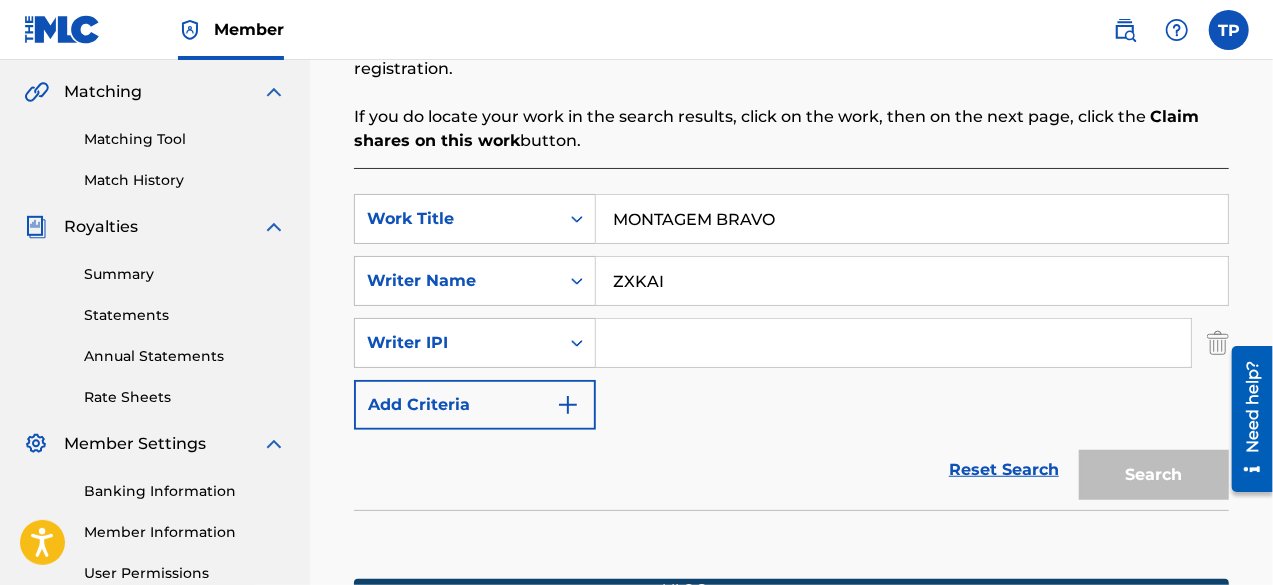 click on "Matching Tool" at bounding box center (185, 139) 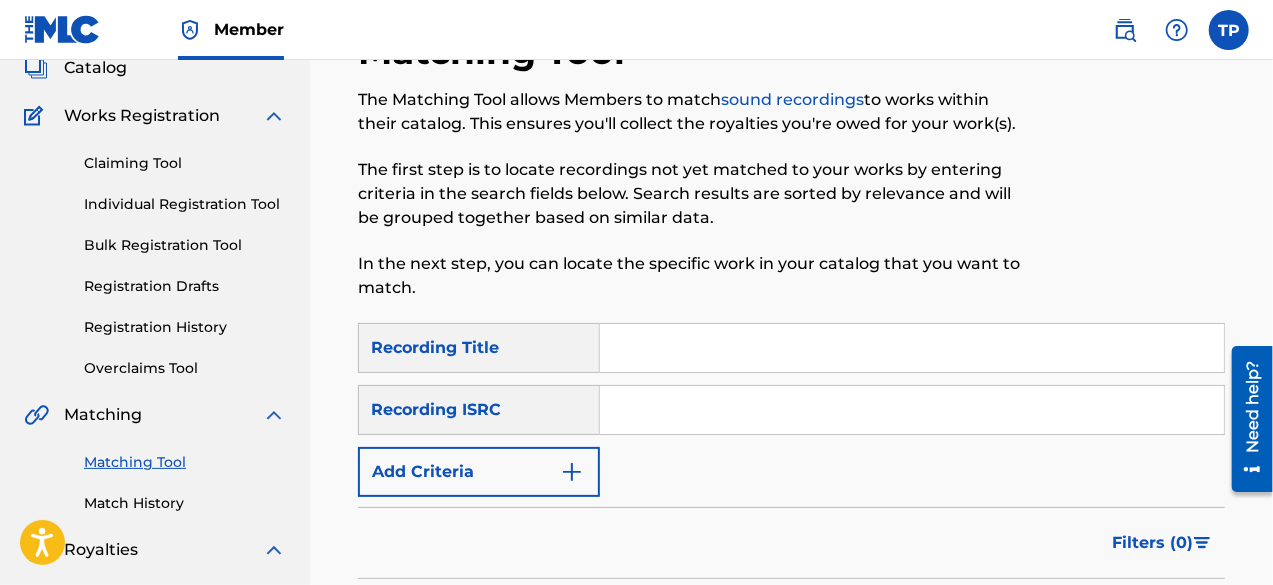 scroll, scrollTop: 132, scrollLeft: 0, axis: vertical 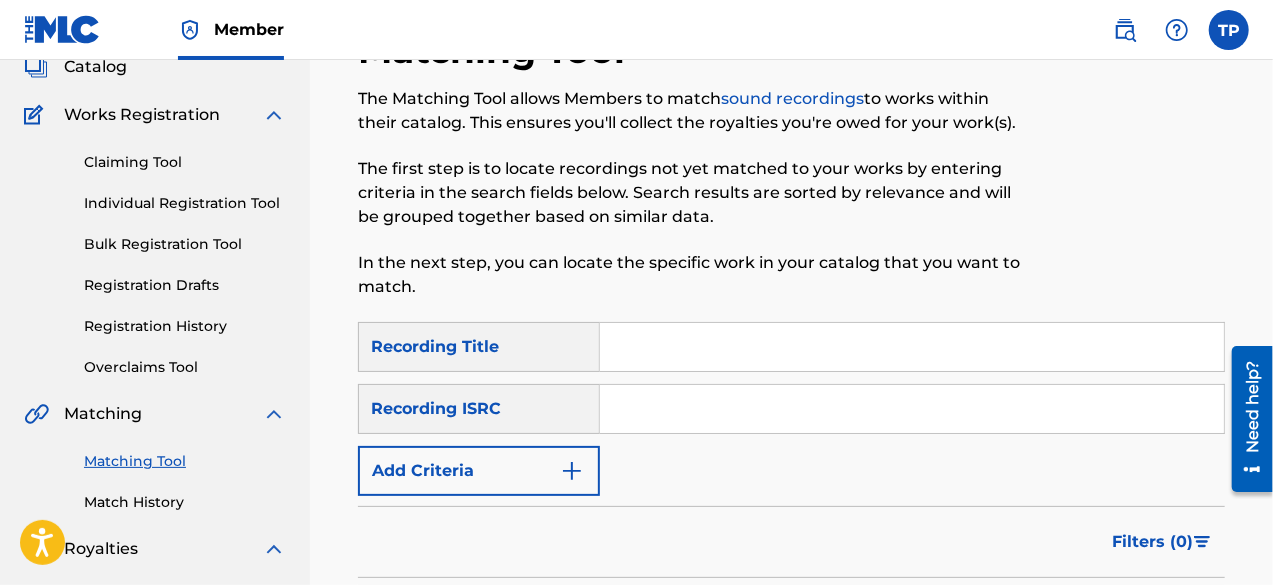paste on "MONTAGEM BRAVO - Slowed" 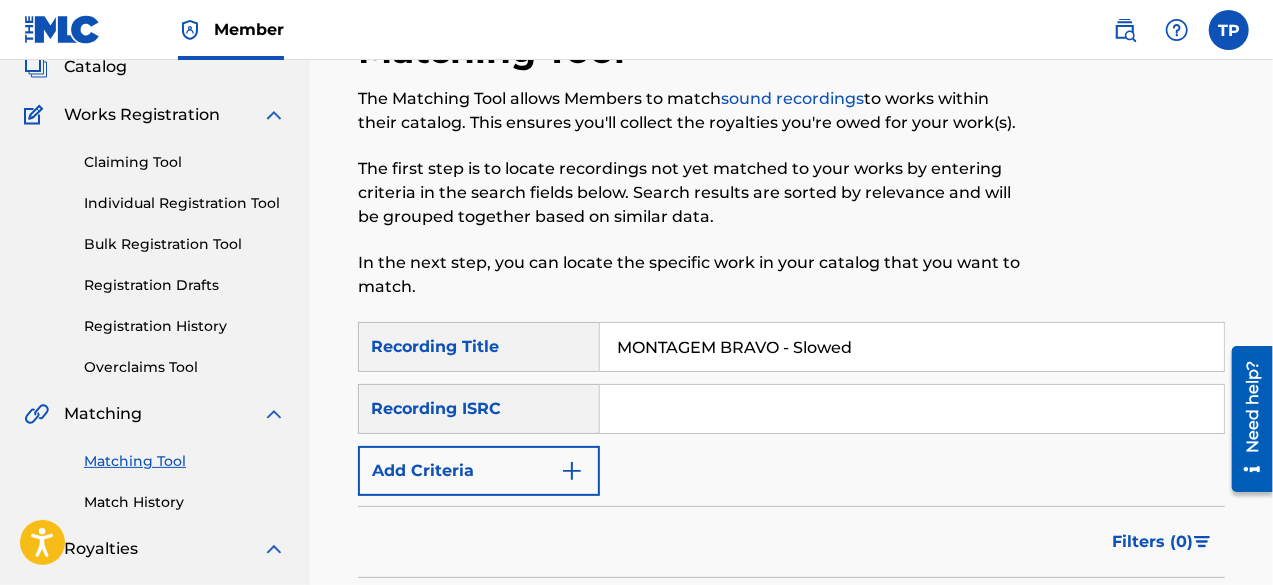 click on "MONTAGEM BRAVO - Slowed" at bounding box center (912, 347) 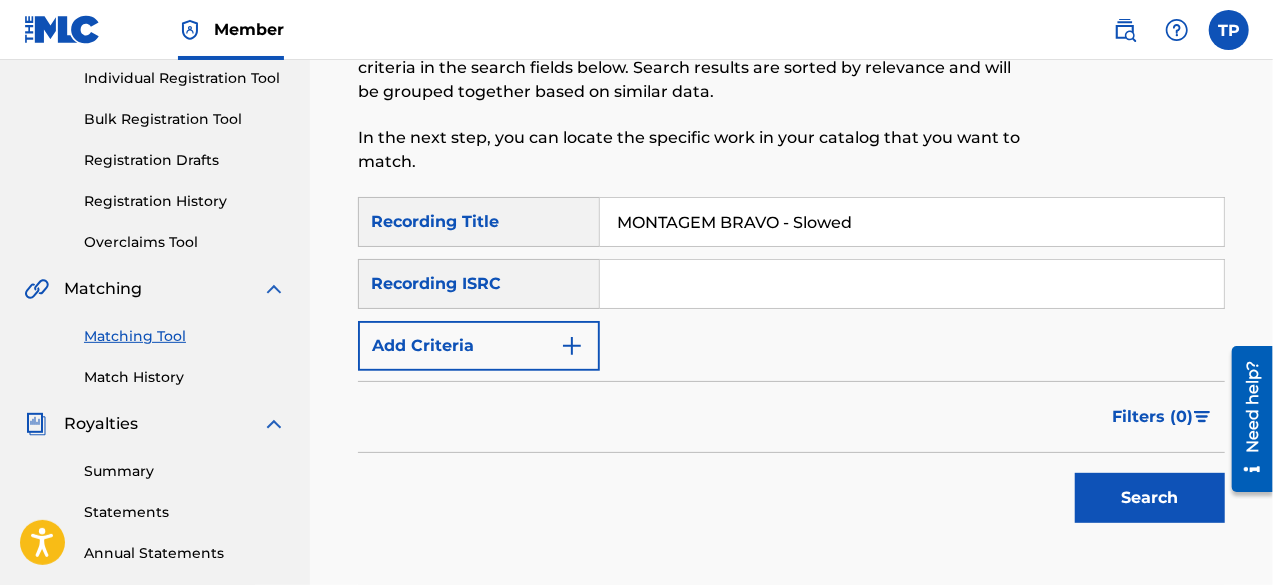 scroll, scrollTop: 258, scrollLeft: 0, axis: vertical 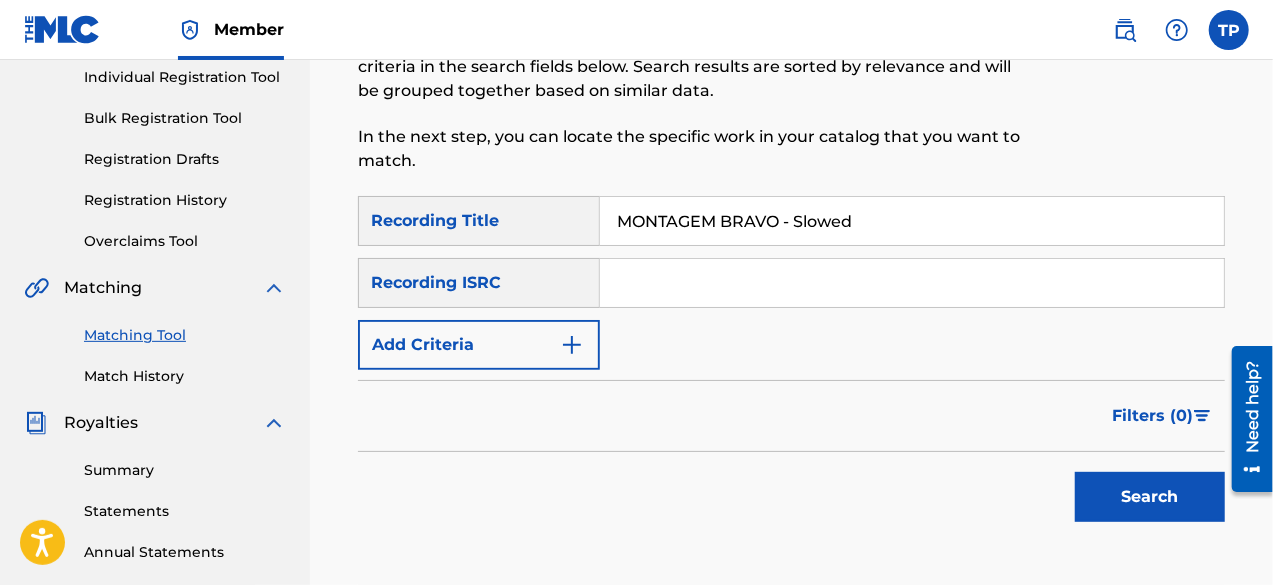 type on "MONTAGEM BRAVO - Slowed" 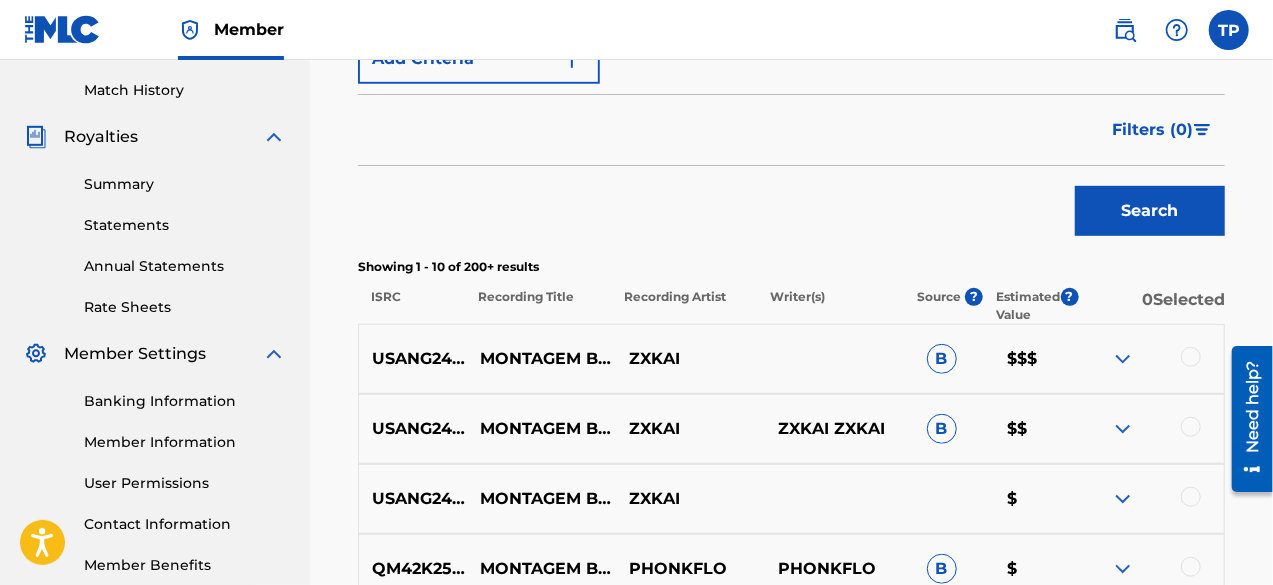 scroll, scrollTop: 620, scrollLeft: 0, axis: vertical 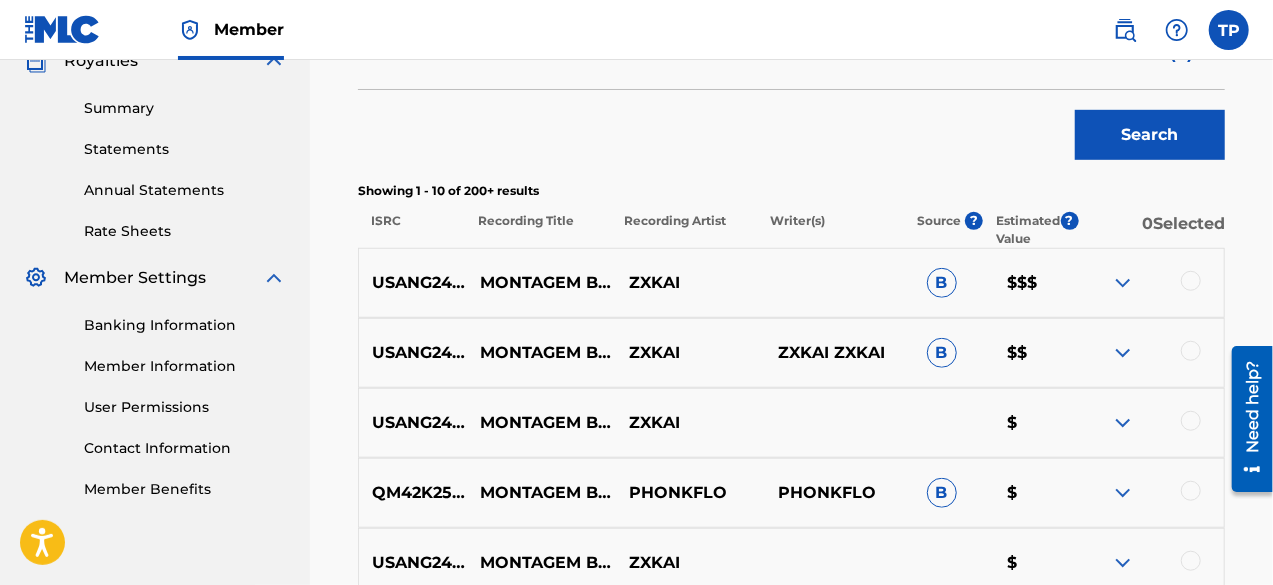click at bounding box center (1123, 283) 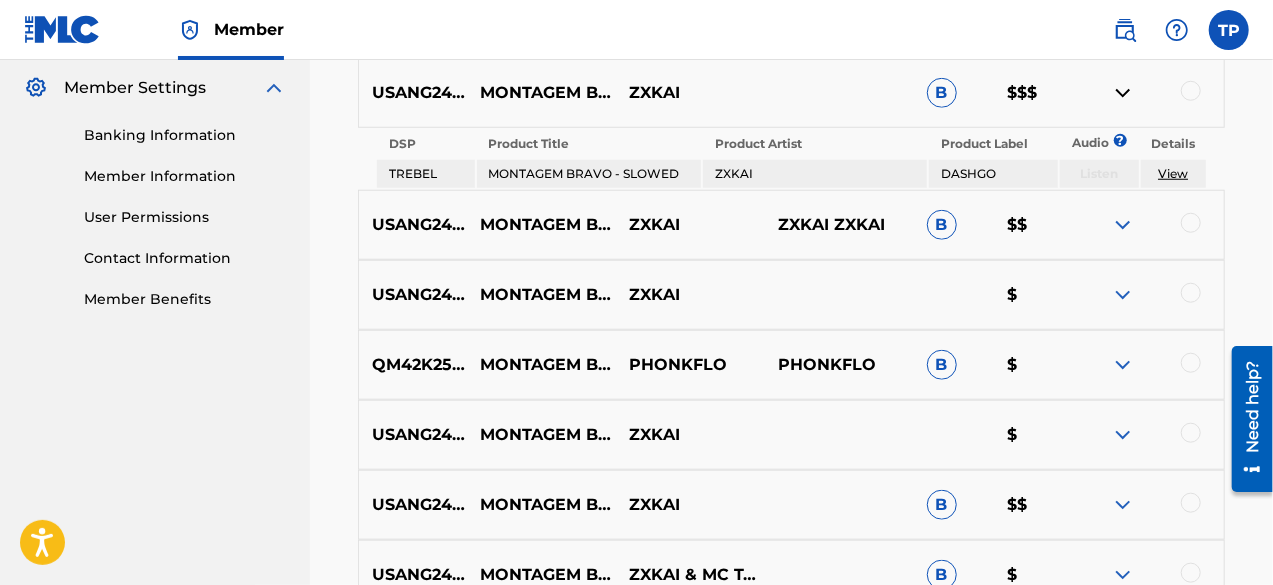 scroll, scrollTop: 808, scrollLeft: 0, axis: vertical 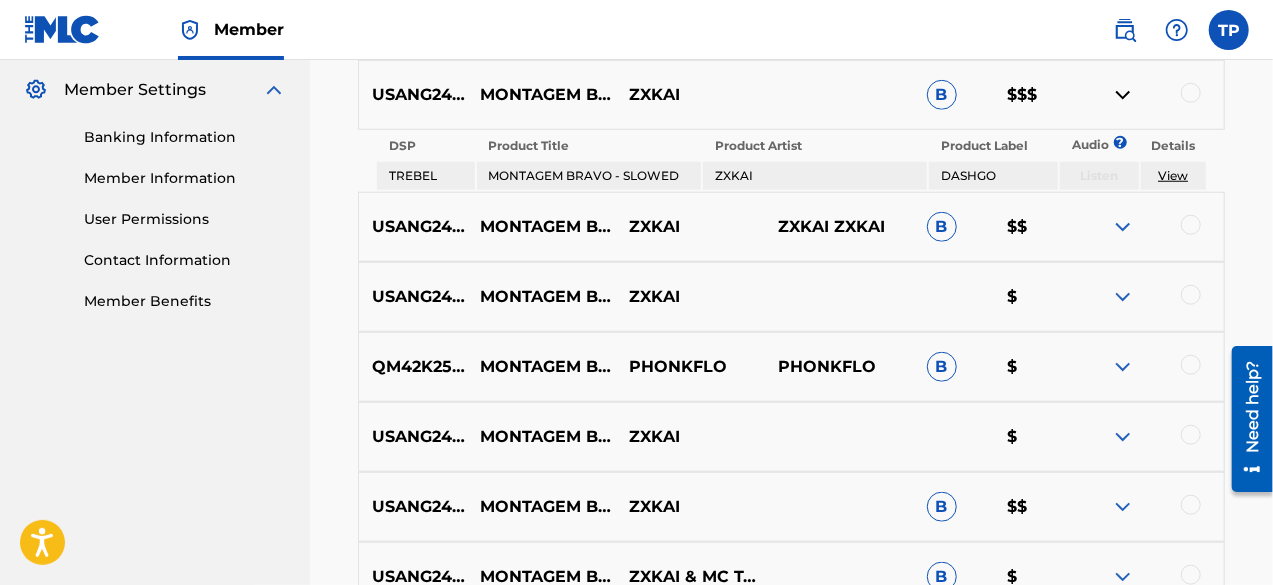 click at bounding box center (1123, 227) 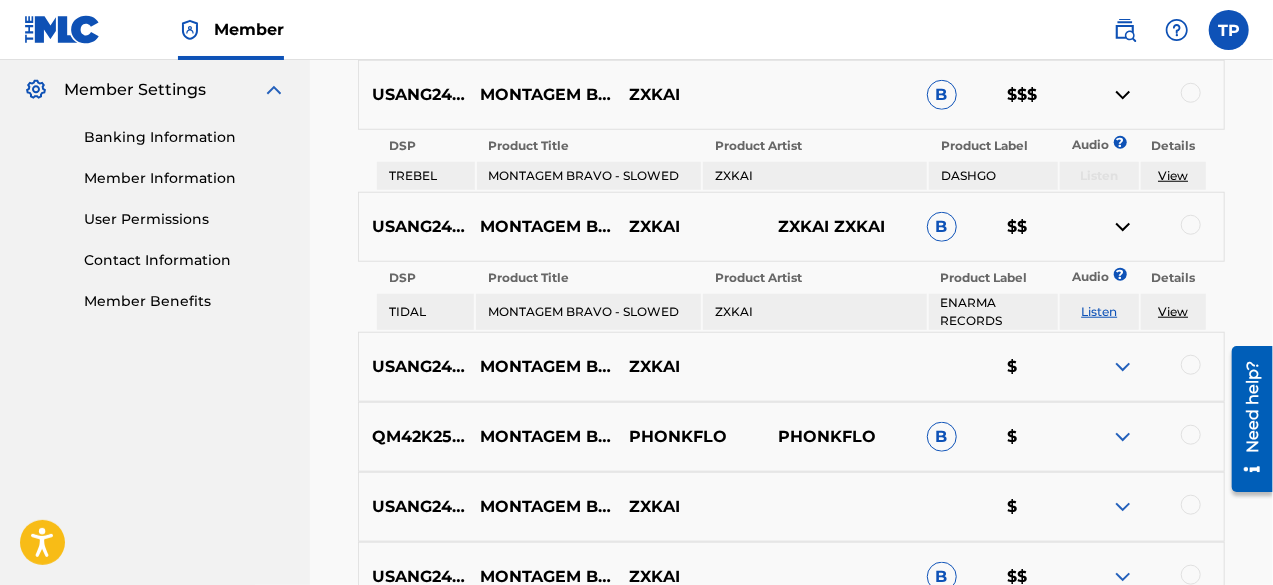 scroll, scrollTop: 708, scrollLeft: 0, axis: vertical 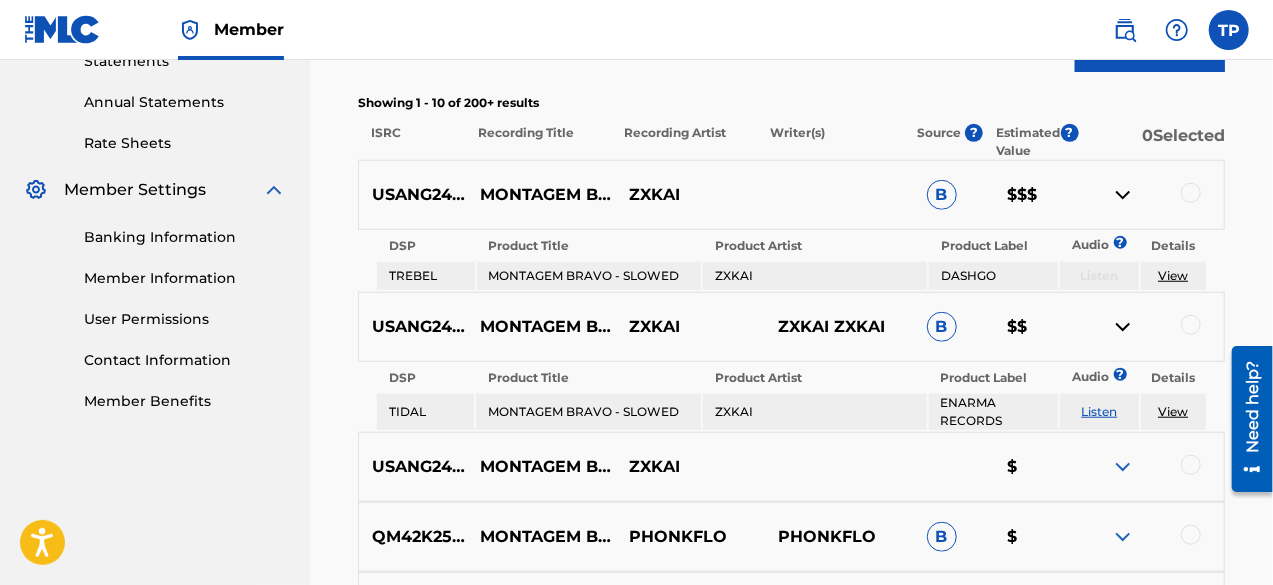 click at bounding box center (1123, 327) 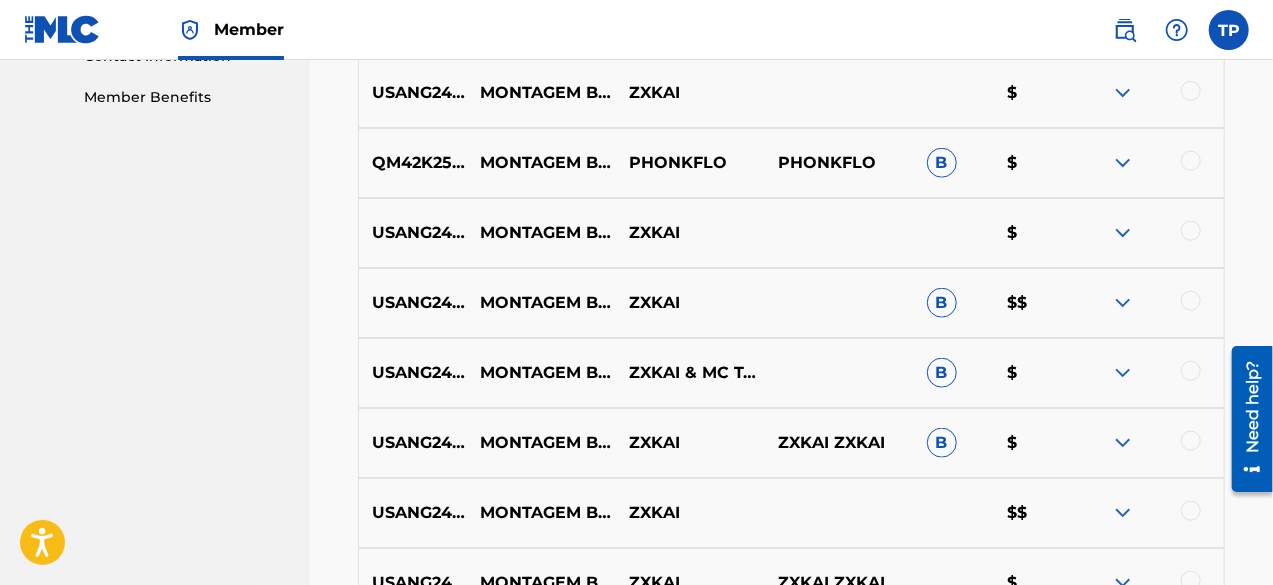 scroll, scrollTop: 1013, scrollLeft: 0, axis: vertical 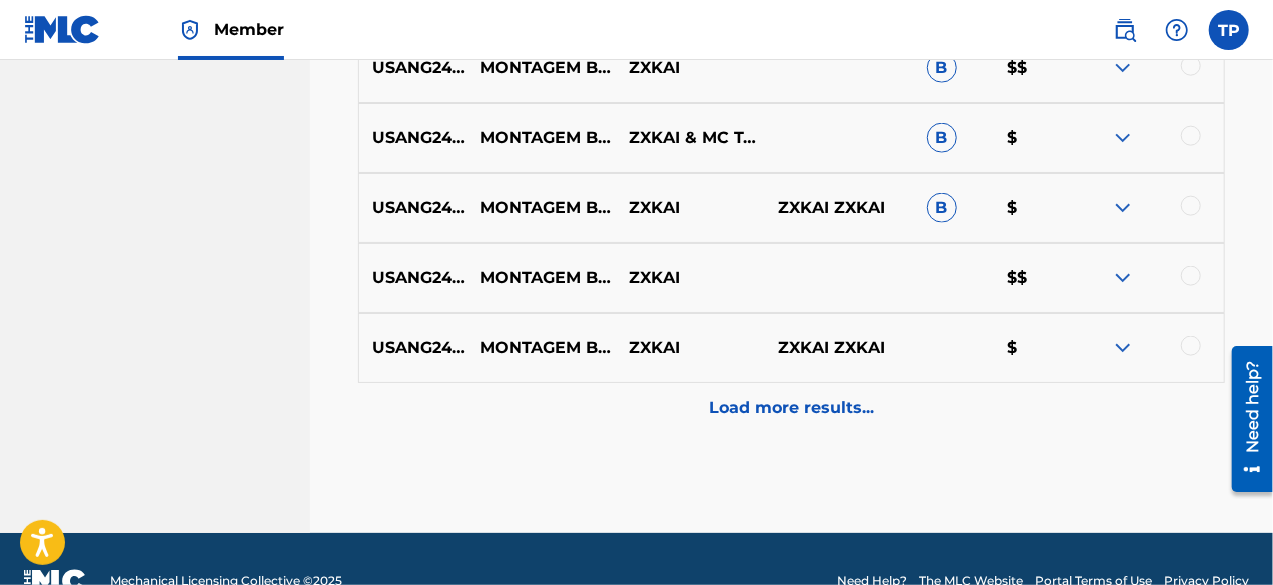 click on "Load more results..." at bounding box center (791, 408) 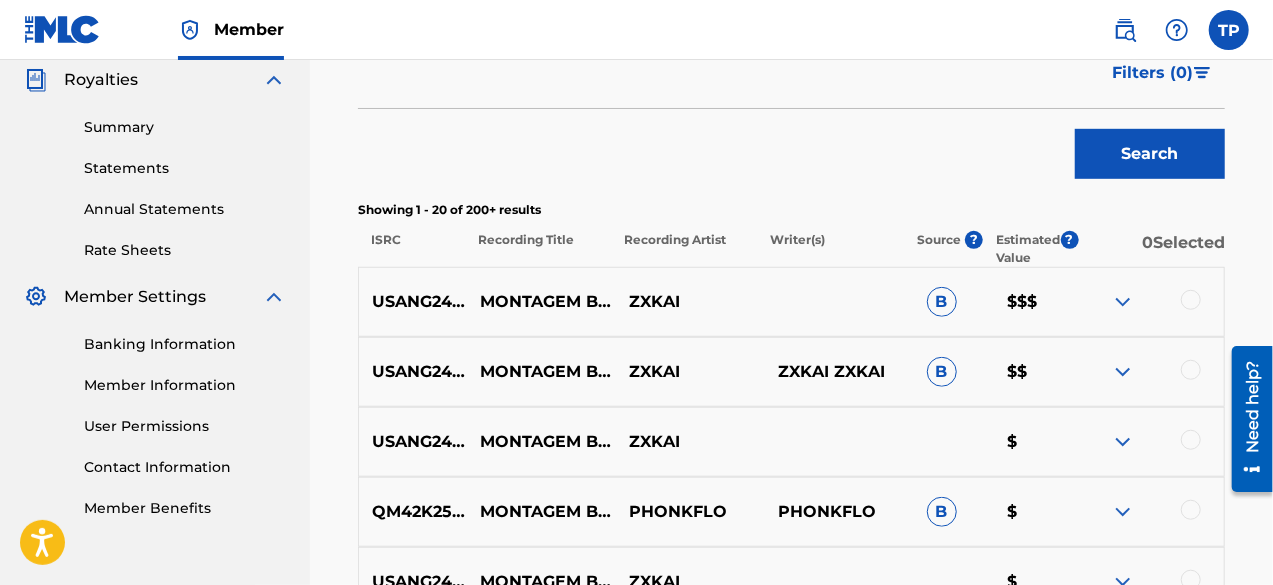 scroll, scrollTop: 600, scrollLeft: 0, axis: vertical 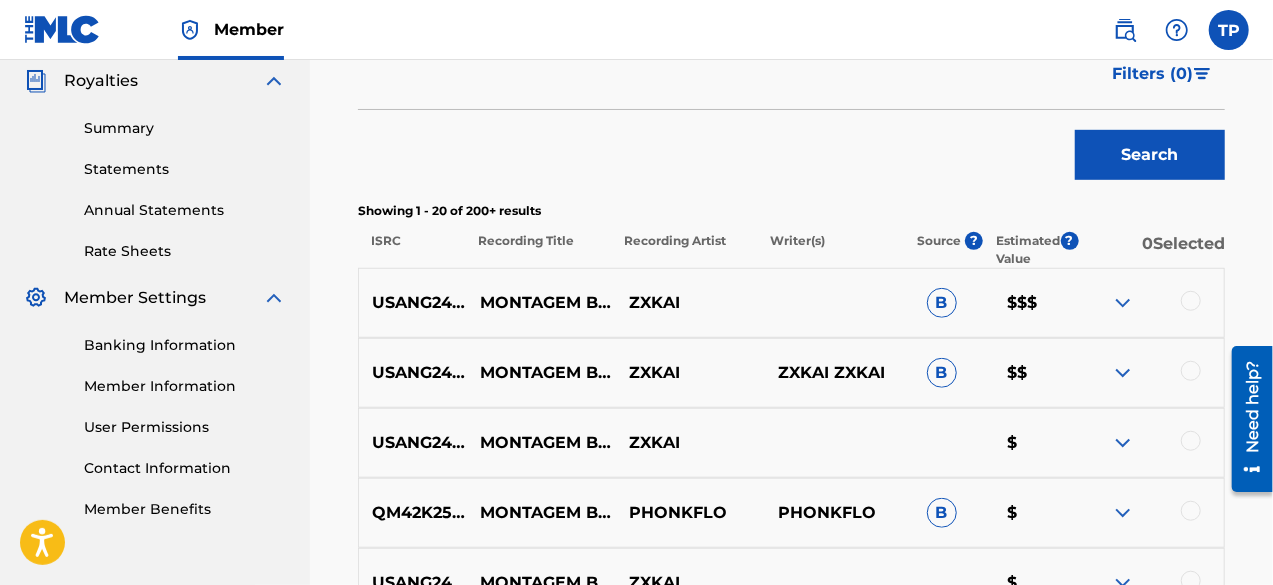 click at bounding box center (1123, 303) 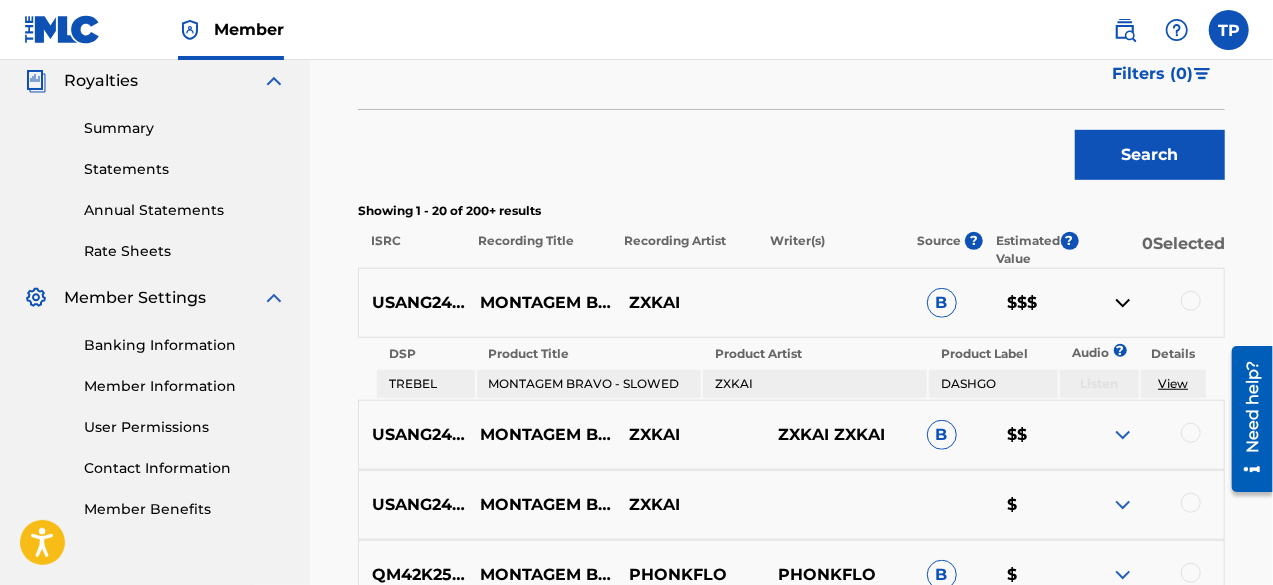 click on "Search" at bounding box center (791, 150) 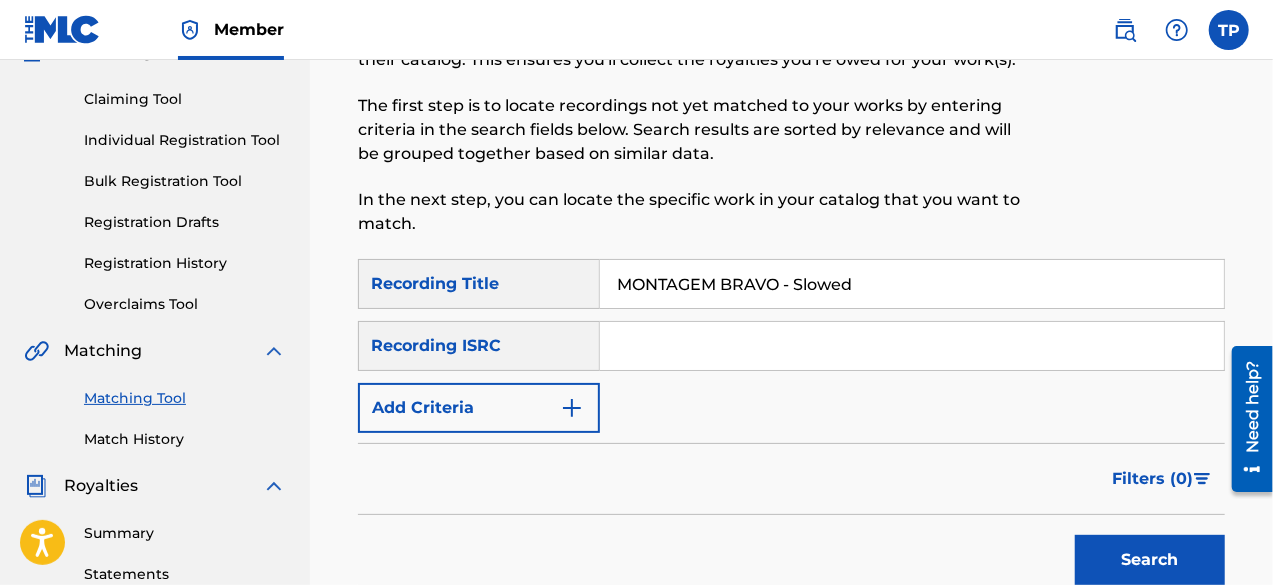 scroll, scrollTop: 94, scrollLeft: 0, axis: vertical 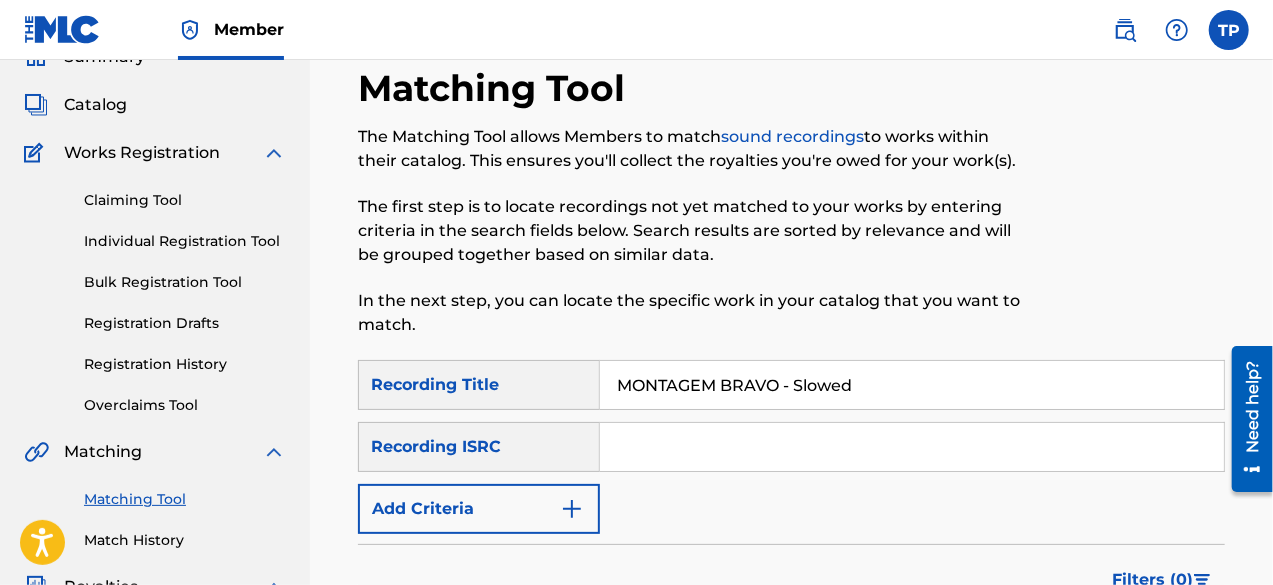 click on "Individual Registration Tool" at bounding box center (185, 241) 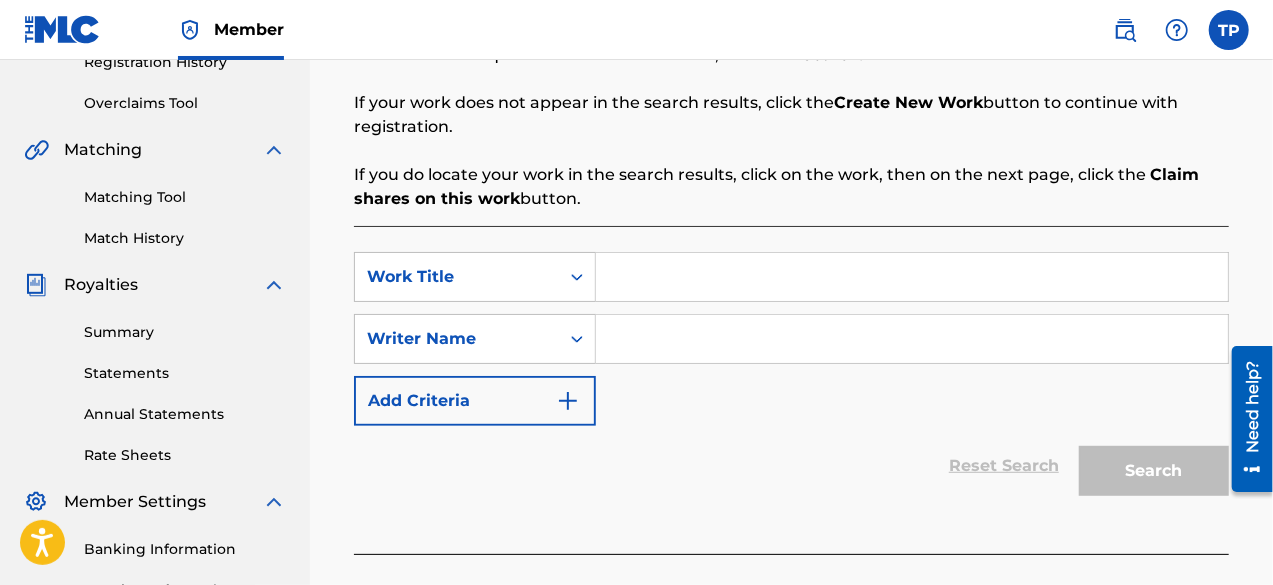 scroll, scrollTop: 410, scrollLeft: 0, axis: vertical 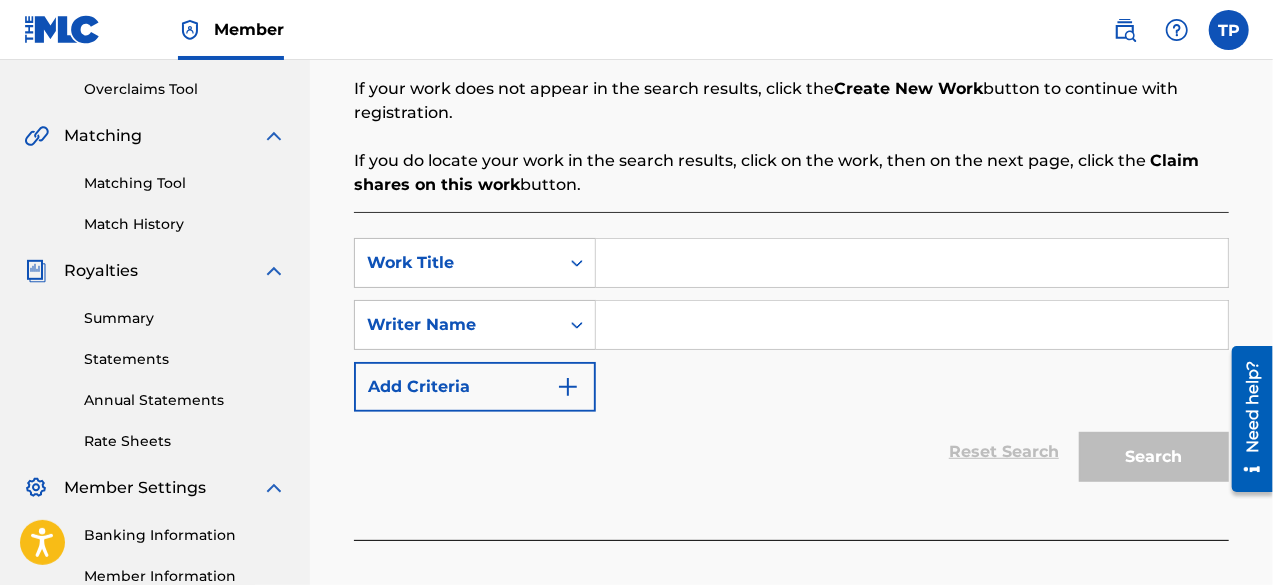 paste on "[PERSON_NAME]" 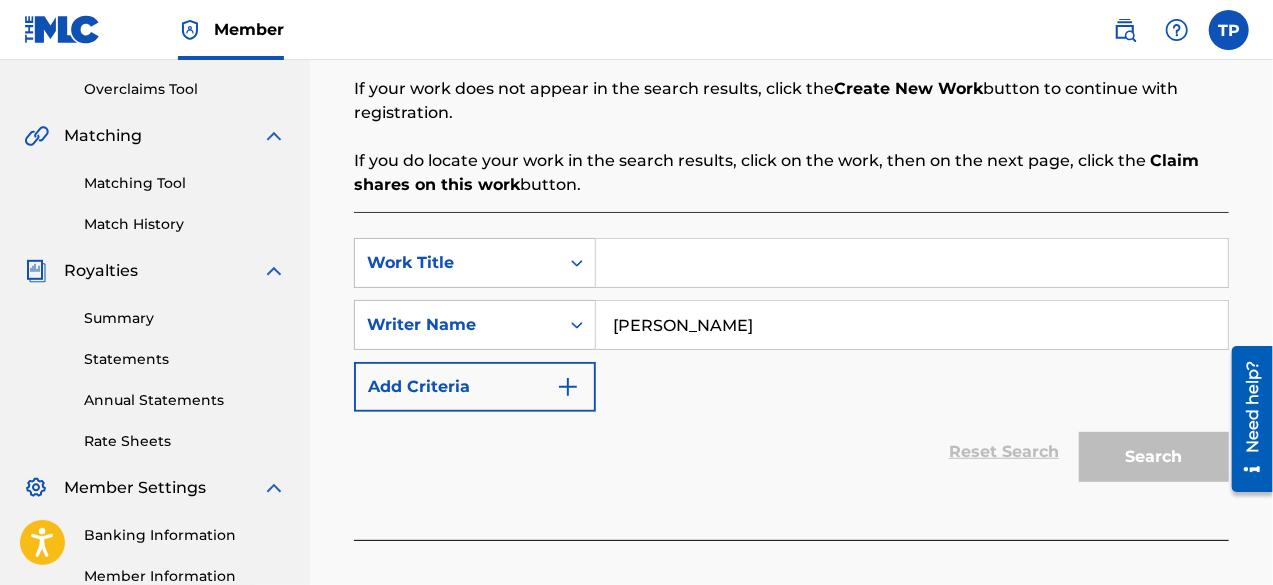 click on "[PERSON_NAME]" at bounding box center [912, 325] 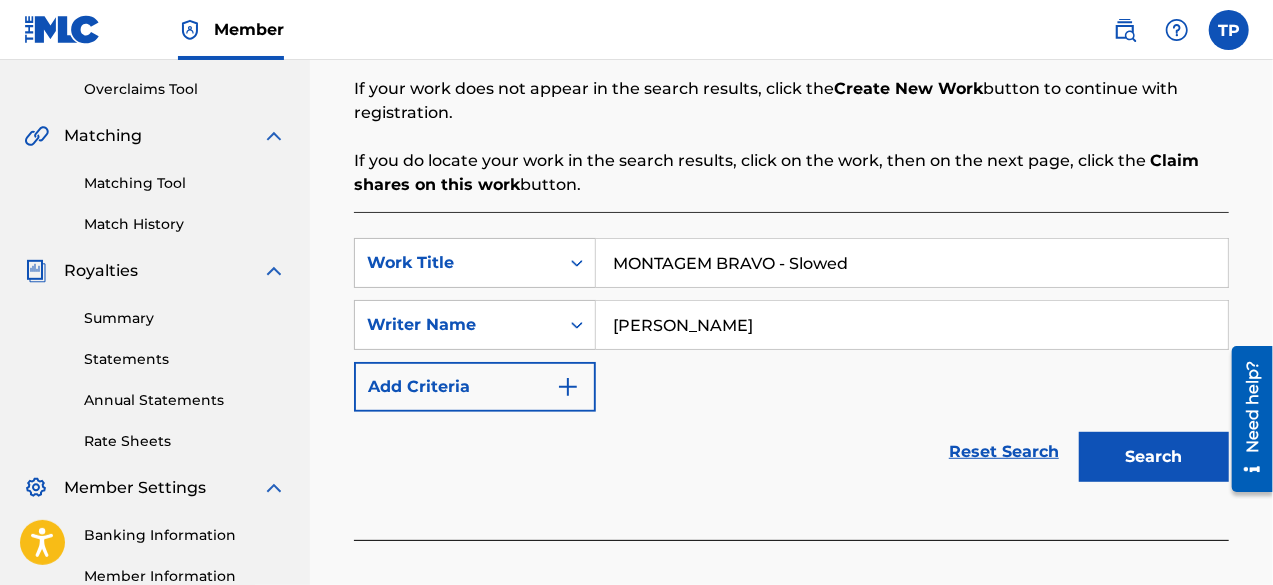 click on "MONTAGEM BRAVO - Slowed" at bounding box center (912, 263) 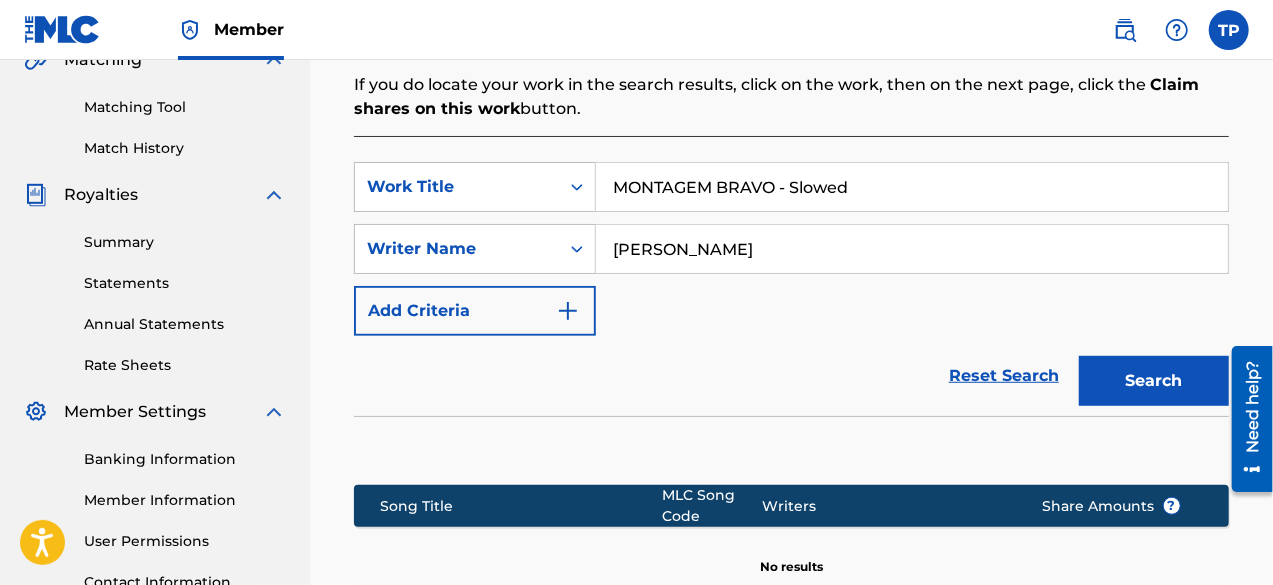 scroll, scrollTop: 484, scrollLeft: 0, axis: vertical 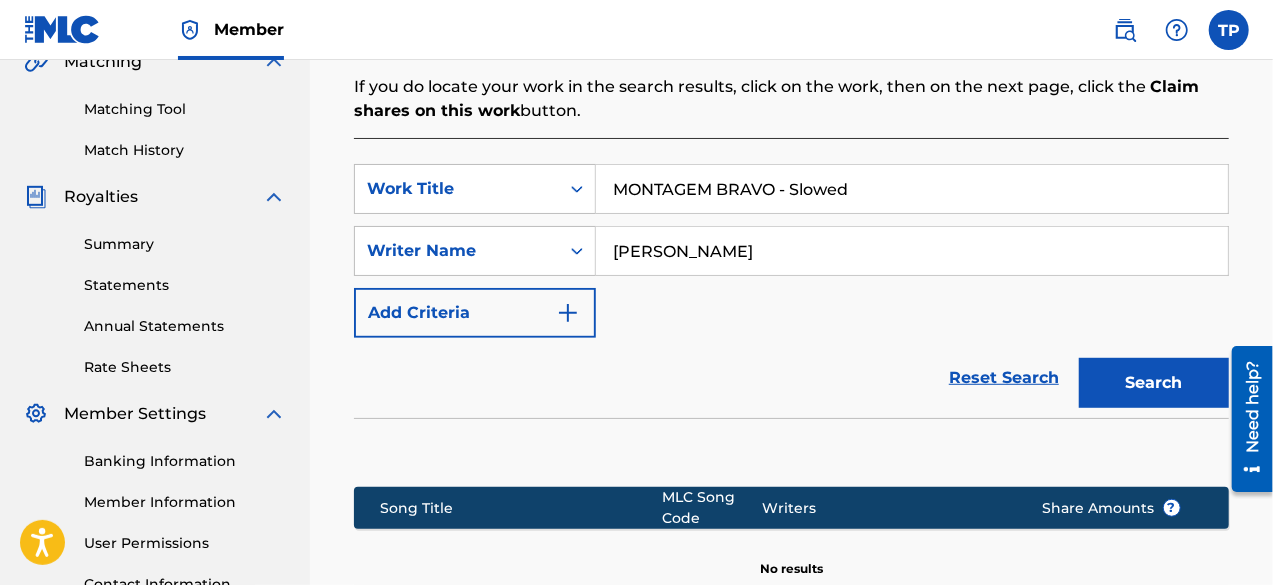 click on "[PERSON_NAME]" at bounding box center (912, 251) 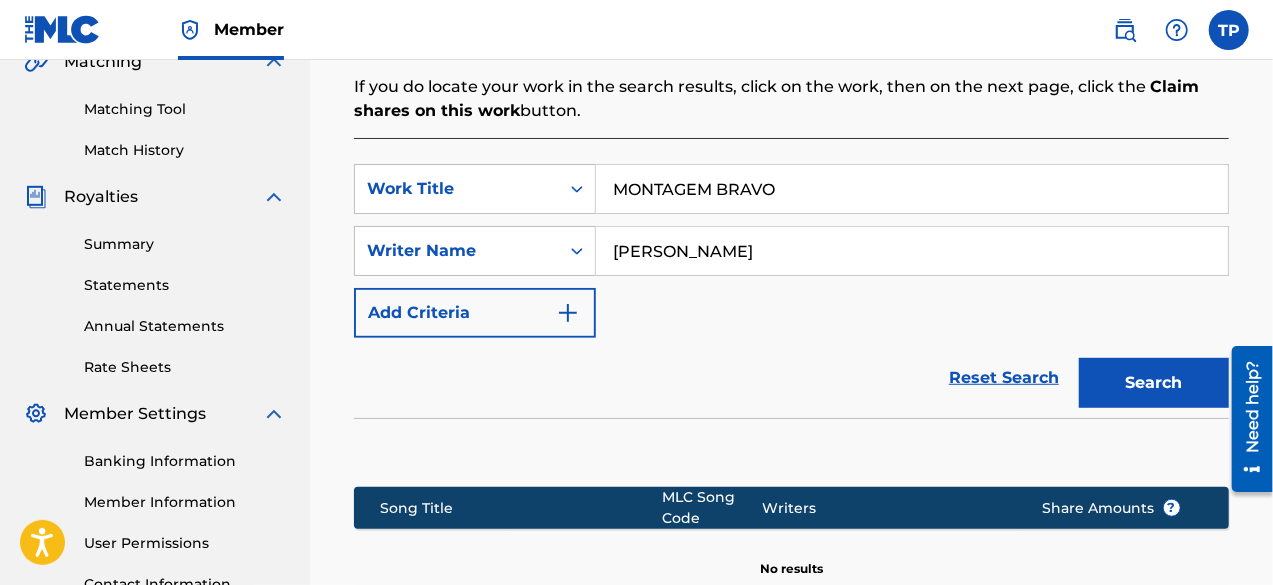 type on "MONTAGEM BRAVO" 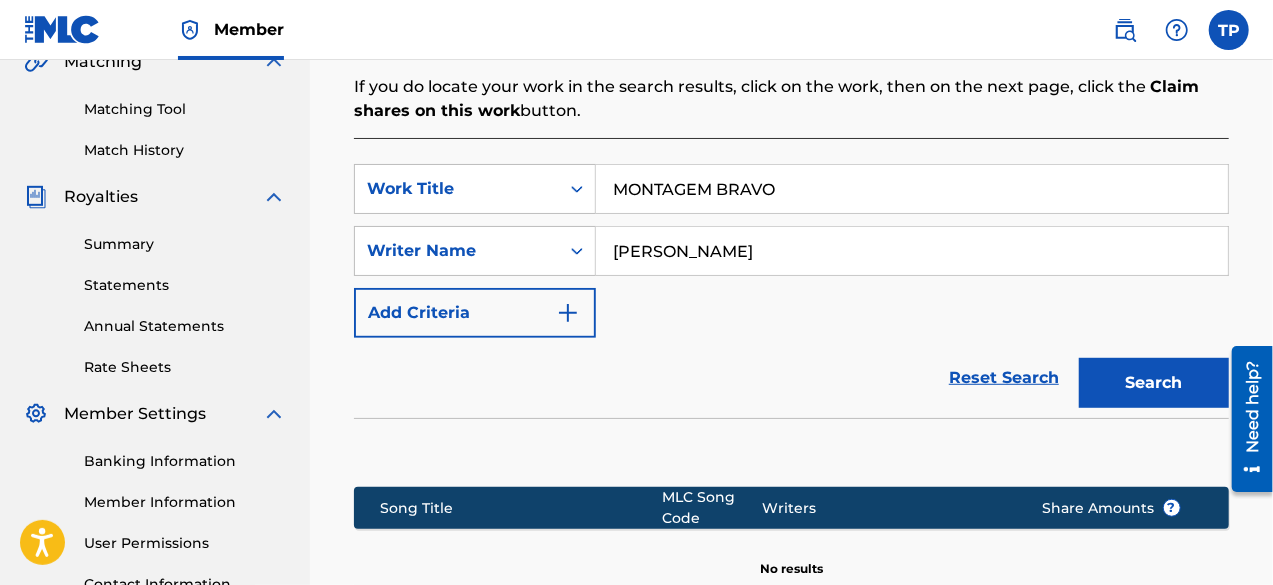 click on "[PERSON_NAME]" at bounding box center (912, 251) 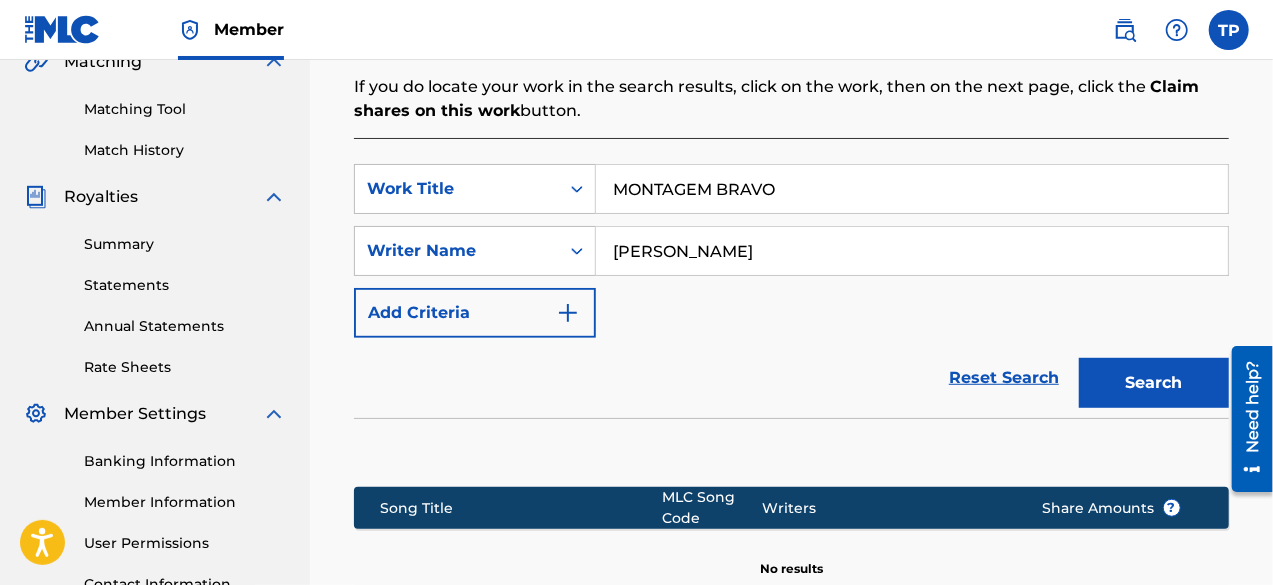 click on "[PERSON_NAME]" at bounding box center [912, 251] 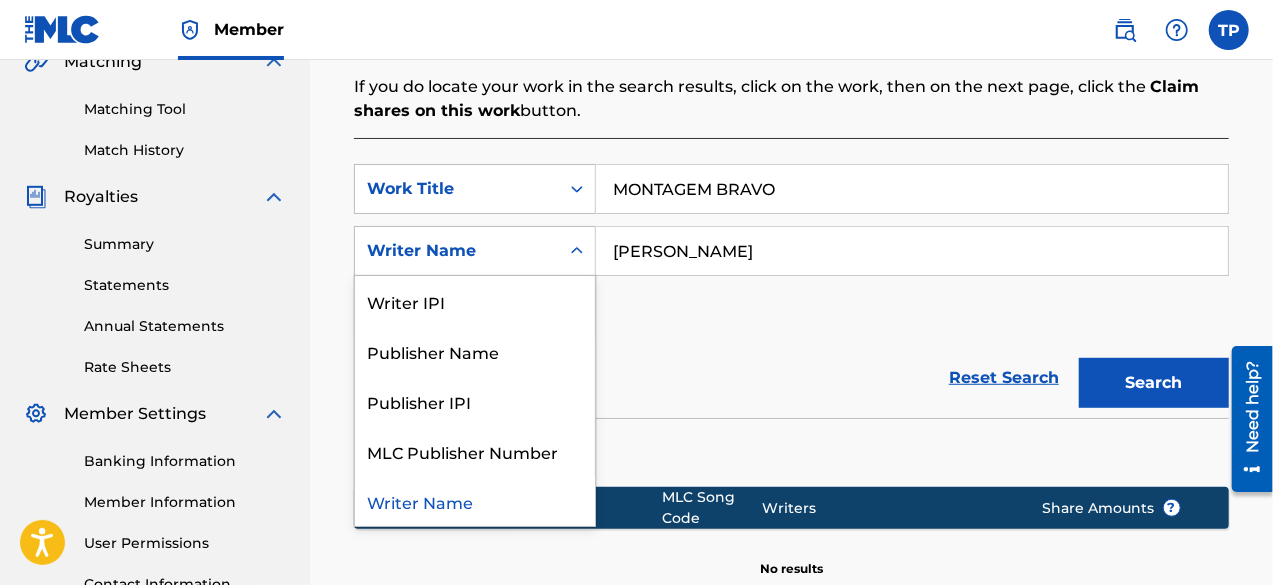 click on "Writer Name" at bounding box center [457, 251] 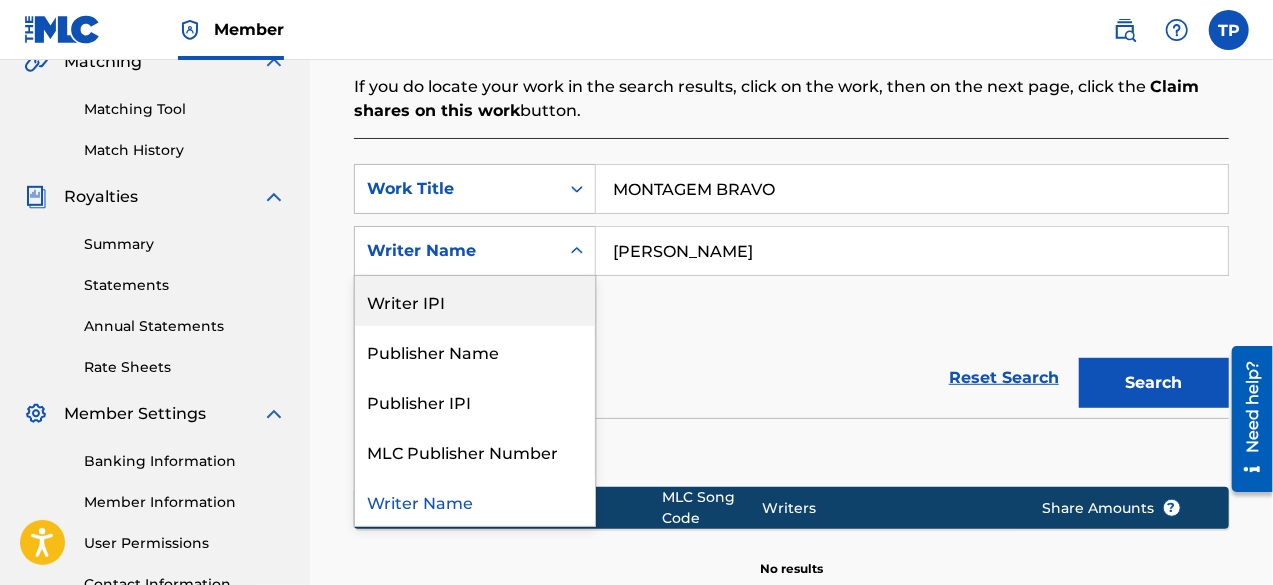 click on "Writer IPI" at bounding box center (475, 301) 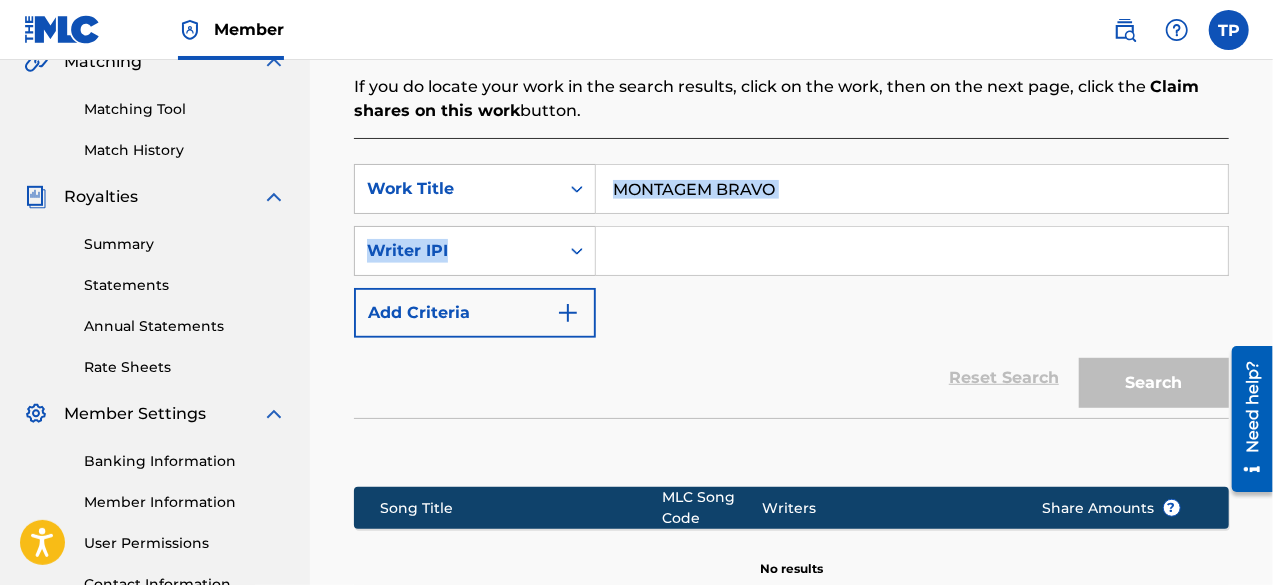 drag, startPoint x: 768, startPoint y: 219, endPoint x: 792, endPoint y: 214, distance: 24.5153 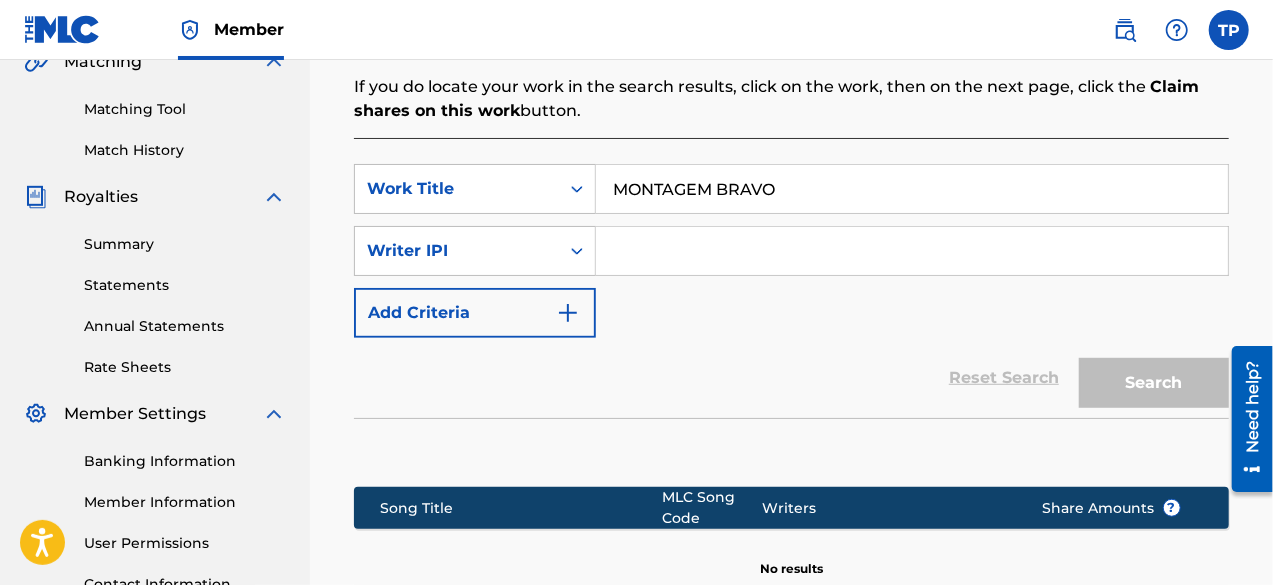 paste on "01221994554" 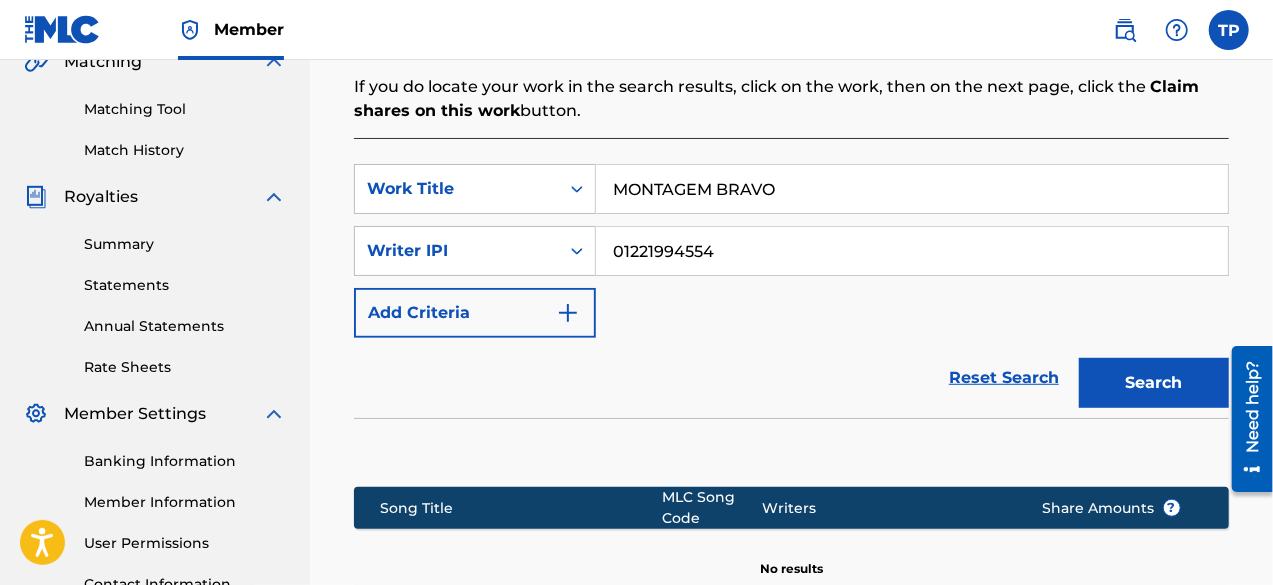 click on "01221994554" at bounding box center [912, 251] 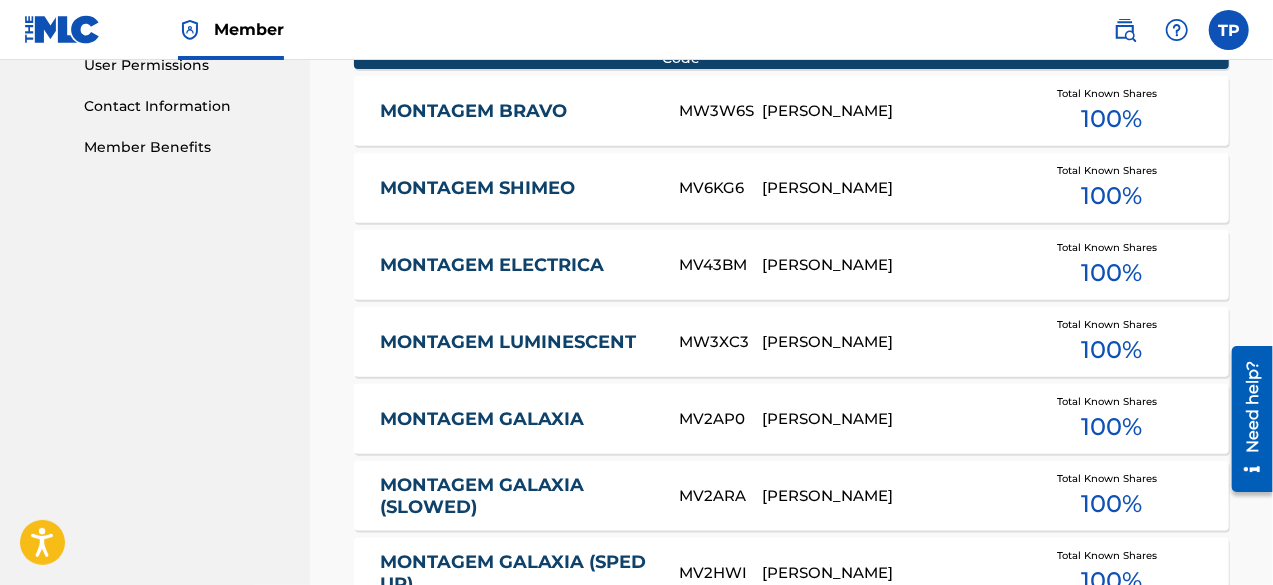 scroll, scrollTop: 948, scrollLeft: 0, axis: vertical 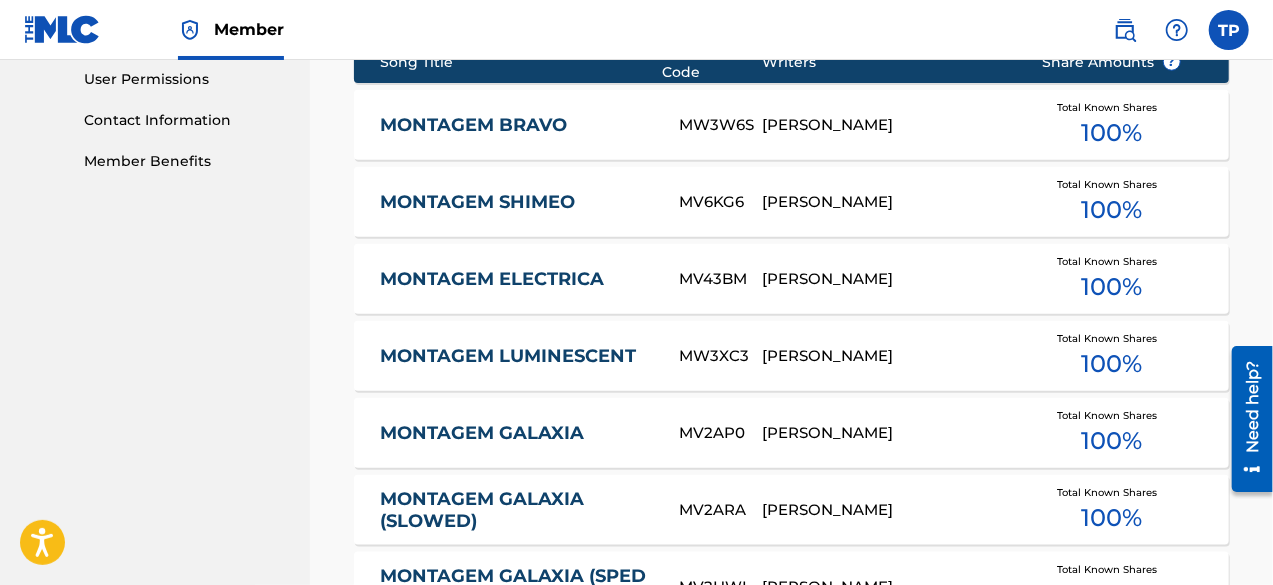 click on "MONTAGEM BRAVO MW3W6S [PERSON_NAME] Total Known Shares 100 %" at bounding box center [791, 125] 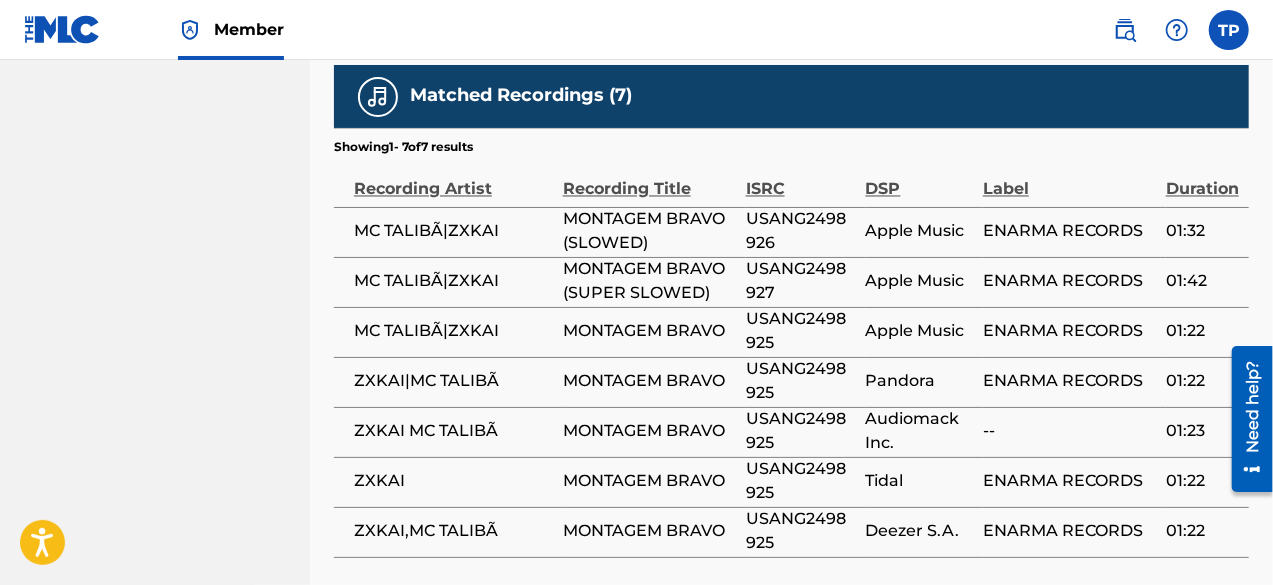 scroll, scrollTop: 1824, scrollLeft: 0, axis: vertical 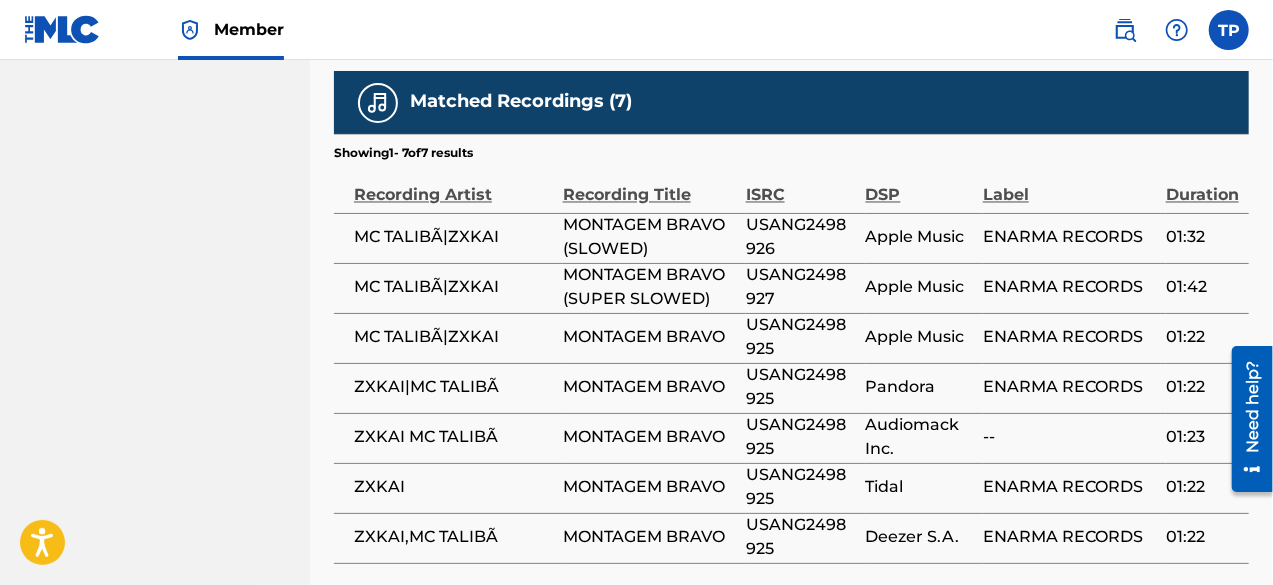 click on "MONTAGEM BRAVO (SLOWED)" at bounding box center [649, 238] 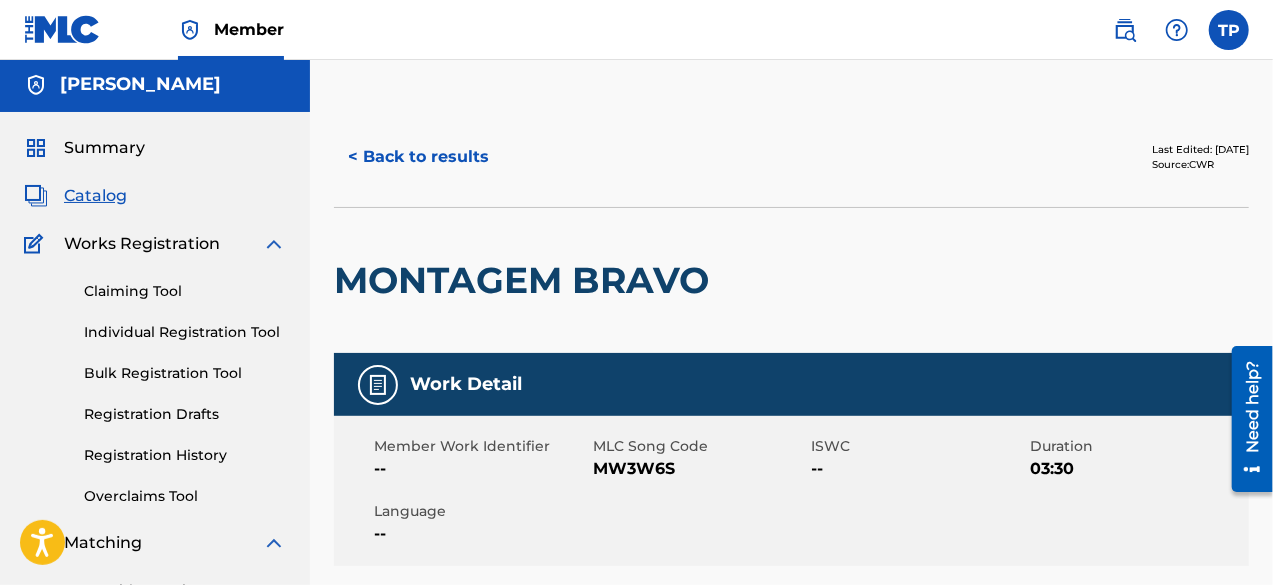 scroll, scrollTop: 0, scrollLeft: 0, axis: both 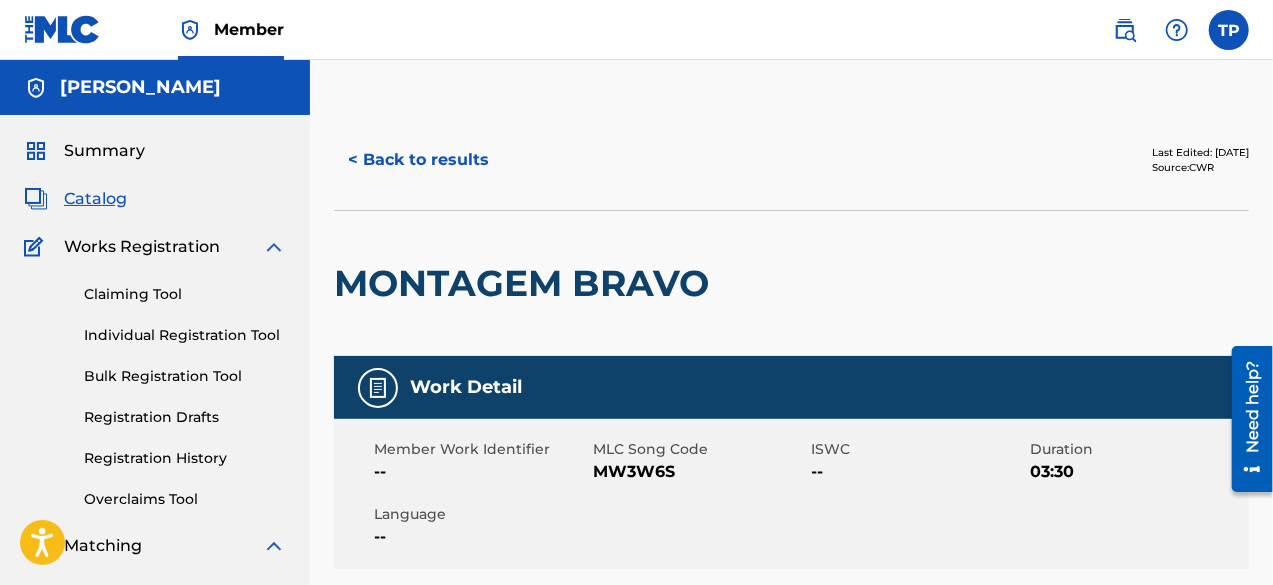 click on "< Back to results" at bounding box center (418, 160) 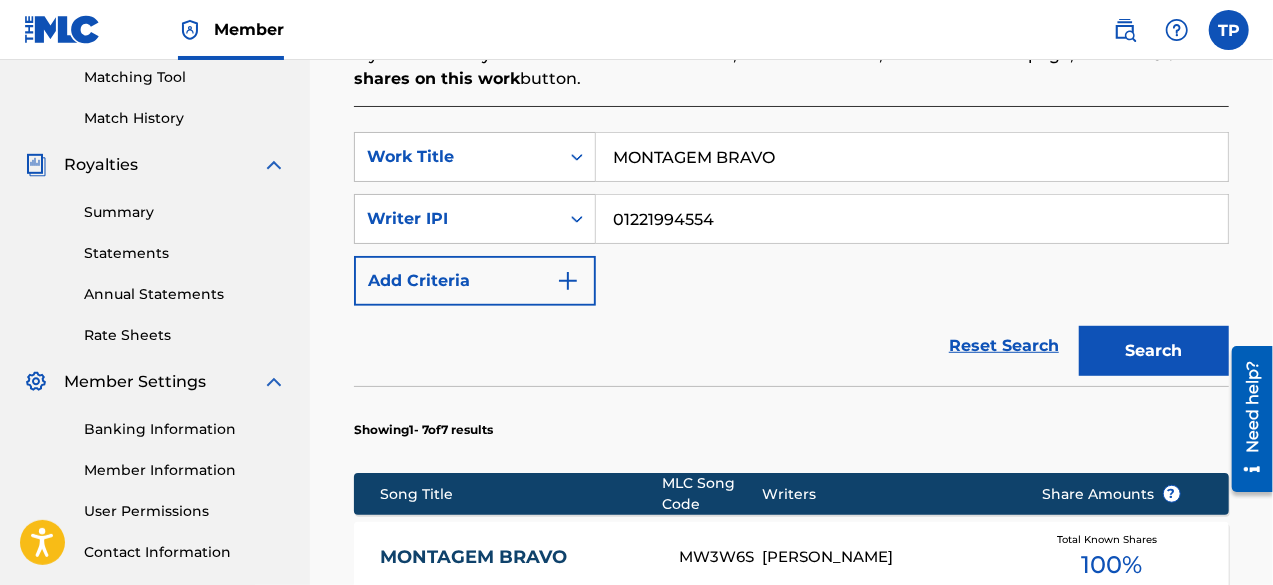 scroll, scrollTop: 520, scrollLeft: 0, axis: vertical 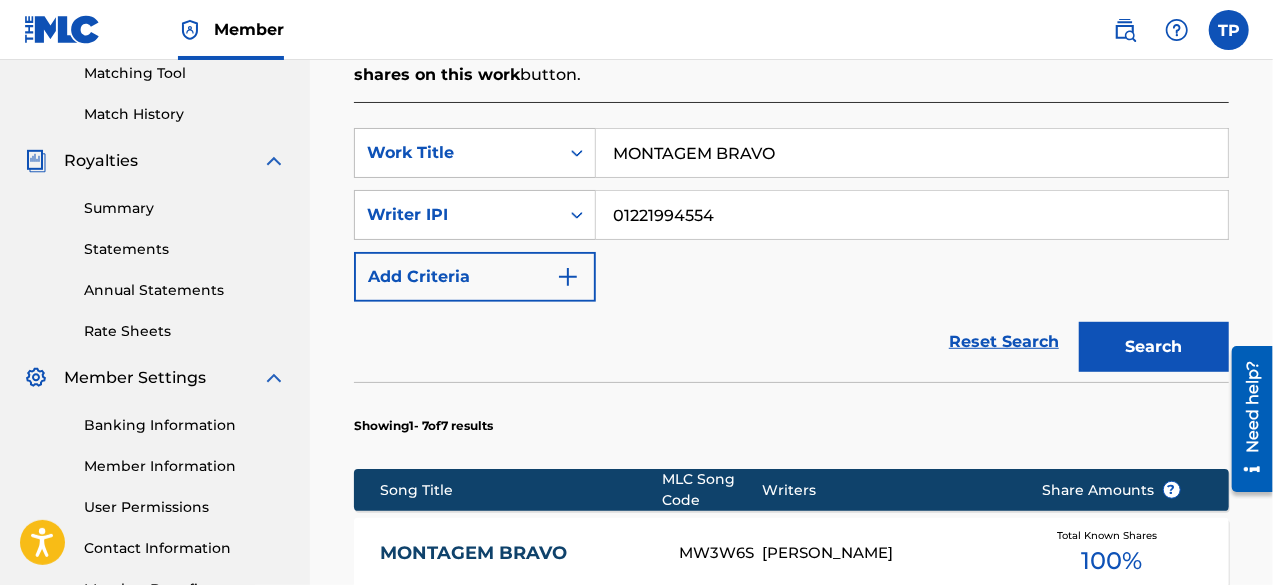 click on "MONTAGEM BRAVO" at bounding box center (912, 153) 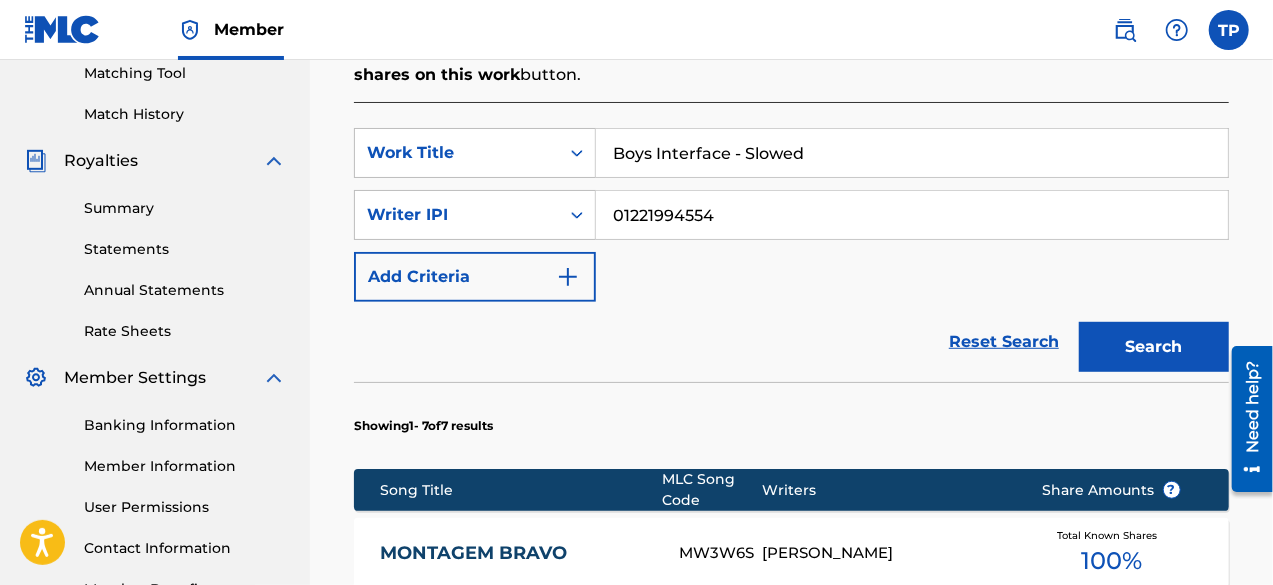 type on "Boys Interface - Slowed" 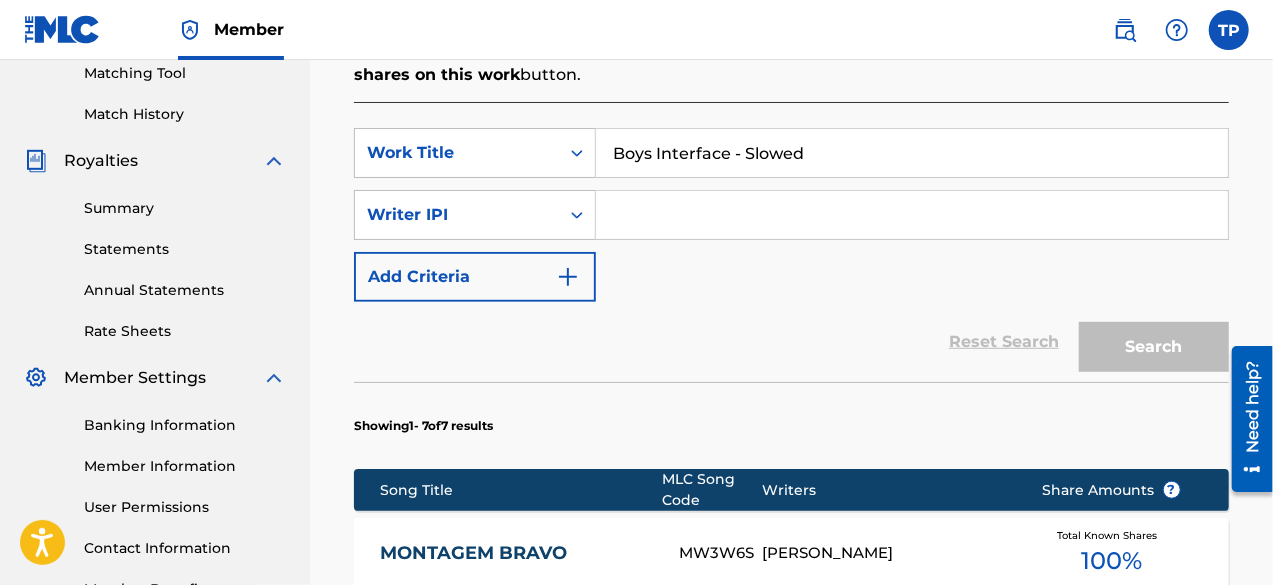 paste on "[PERSON_NAME]" 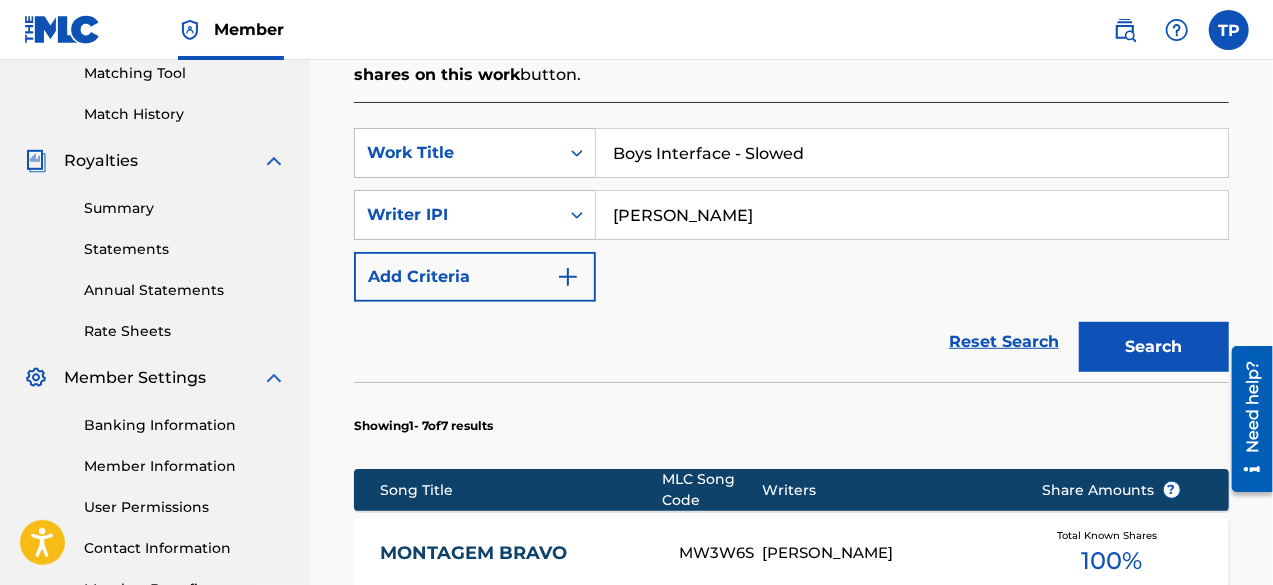 click on "Search" at bounding box center (1154, 347) 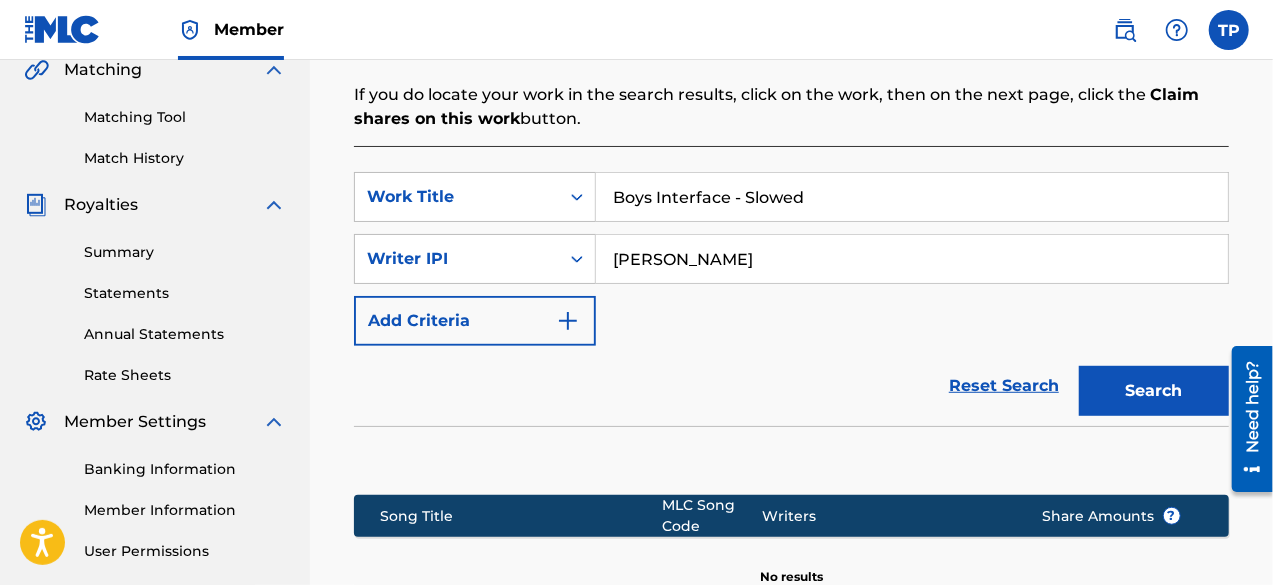 scroll, scrollTop: 474, scrollLeft: 0, axis: vertical 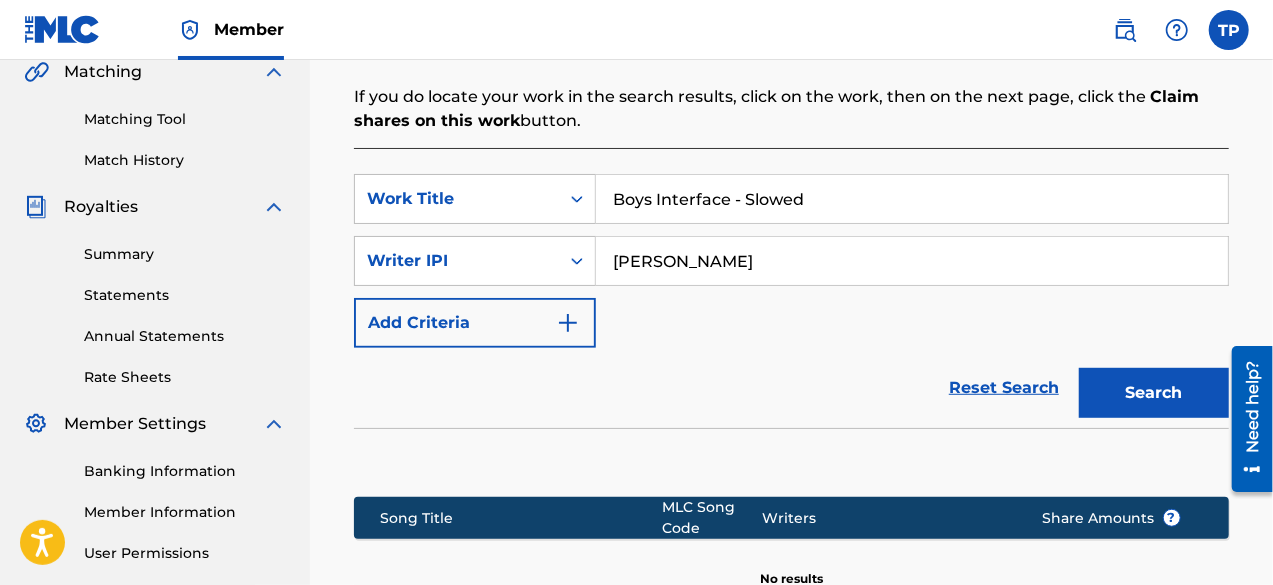 click on "[PERSON_NAME]" at bounding box center [912, 261] 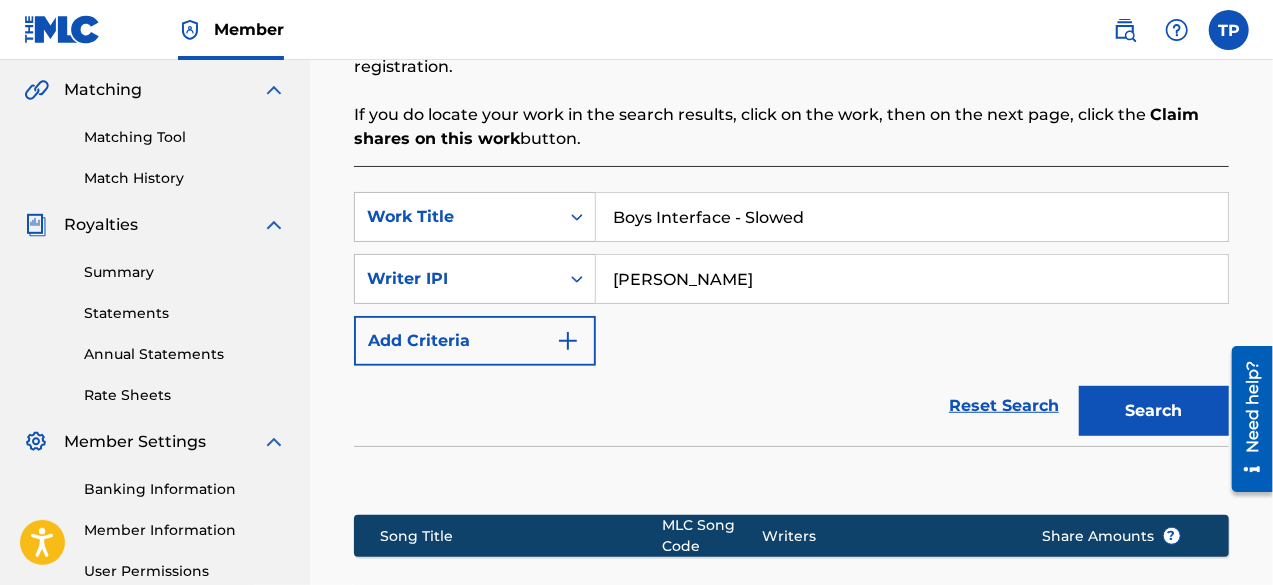 scroll, scrollTop: 456, scrollLeft: 0, axis: vertical 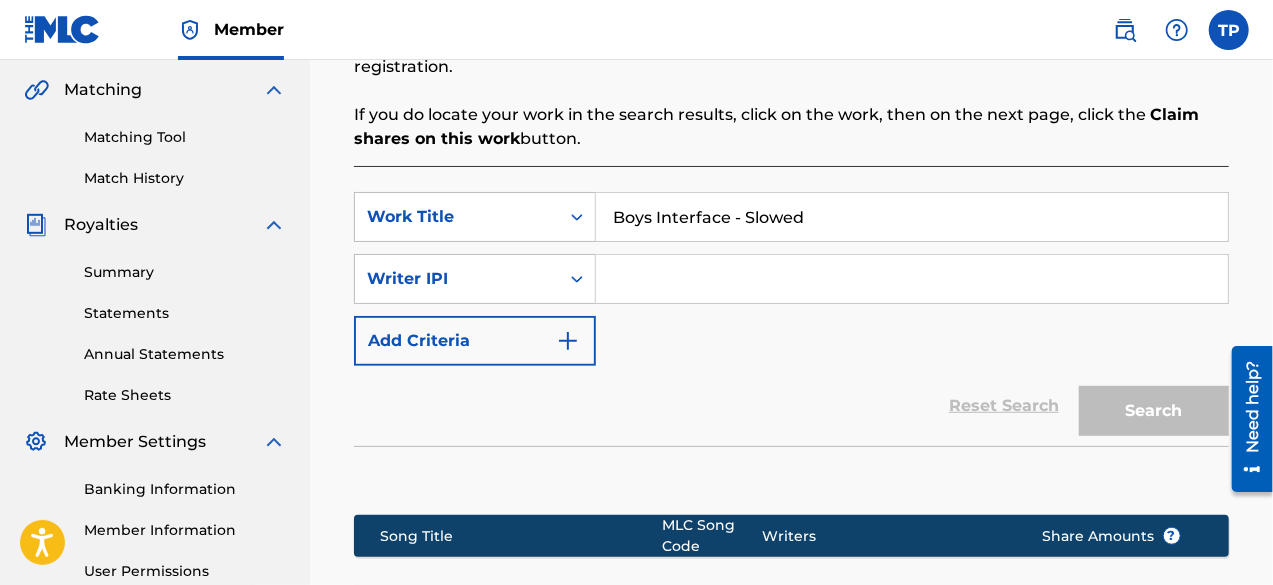 type 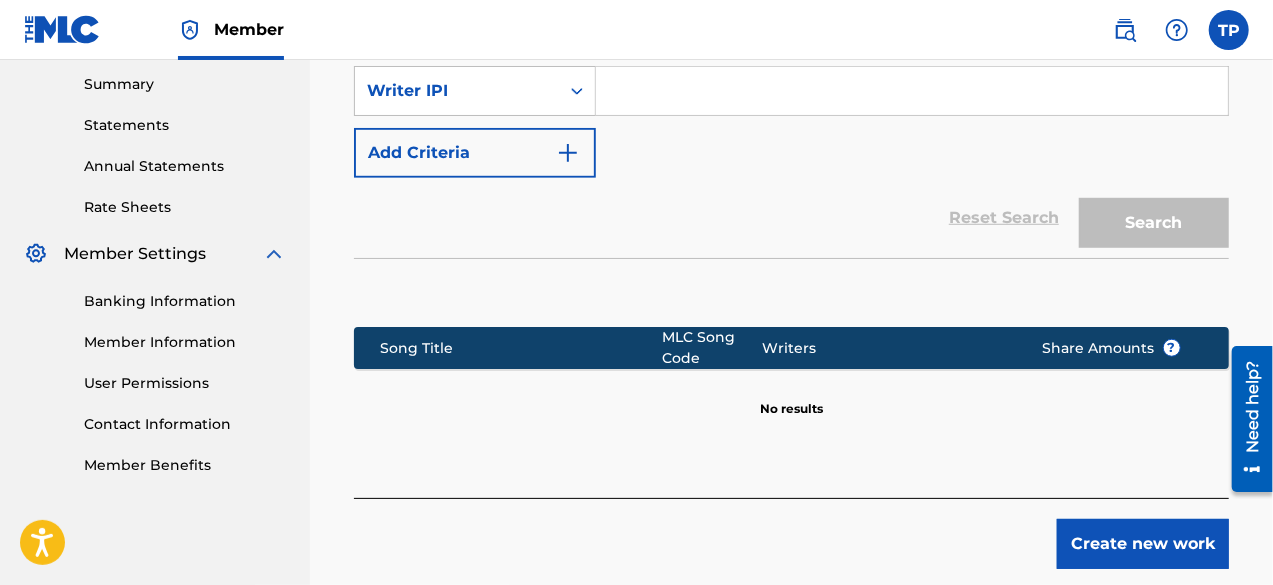scroll, scrollTop: 650, scrollLeft: 0, axis: vertical 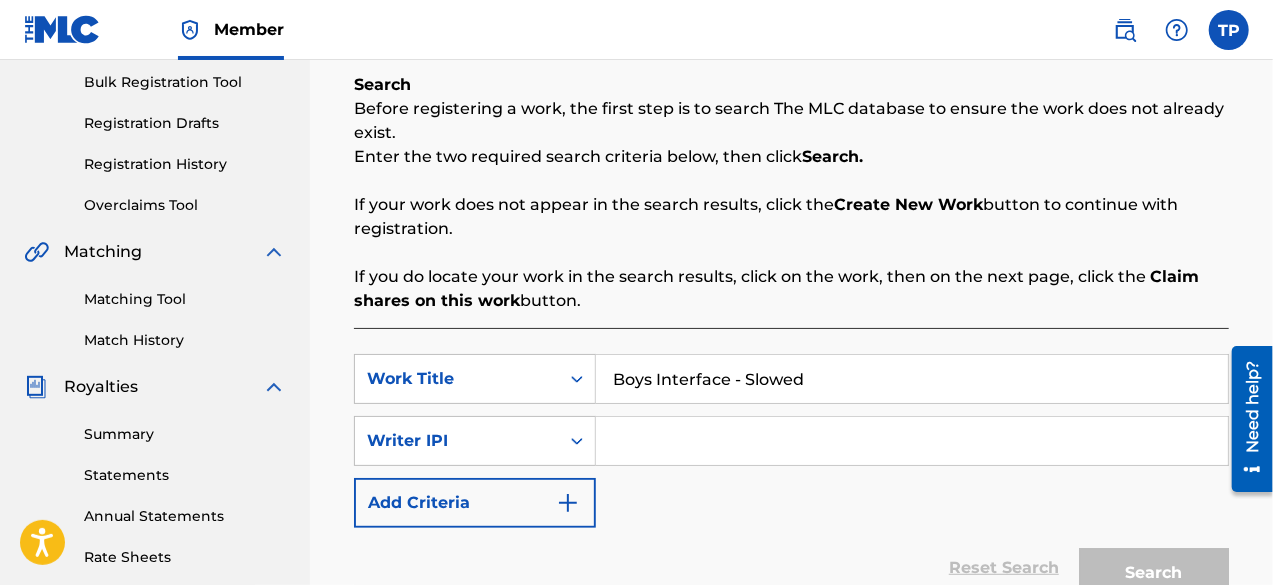 click on "Boys Interface - Slowed" at bounding box center [912, 379] 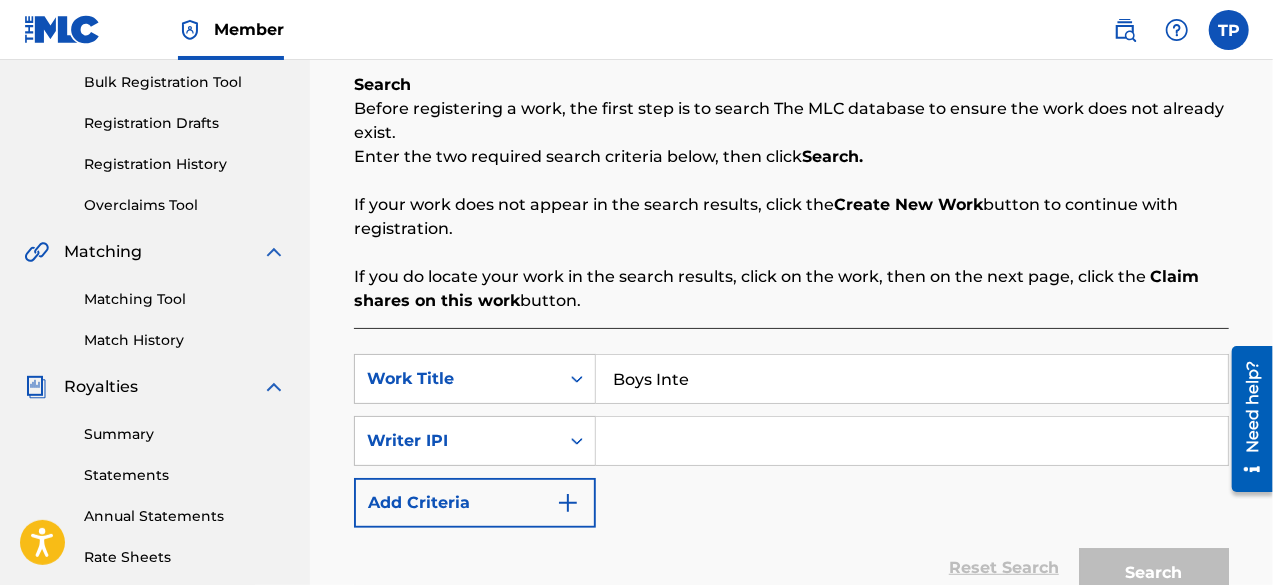 click on "Boys Inte" at bounding box center [912, 379] 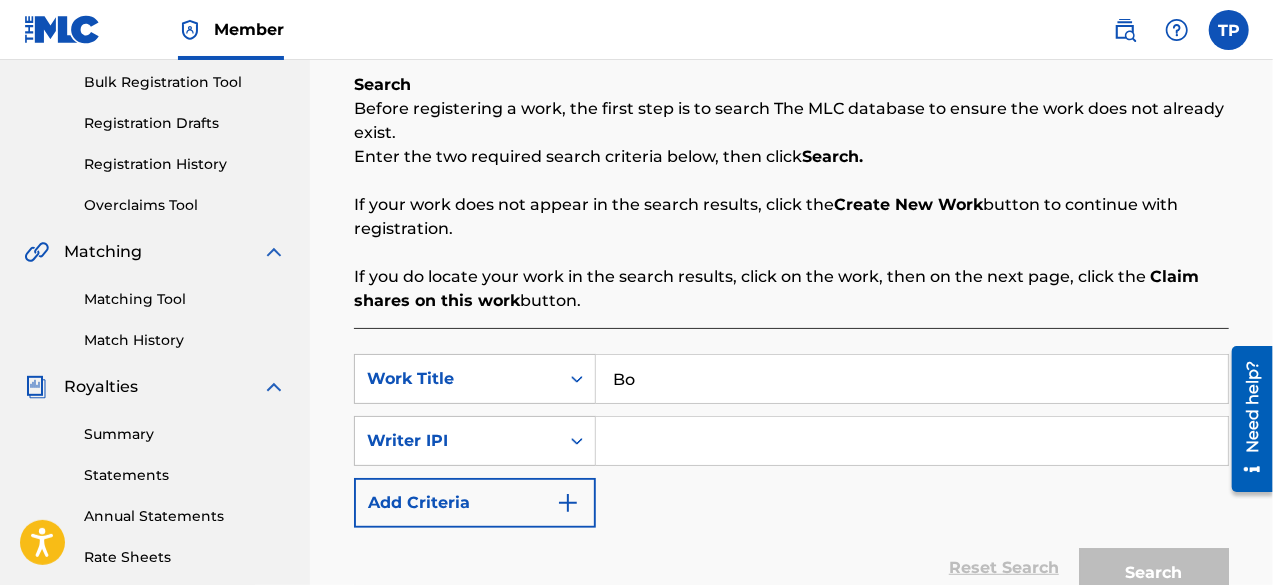 type on "B" 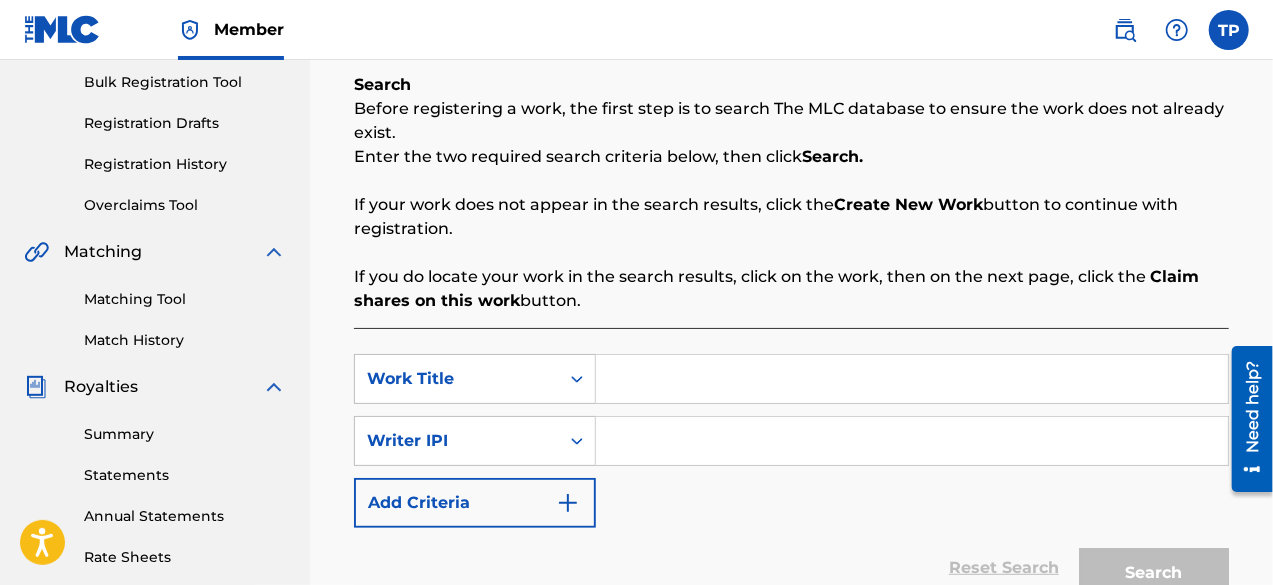 type 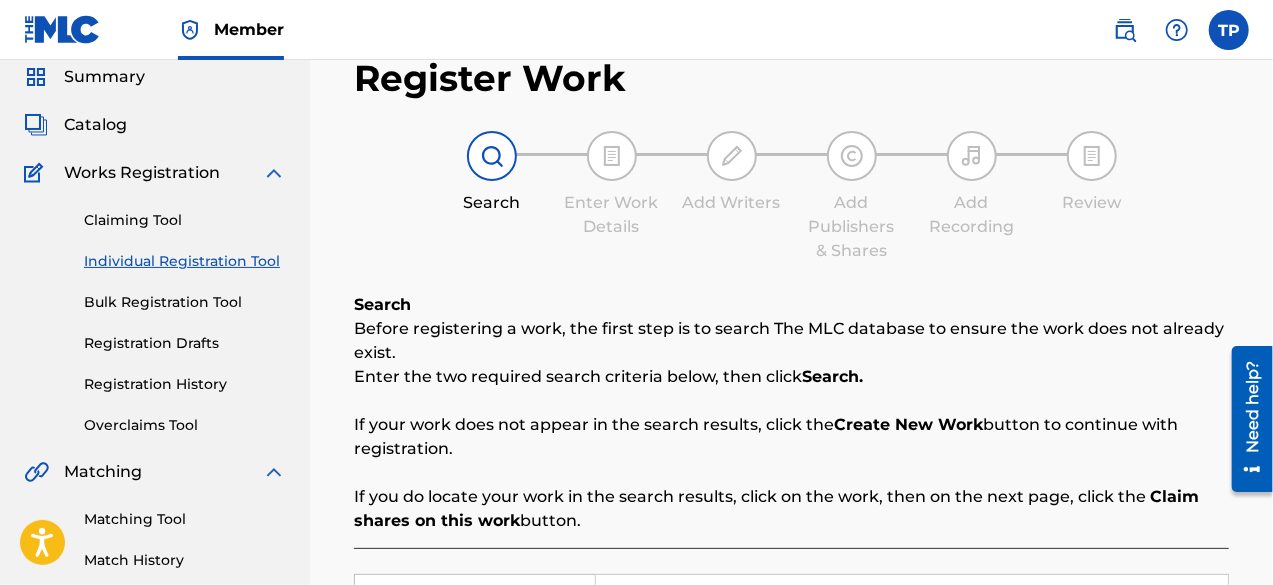 scroll, scrollTop: 72, scrollLeft: 0, axis: vertical 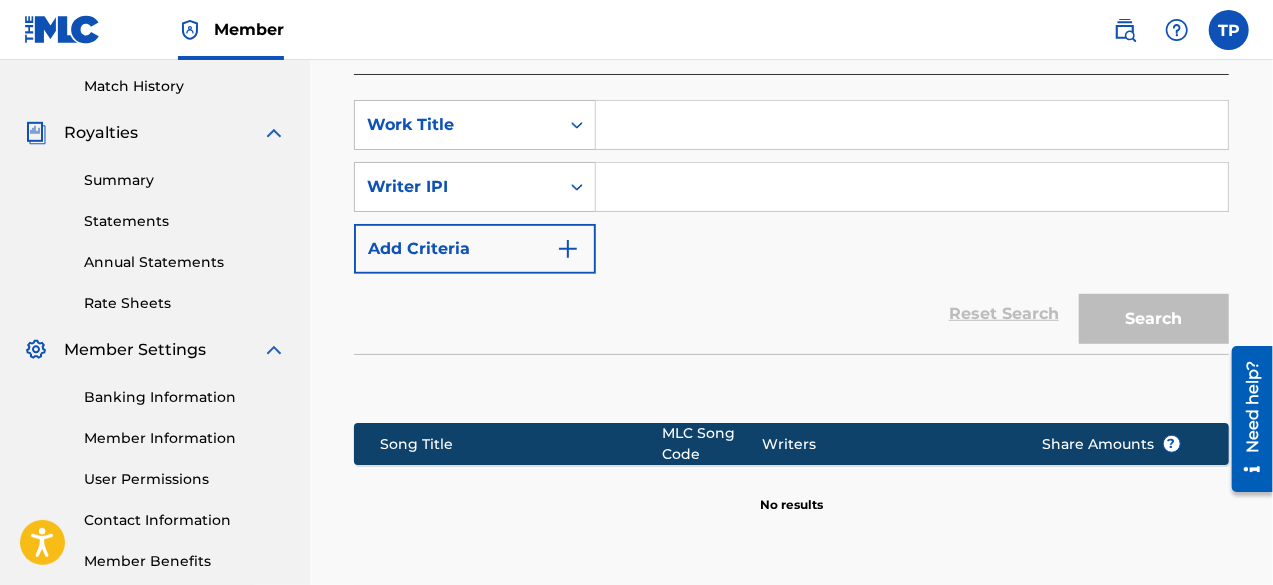 click on "Rate Sheets" at bounding box center (185, 303) 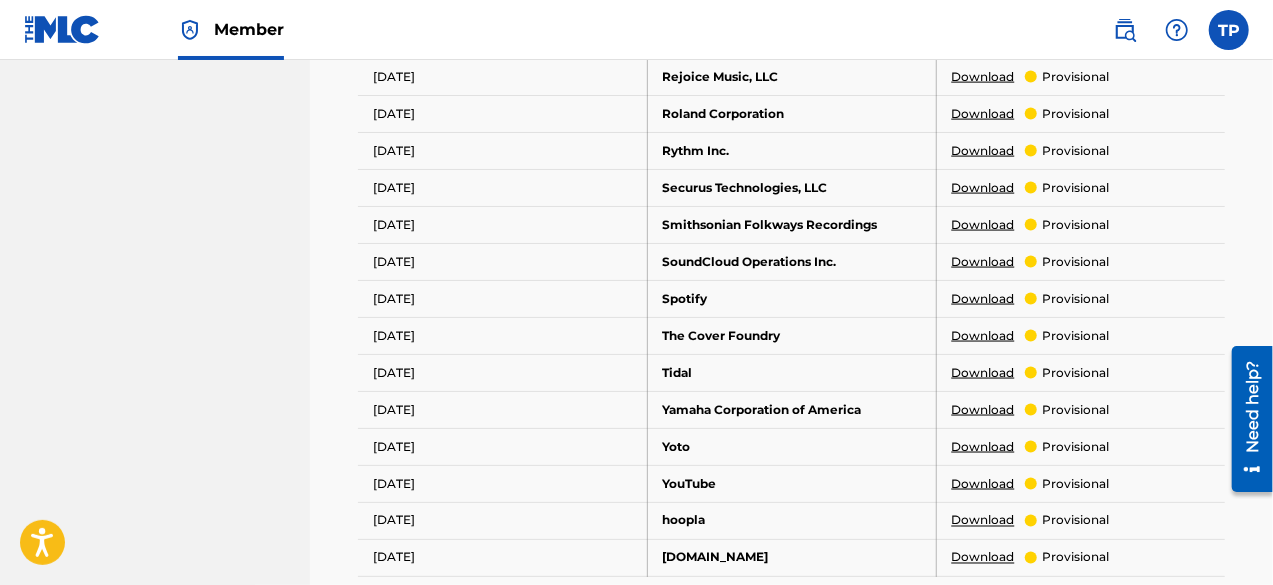 scroll, scrollTop: 1402, scrollLeft: 0, axis: vertical 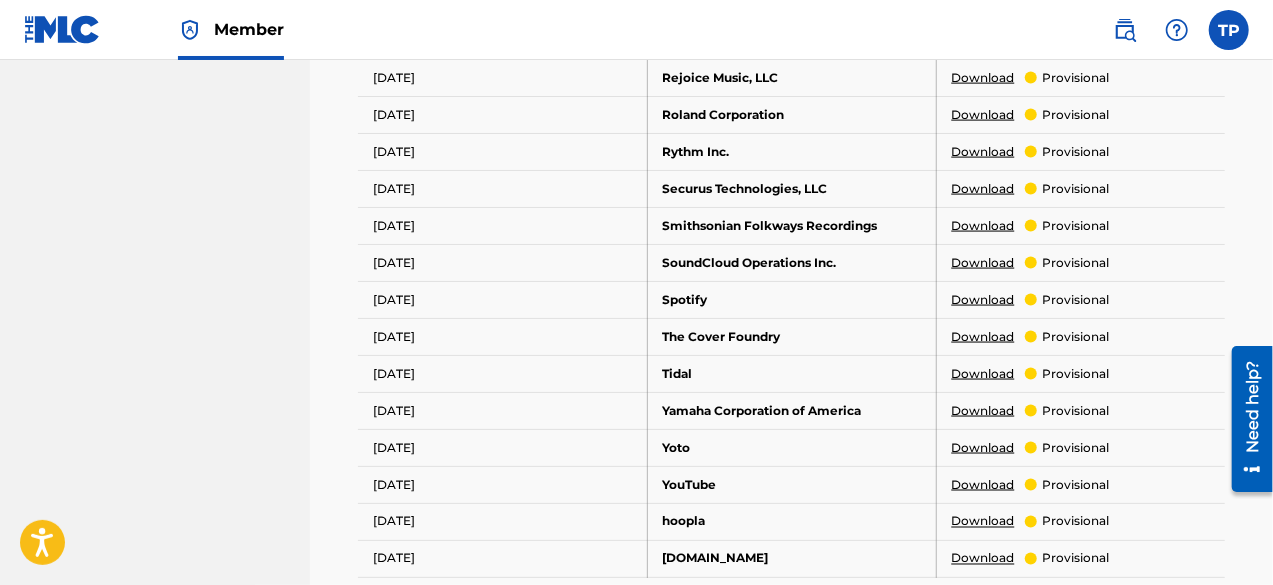 click on "Download" at bounding box center [983, 300] 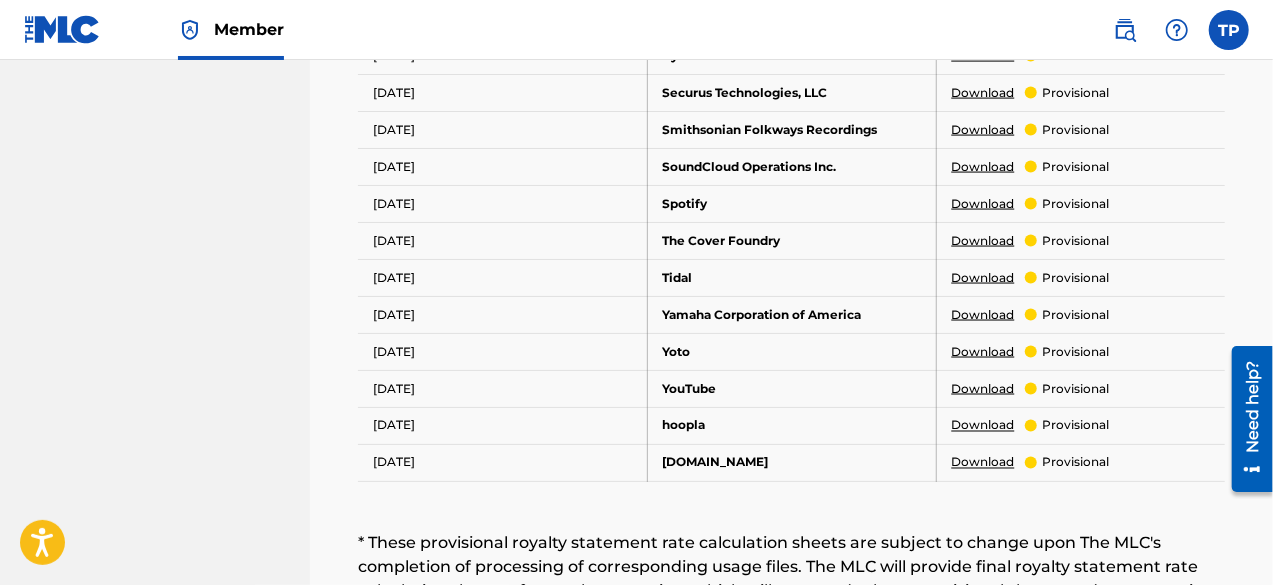 click on "Download" at bounding box center (983, 389) 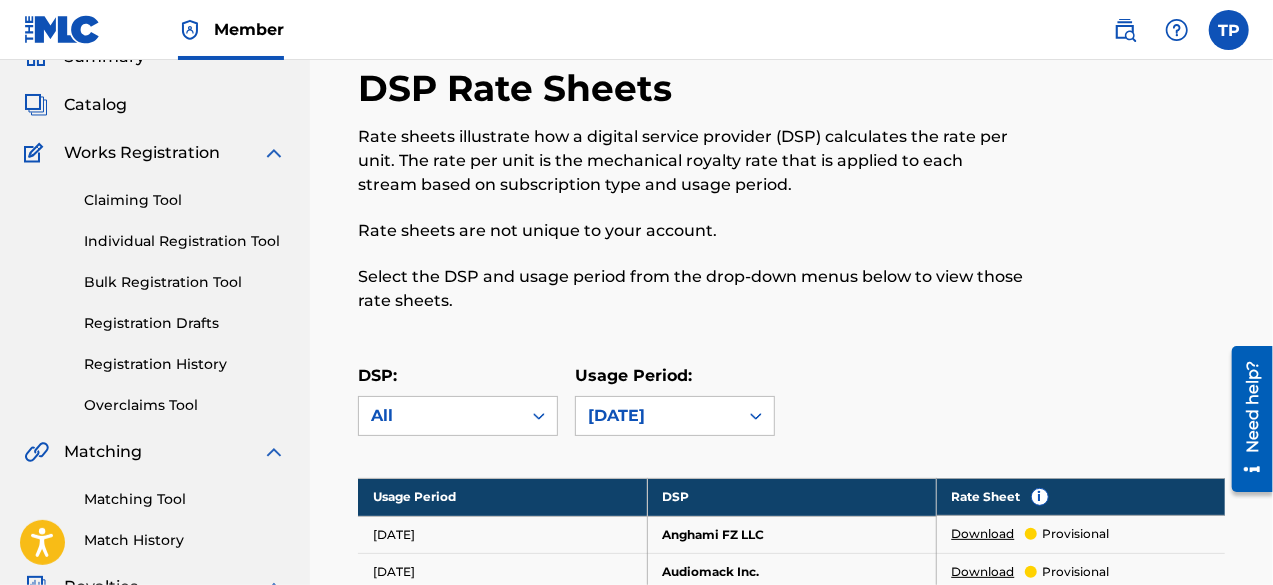 scroll, scrollTop: 89, scrollLeft: 0, axis: vertical 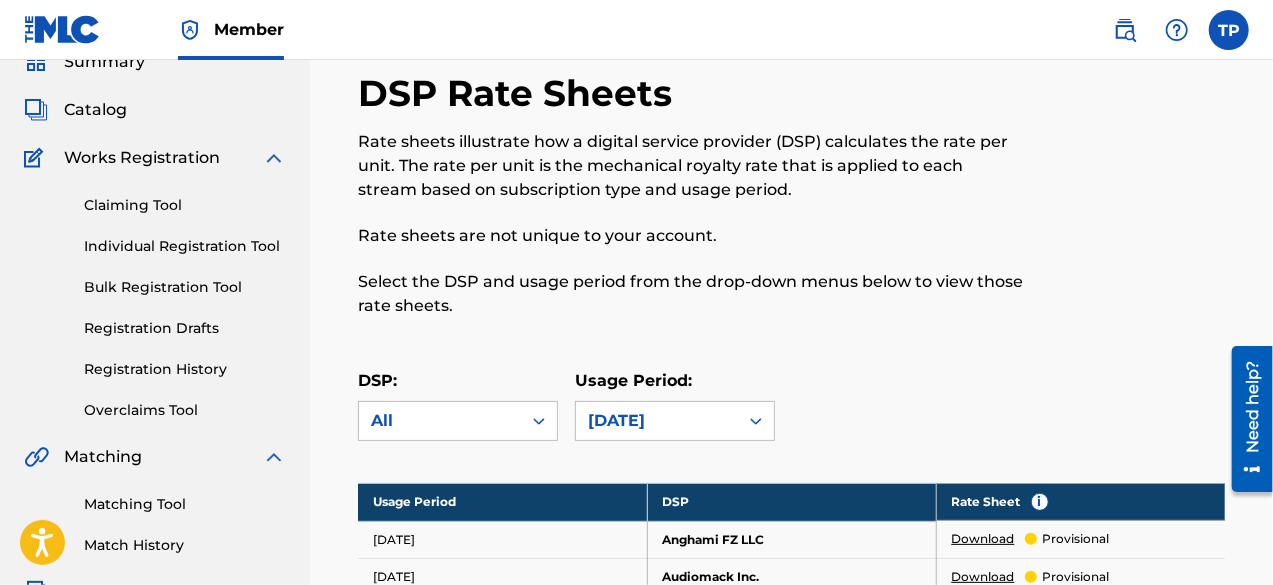 click on "Individual Registration Tool" at bounding box center (185, 246) 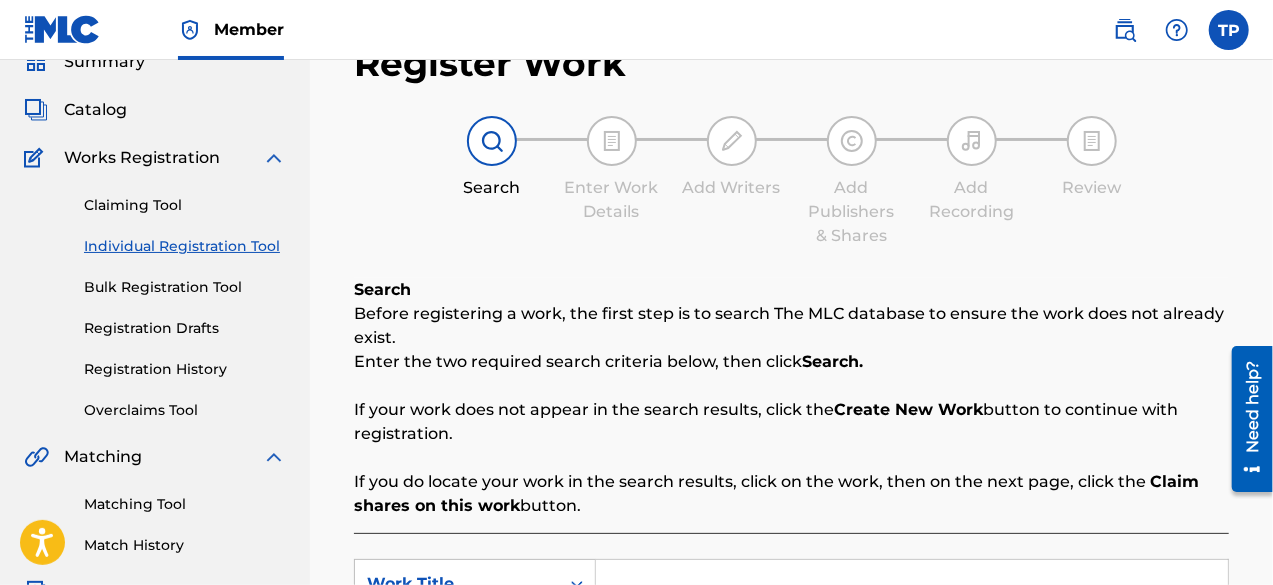scroll, scrollTop: 0, scrollLeft: 0, axis: both 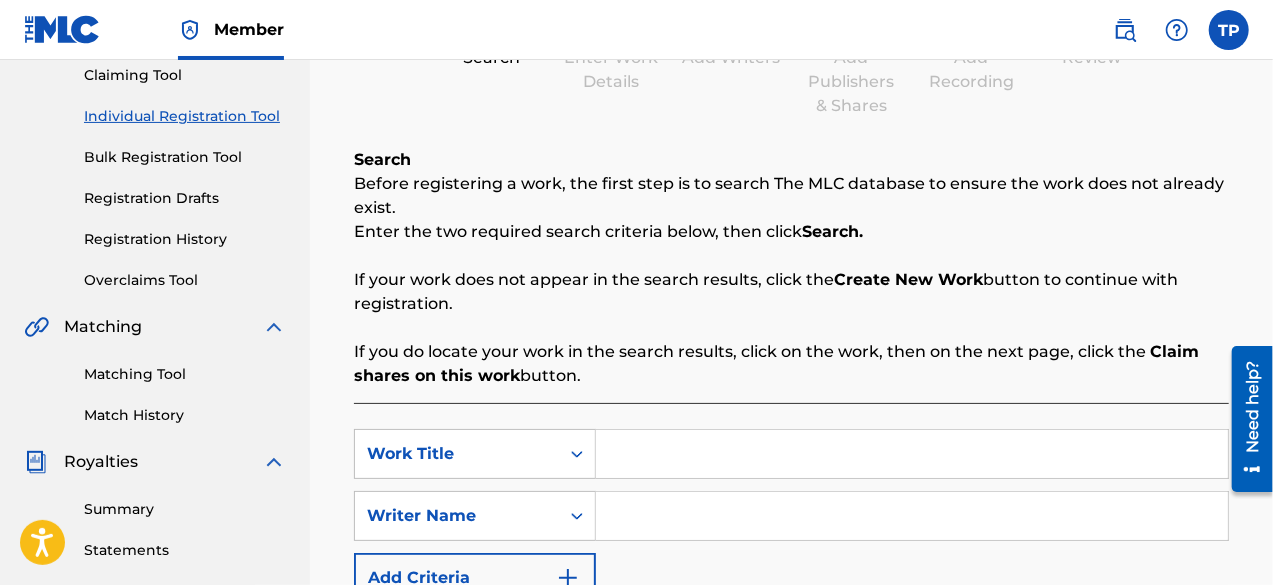 click on "Matching Tool" at bounding box center (185, 374) 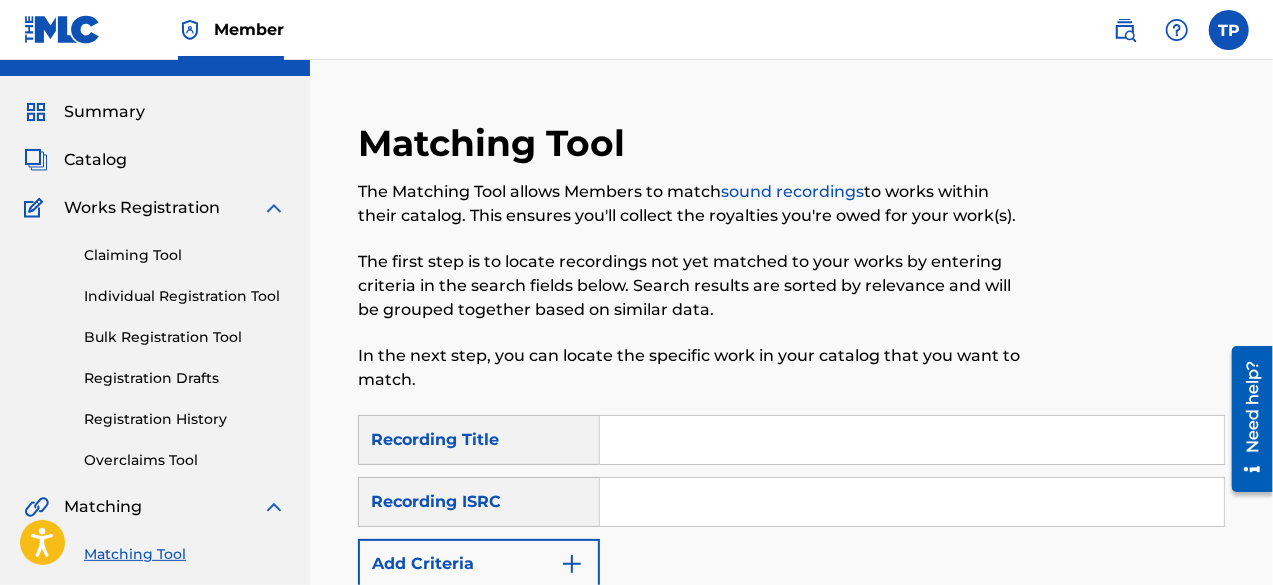 scroll, scrollTop: 40, scrollLeft: 0, axis: vertical 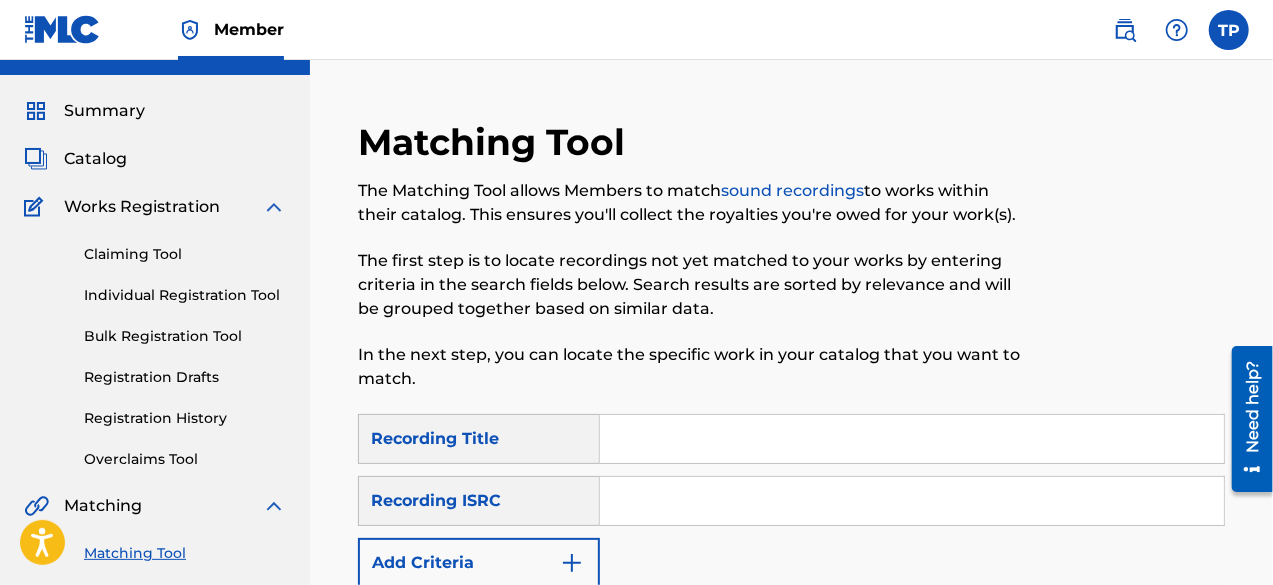 click at bounding box center (912, 439) 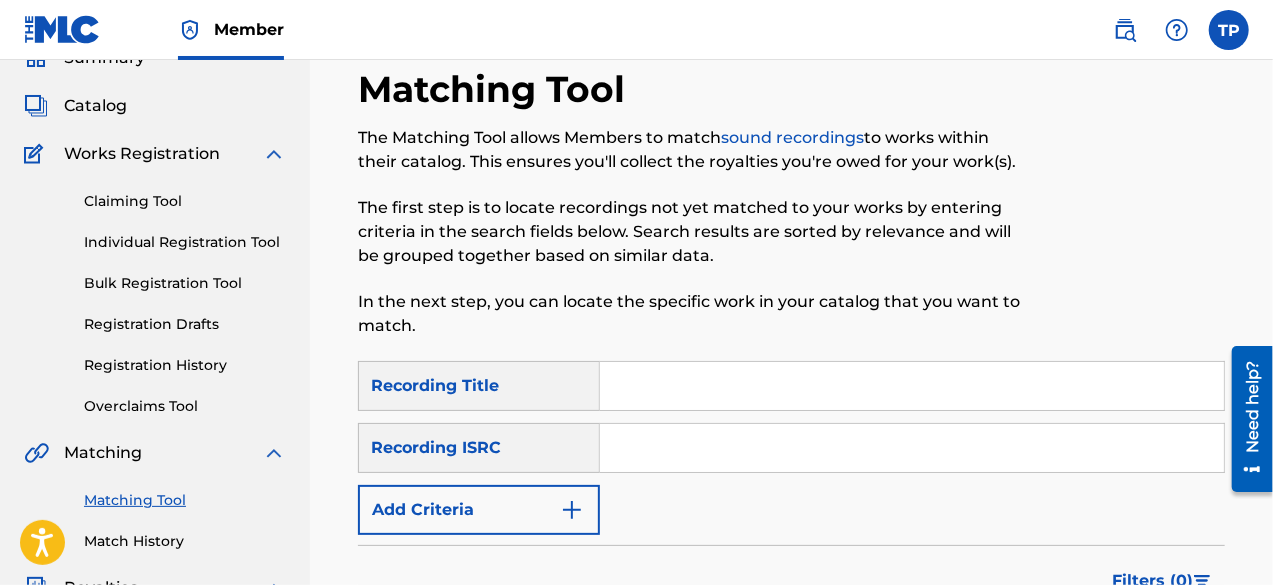 scroll, scrollTop: 110, scrollLeft: 0, axis: vertical 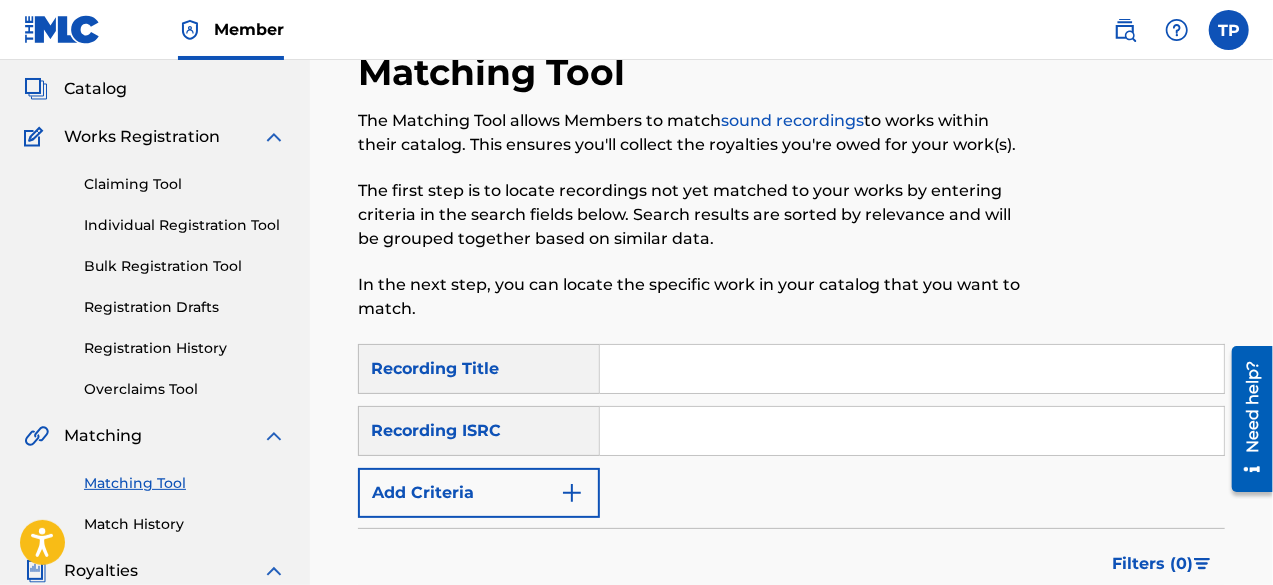 click at bounding box center [572, 493] 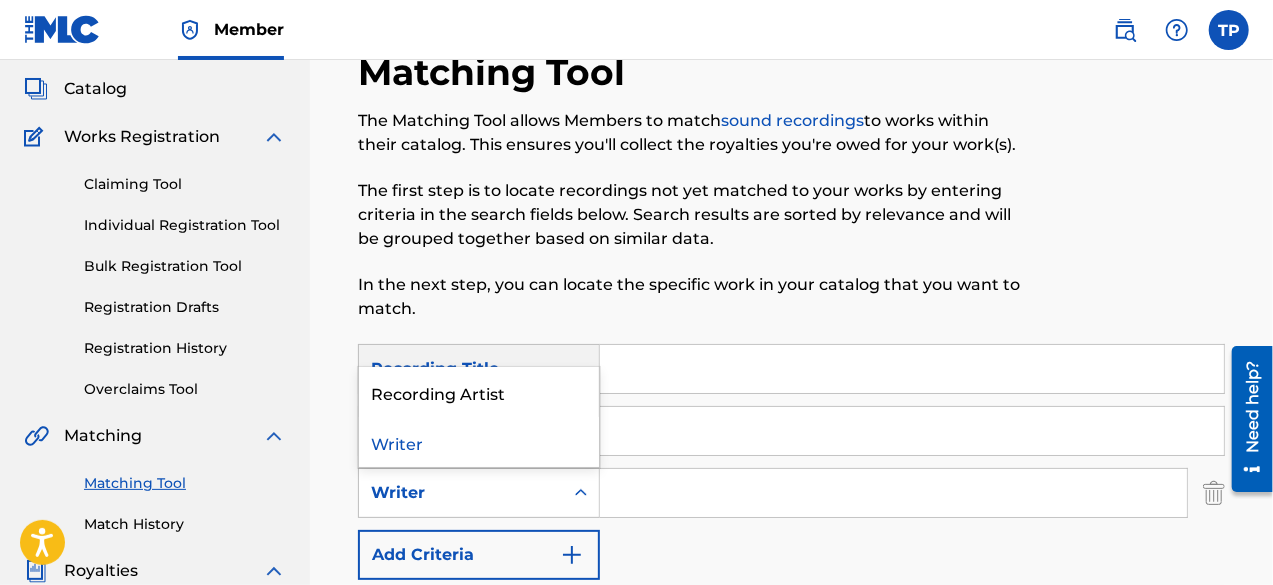click on "Writer" at bounding box center (461, 493) 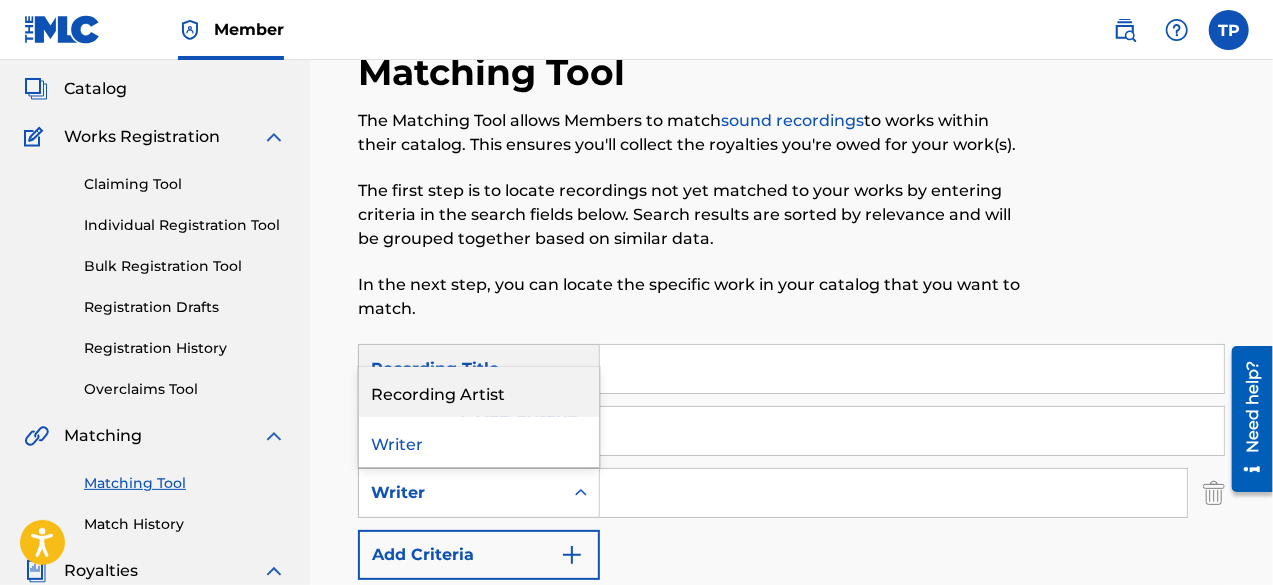 click on "Recording Artist" at bounding box center (479, 392) 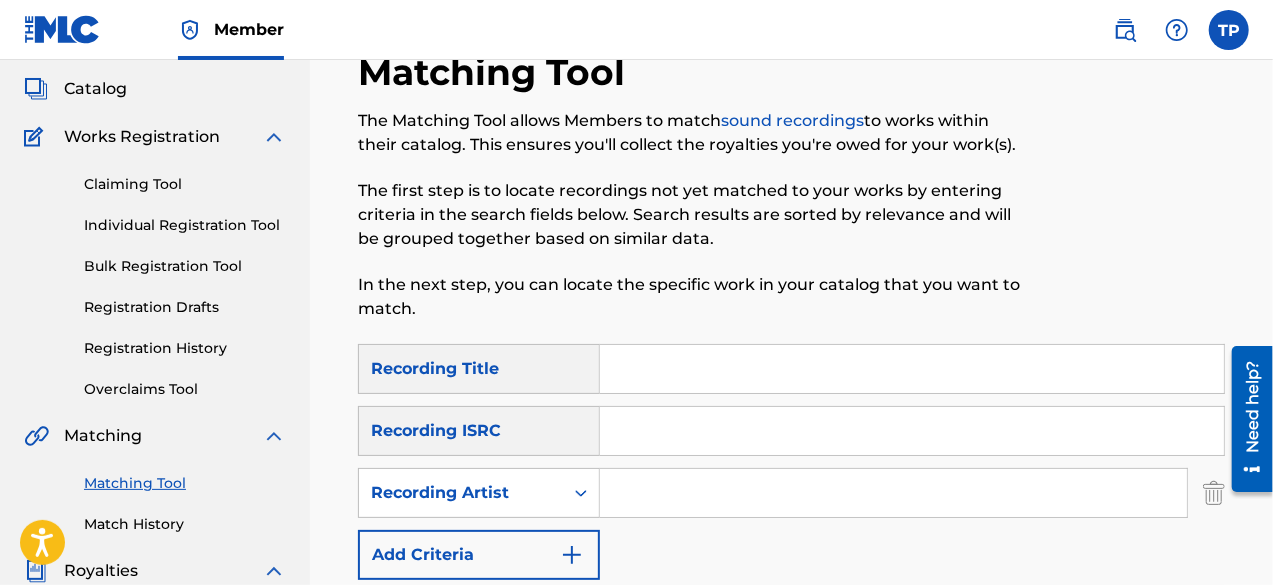 paste on "do the mlc generates digital mechincal royalites from youtube shorts on our song" 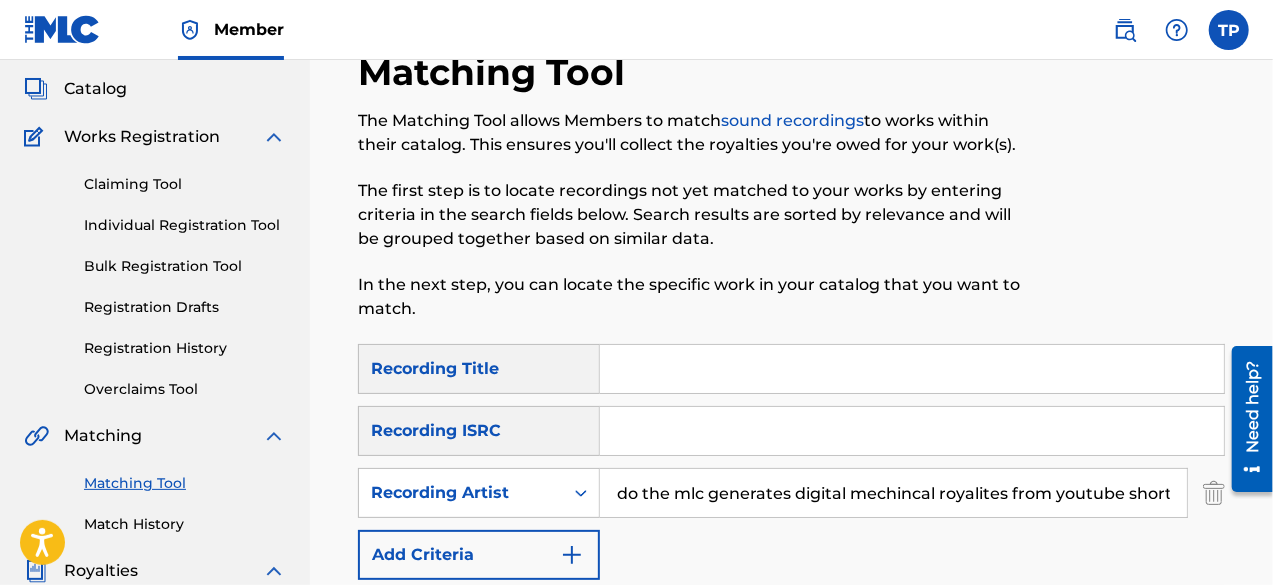 scroll, scrollTop: 0, scrollLeft: 107, axis: horizontal 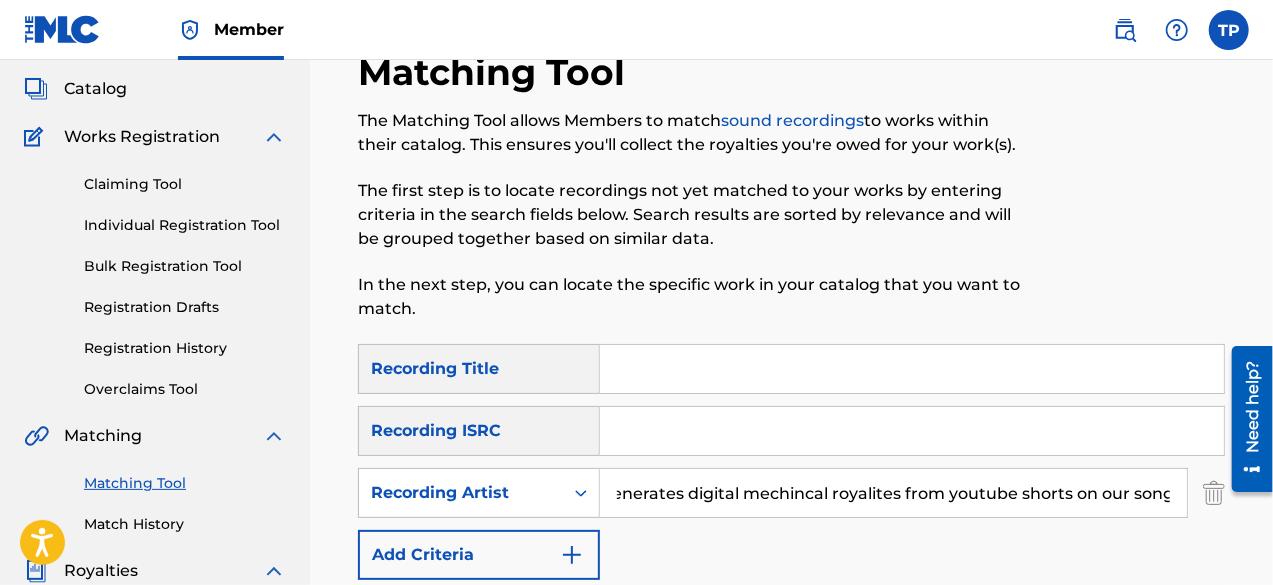 click on "do the mlc generates digital mechincal royalites from youtube shorts on our song" at bounding box center (893, 493) 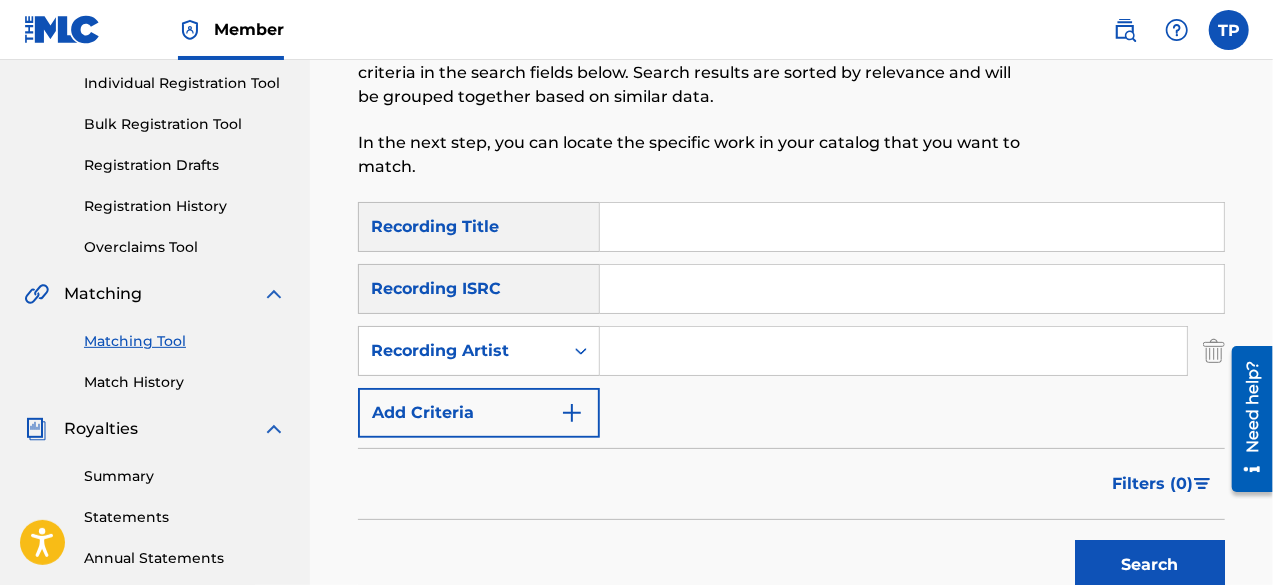 scroll, scrollTop: 0, scrollLeft: 0, axis: both 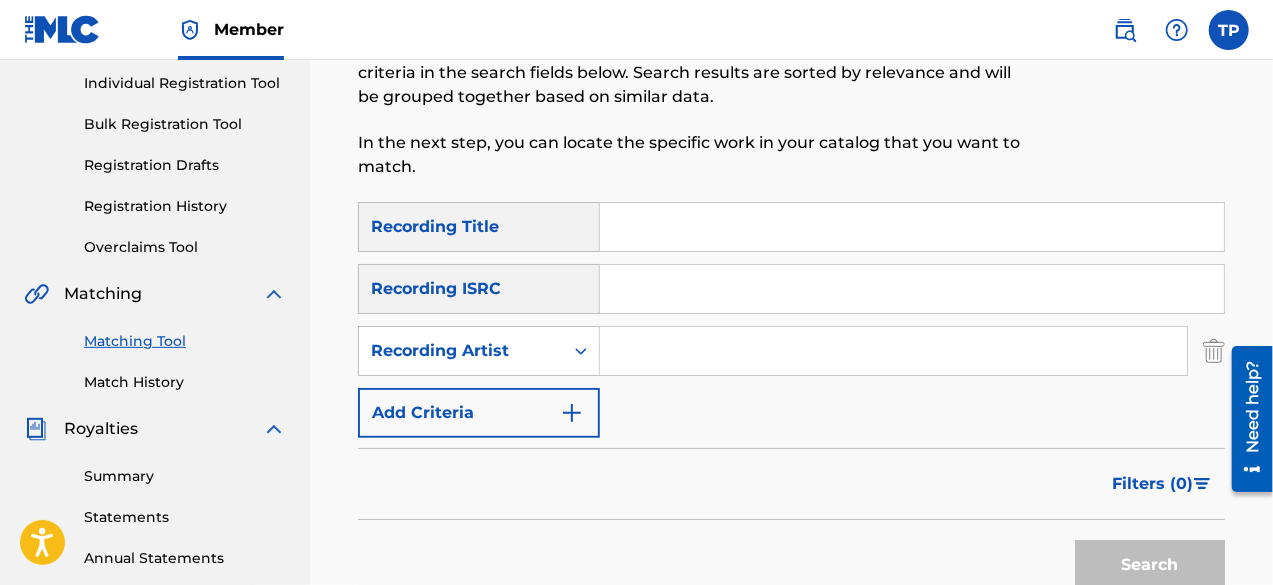 paste on "fam0uz" 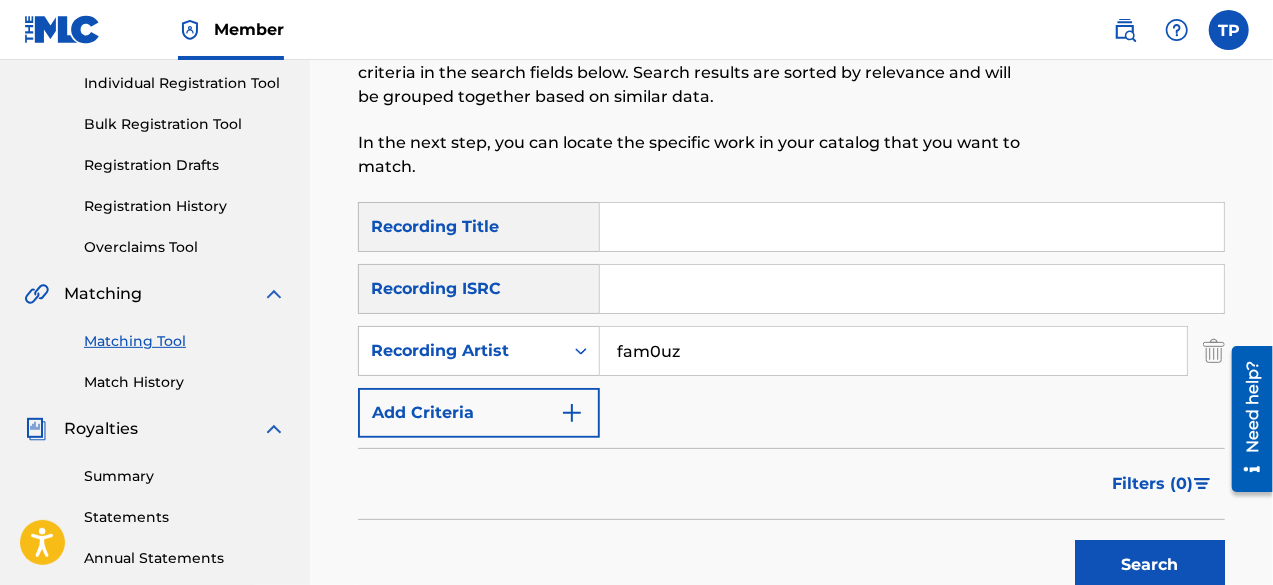 type on "fam0uz" 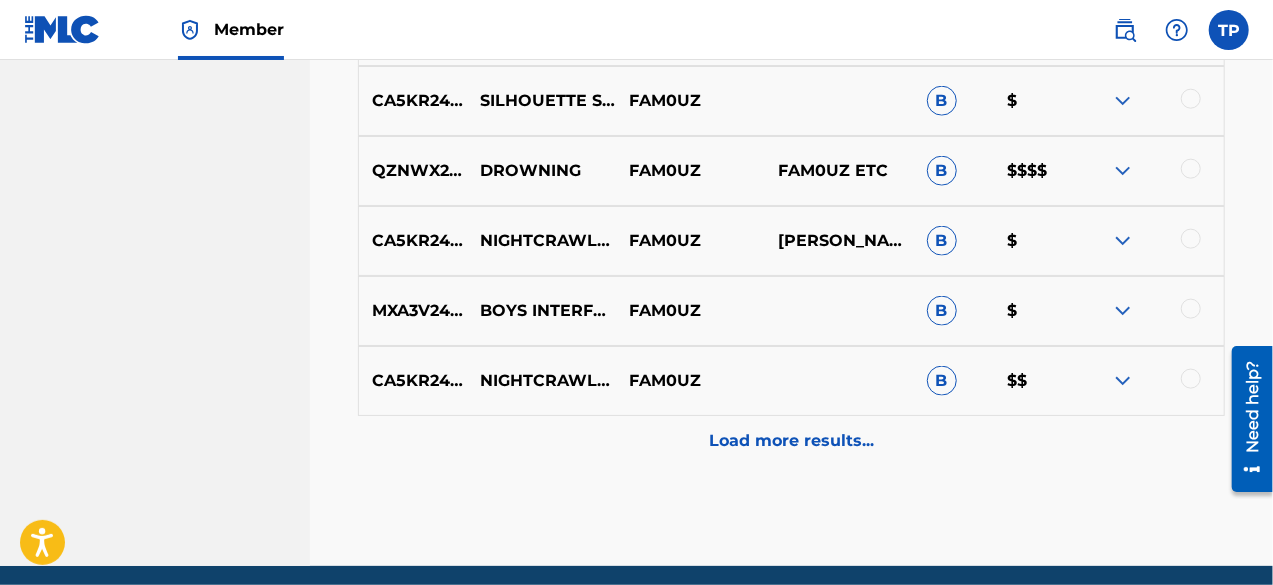 scroll, scrollTop: 1290, scrollLeft: 0, axis: vertical 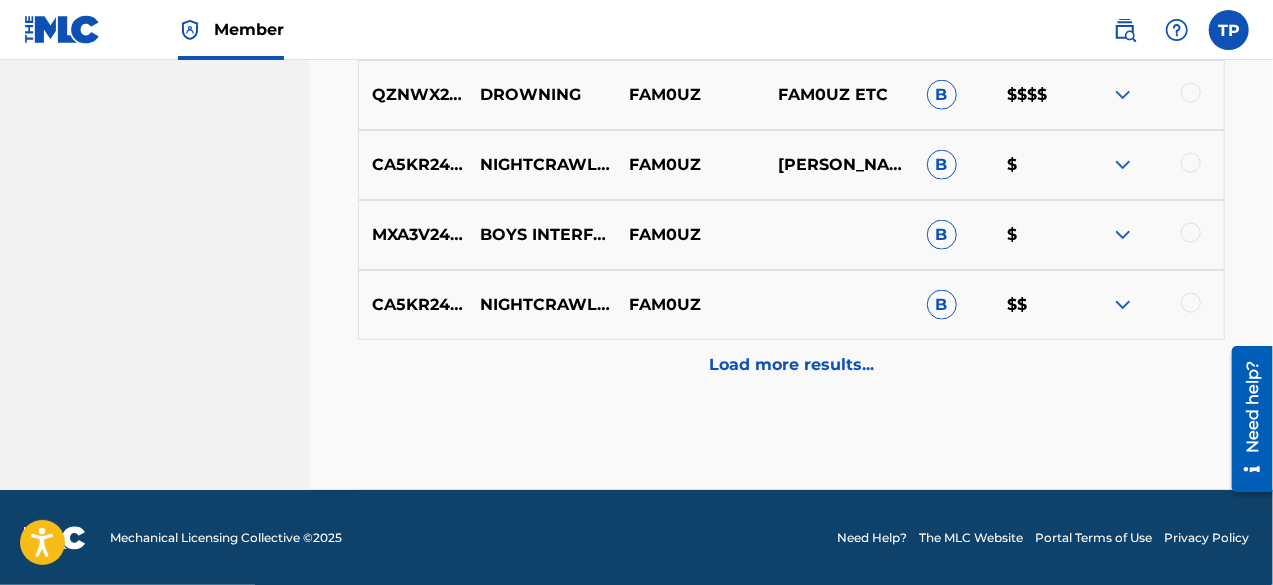 click on "Load more results..." at bounding box center [791, 365] 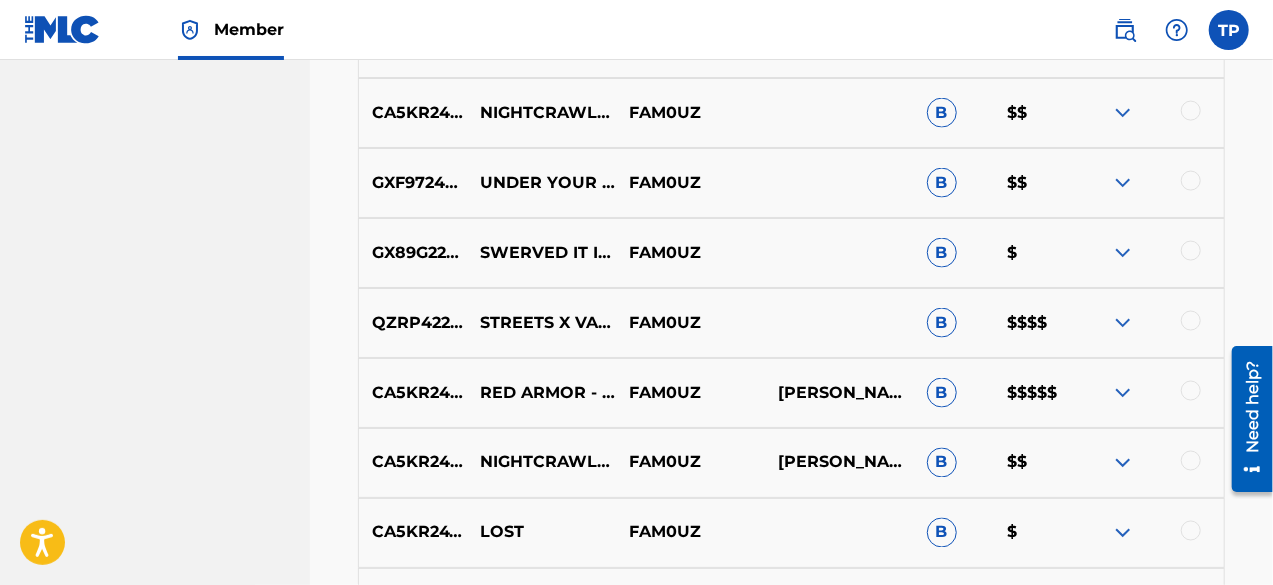 scroll, scrollTop: 1579, scrollLeft: 0, axis: vertical 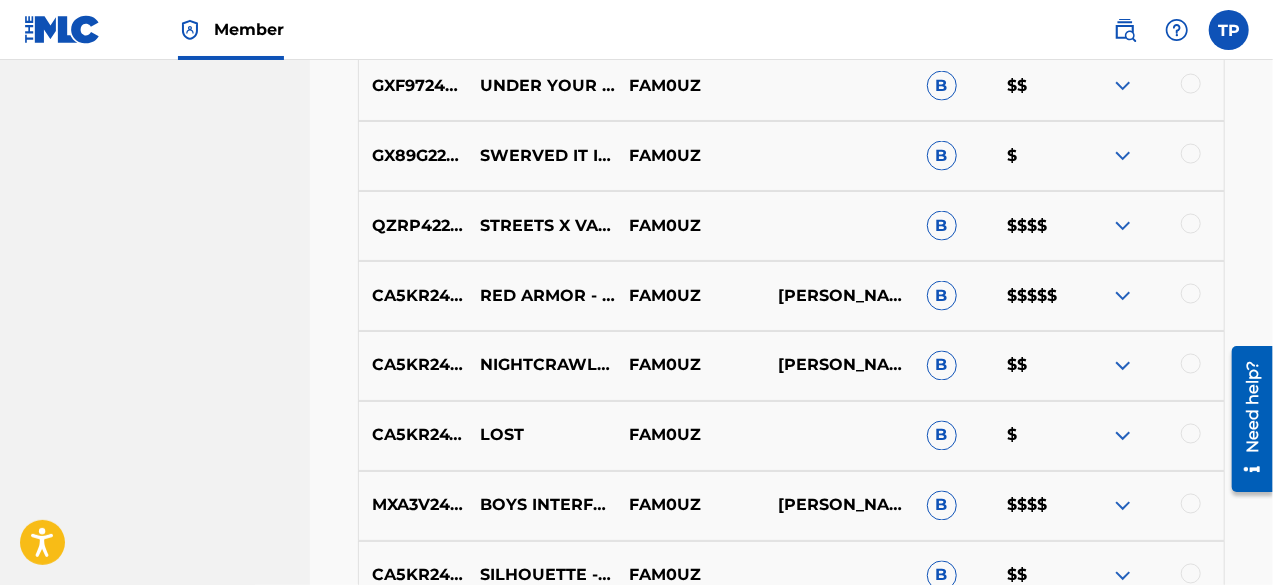 click on "CA5KR2424913" at bounding box center (413, 366) 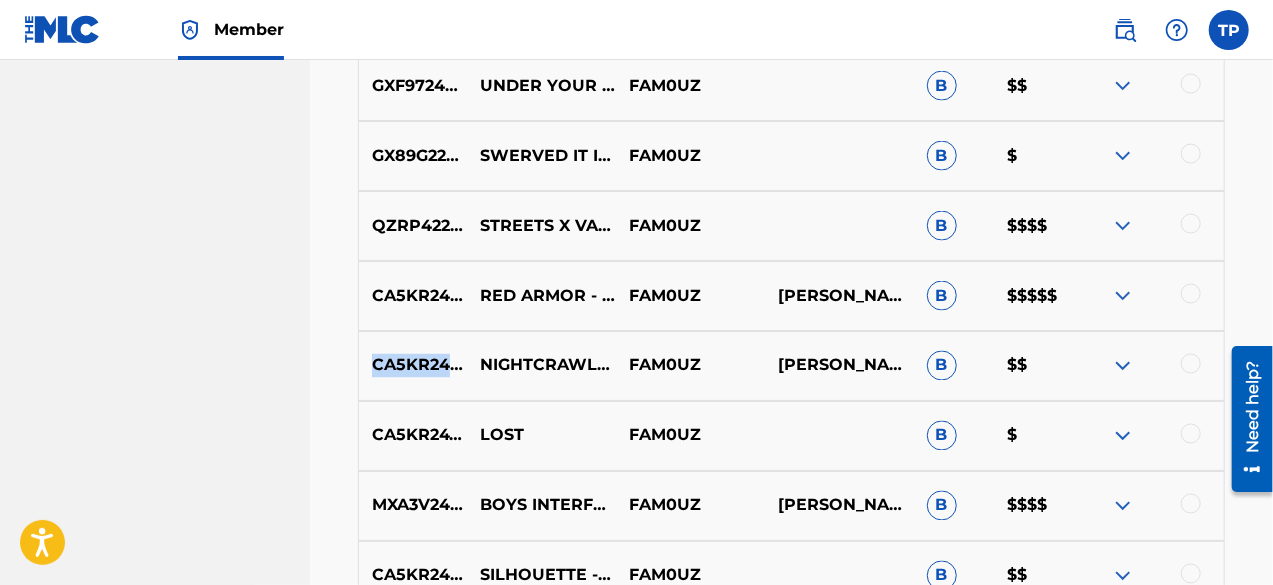 click on "CA5KR2424913" at bounding box center (413, 366) 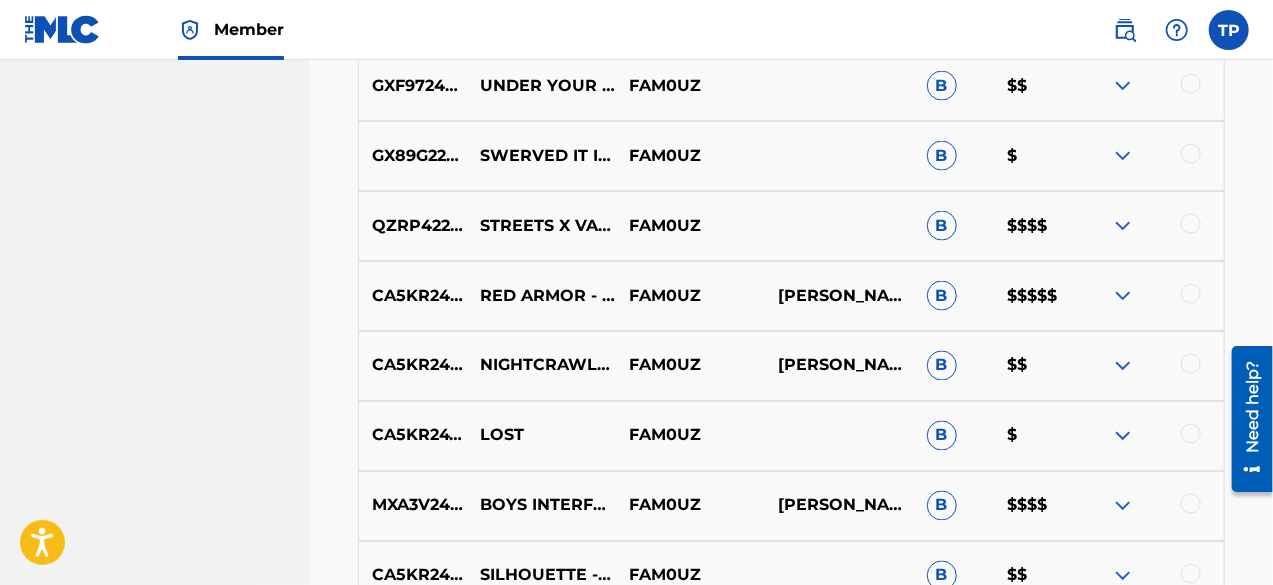 click on "NIGHTCRAWLER (INSTRUMENTAL)" at bounding box center (541, 366) 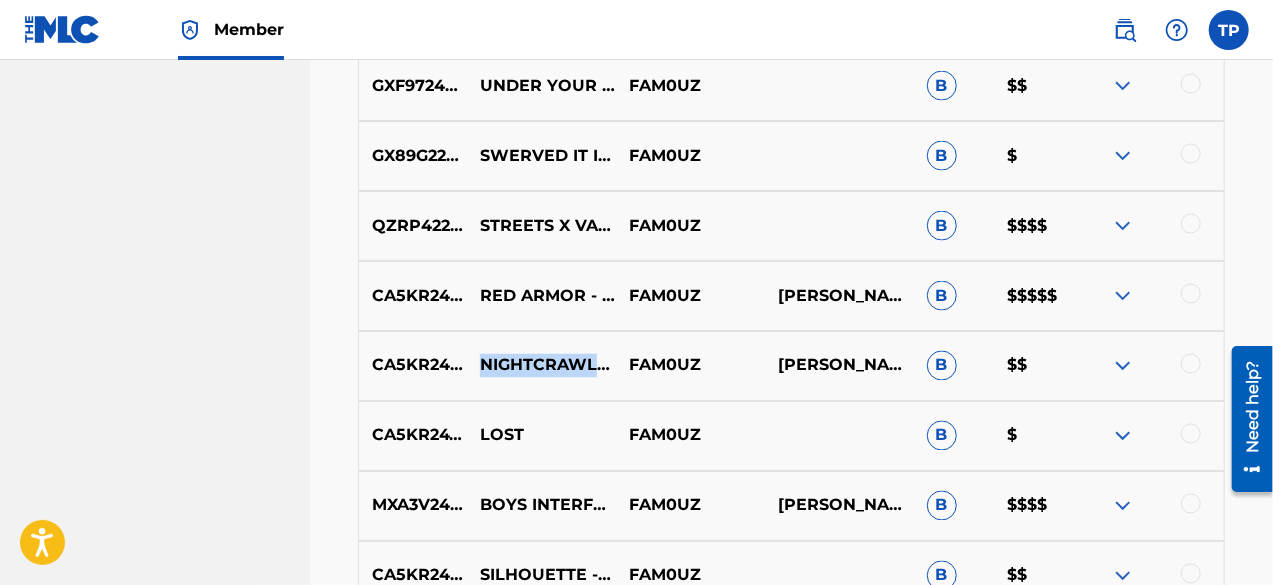 click on "NIGHTCRAWLER (INSTRUMENTAL)" at bounding box center (541, 366) 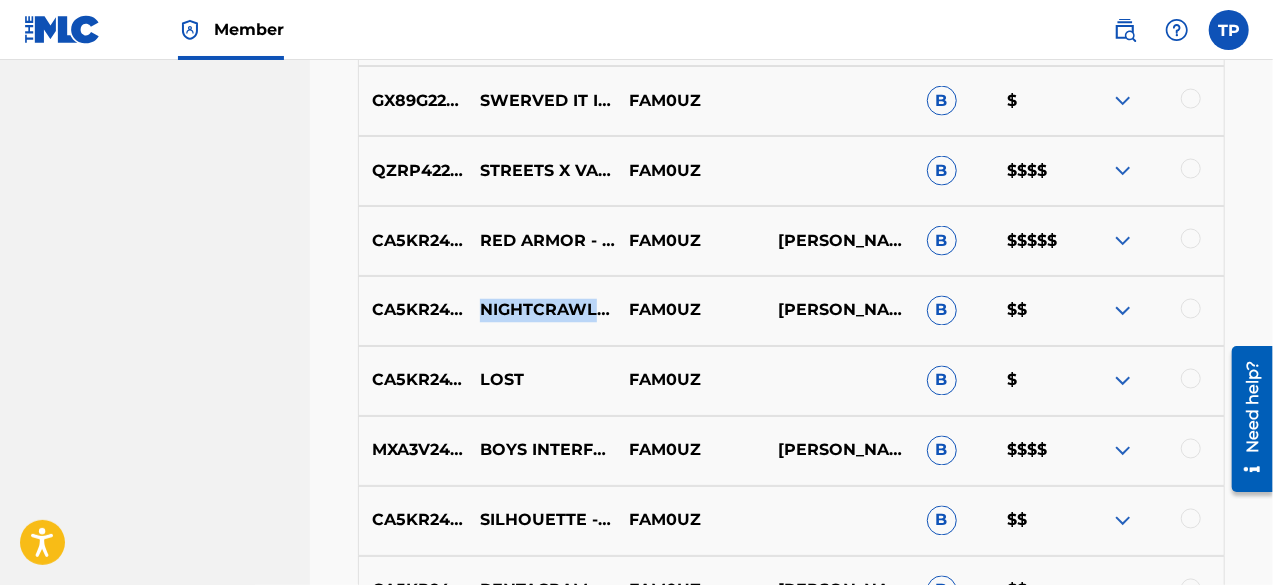 scroll, scrollTop: 1635, scrollLeft: 0, axis: vertical 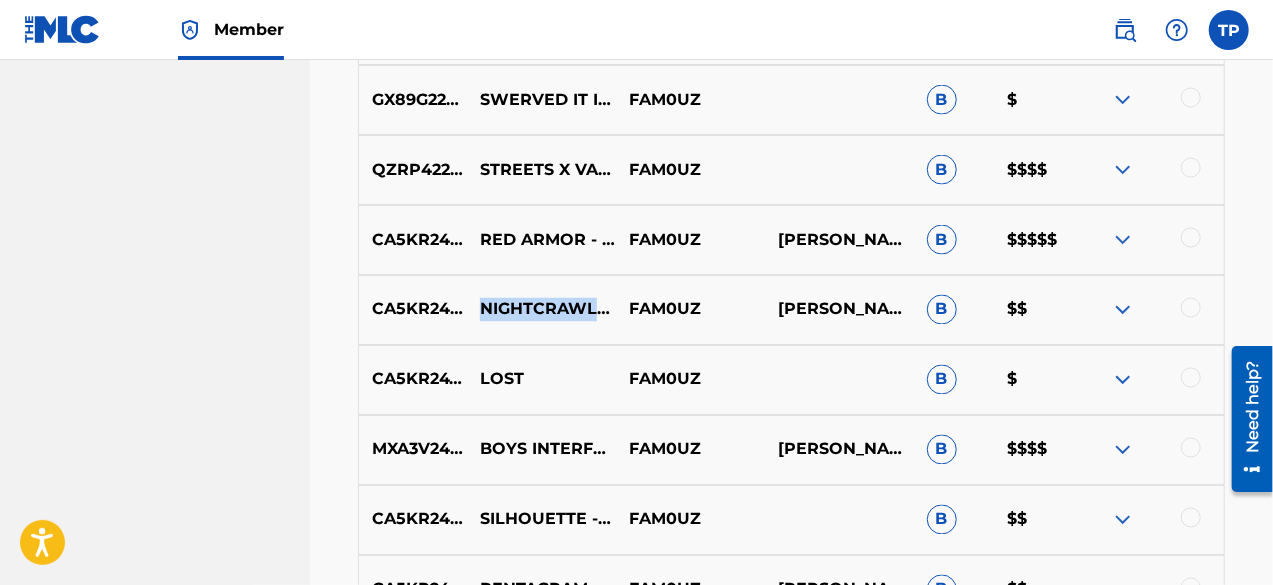 click at bounding box center (1123, 240) 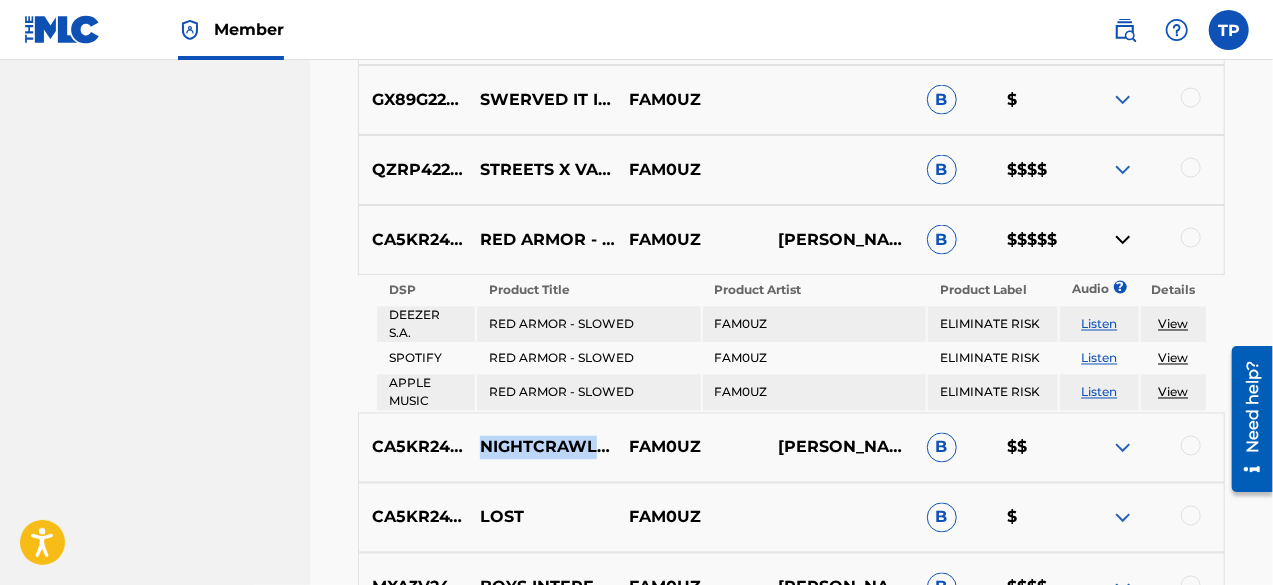 click on "View" at bounding box center (1173, 358) 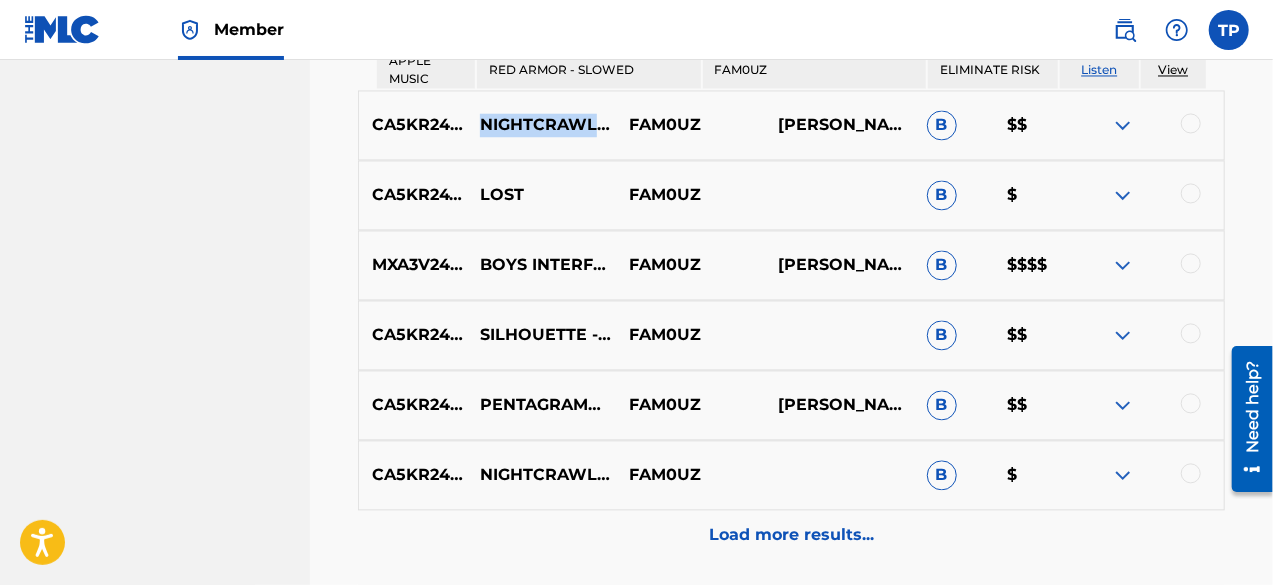 scroll, scrollTop: 1926, scrollLeft: 0, axis: vertical 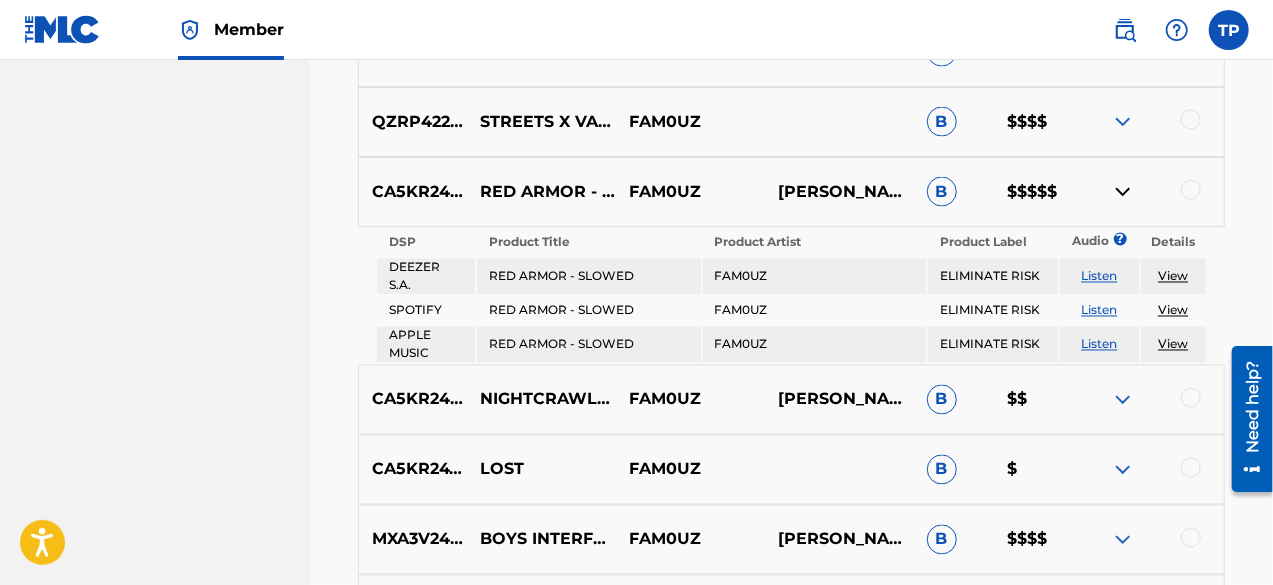 click at bounding box center [1149, 192] 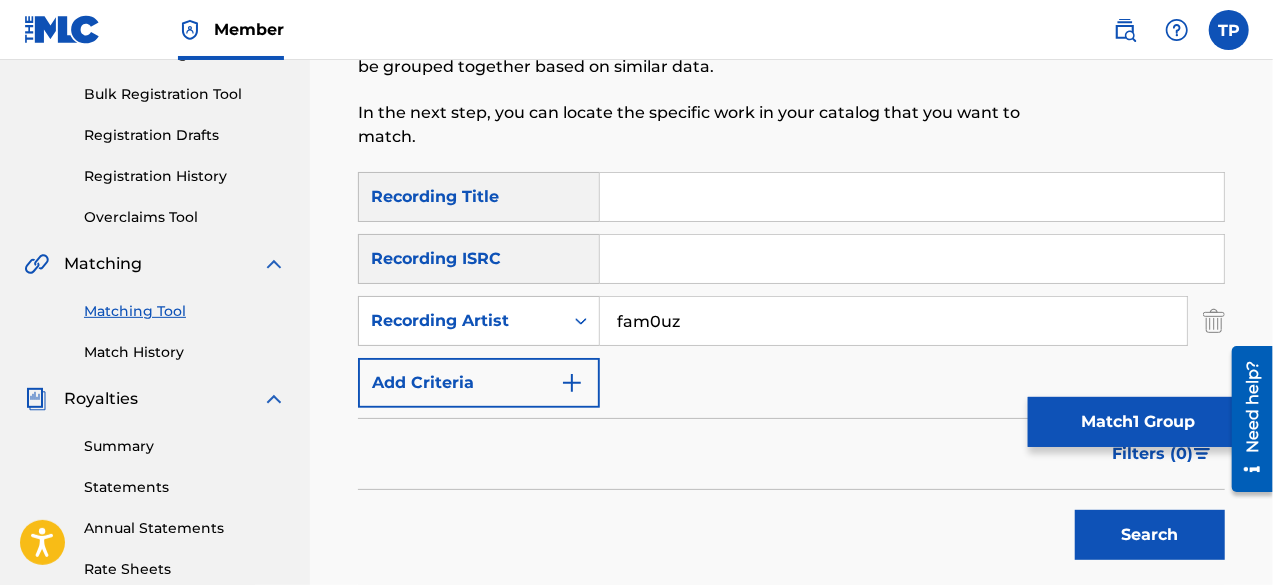 scroll, scrollTop: 524, scrollLeft: 0, axis: vertical 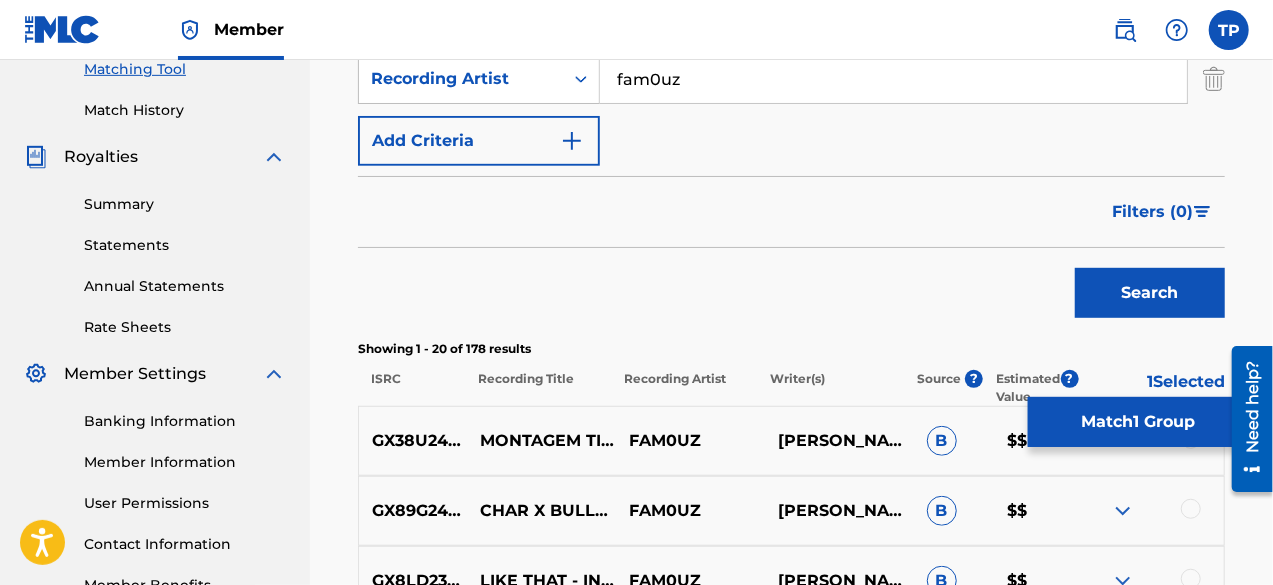 click on "Search" at bounding box center (1150, 293) 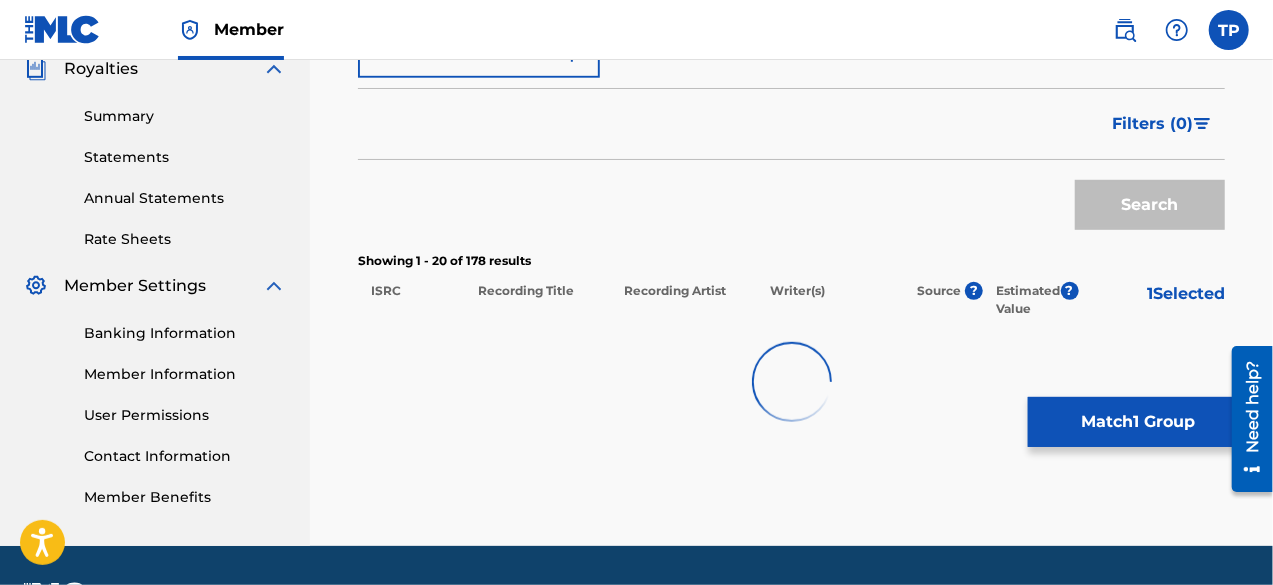 scroll, scrollTop: 634, scrollLeft: 0, axis: vertical 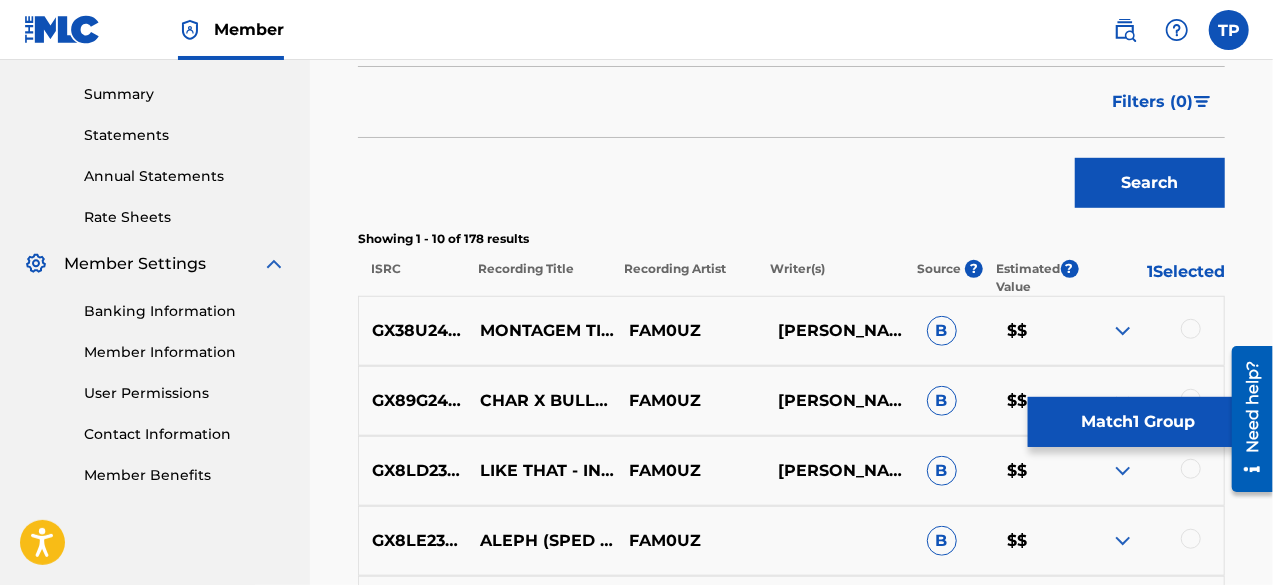 click on "Match  1 Group" at bounding box center [1138, 422] 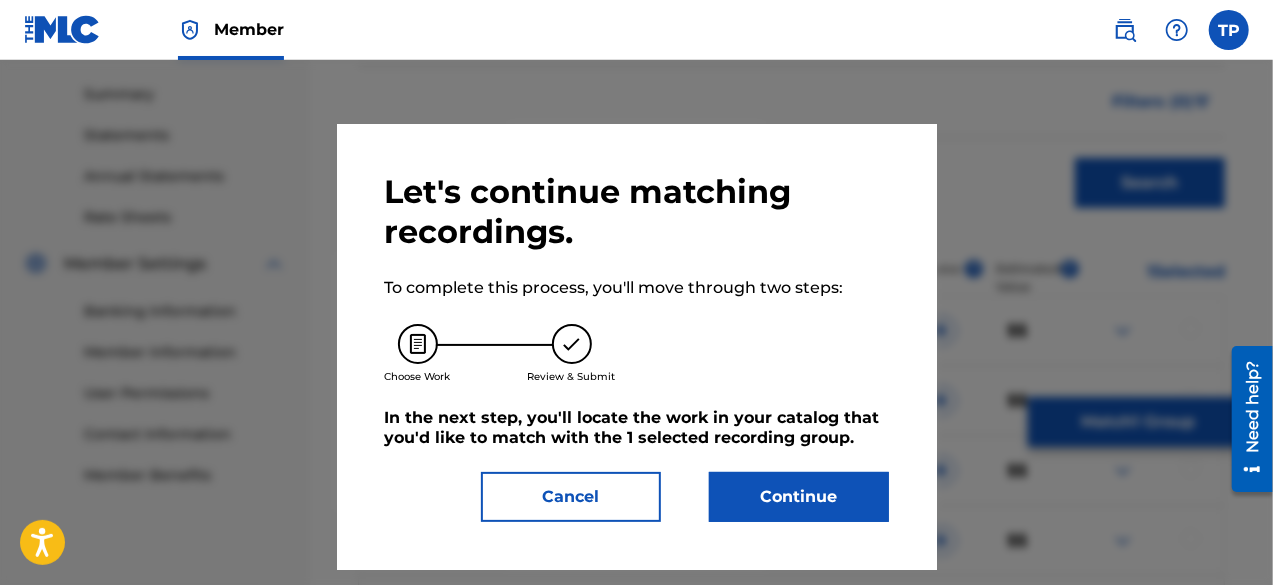 click on "Continue" at bounding box center [799, 497] 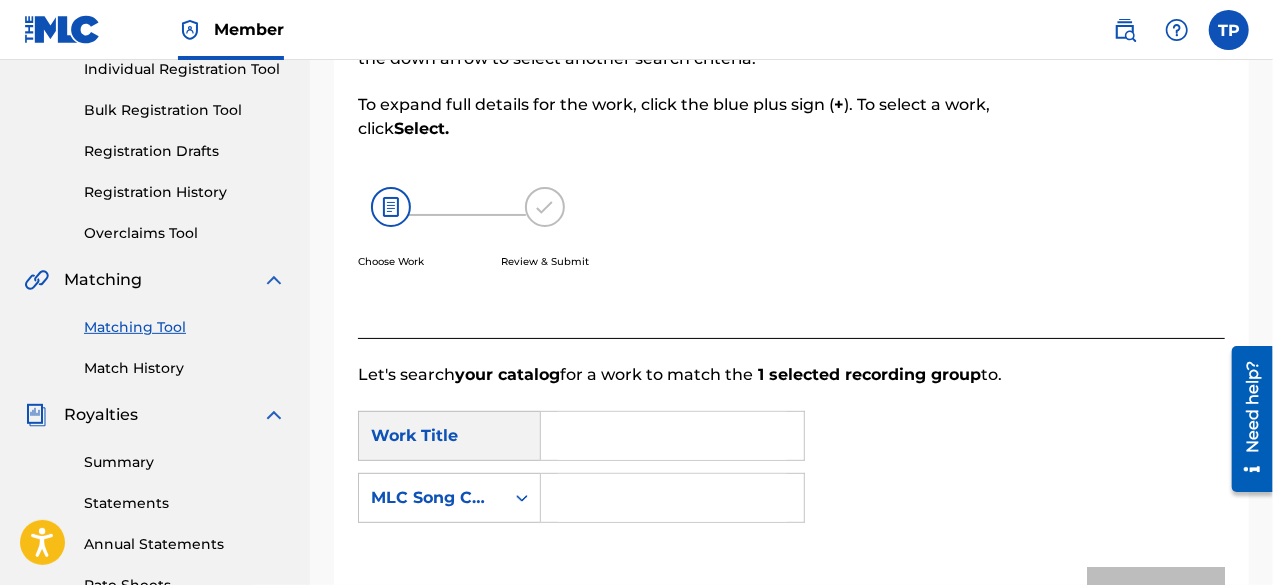 scroll, scrollTop: 265, scrollLeft: 0, axis: vertical 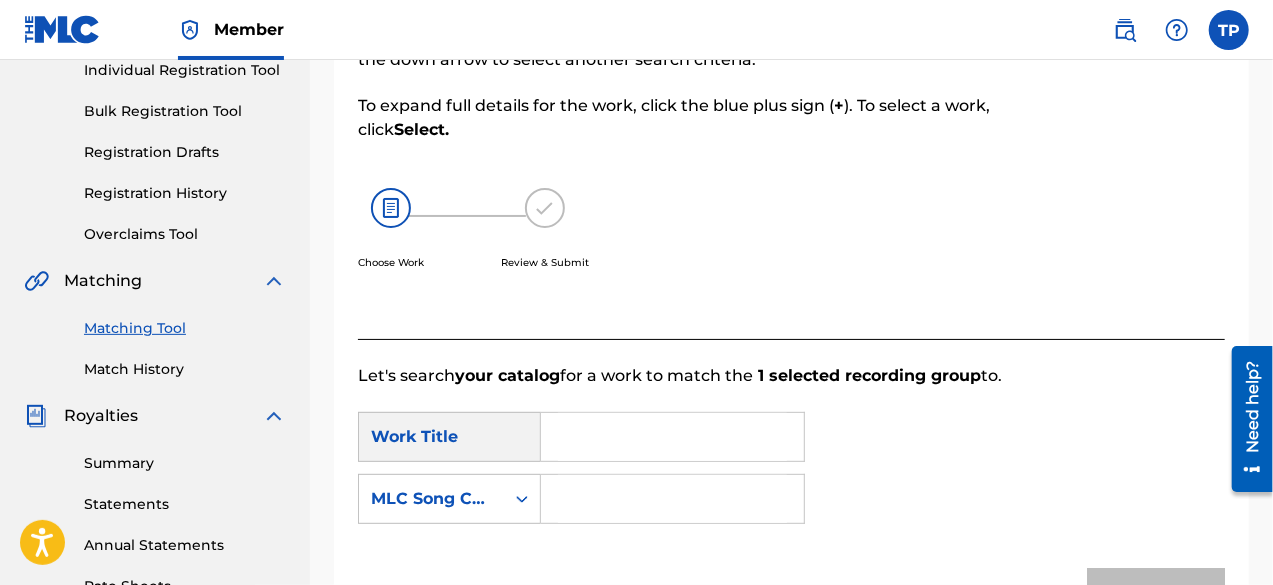 click at bounding box center (672, 437) 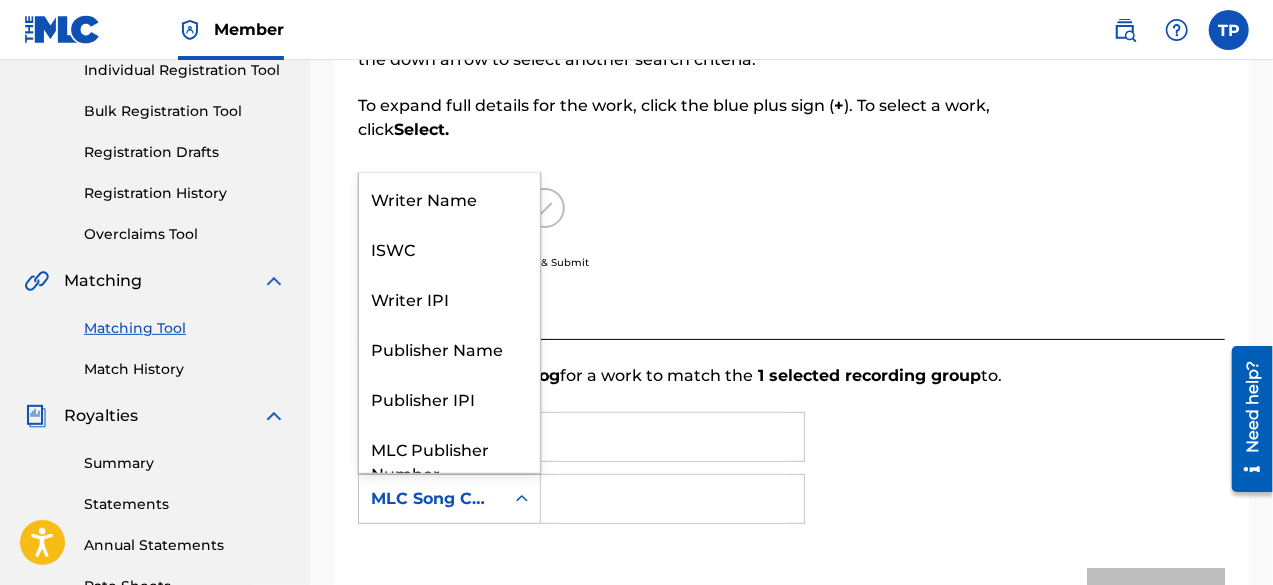 scroll, scrollTop: 74, scrollLeft: 0, axis: vertical 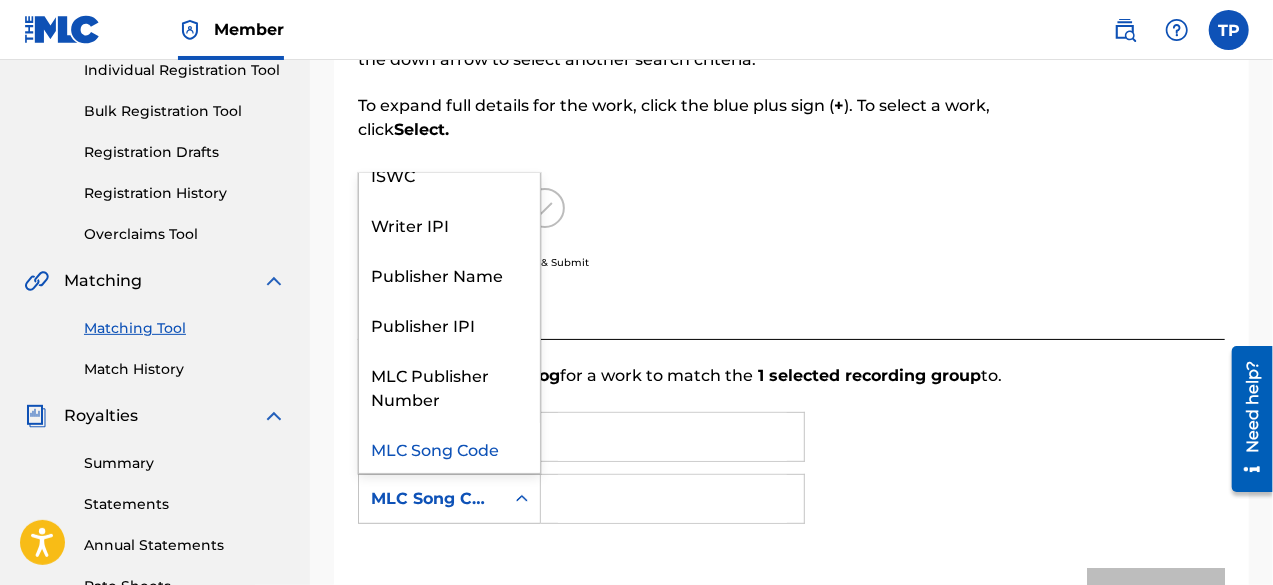 click on "MLC Song Code" at bounding box center [431, 499] 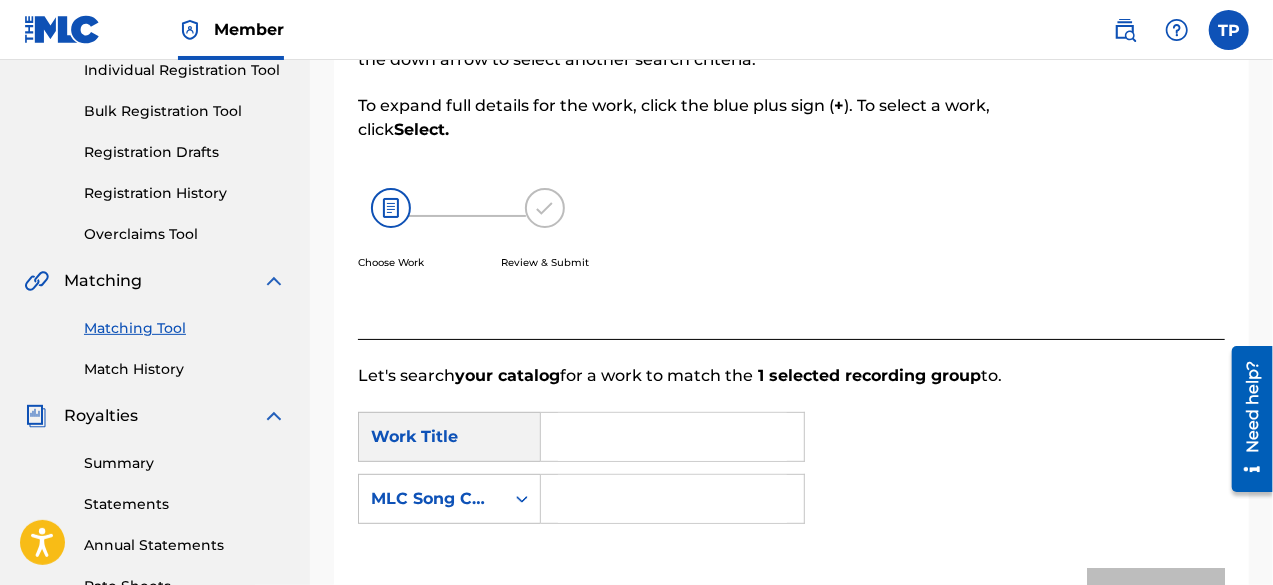 click on "MLC Song Code" at bounding box center (431, 499) 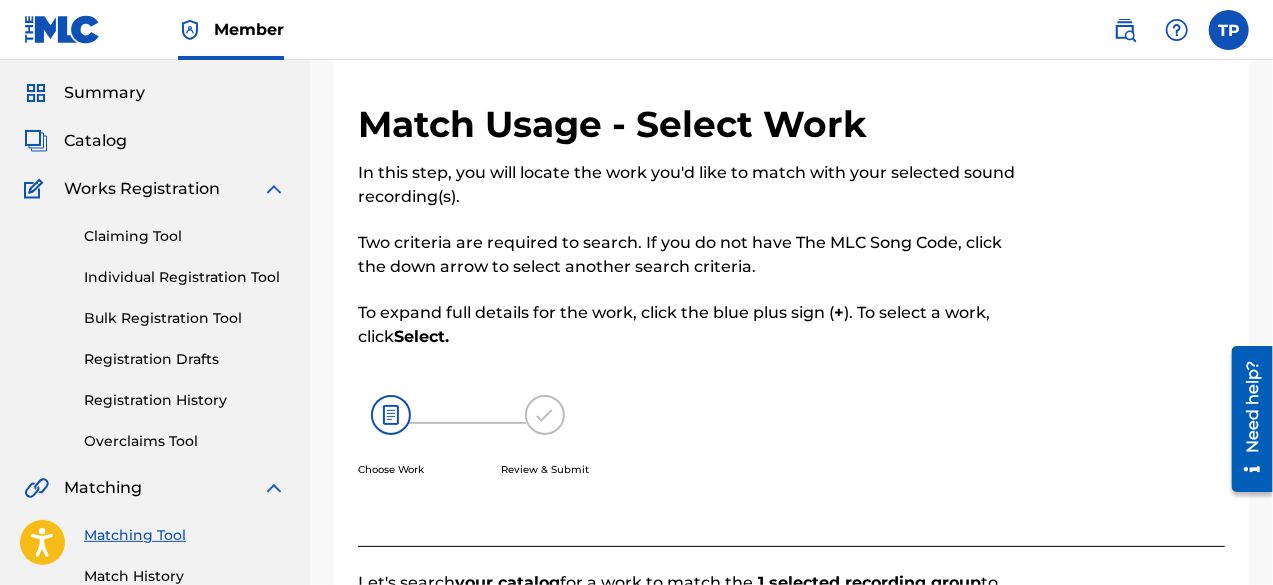 scroll, scrollTop: 40, scrollLeft: 0, axis: vertical 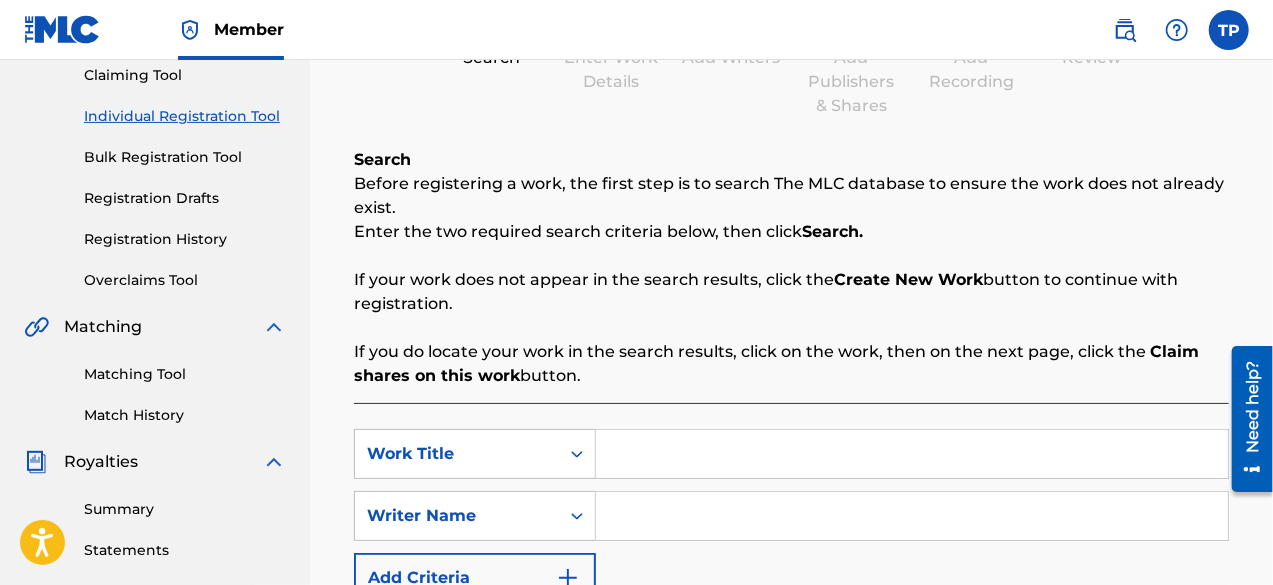 click on "Match History" at bounding box center [185, 415] 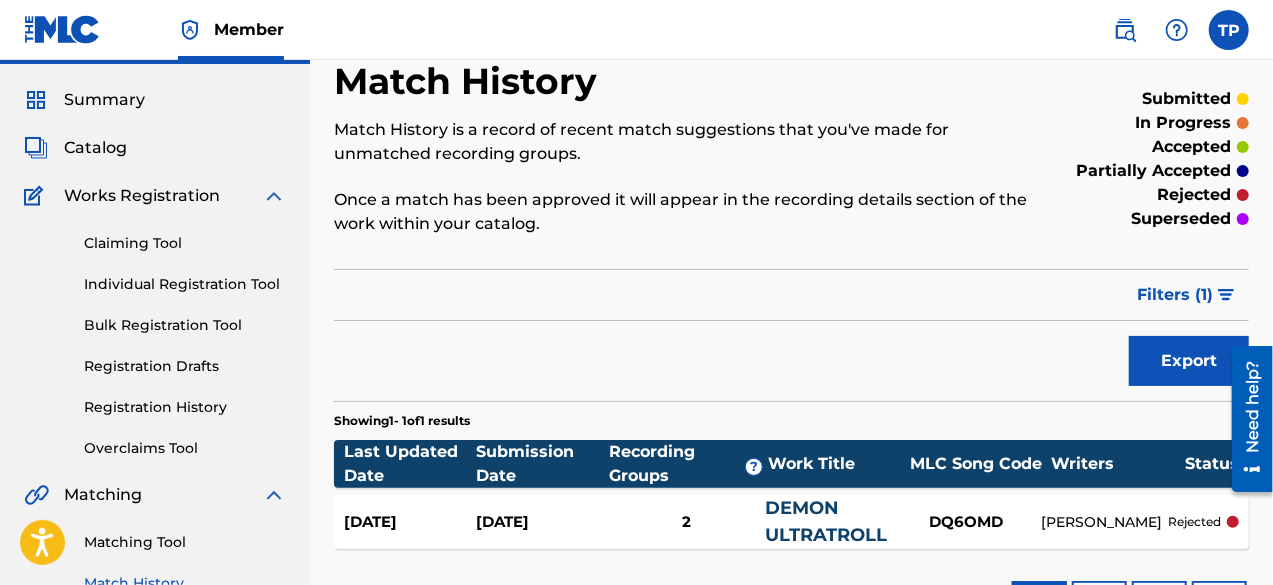 scroll, scrollTop: 43, scrollLeft: 0, axis: vertical 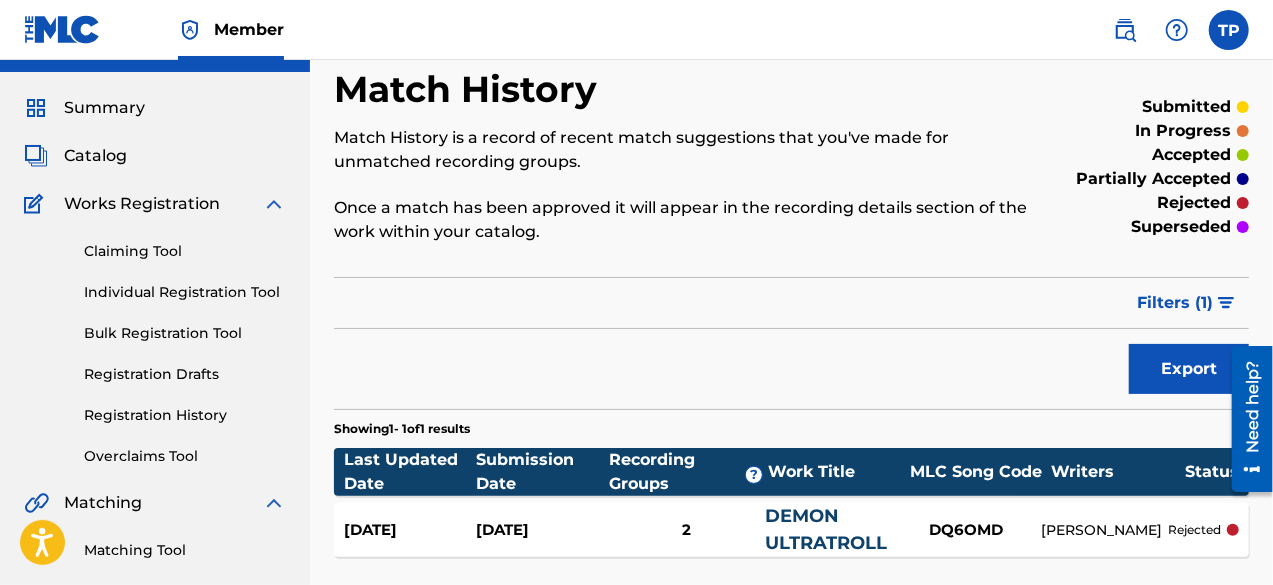 click on "Registration History" at bounding box center (185, 415) 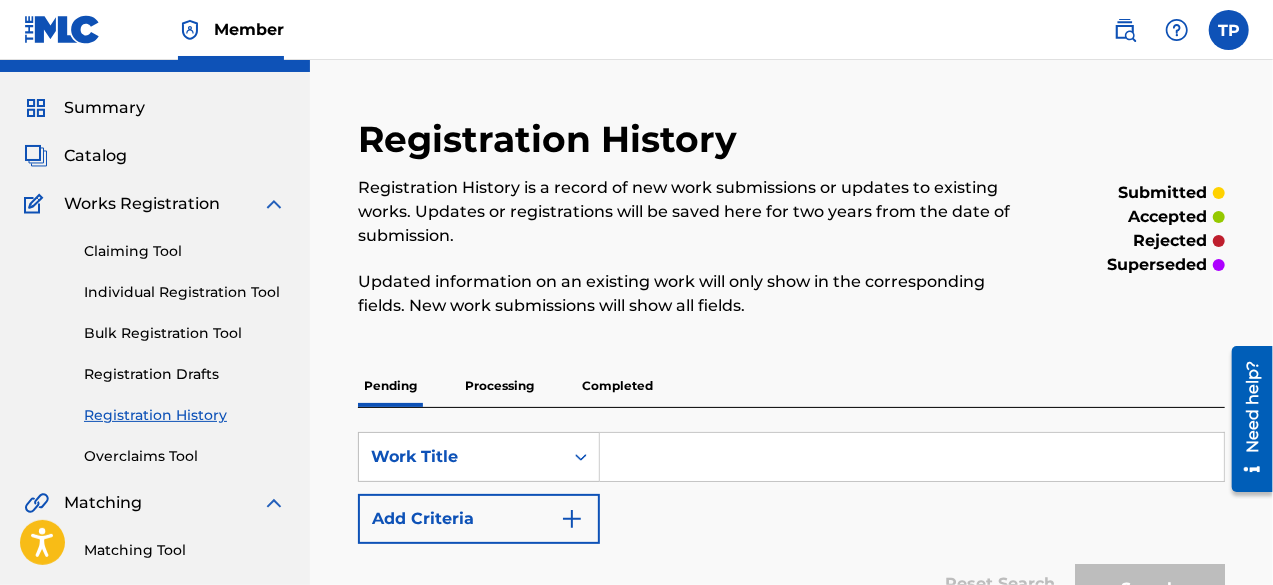 scroll, scrollTop: 0, scrollLeft: 0, axis: both 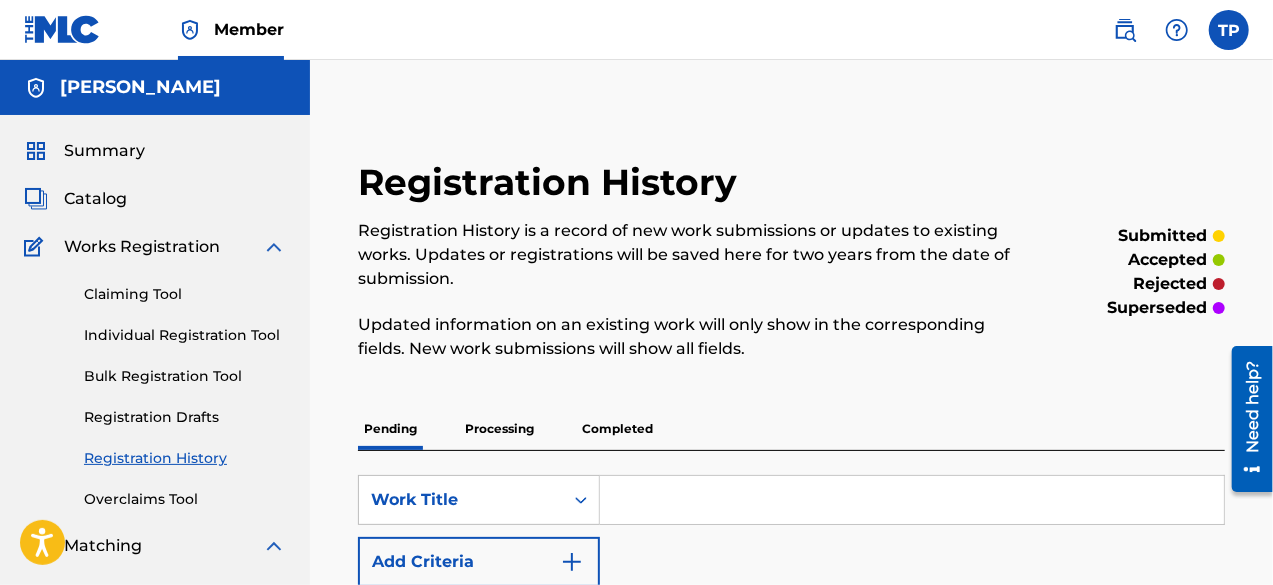 drag, startPoint x: 514, startPoint y: 458, endPoint x: 526, endPoint y: 432, distance: 28.635643 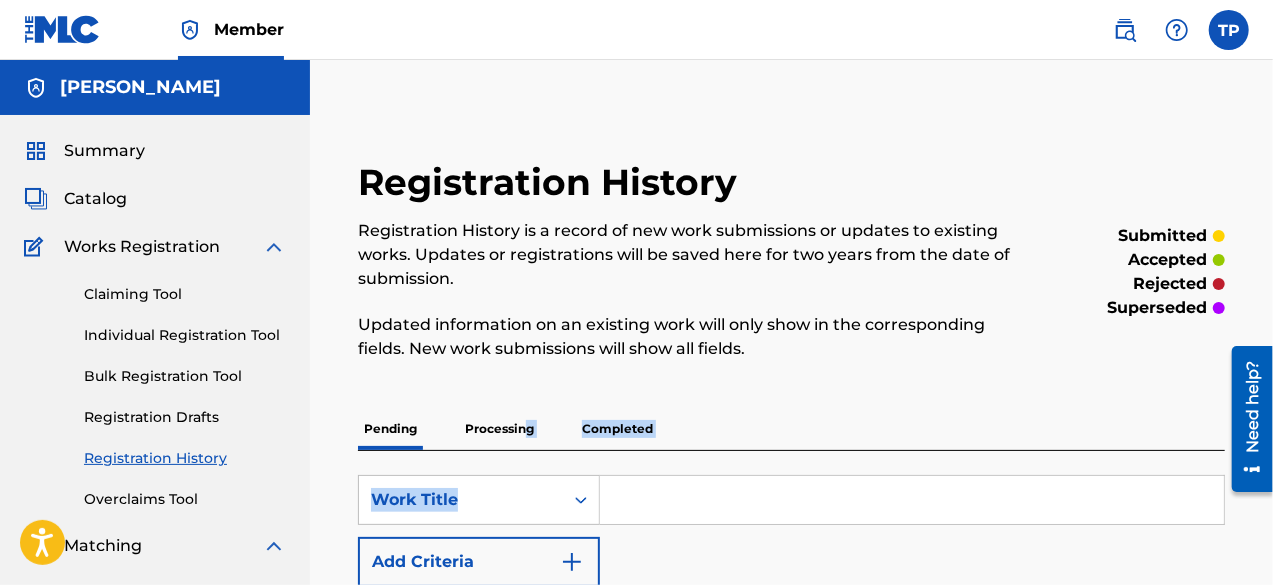 click on "Processing" at bounding box center (499, 429) 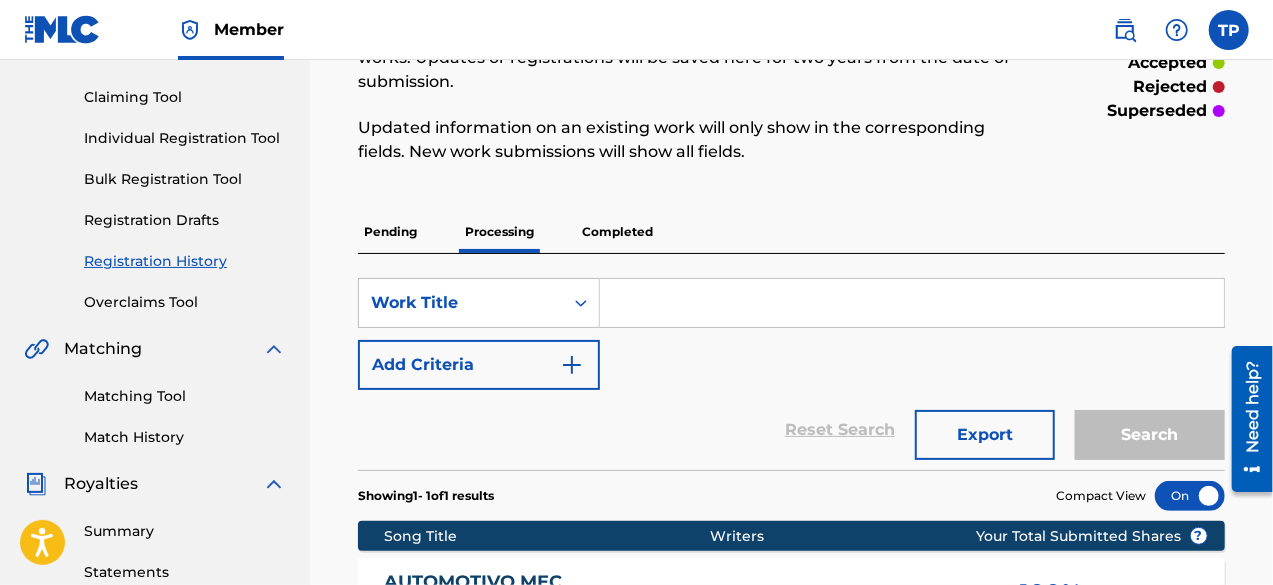 scroll, scrollTop: 196, scrollLeft: 0, axis: vertical 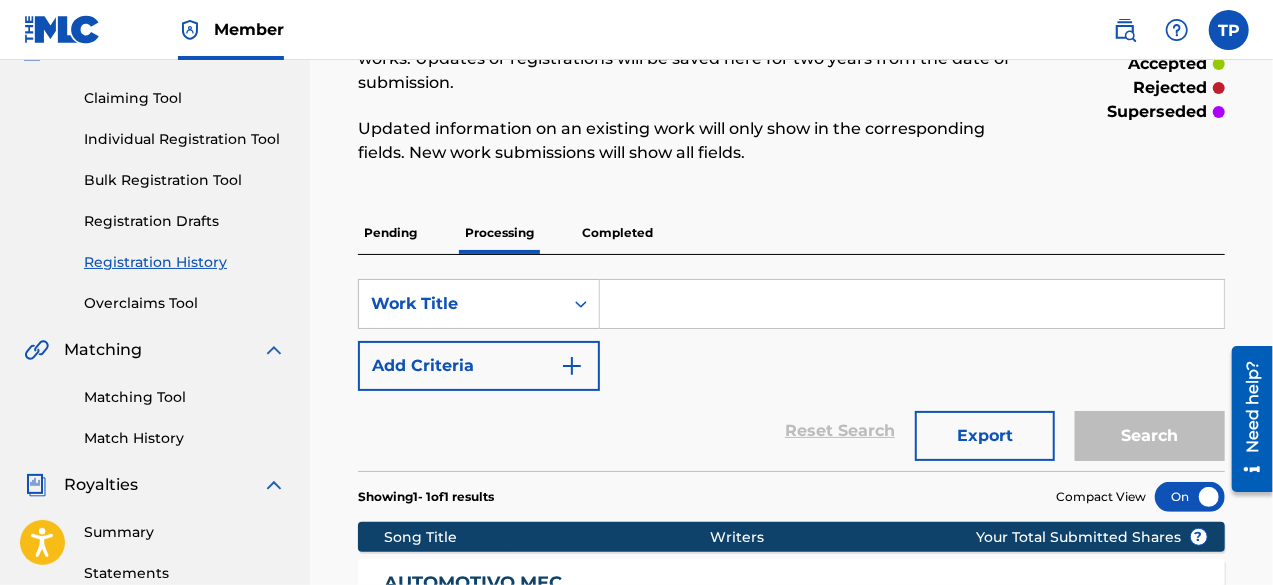 click on "Individual Registration Tool" at bounding box center (185, 139) 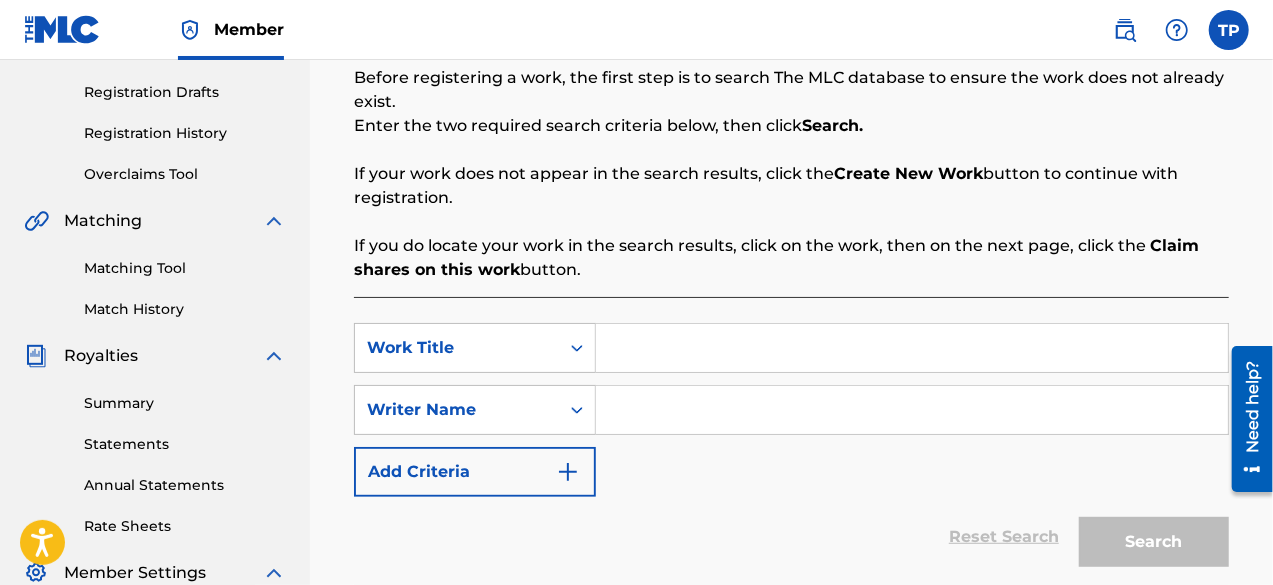 scroll, scrollTop: 324, scrollLeft: 0, axis: vertical 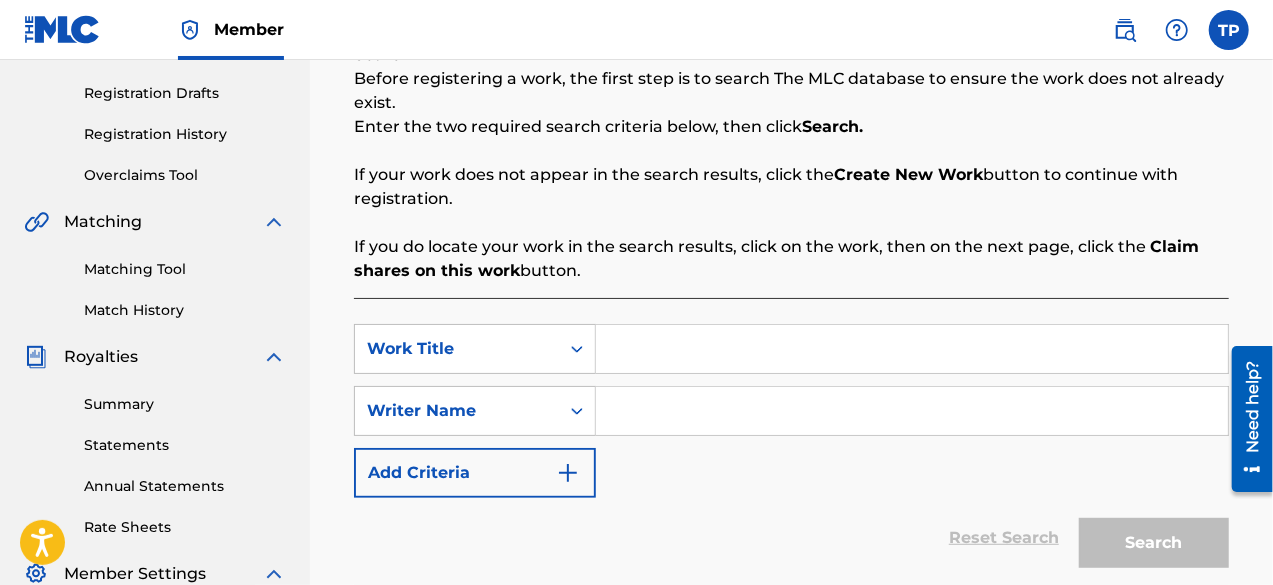 click on "Registration History" at bounding box center (185, 134) 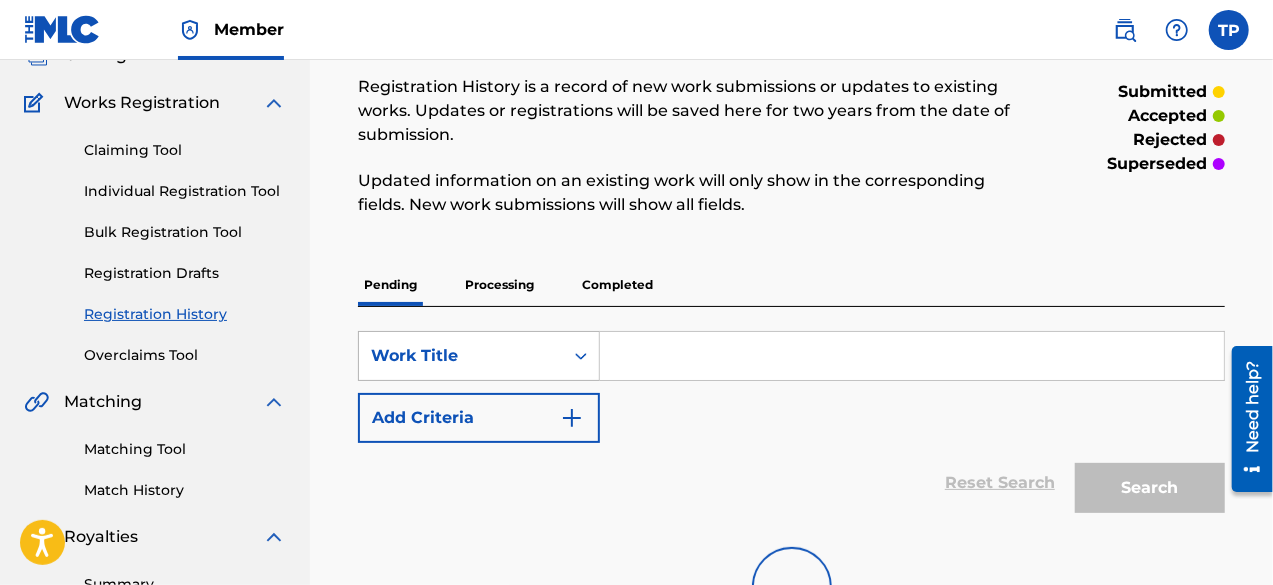 scroll, scrollTop: 148, scrollLeft: 0, axis: vertical 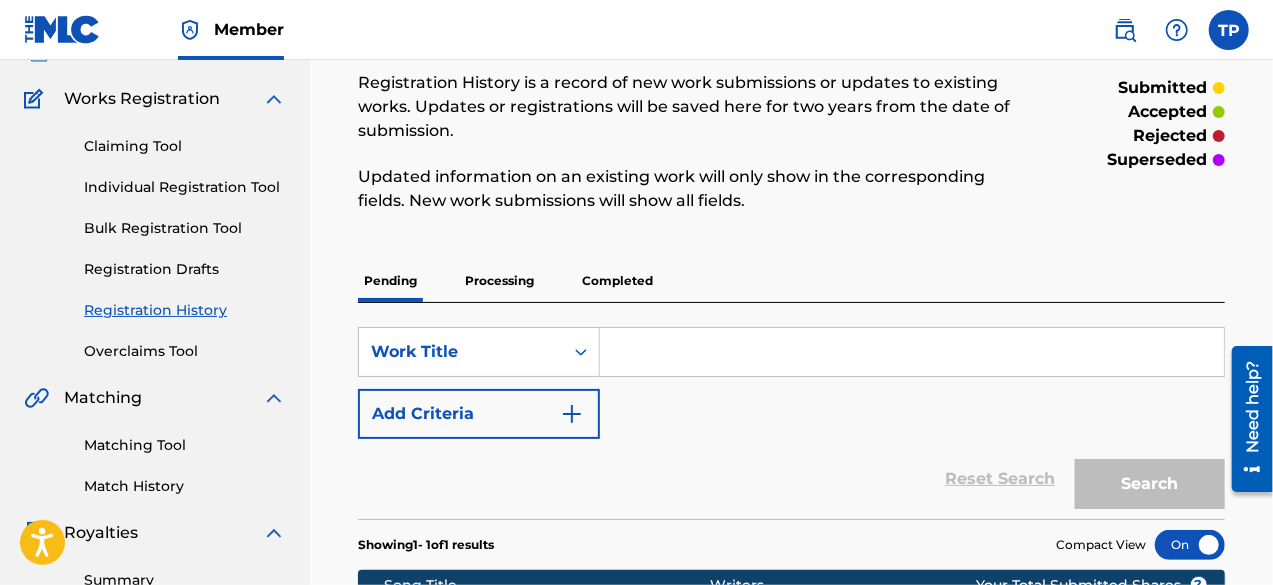 click on "Completed" at bounding box center (617, 281) 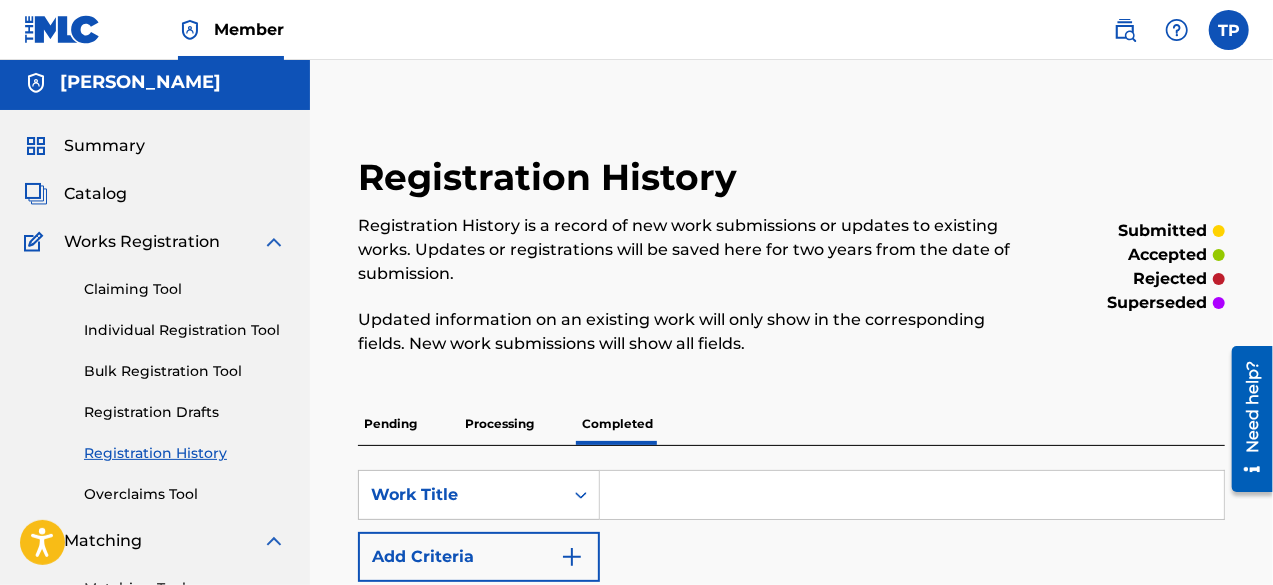 scroll, scrollTop: 0, scrollLeft: 0, axis: both 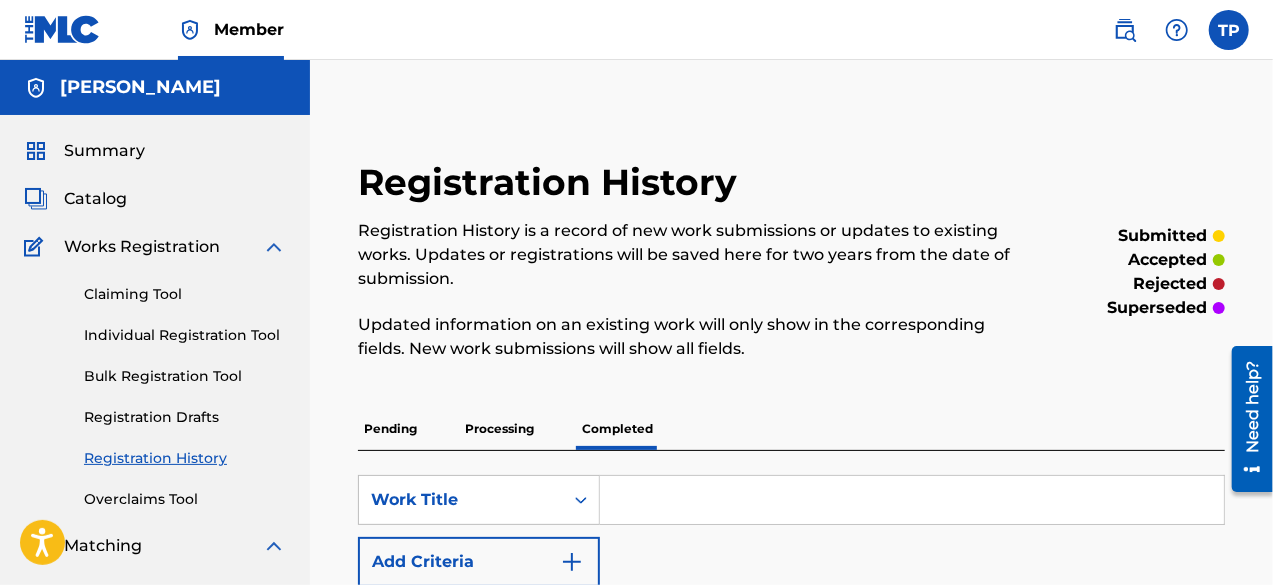click on "Processing" at bounding box center (499, 429) 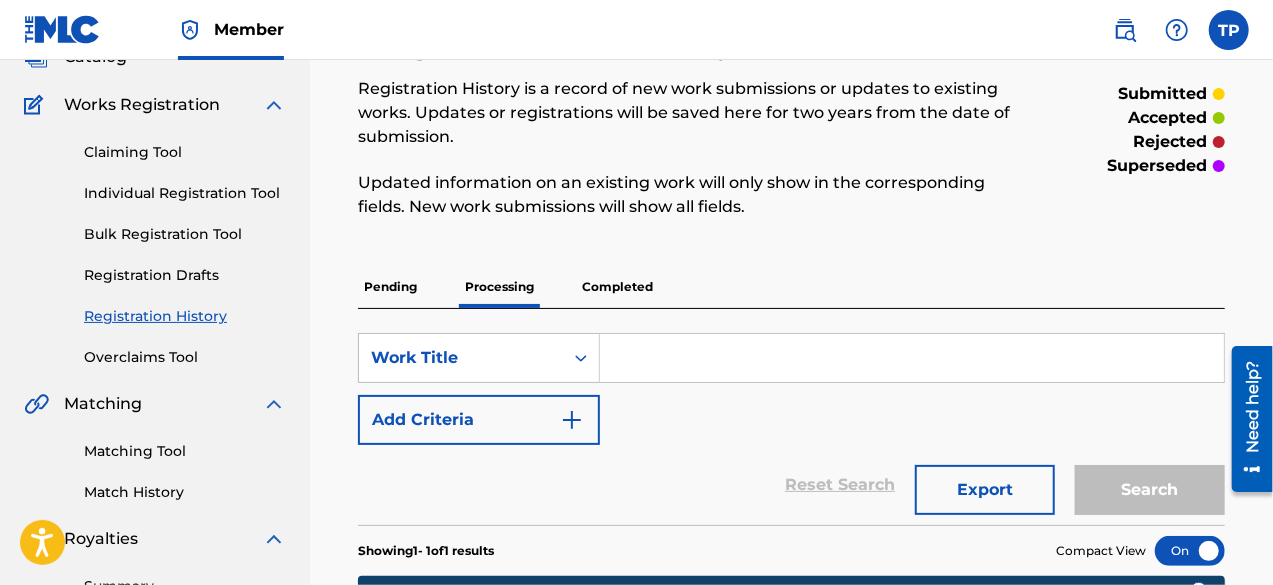 scroll, scrollTop: 136, scrollLeft: 0, axis: vertical 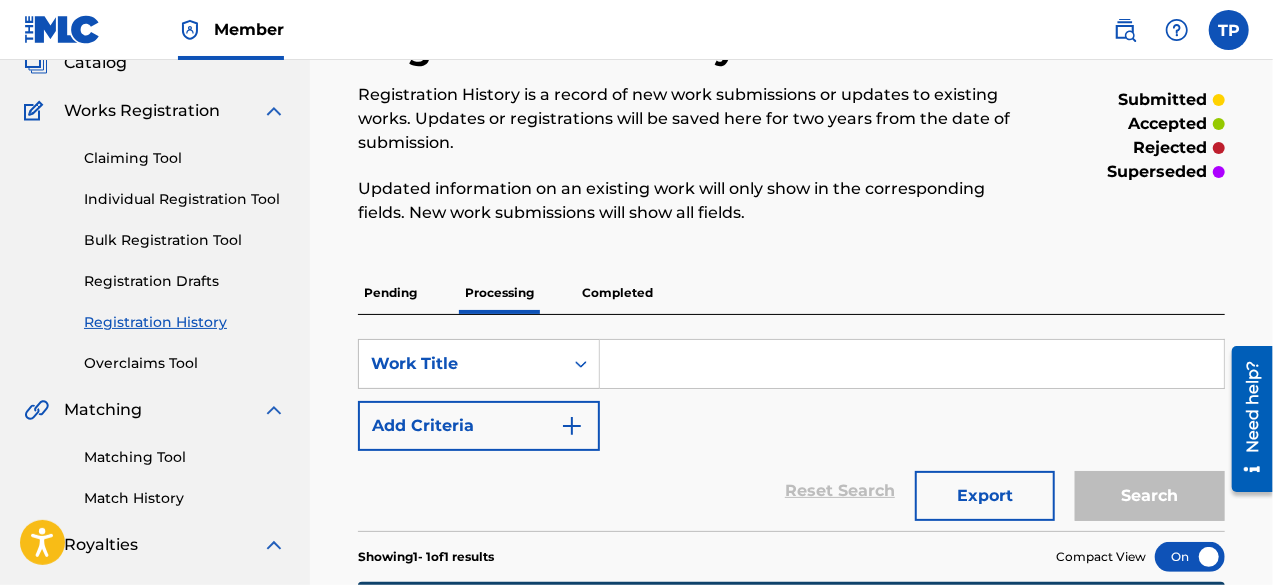 click on "Individual Registration Tool" at bounding box center [185, 199] 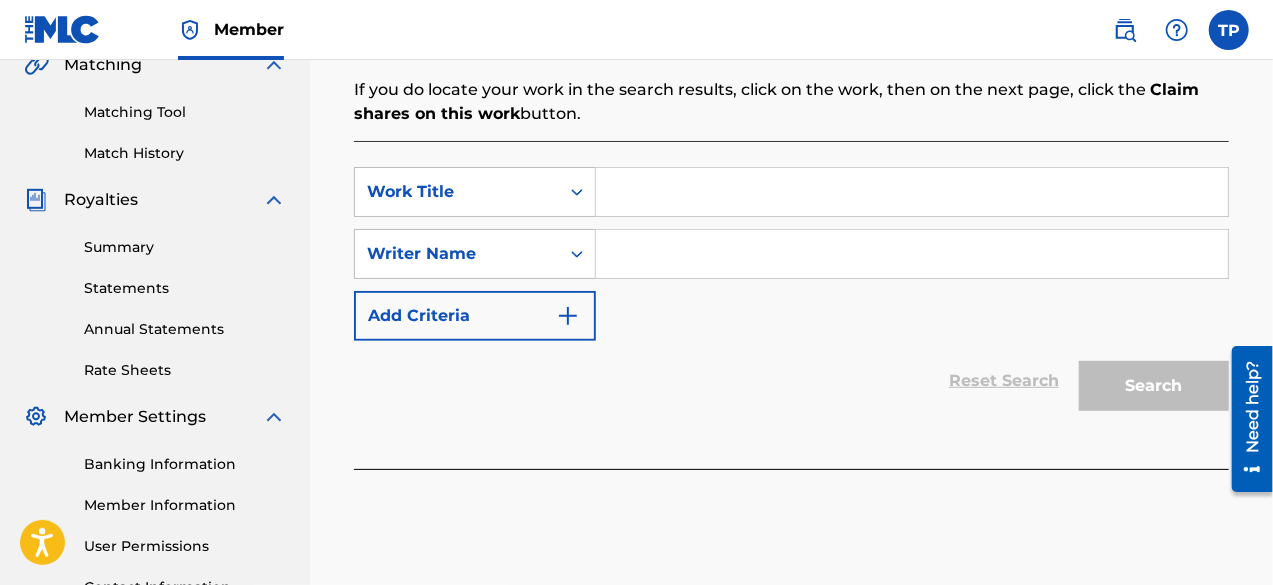 scroll, scrollTop: 559, scrollLeft: 0, axis: vertical 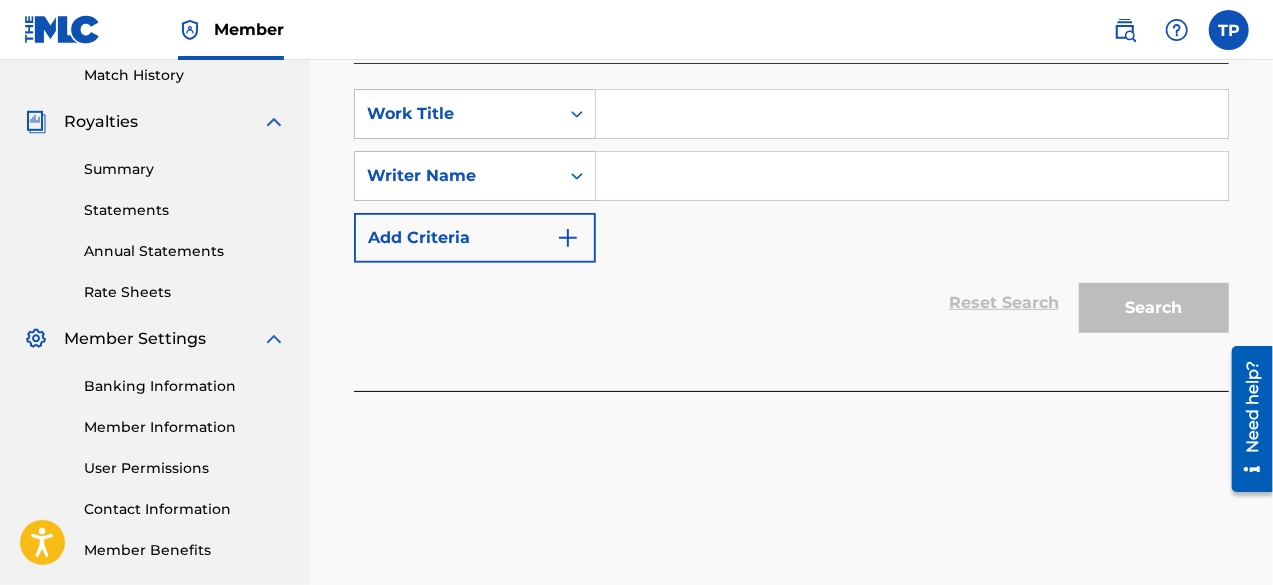 click at bounding box center (912, 114) 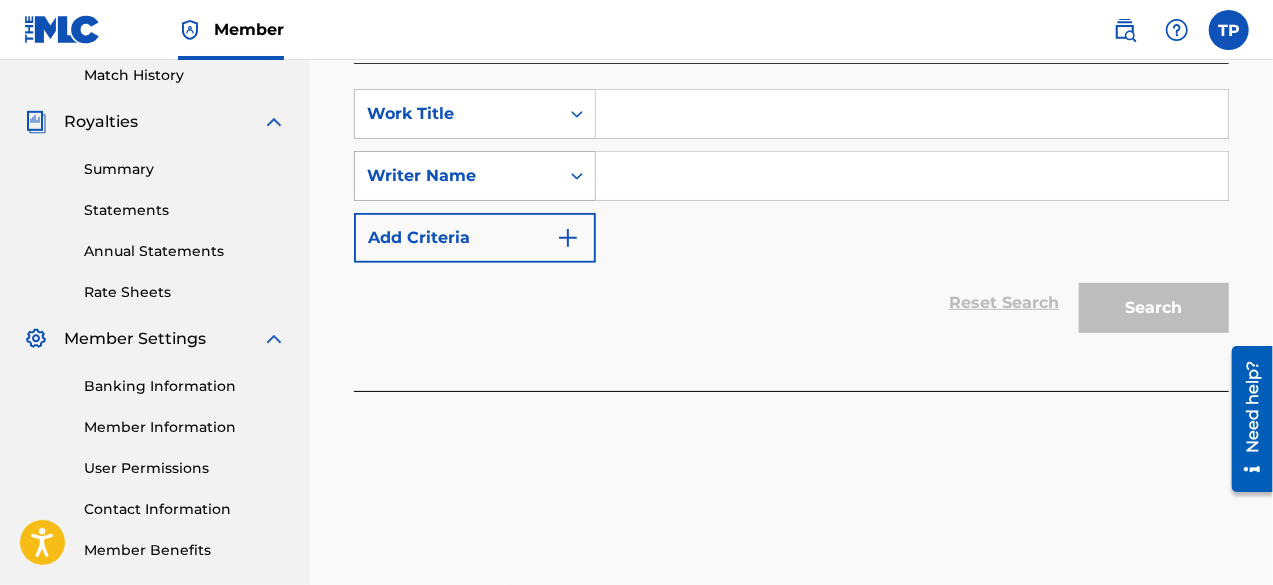paste on "Nightcrawler" 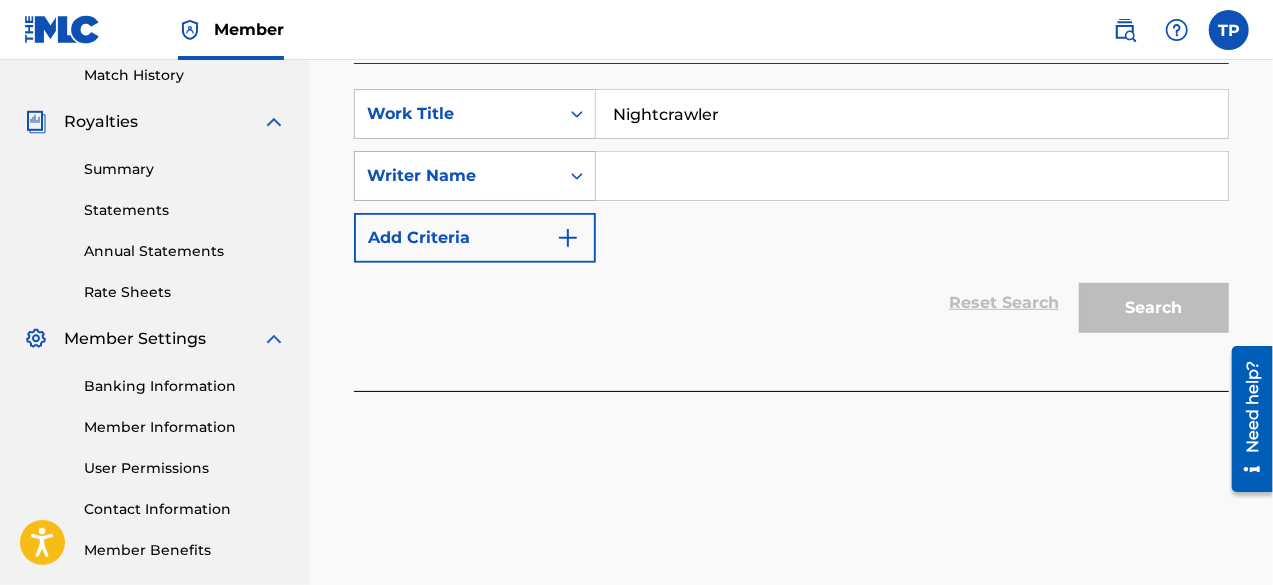 scroll, scrollTop: 551, scrollLeft: 0, axis: vertical 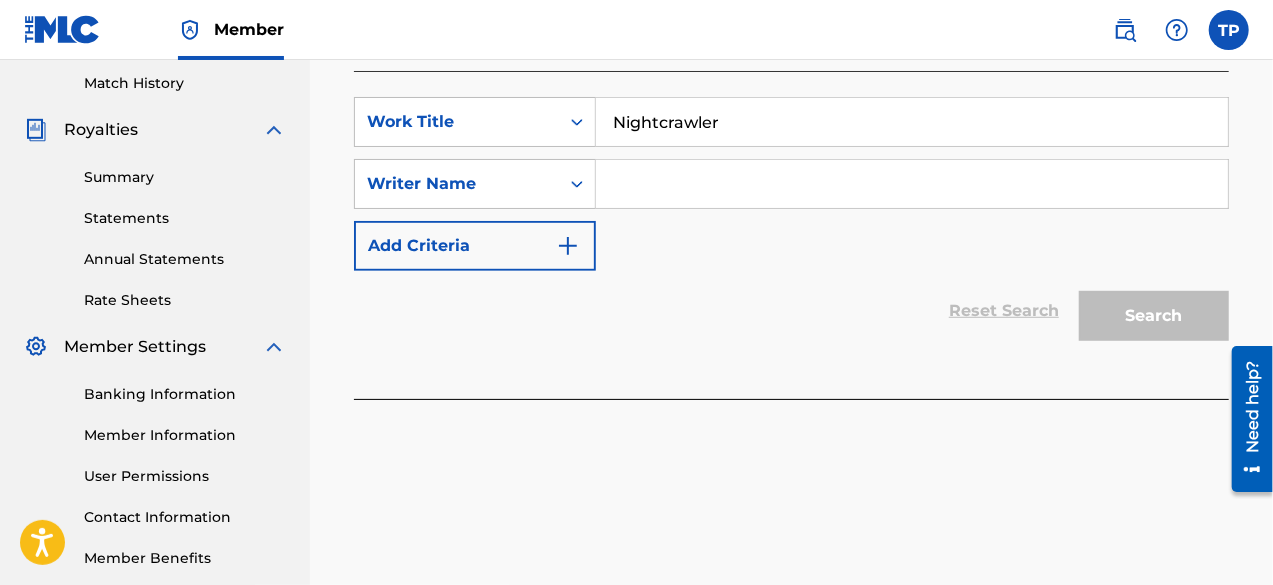 type on "Nightcrawler" 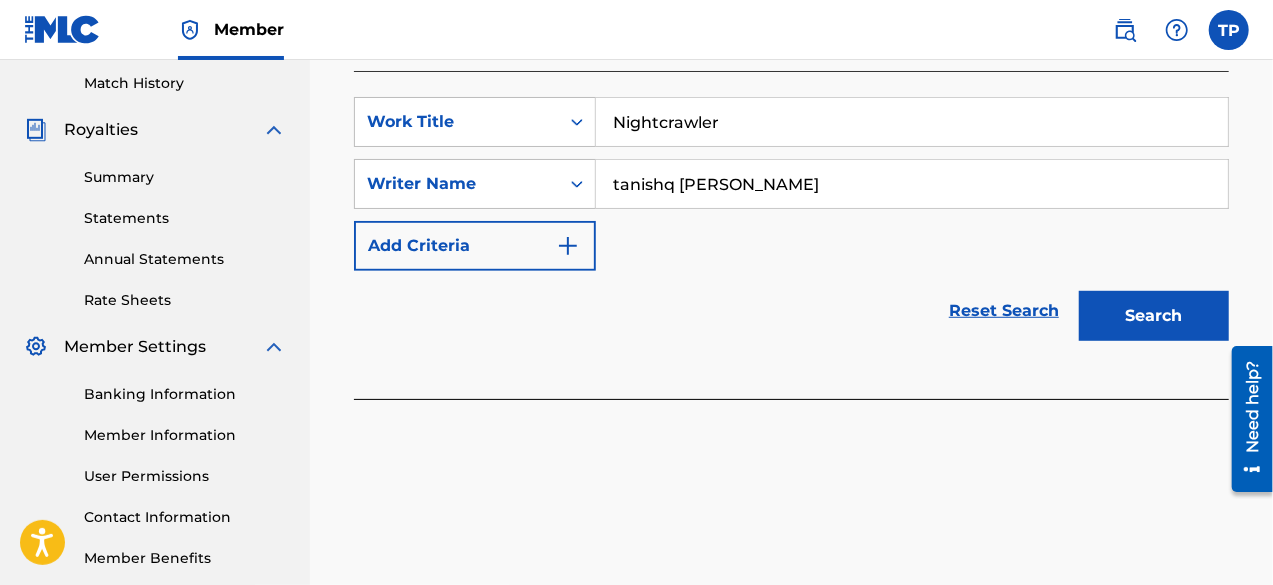 click on "Search" at bounding box center [1154, 316] 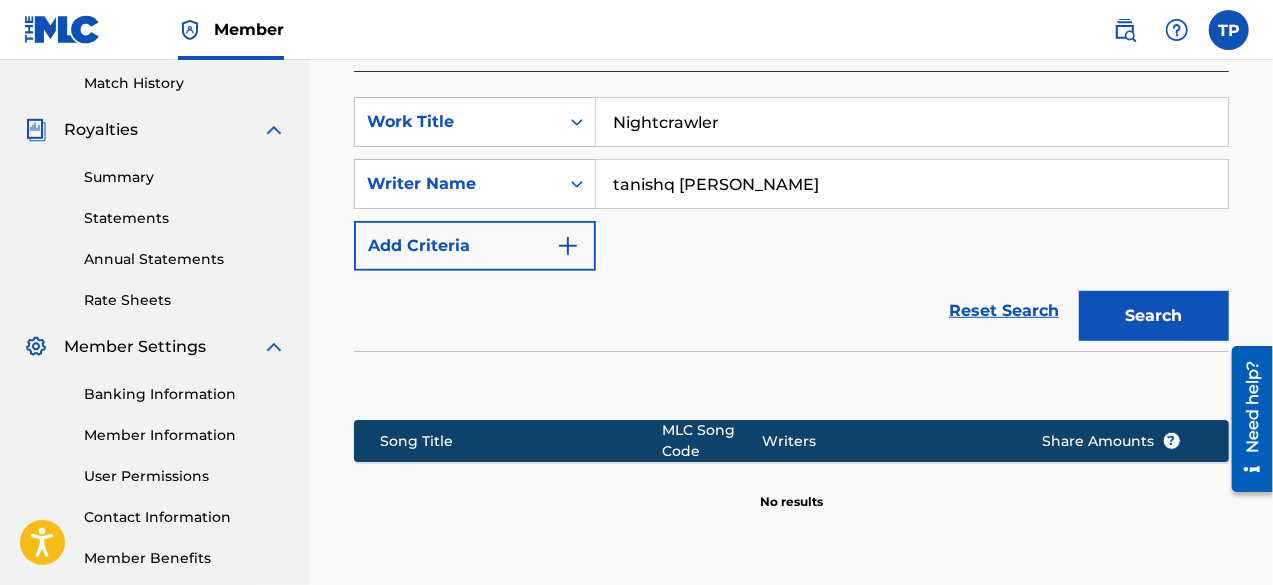 click on "Search" at bounding box center [1154, 316] 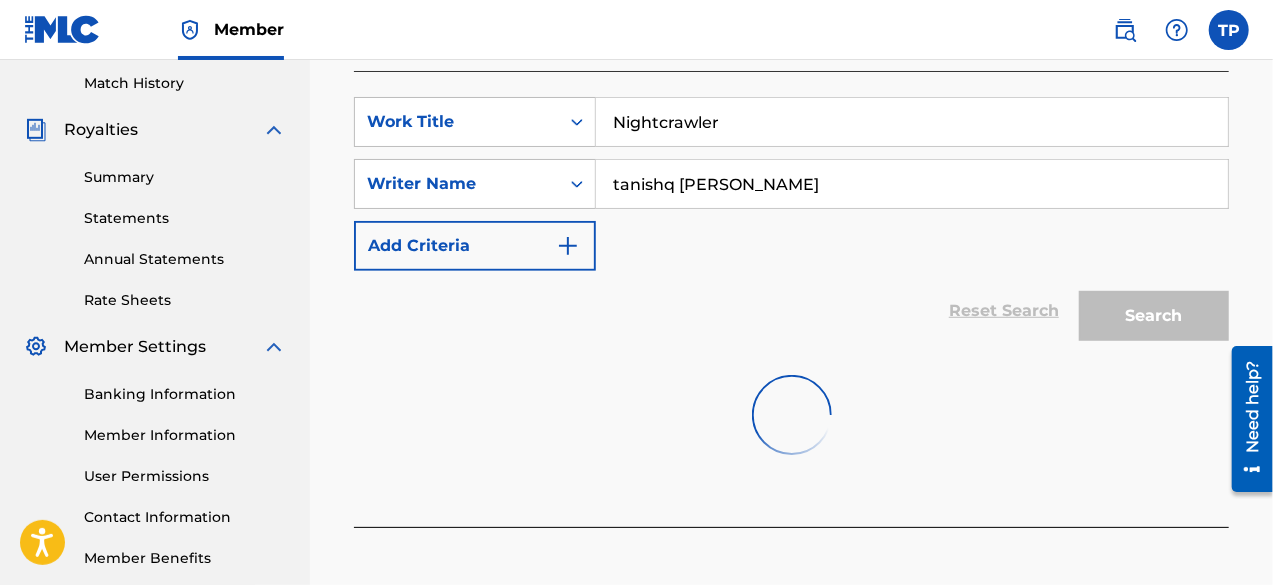 scroll, scrollTop: 654, scrollLeft: 0, axis: vertical 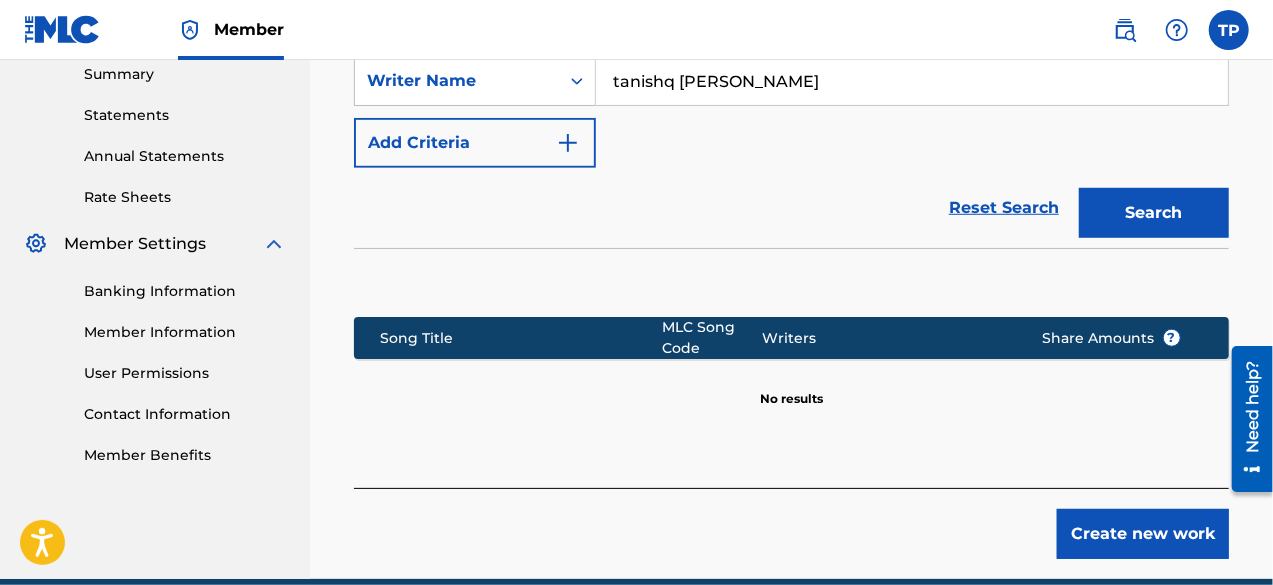 click on "Share Amounts ?" at bounding box center [1112, 338] 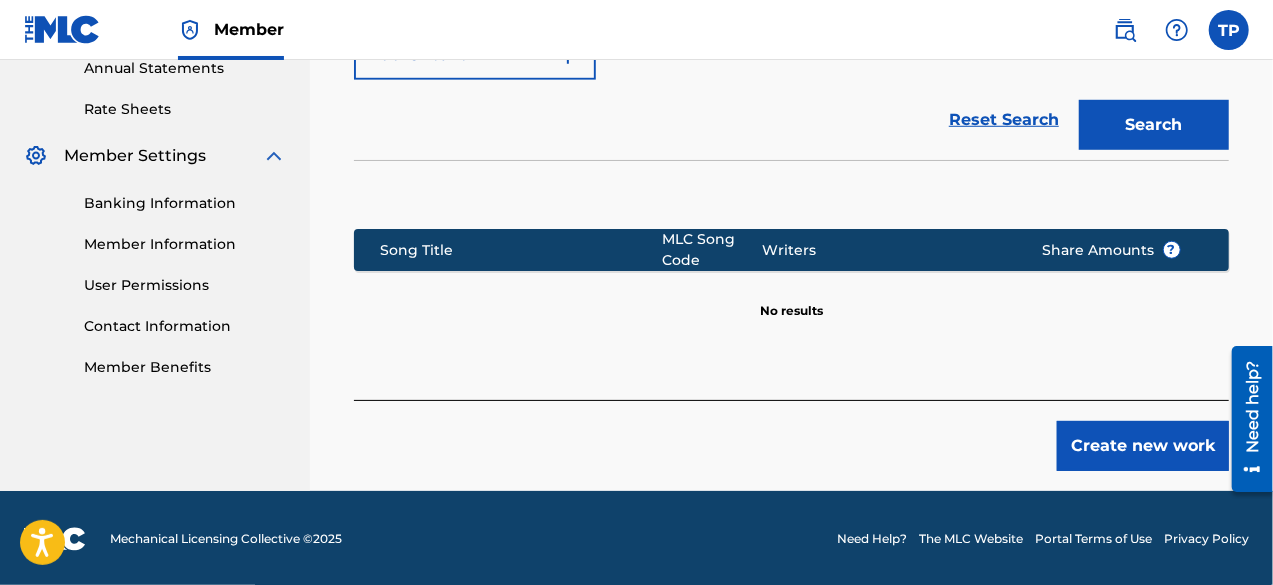 click on "Create new work" at bounding box center [1143, 446] 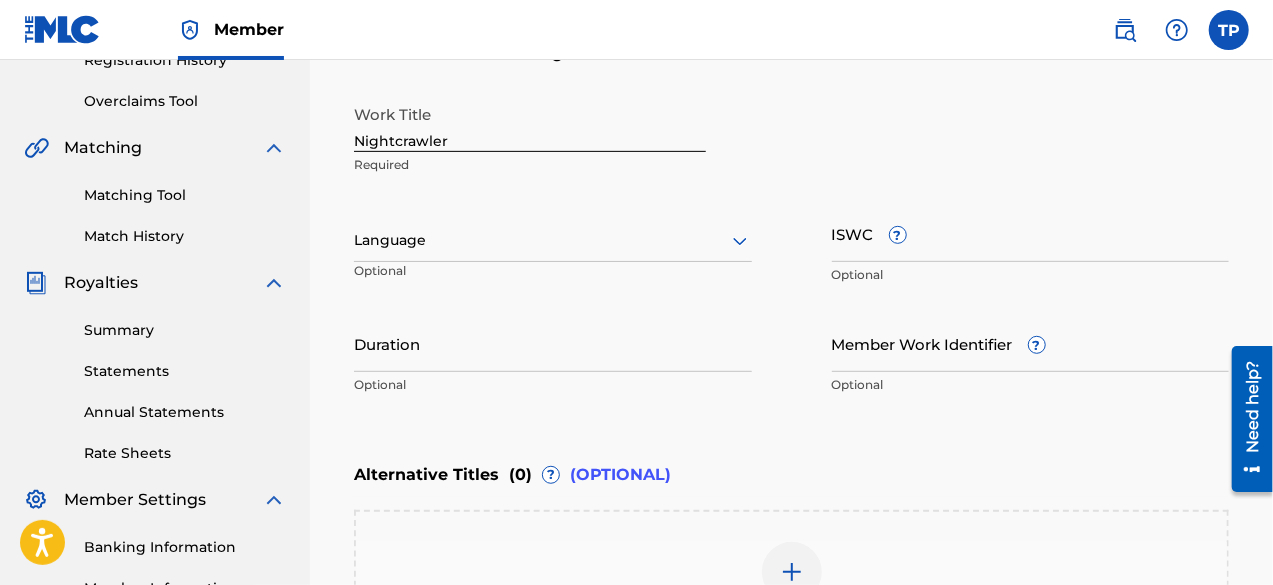 scroll, scrollTop: 400, scrollLeft: 0, axis: vertical 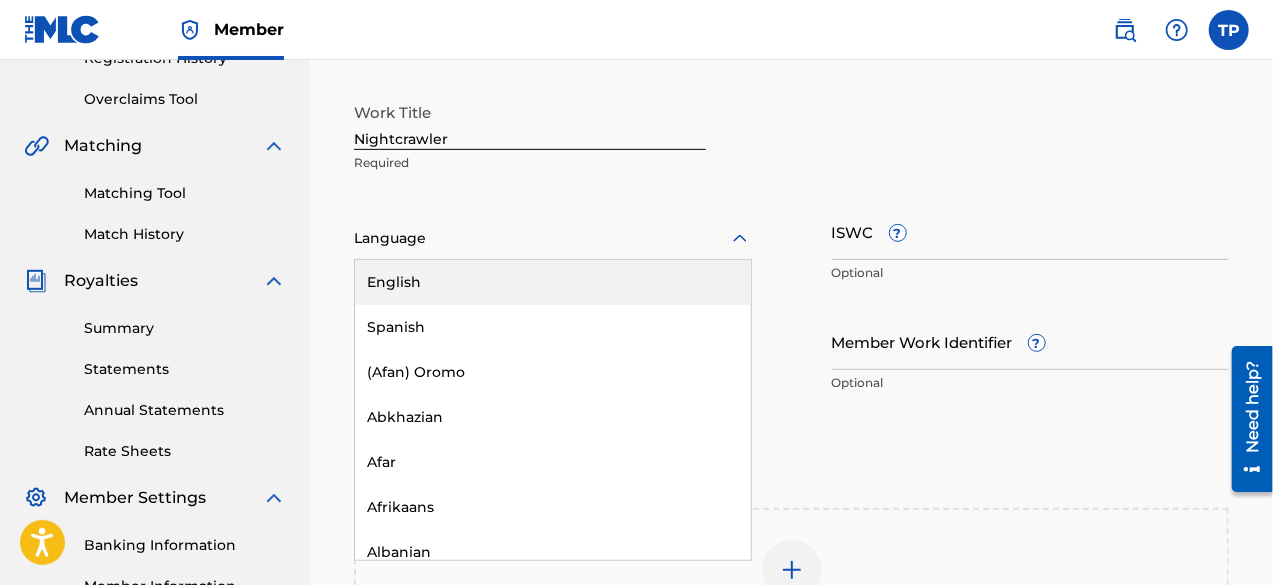 click on "Language" at bounding box center (553, 239) 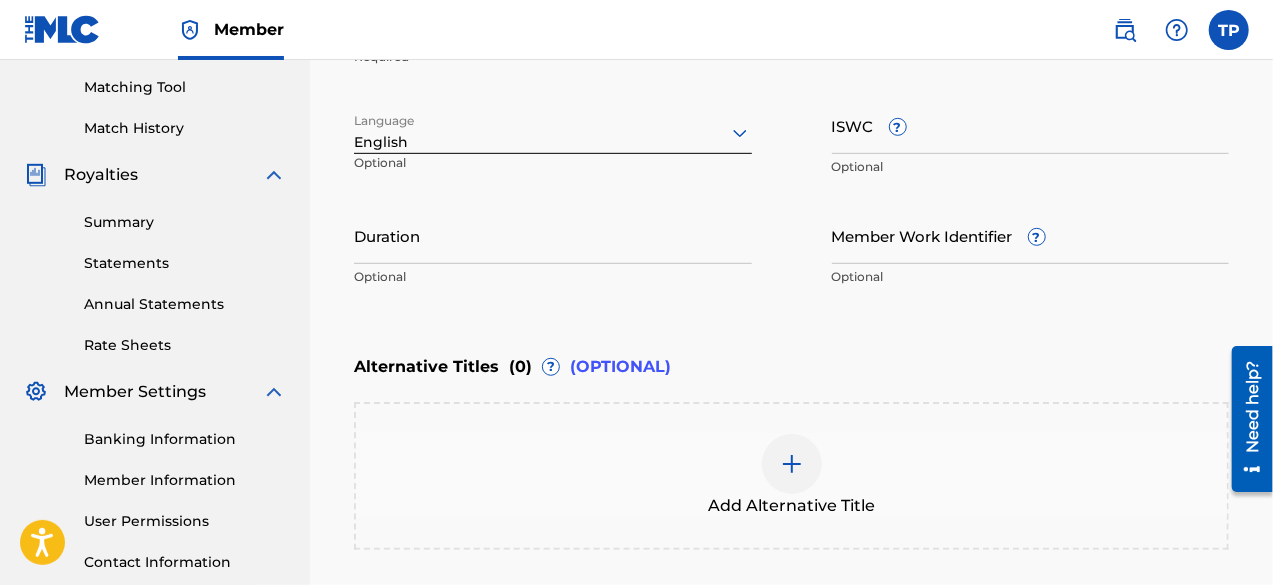 scroll, scrollTop: 508, scrollLeft: 0, axis: vertical 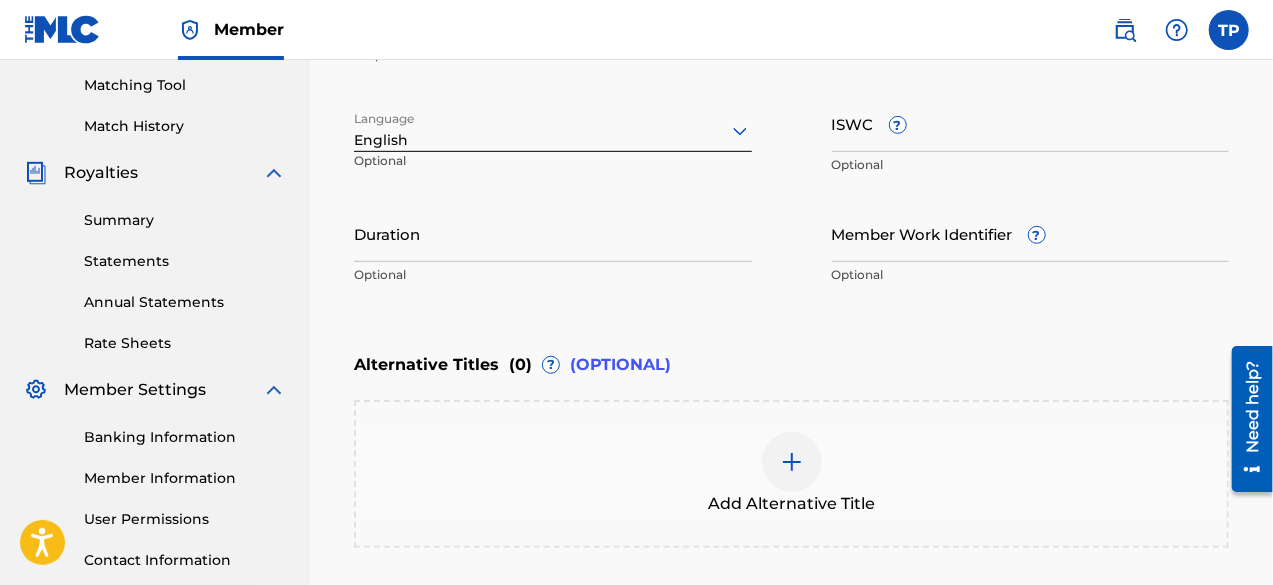 click on "Add Alternative Title" at bounding box center (791, 474) 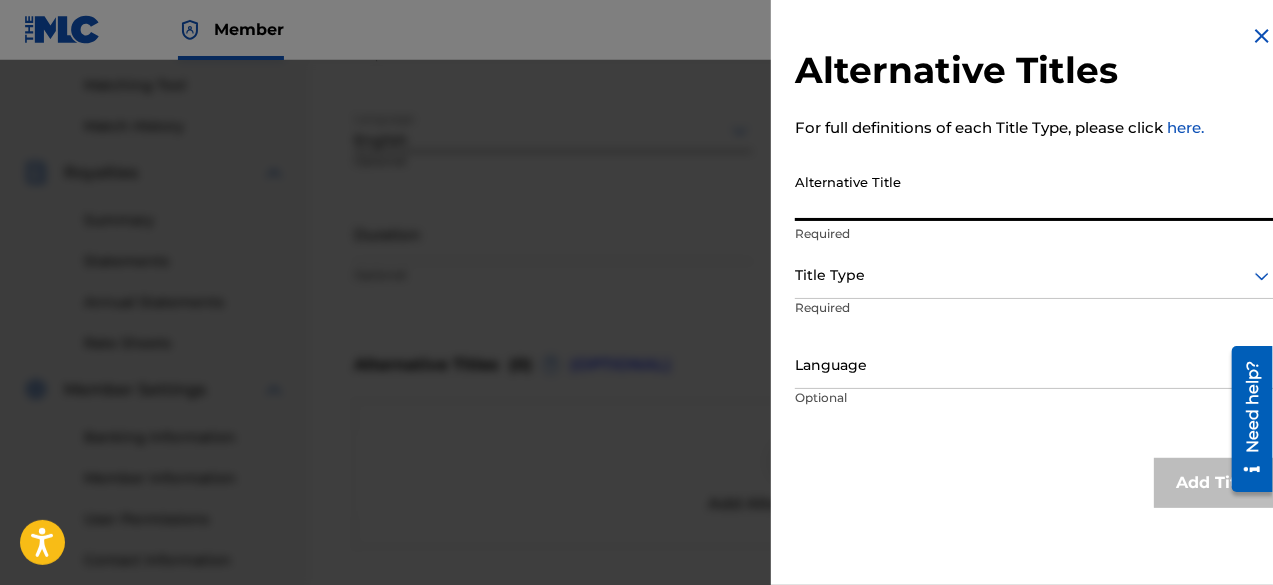 click on "Alternative Title" at bounding box center [1034, 192] 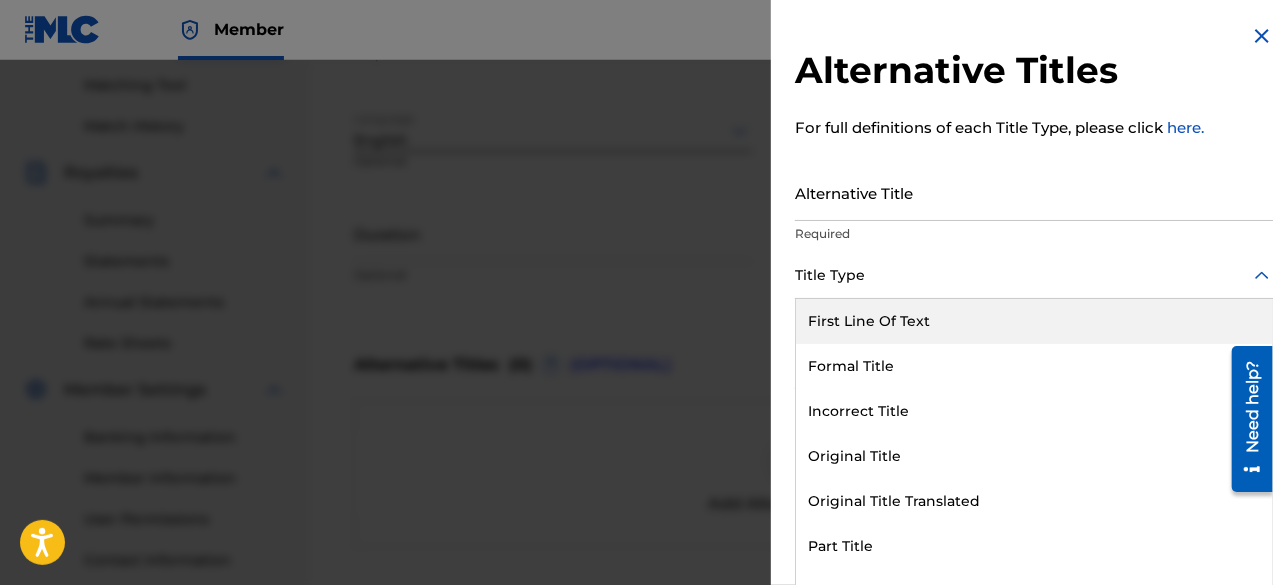 scroll, scrollTop: 14, scrollLeft: 0, axis: vertical 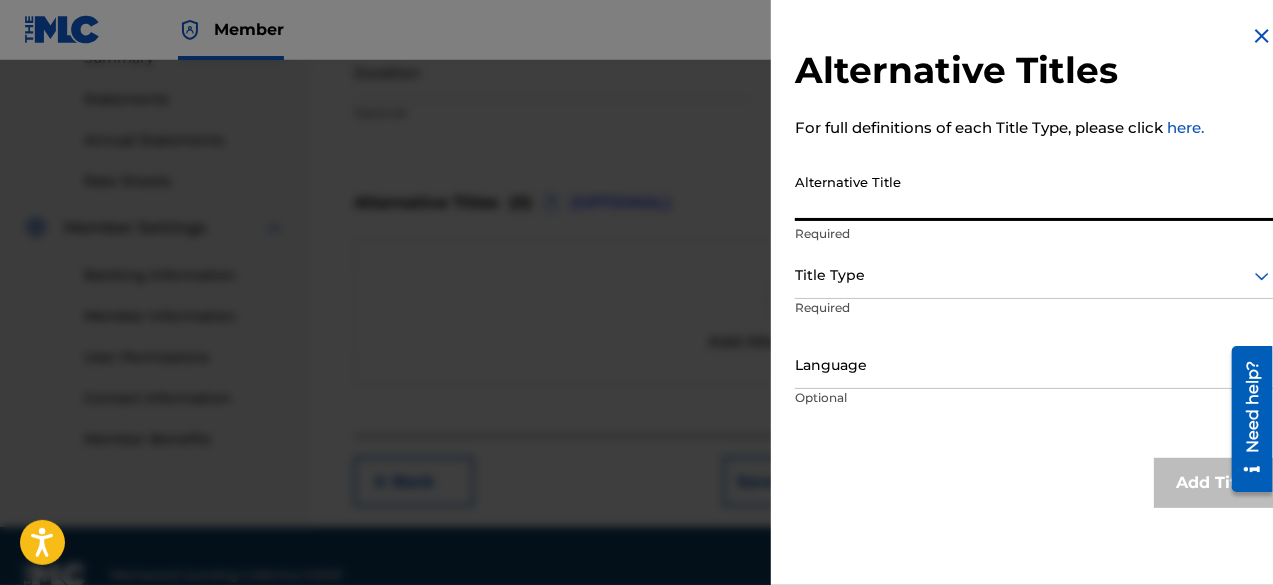 click on "Alternative Title" at bounding box center (1034, 192) 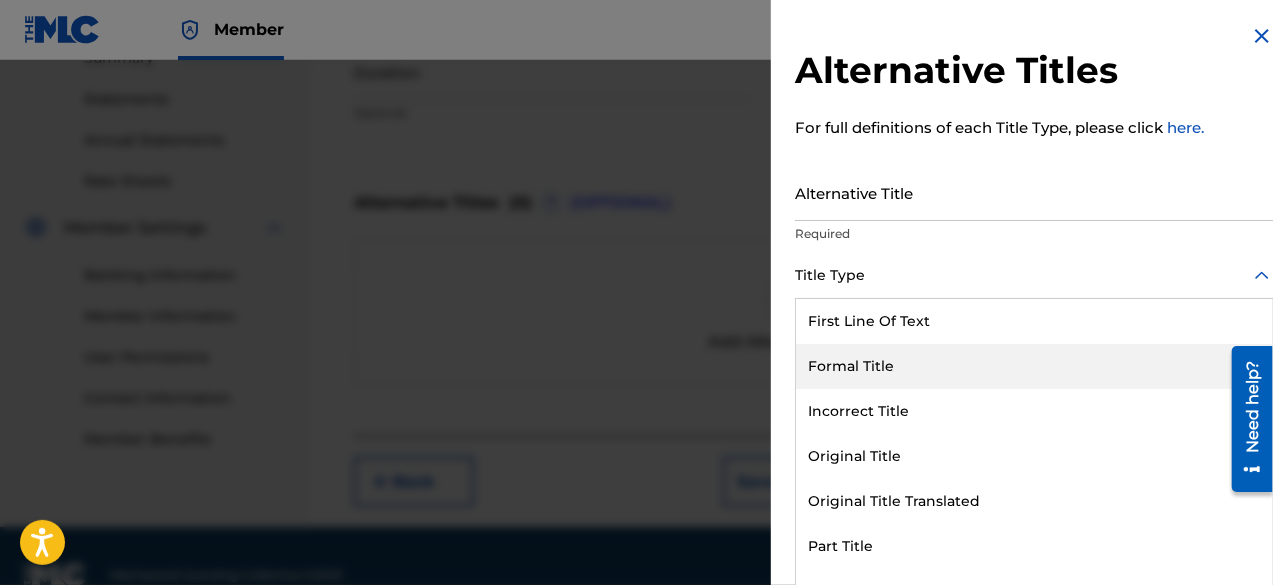 scroll, scrollTop: 14, scrollLeft: 0, axis: vertical 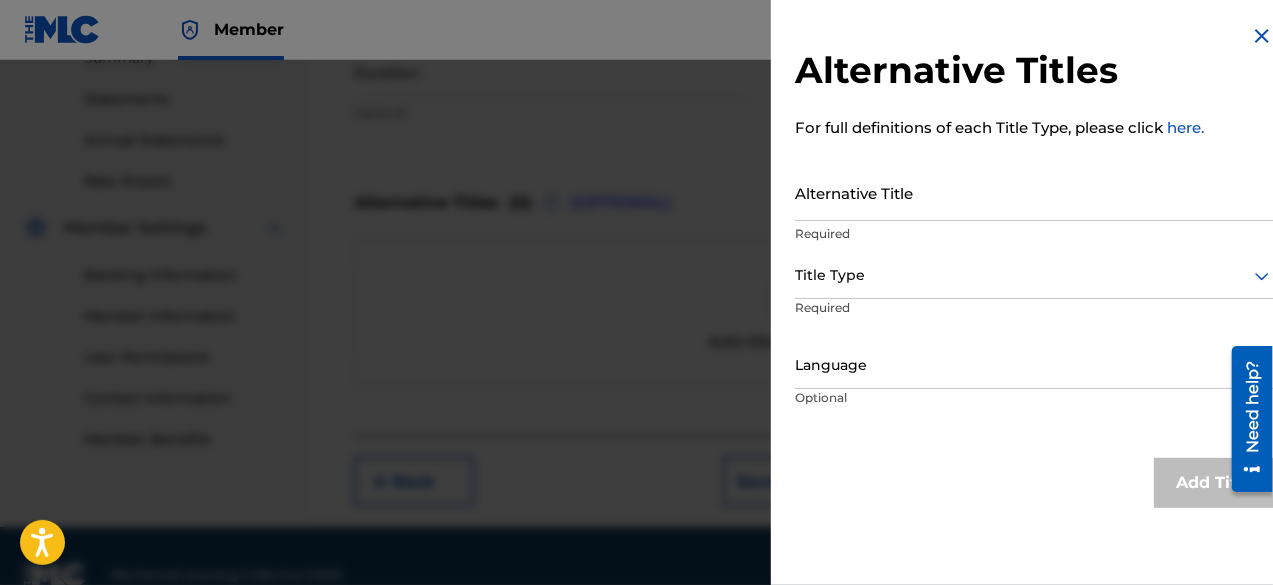 click at bounding box center [636, 352] 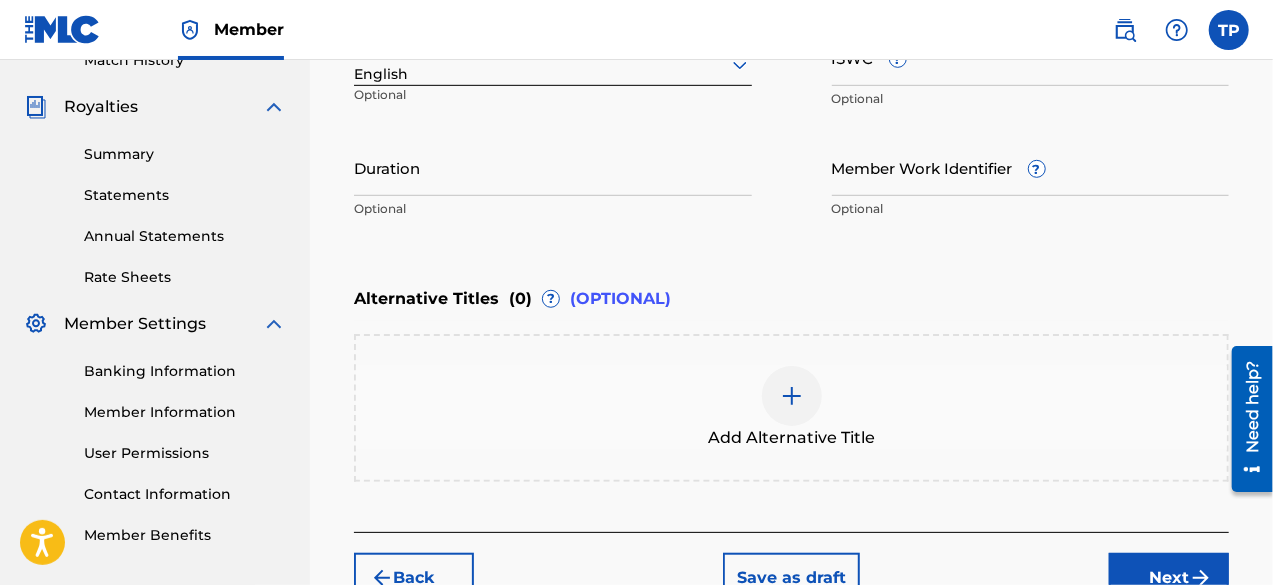 scroll, scrollTop: 706, scrollLeft: 0, axis: vertical 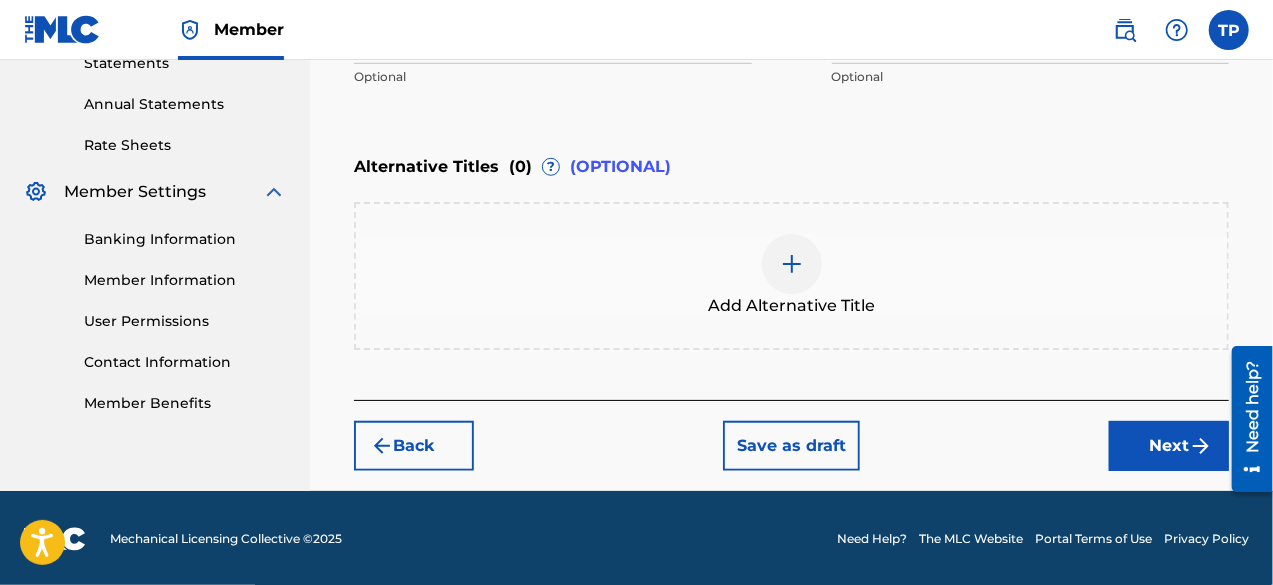 click on "Next" at bounding box center (1169, 446) 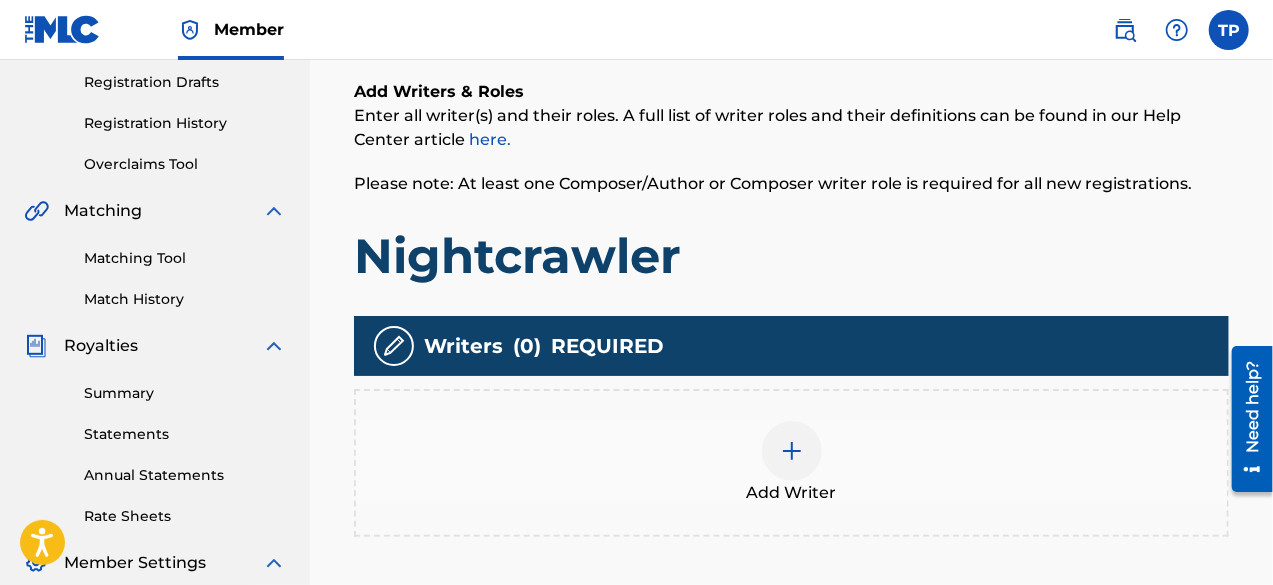 scroll, scrollTop: 336, scrollLeft: 0, axis: vertical 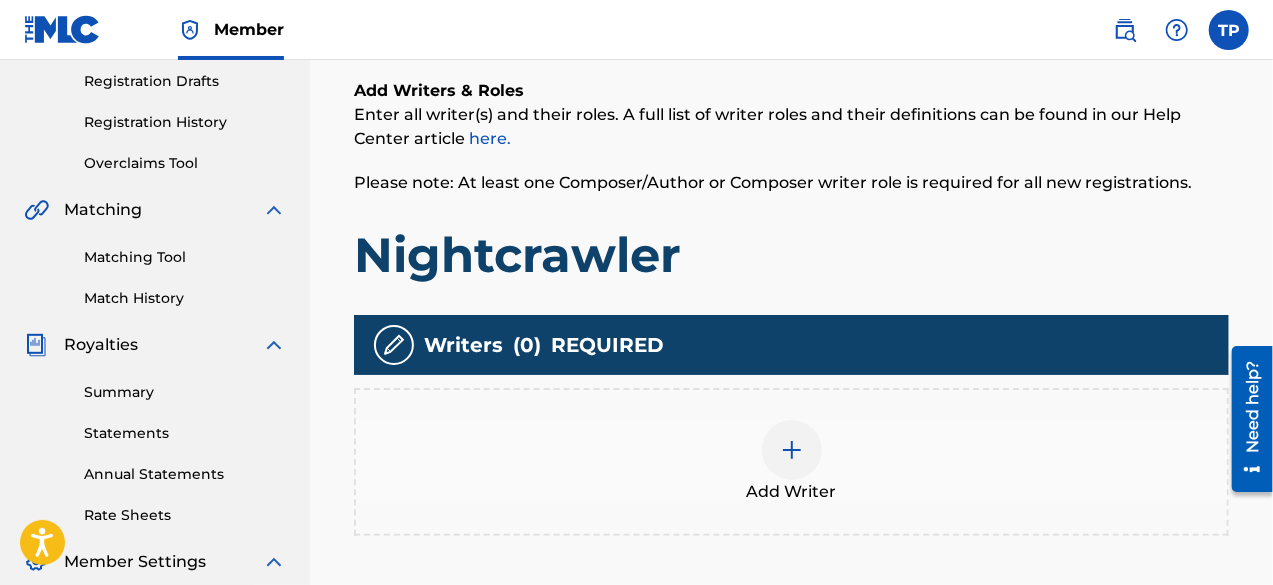 click on "Add Writer" at bounding box center [791, 462] 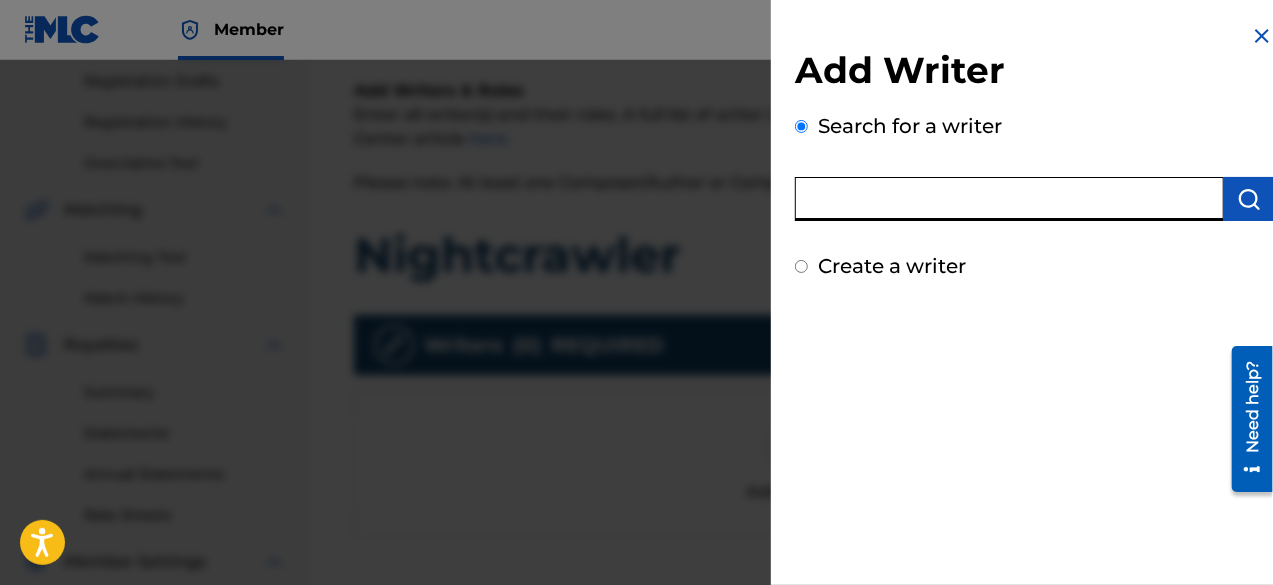 click at bounding box center (1009, 199) 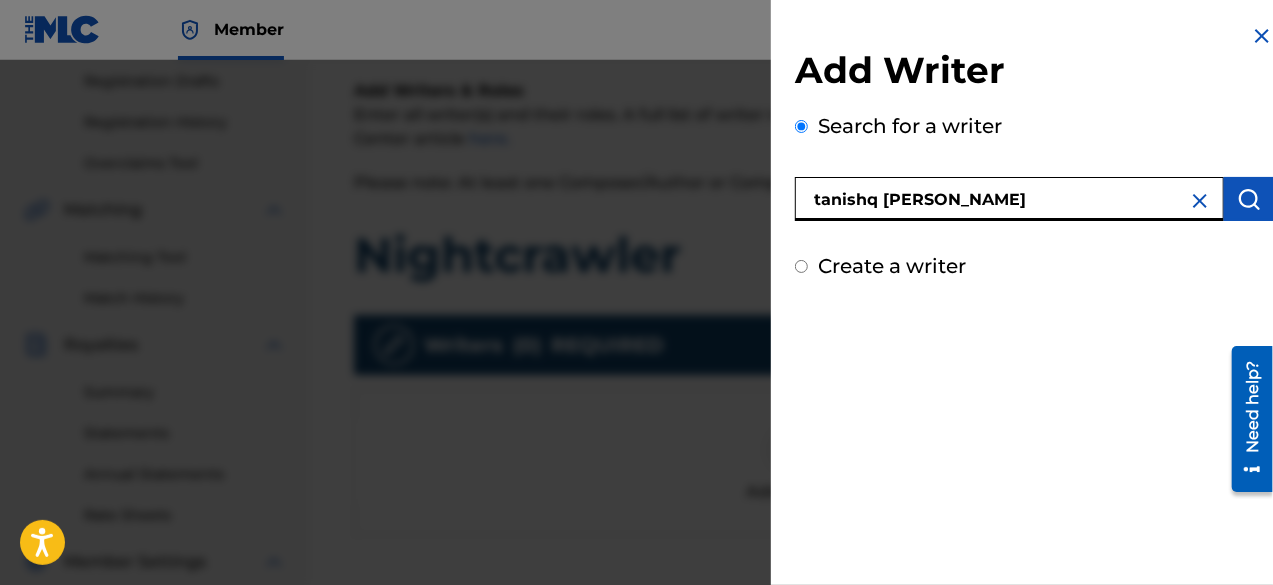 type on "tanishq [PERSON_NAME]" 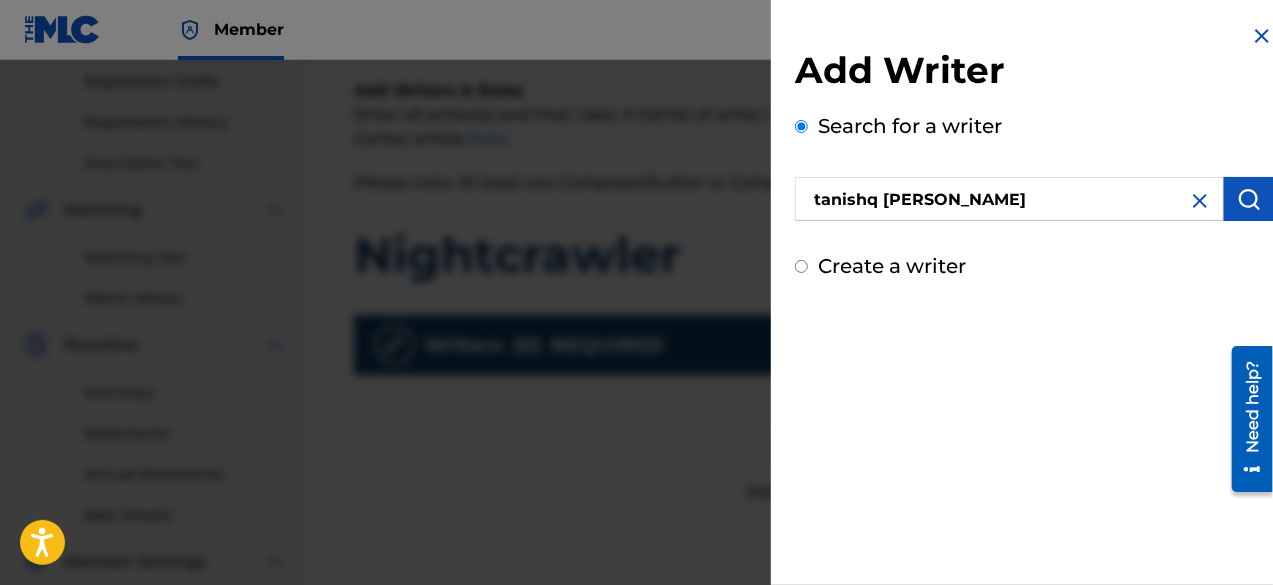 click at bounding box center [1249, 199] 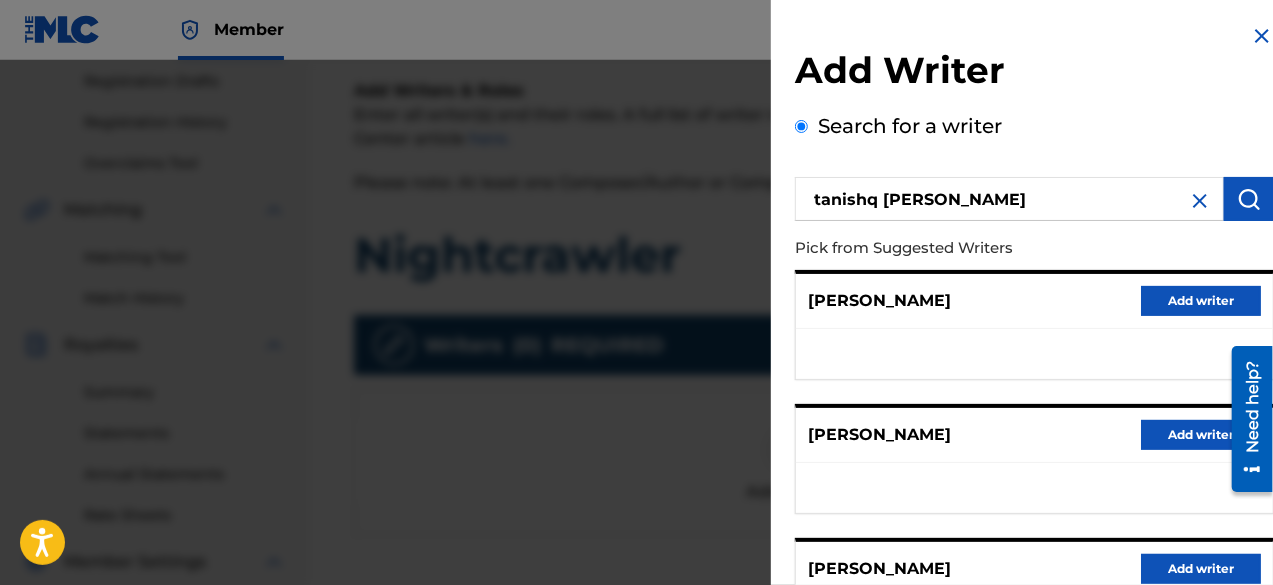 scroll, scrollTop: 266, scrollLeft: 0, axis: vertical 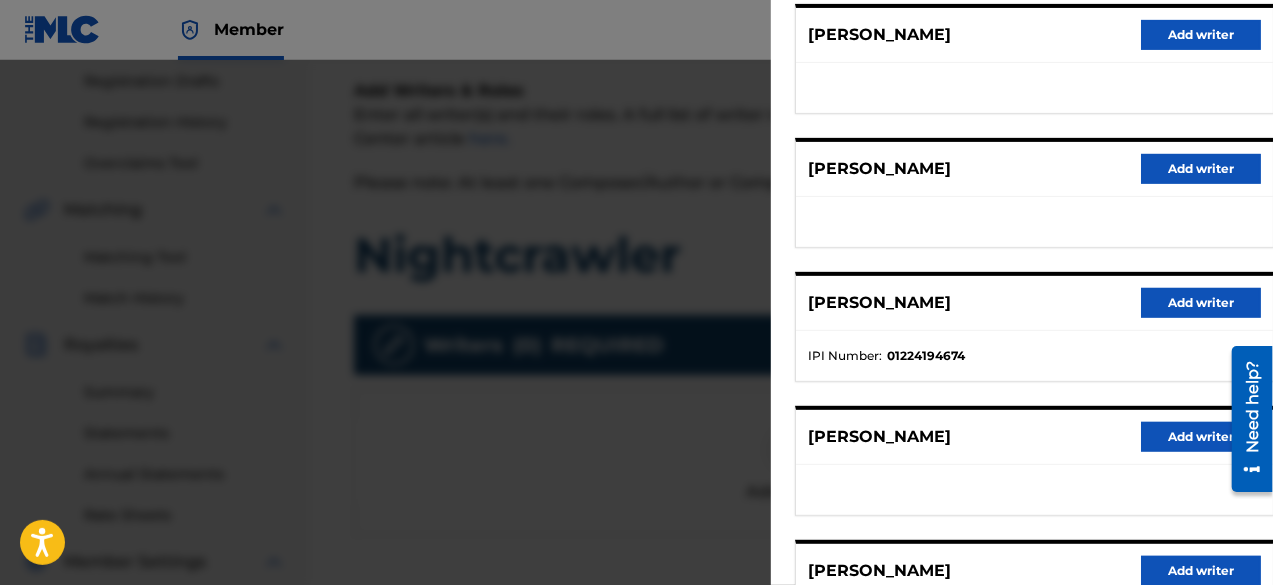 click on "Add writer" at bounding box center [1201, 303] 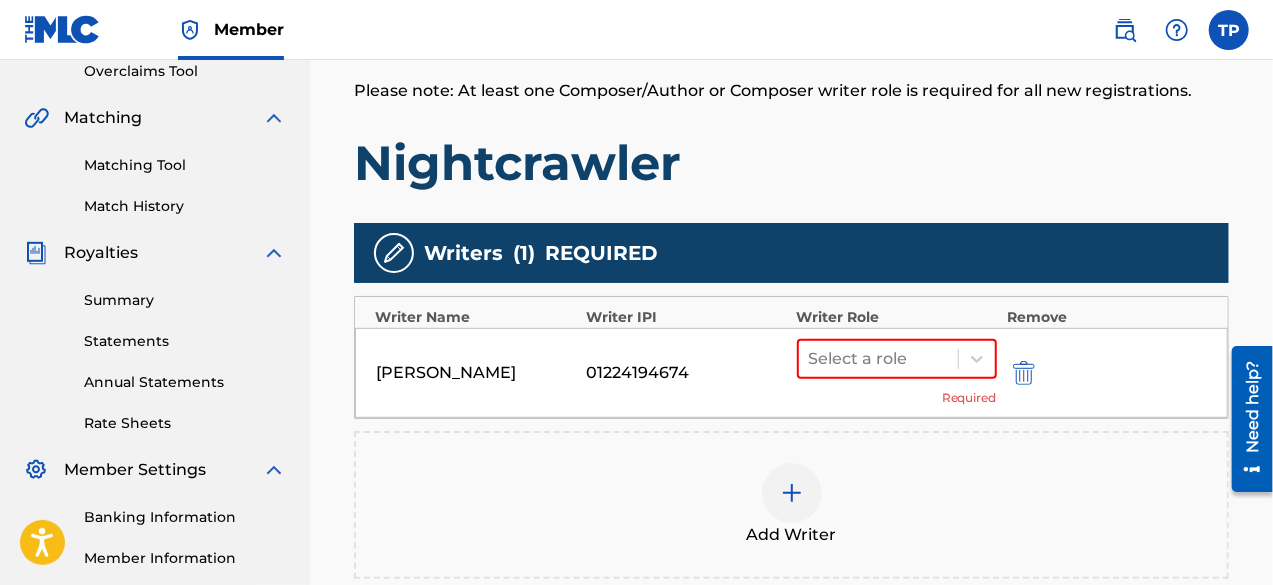 scroll, scrollTop: 432, scrollLeft: 0, axis: vertical 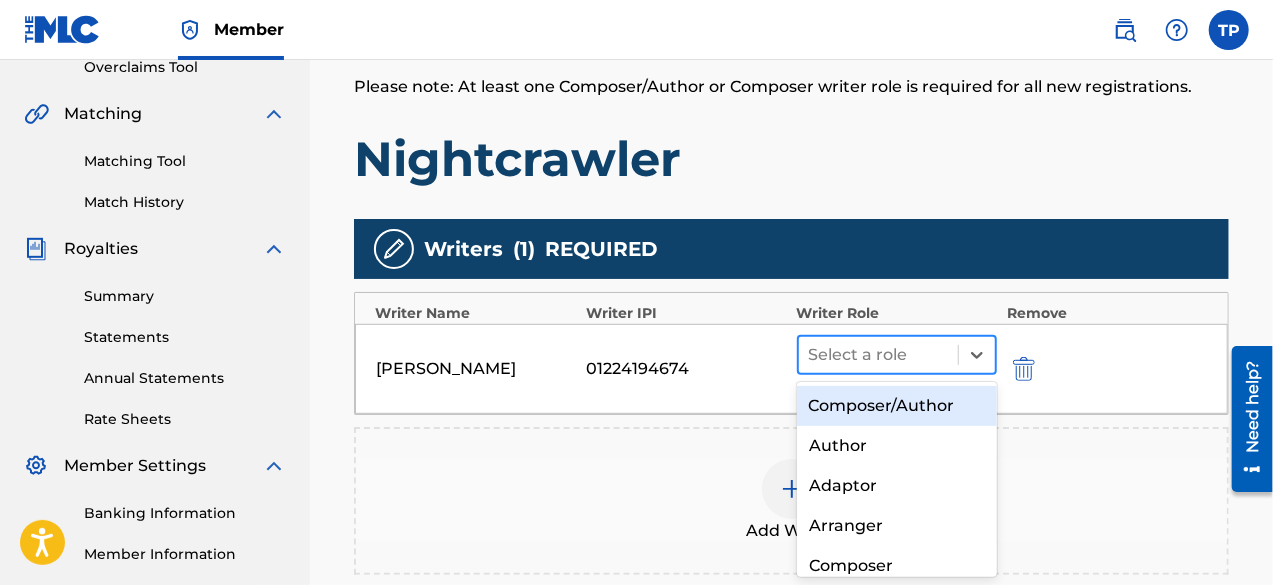 click at bounding box center (878, 355) 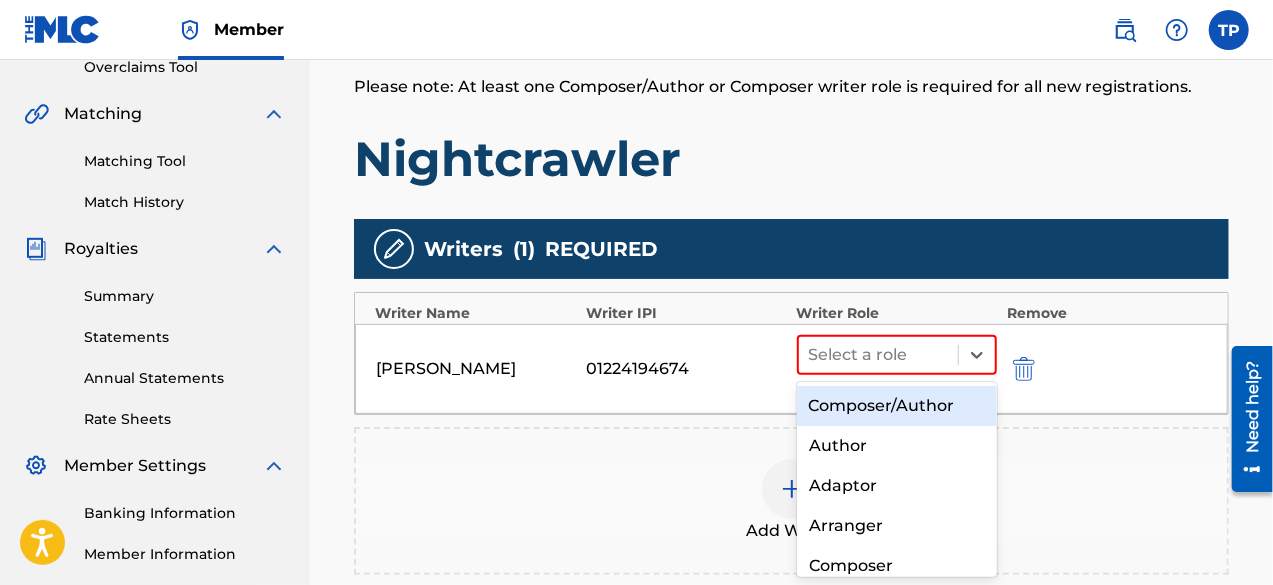 click on "Composer/Author" at bounding box center (897, 406) 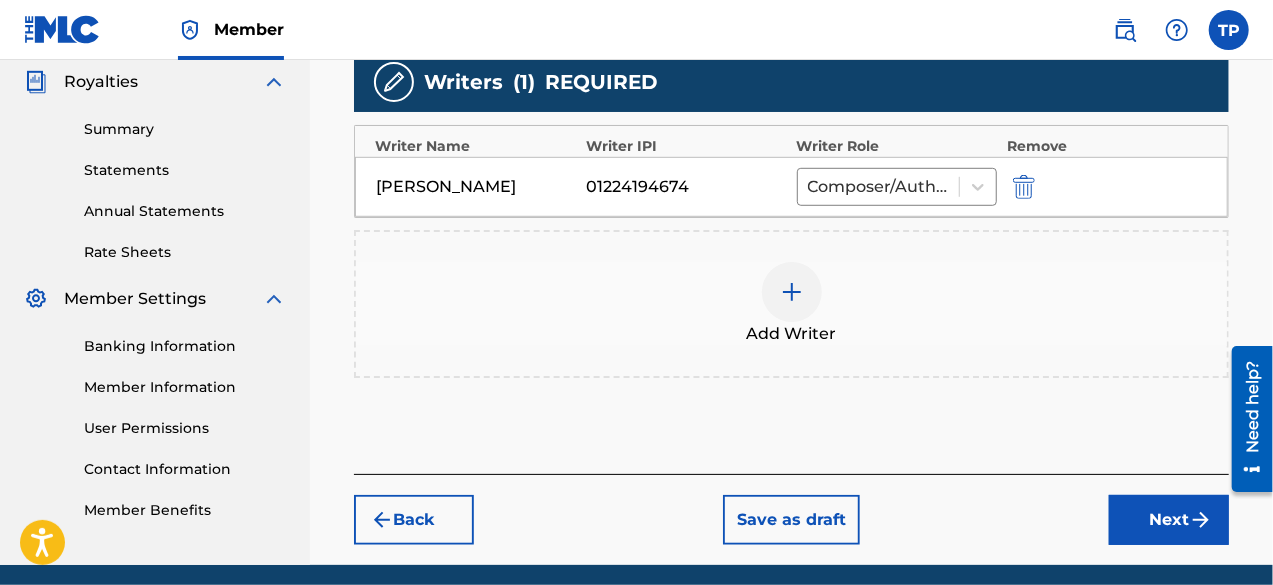 click on "Next" at bounding box center [1169, 520] 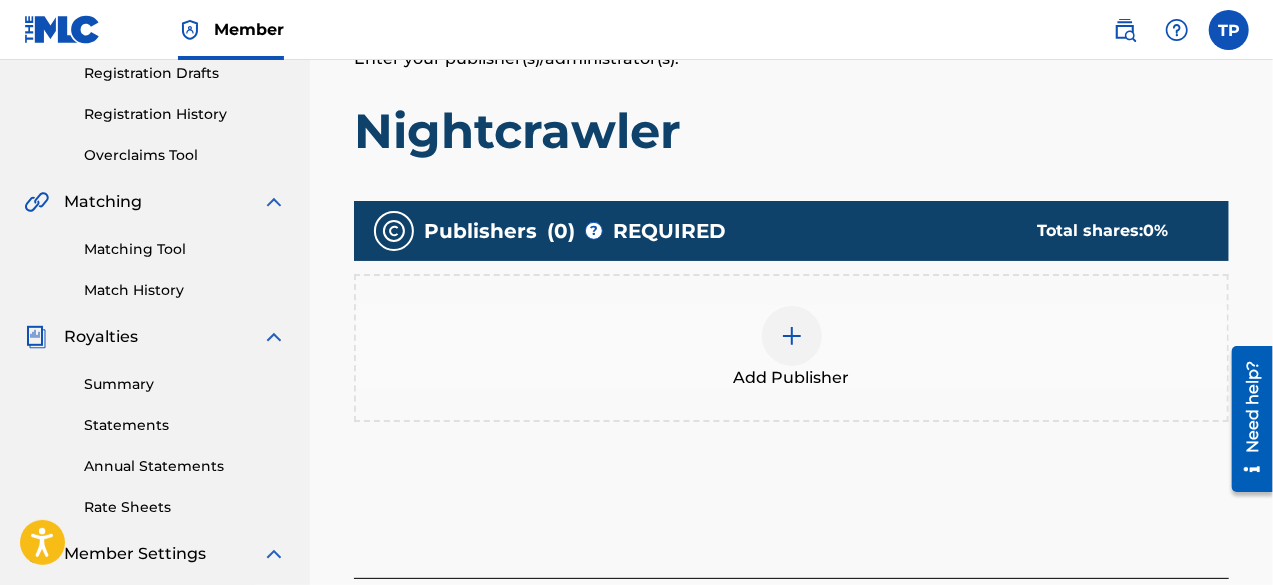 scroll, scrollTop: 348, scrollLeft: 0, axis: vertical 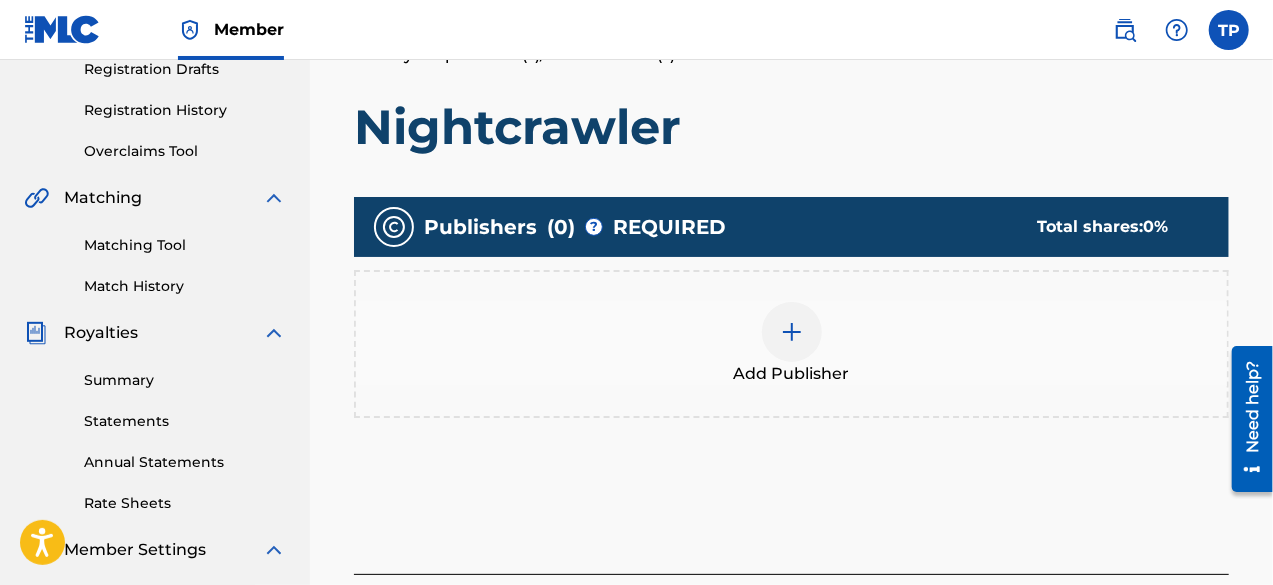 click on "Add Publisher" at bounding box center (791, 344) 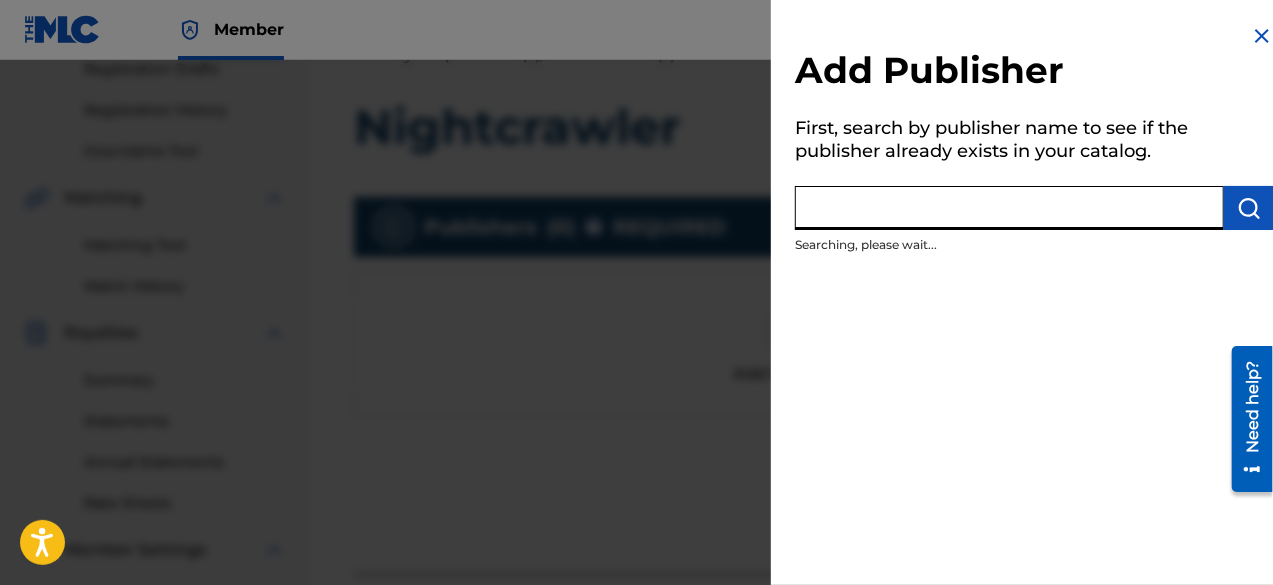 click at bounding box center (1009, 208) 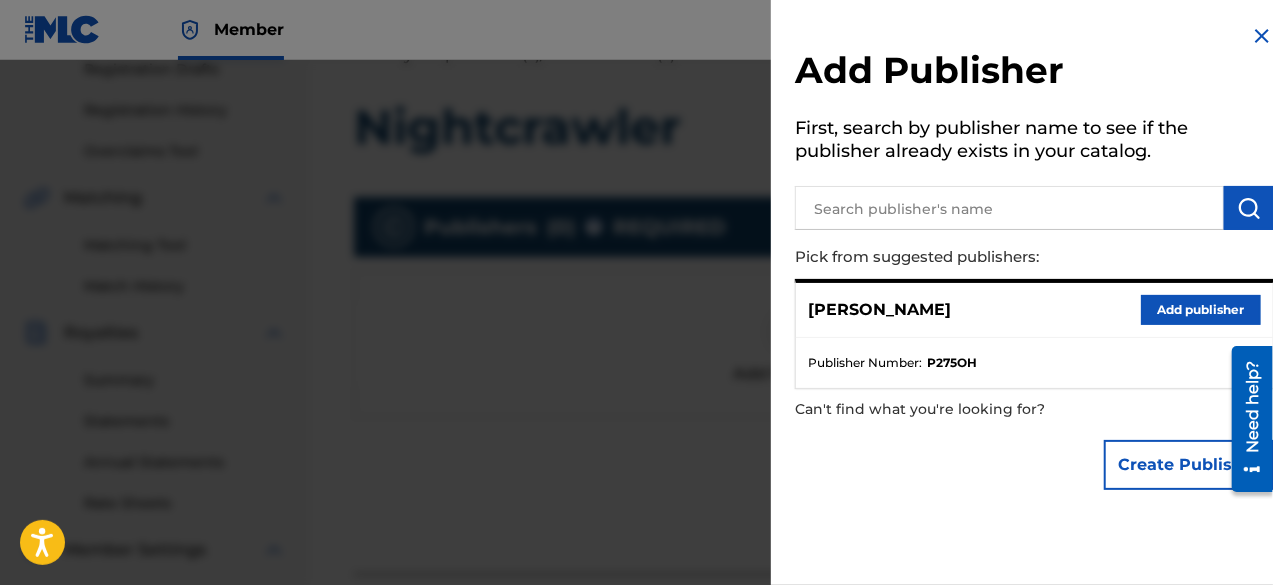 click on "Add publisher" at bounding box center (1201, 310) 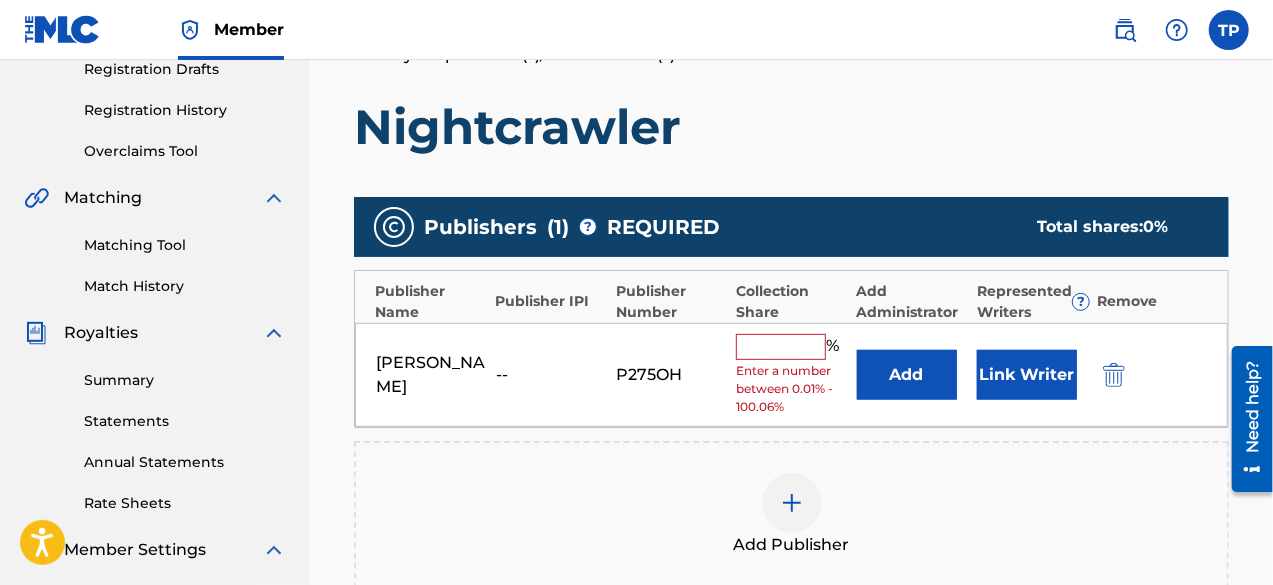 click on "TANISHQ [PERSON_NAME] -- P275OH % Enter a number between 0.01% - 100.06% Add Link Writer" at bounding box center [791, 375] 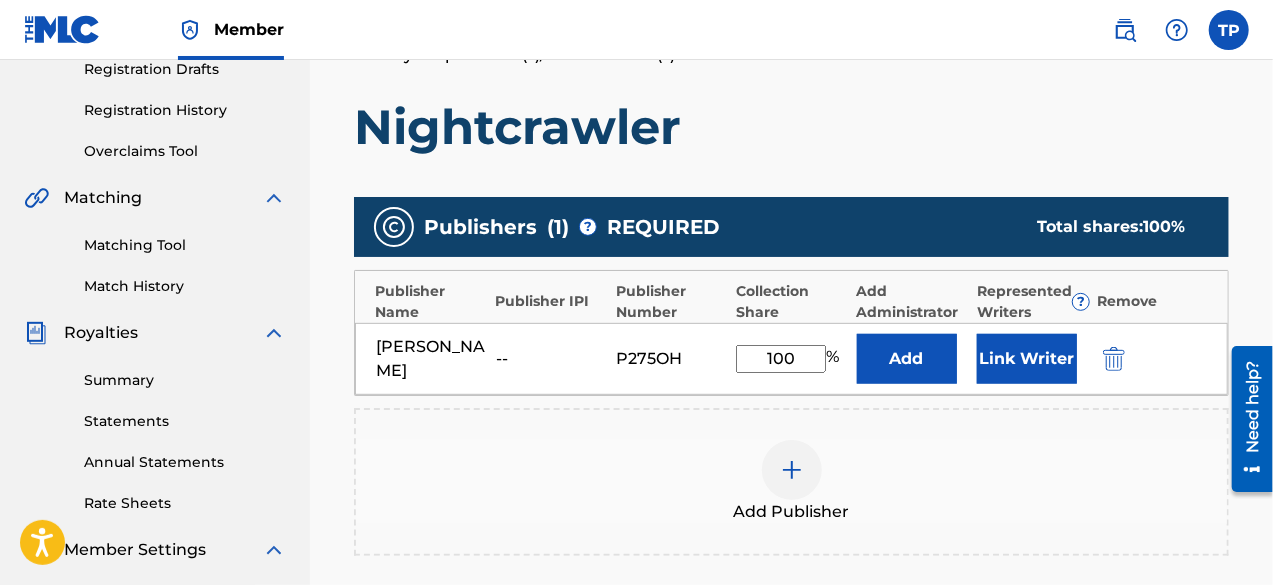 type on "100" 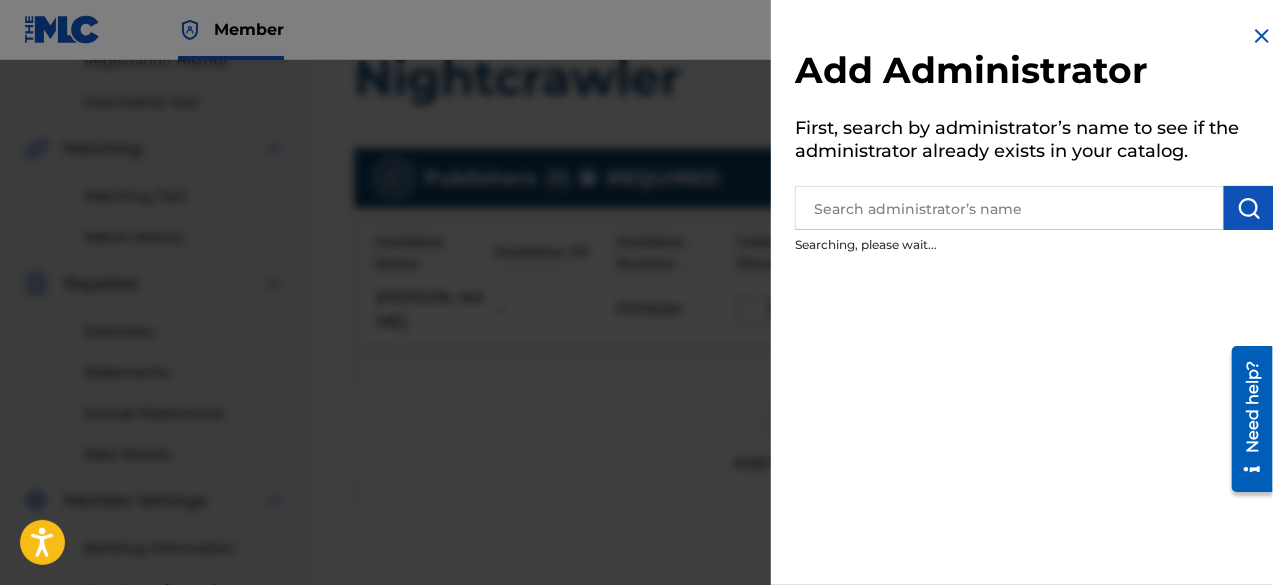 scroll, scrollTop: 400, scrollLeft: 0, axis: vertical 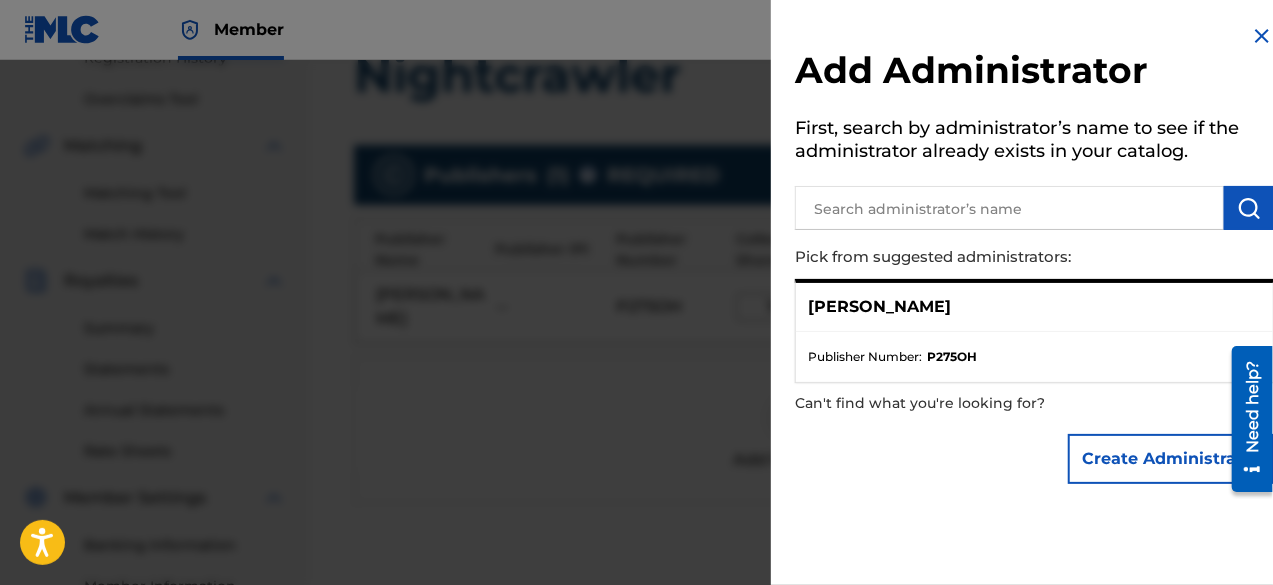 click at bounding box center [1262, 36] 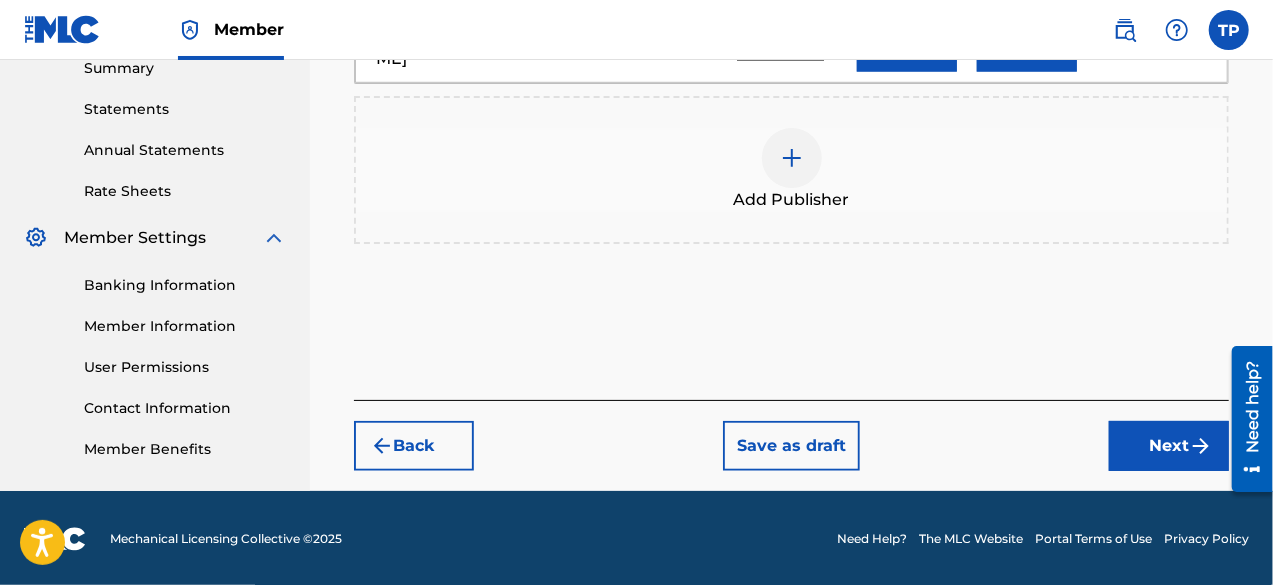 click on "Next" at bounding box center [1169, 446] 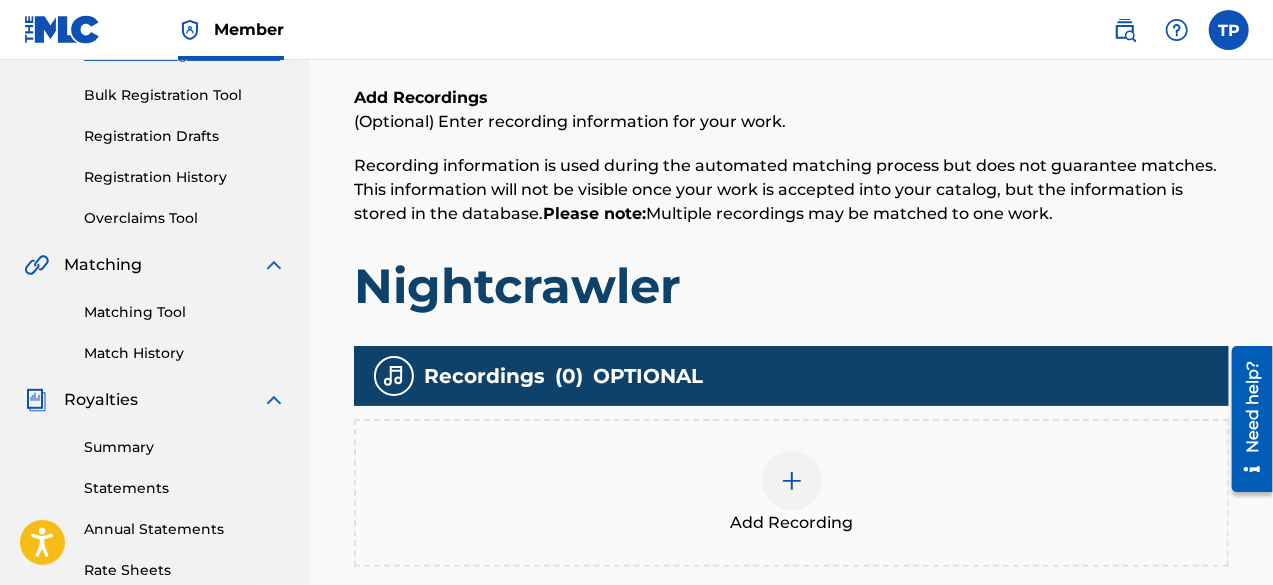 scroll, scrollTop: 282, scrollLeft: 0, axis: vertical 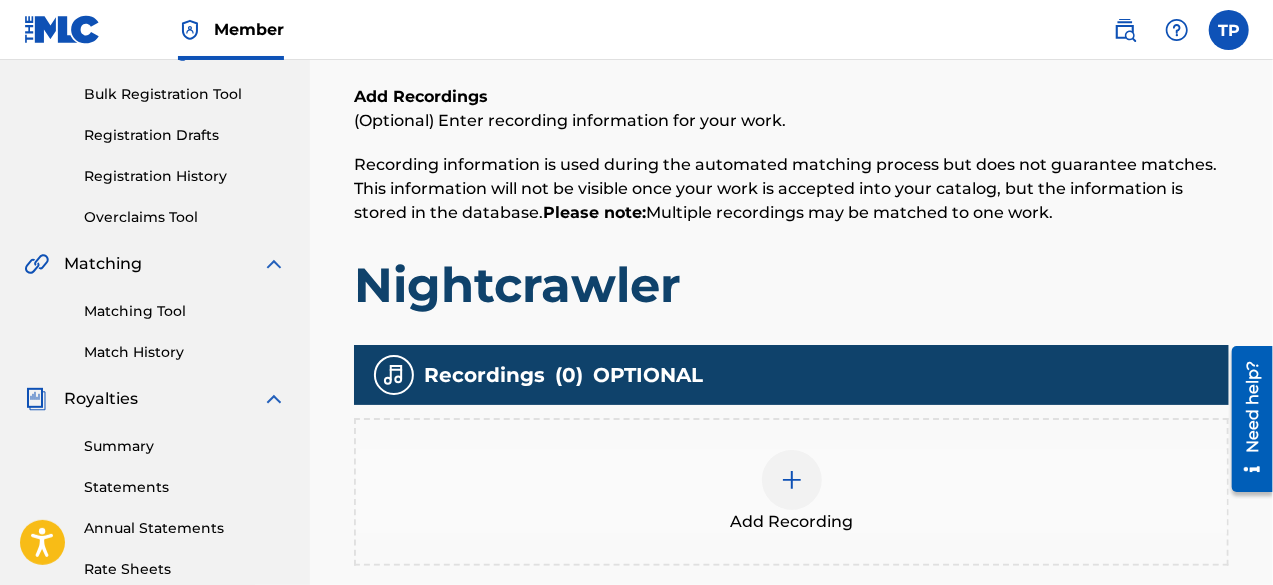 click on "Add Recording" at bounding box center (791, 492) 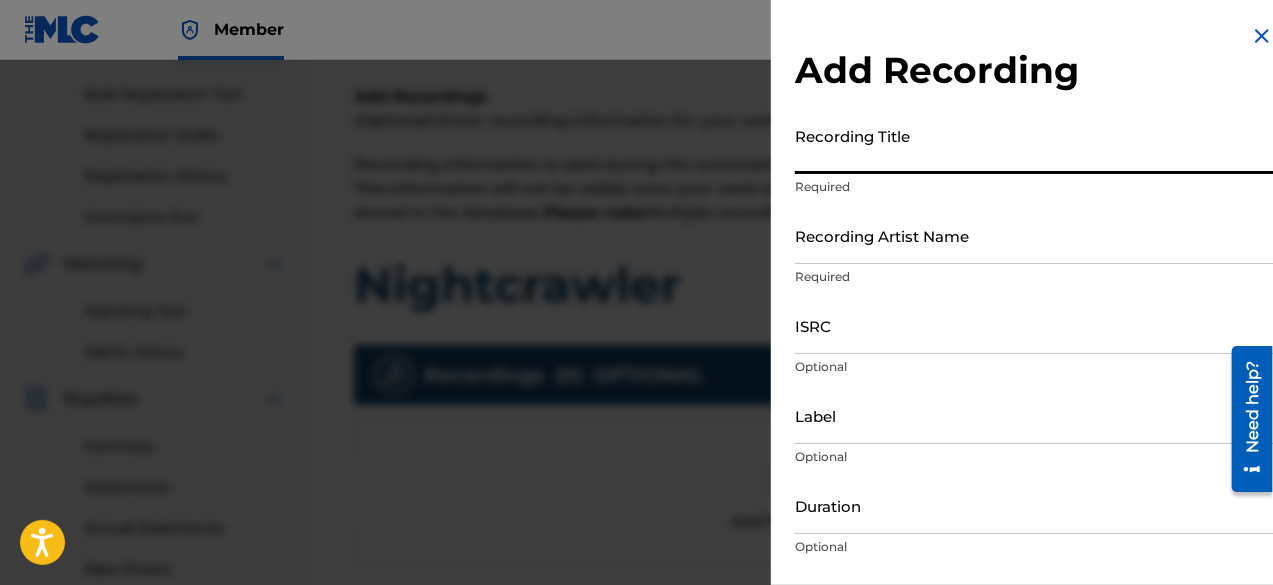 click on "Recording Title" at bounding box center (1034, 145) 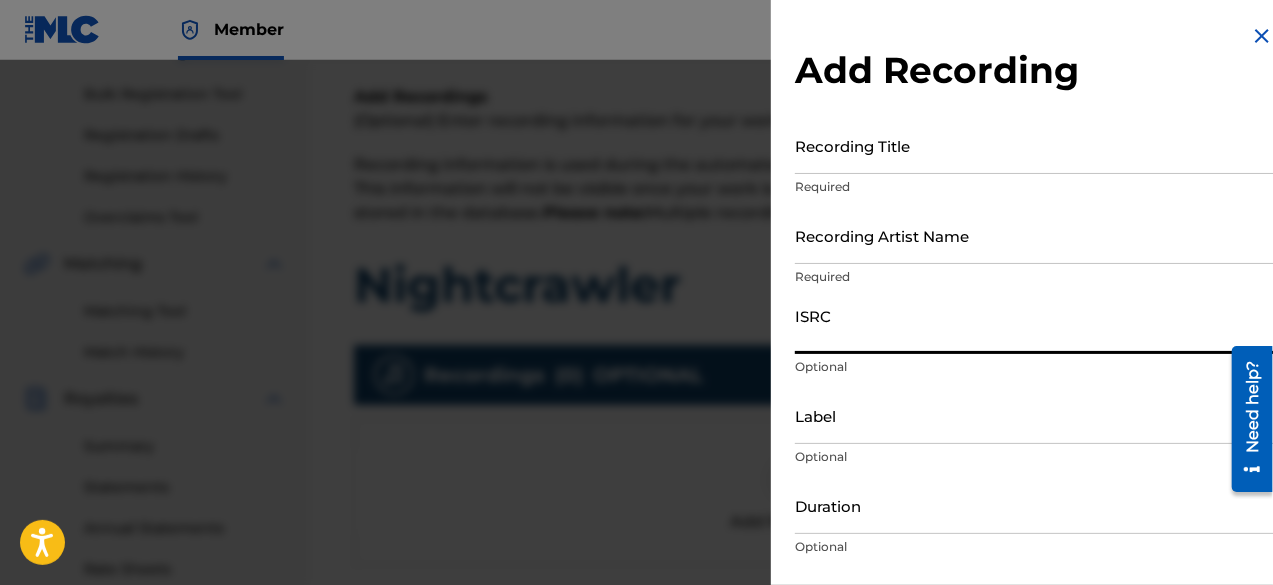 click on "ISRC" at bounding box center (1034, 325) 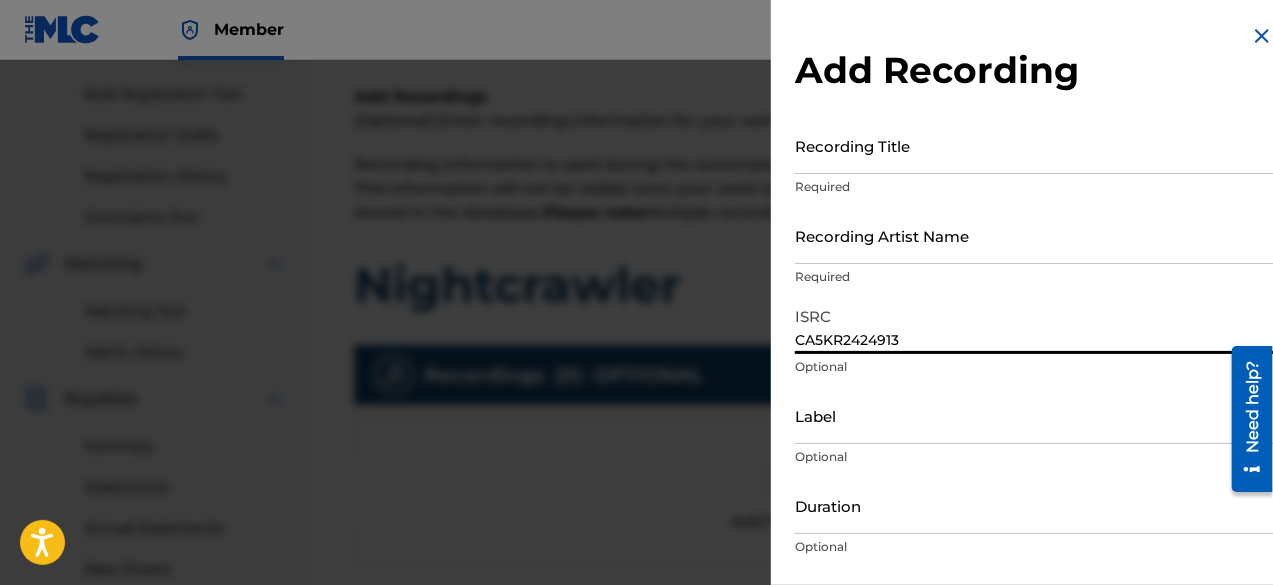 type on "CA5KR2424913" 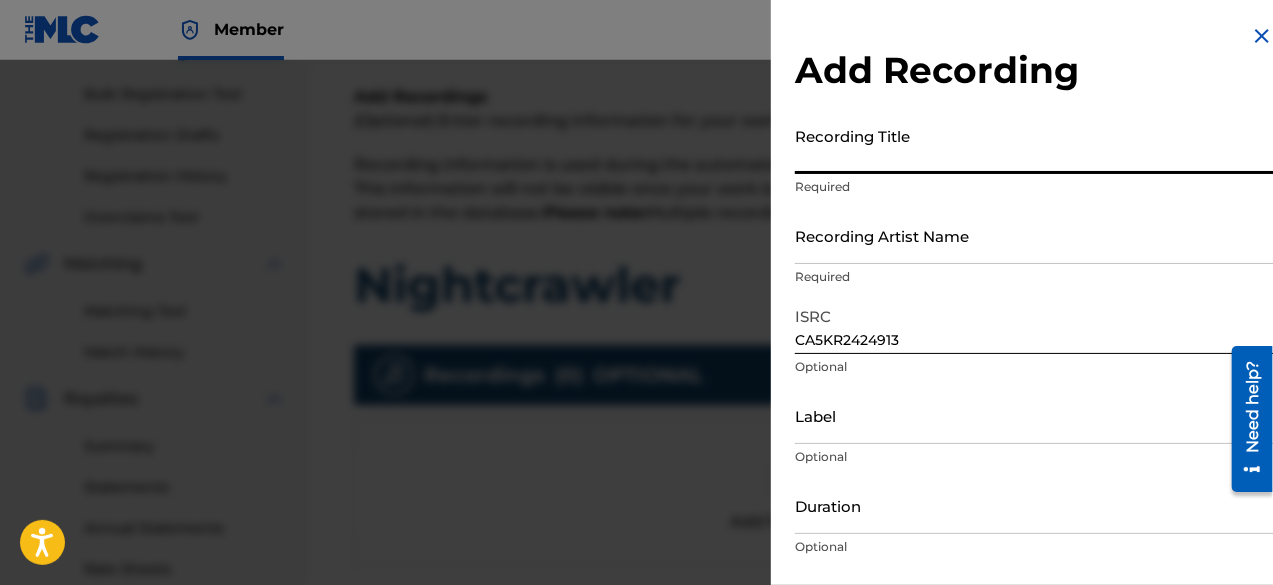 click on "Recording Title" at bounding box center [1034, 145] 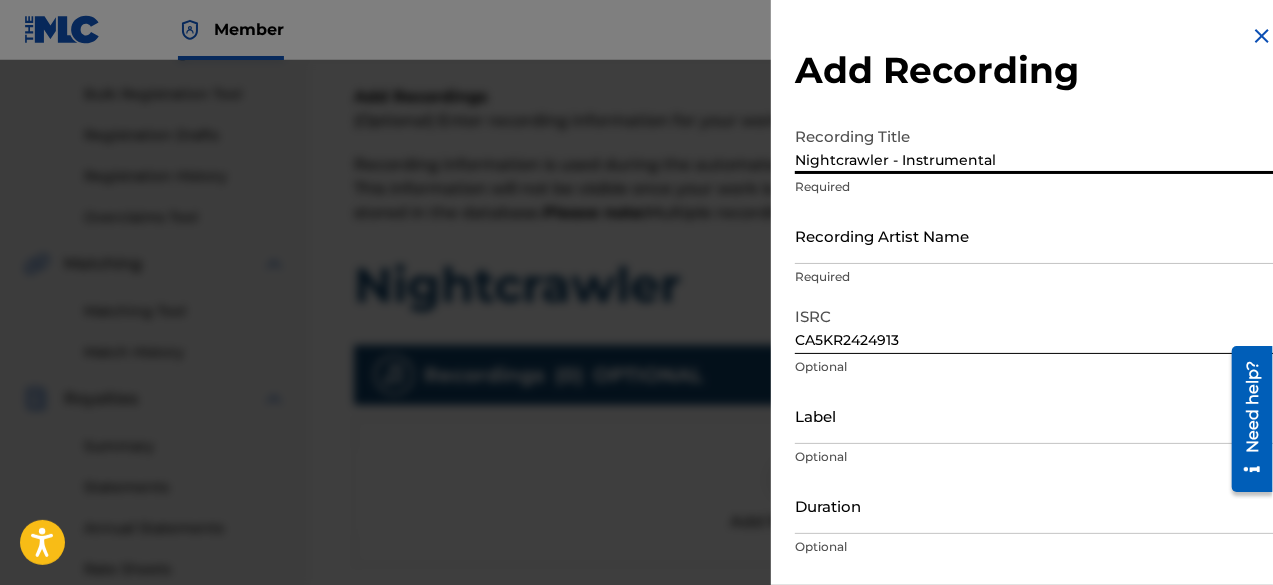 type on "Nightcrawler - Instrumental" 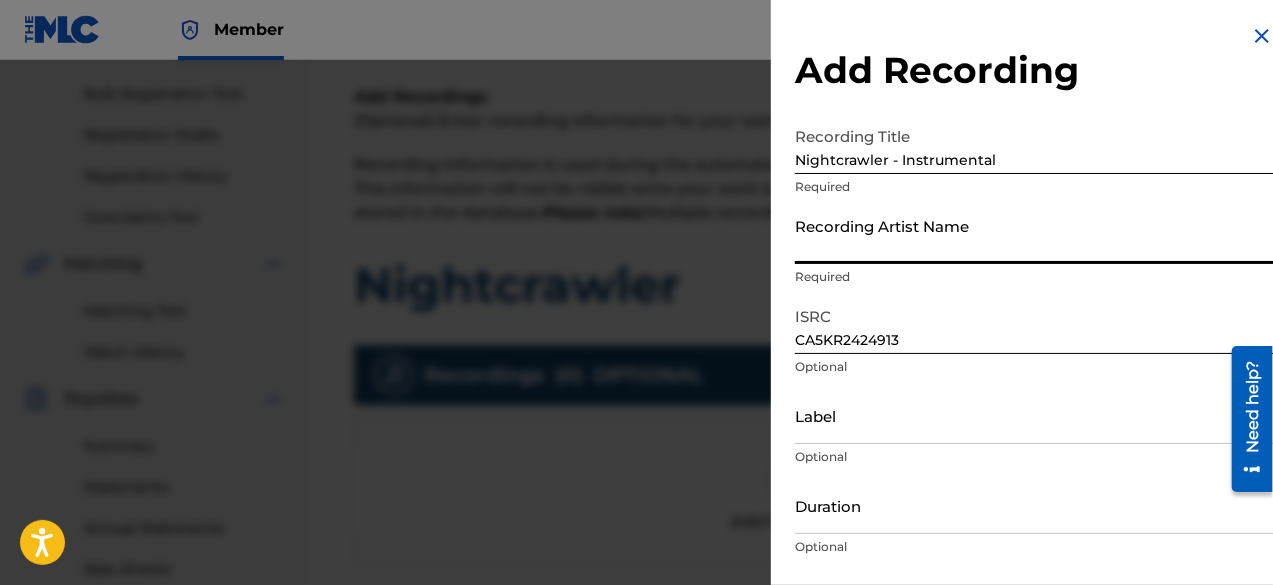paste on "fam0uz" 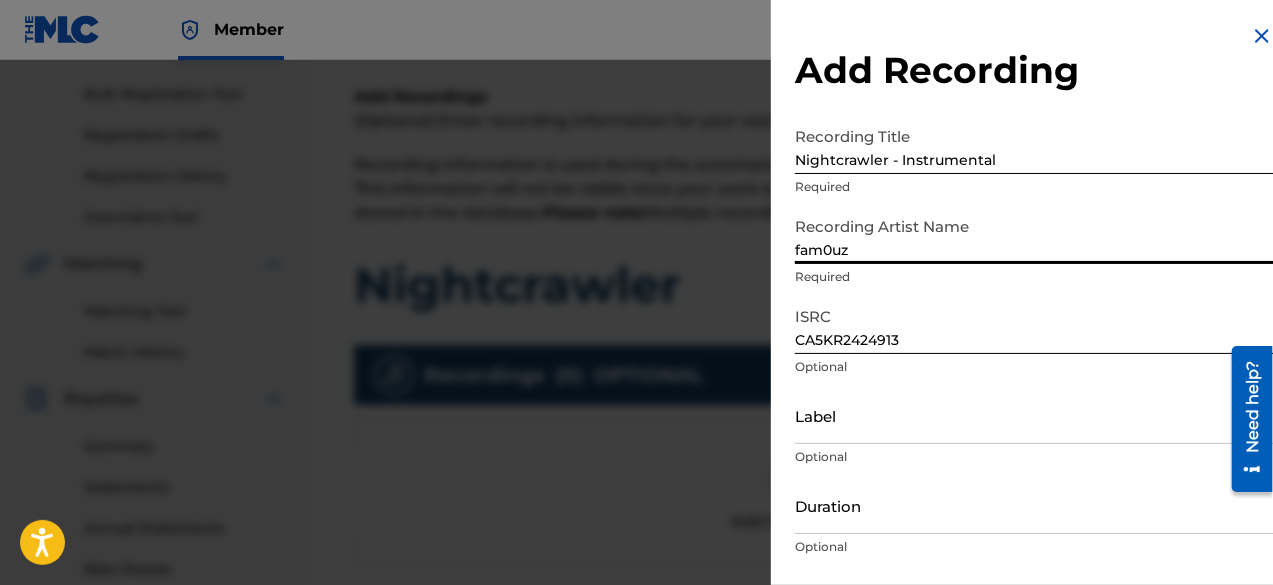 scroll, scrollTop: 132, scrollLeft: 0, axis: vertical 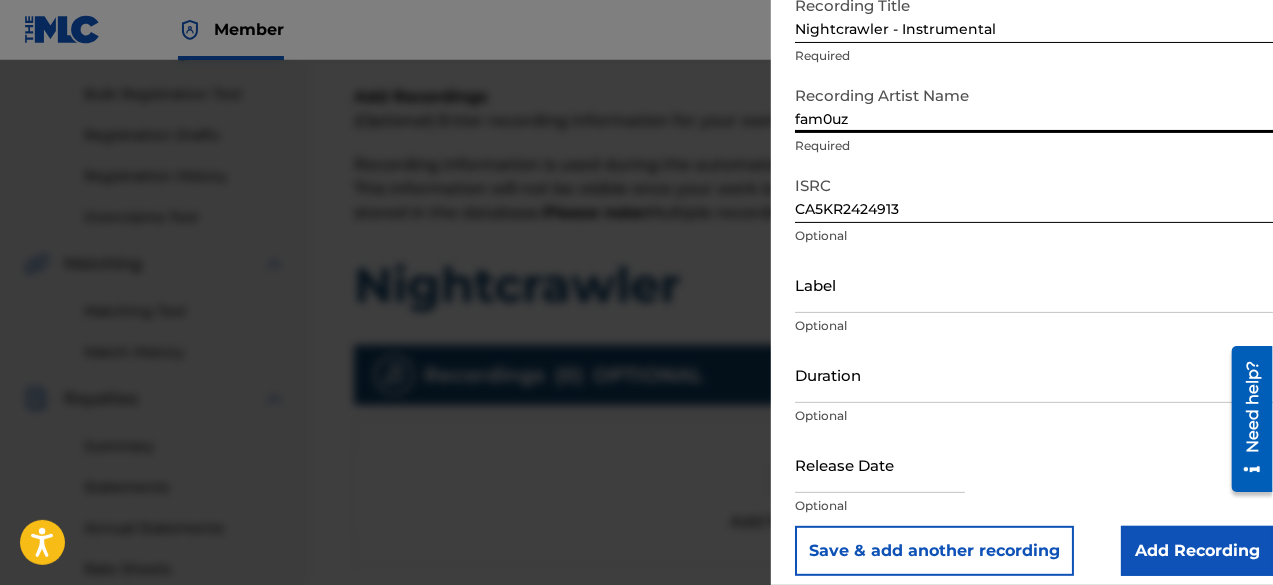 type on "fam0uz" 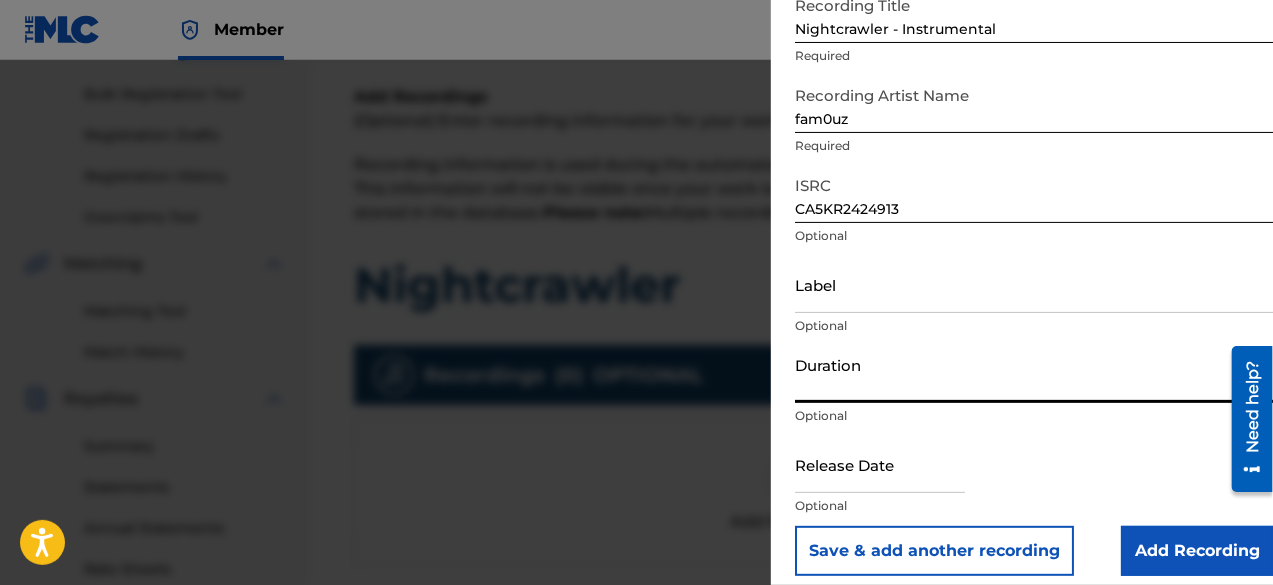 click on "Duration" at bounding box center (1034, 374) 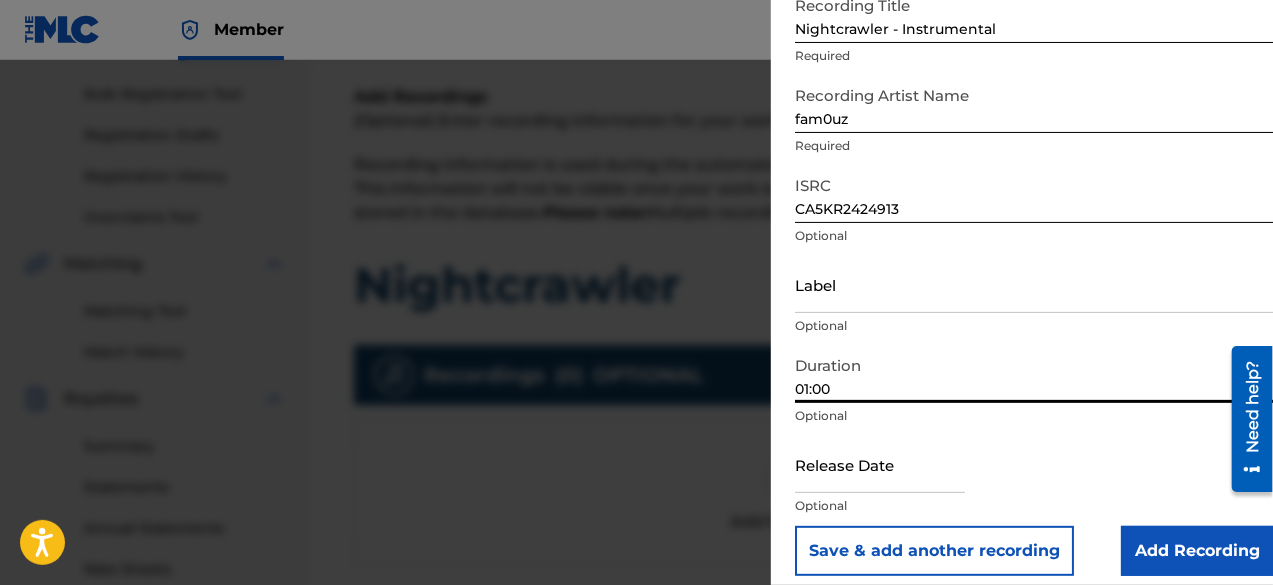 type on "01:00" 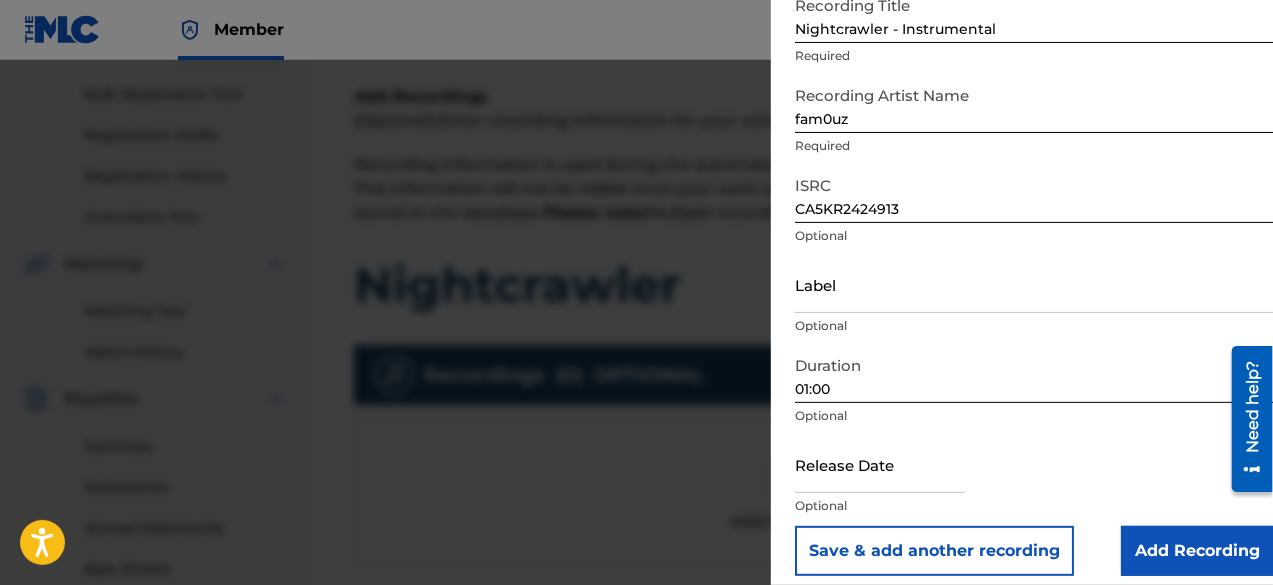 click at bounding box center [880, 464] 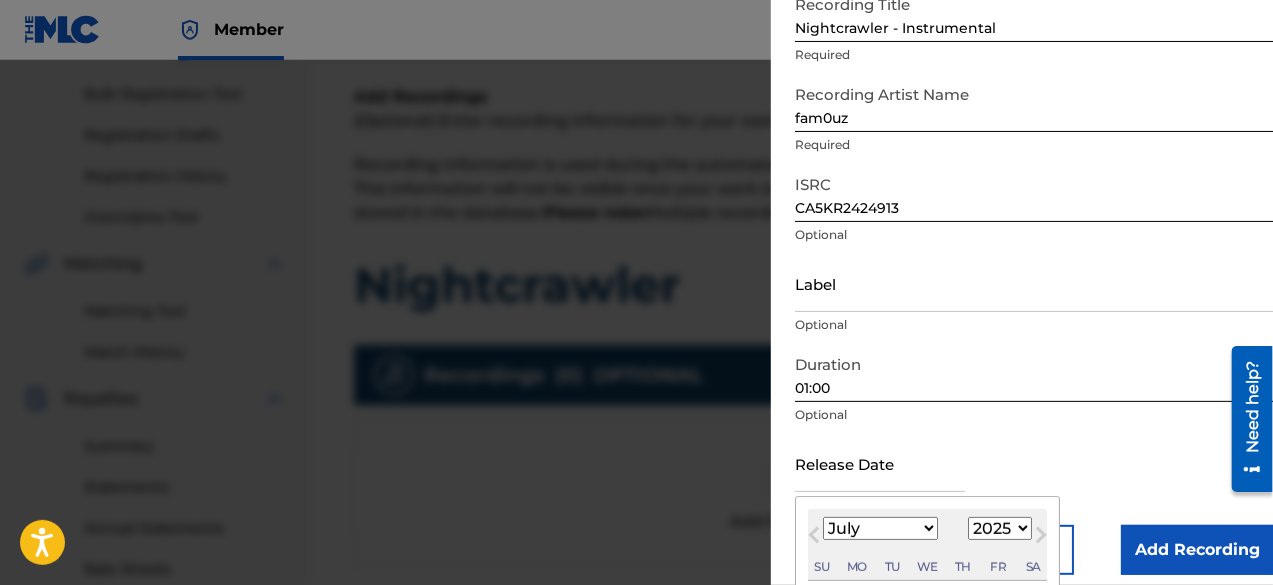 click on "January February March April May June July August September October November December" at bounding box center [880, 528] 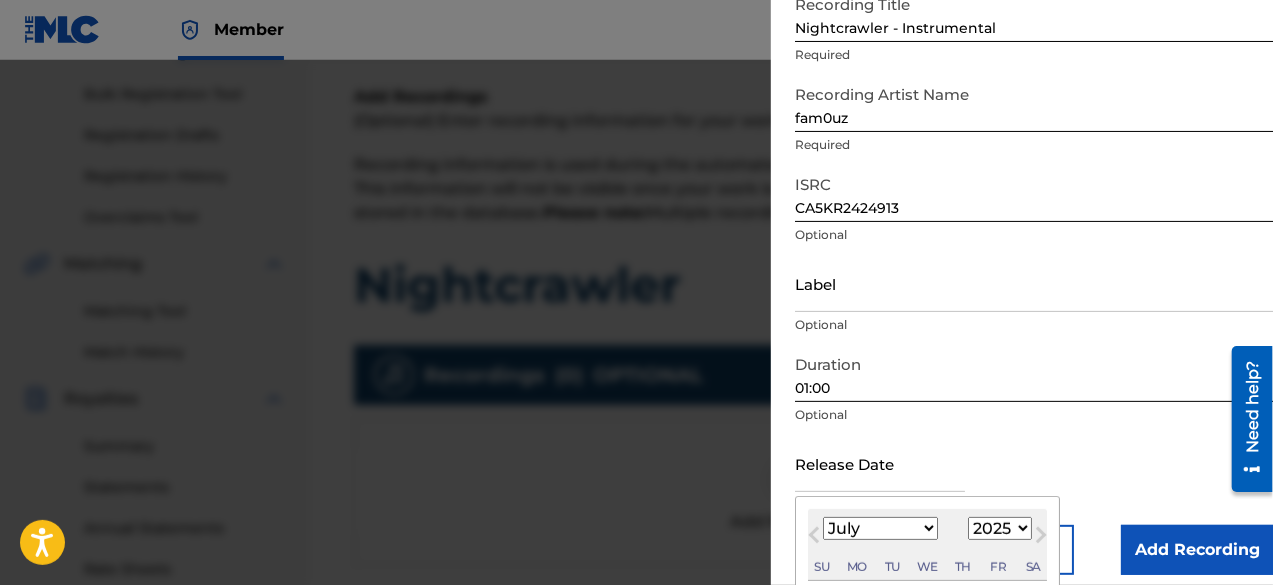 select on "0" 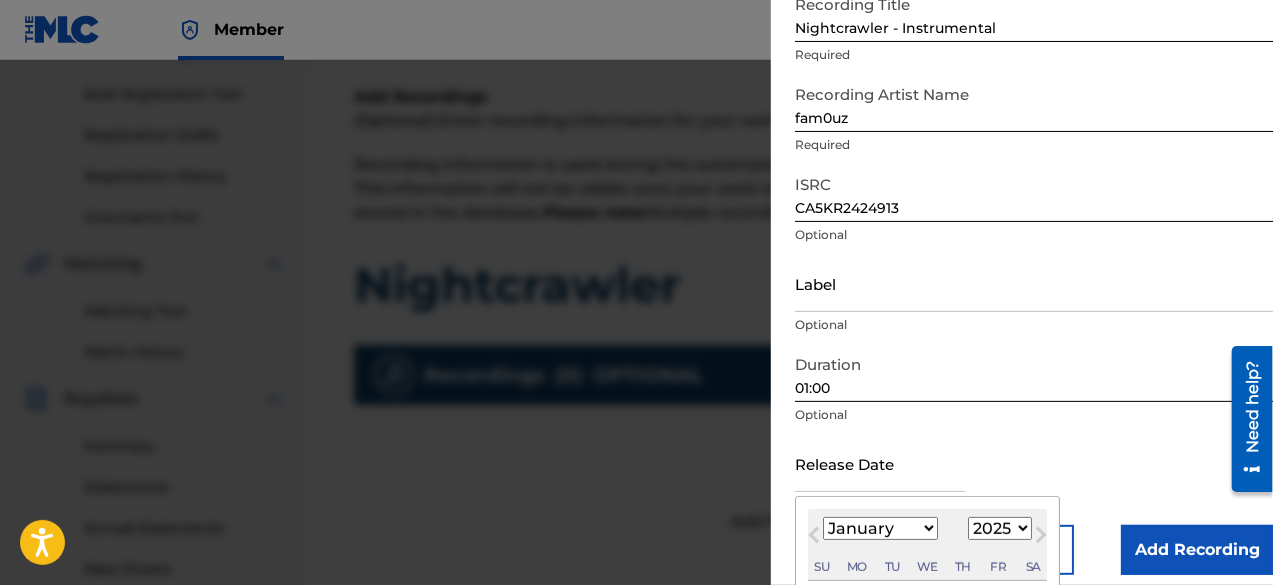 click on "January February March April May June July August September October November December" at bounding box center (880, 528) 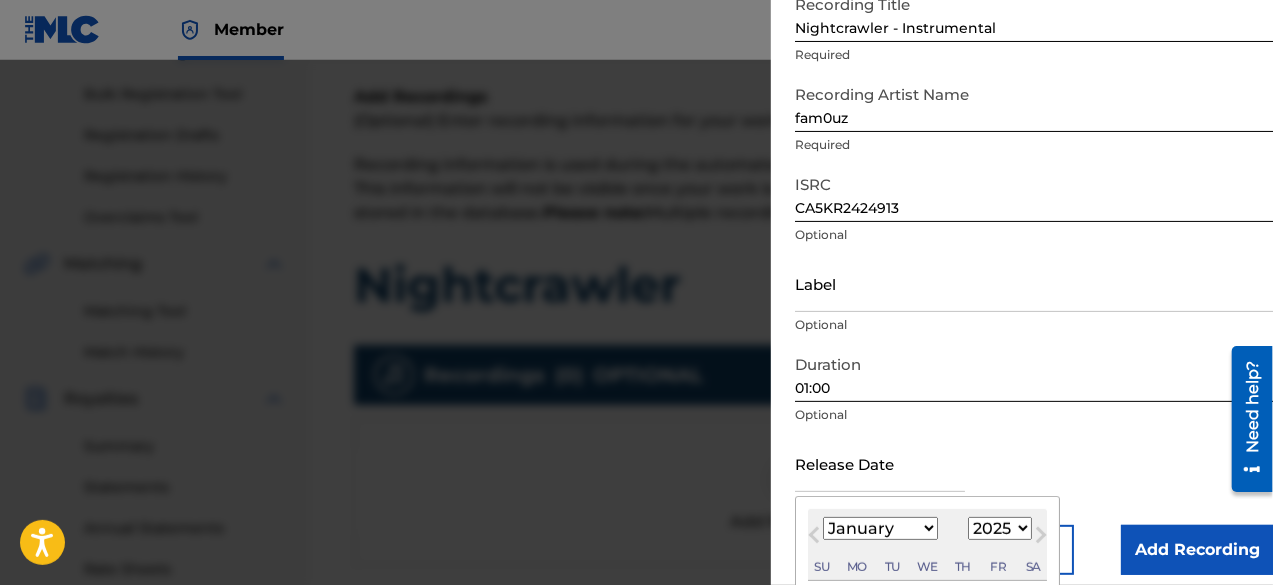 scroll, scrollTop: 304, scrollLeft: 0, axis: vertical 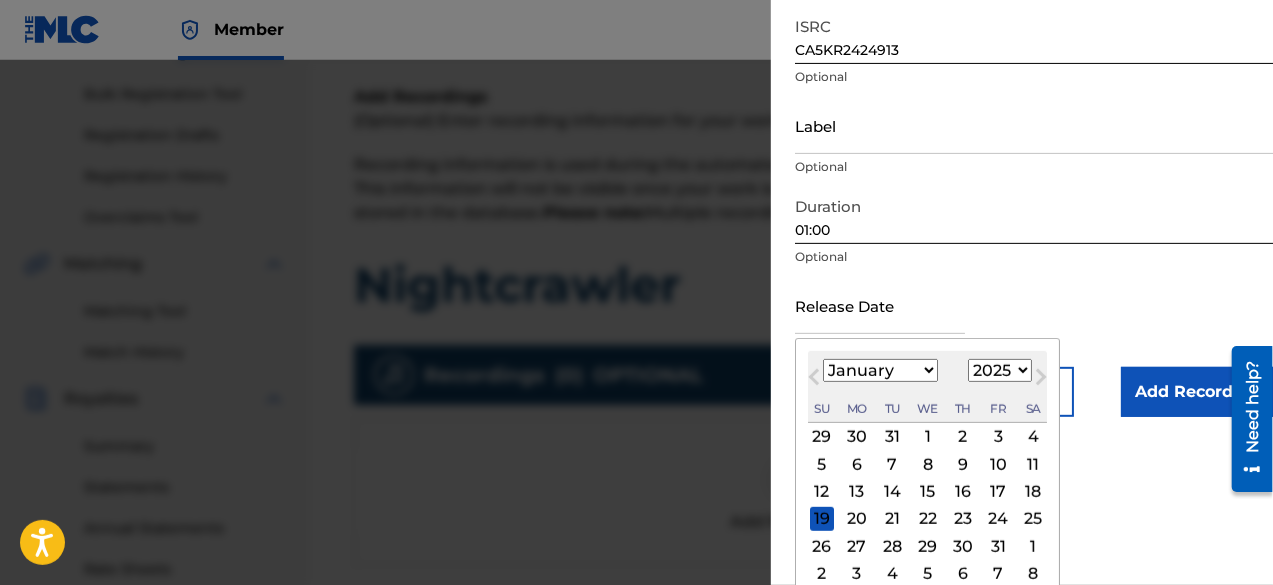 click on "1900 1901 1902 1903 1904 1905 1906 1907 1908 1909 1910 1911 1912 1913 1914 1915 1916 1917 1918 1919 1920 1921 1922 1923 1924 1925 1926 1927 1928 1929 1930 1931 1932 1933 1934 1935 1936 1937 1938 1939 1940 1941 1942 1943 1944 1945 1946 1947 1948 1949 1950 1951 1952 1953 1954 1955 1956 1957 1958 1959 1960 1961 1962 1963 1964 1965 1966 1967 1968 1969 1970 1971 1972 1973 1974 1975 1976 1977 1978 1979 1980 1981 1982 1983 1984 1985 1986 1987 1988 1989 1990 1991 1992 1993 1994 1995 1996 1997 1998 1999 2000 2001 2002 2003 2004 2005 2006 2007 2008 2009 2010 2011 2012 2013 2014 2015 2016 2017 2018 2019 2020 2021 2022 2023 2024 2025 2026 2027 2028 2029 2030 2031 2032 2033 2034 2035 2036 2037 2038 2039 2040 2041 2042 2043 2044 2045 2046 2047 2048 2049 2050 2051 2052 2053 2054 2055 2056 2057 2058 2059 2060 2061 2062 2063 2064 2065 2066 2067 2068 2069 2070 2071 2072 2073 2074 2075 2076 2077 2078 2079 2080 2081 2082 2083 2084 2085 2086 2087 2088 2089 2090 2091 2092 2093 2094 2095 2096 2097 2098 2099 2100" at bounding box center (1000, 370) 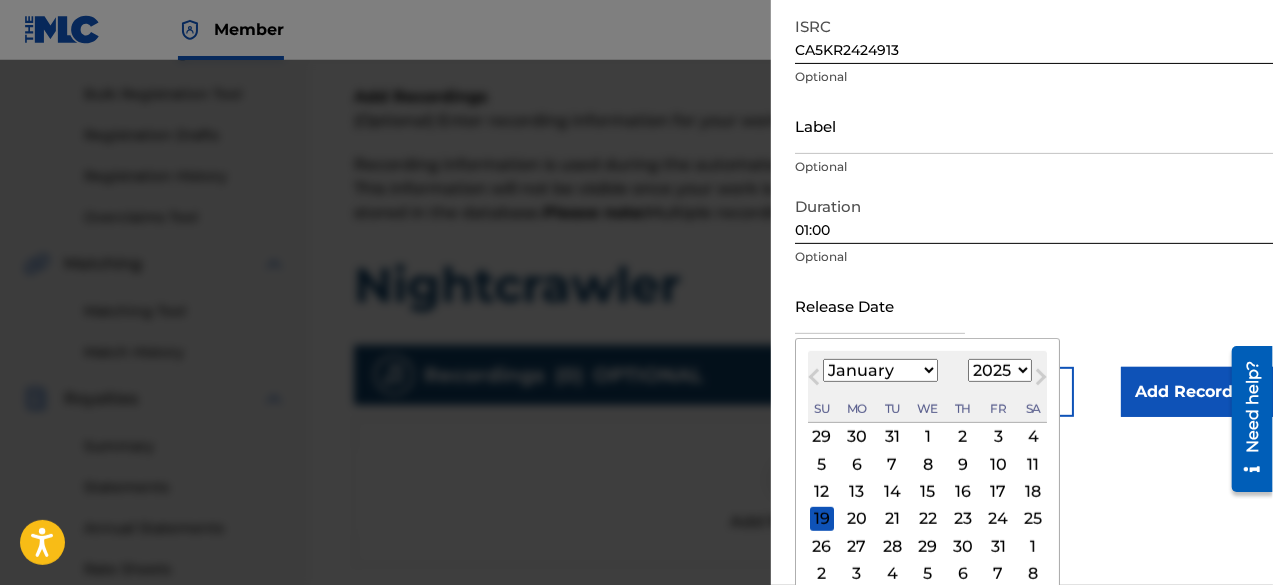 select on "2024" 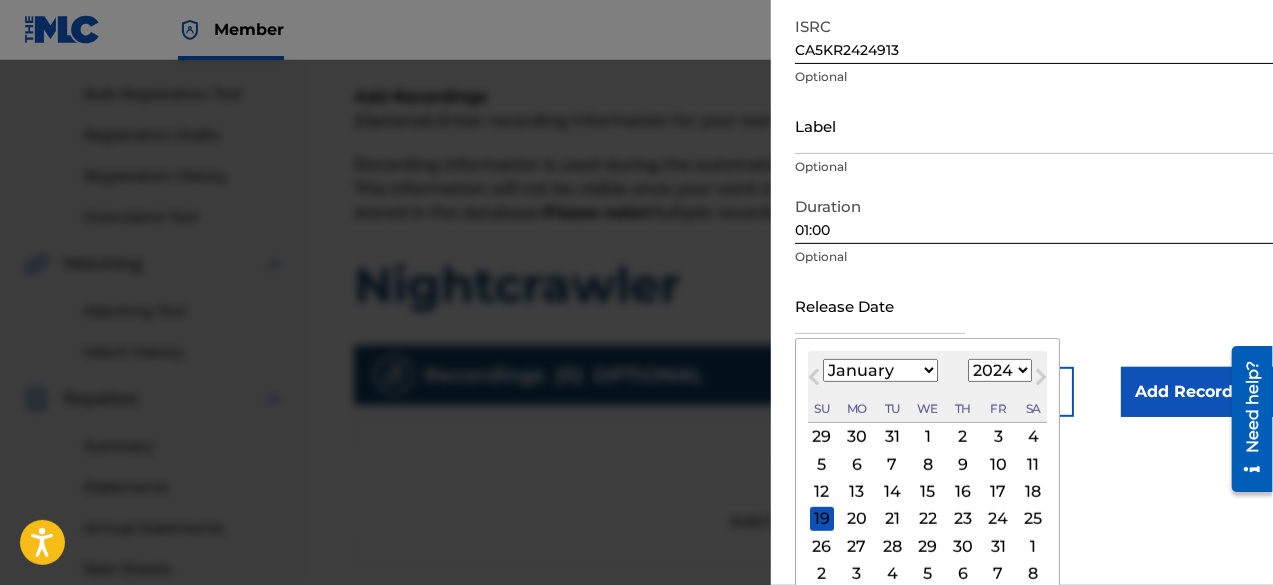 click on "1900 1901 1902 1903 1904 1905 1906 1907 1908 1909 1910 1911 1912 1913 1914 1915 1916 1917 1918 1919 1920 1921 1922 1923 1924 1925 1926 1927 1928 1929 1930 1931 1932 1933 1934 1935 1936 1937 1938 1939 1940 1941 1942 1943 1944 1945 1946 1947 1948 1949 1950 1951 1952 1953 1954 1955 1956 1957 1958 1959 1960 1961 1962 1963 1964 1965 1966 1967 1968 1969 1970 1971 1972 1973 1974 1975 1976 1977 1978 1979 1980 1981 1982 1983 1984 1985 1986 1987 1988 1989 1990 1991 1992 1993 1994 1995 1996 1997 1998 1999 2000 2001 2002 2003 2004 2005 2006 2007 2008 2009 2010 2011 2012 2013 2014 2015 2016 2017 2018 2019 2020 2021 2022 2023 2024 2025 2026 2027 2028 2029 2030 2031 2032 2033 2034 2035 2036 2037 2038 2039 2040 2041 2042 2043 2044 2045 2046 2047 2048 2049 2050 2051 2052 2053 2054 2055 2056 2057 2058 2059 2060 2061 2062 2063 2064 2065 2066 2067 2068 2069 2070 2071 2072 2073 2074 2075 2076 2077 2078 2079 2080 2081 2082 2083 2084 2085 2086 2087 2088 2089 2090 2091 2092 2093 2094 2095 2096 2097 2098 2099 2100" at bounding box center (1000, 370) 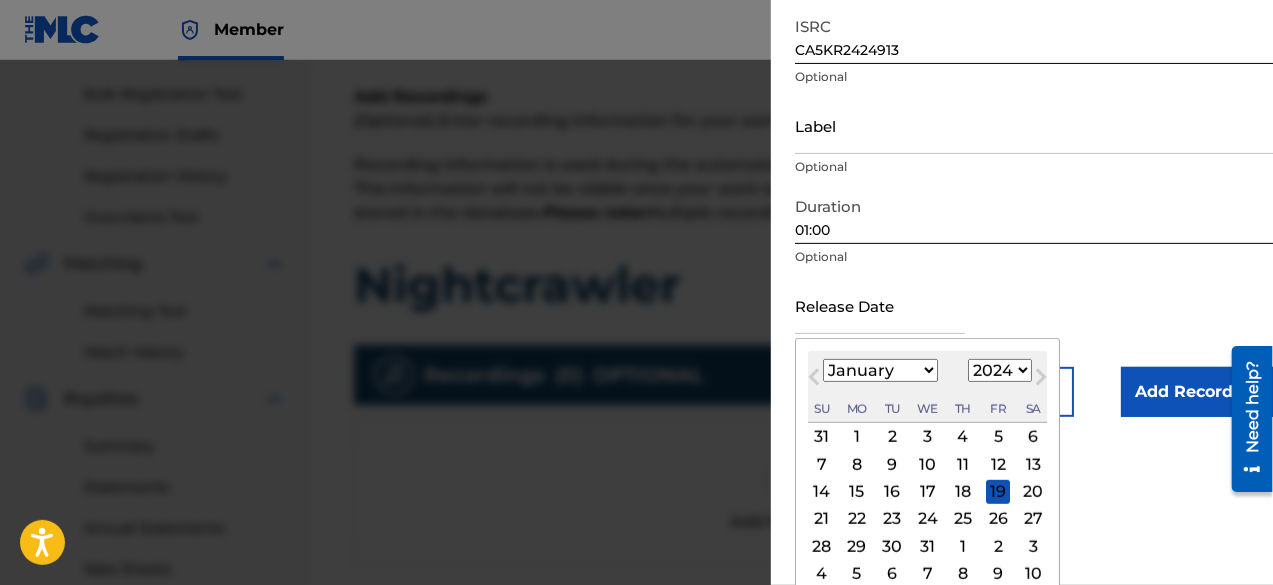 click on "24" at bounding box center [928, 519] 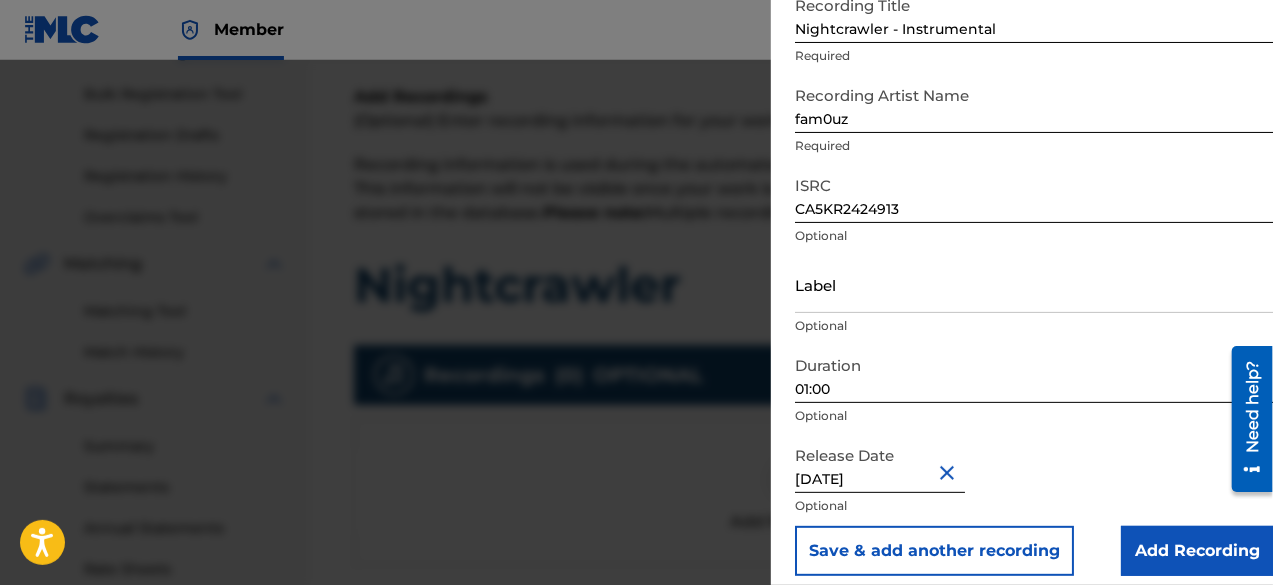 scroll, scrollTop: 146, scrollLeft: 0, axis: vertical 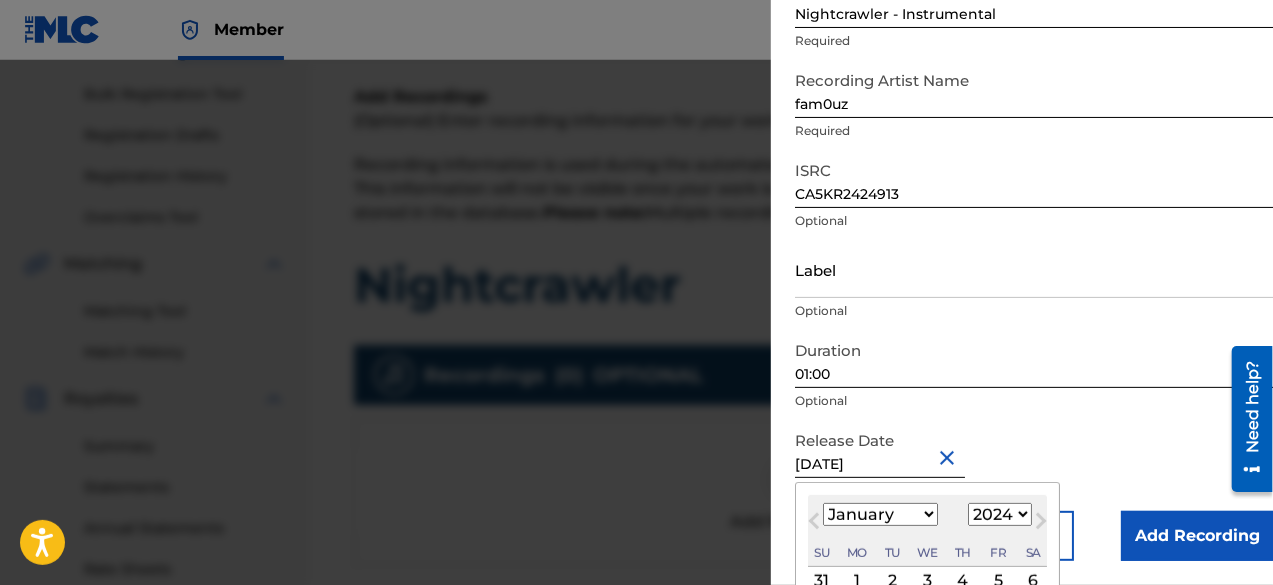 click on "Fr" at bounding box center (998, 553) 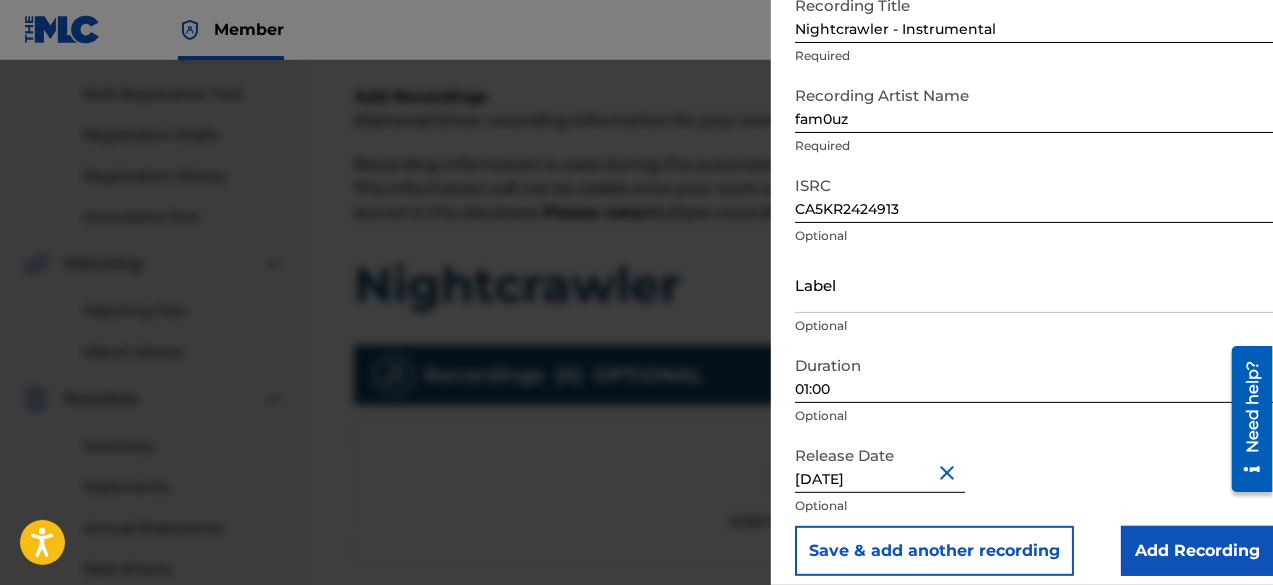 click on "Release Date [DATE] Optional" at bounding box center [1034, 481] 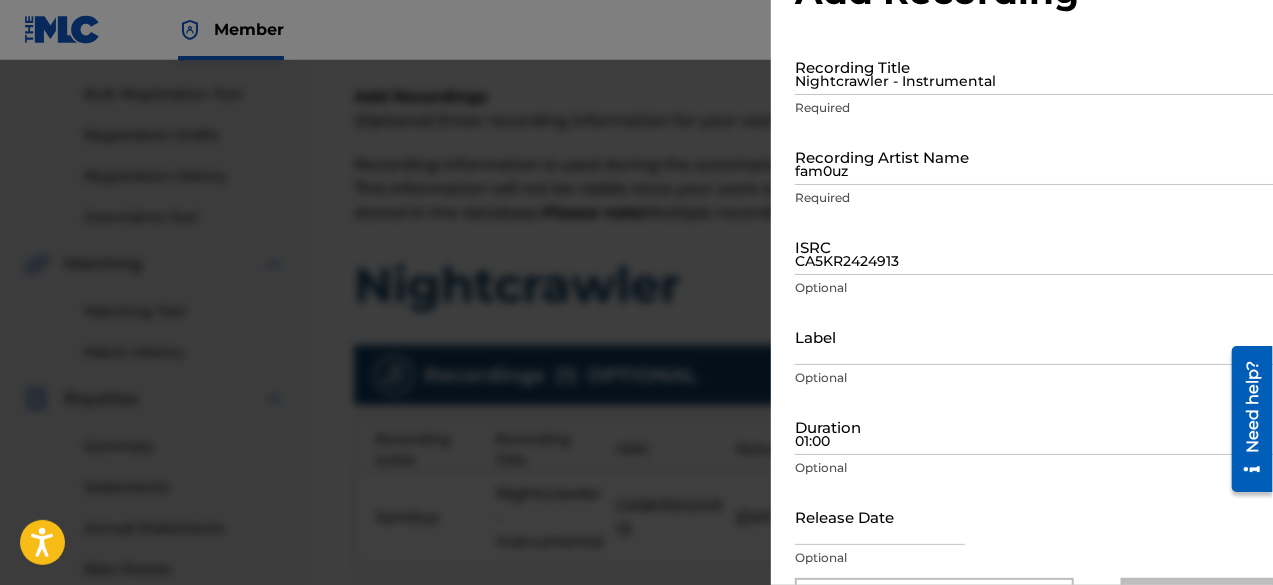 scroll, scrollTop: 0, scrollLeft: 0, axis: both 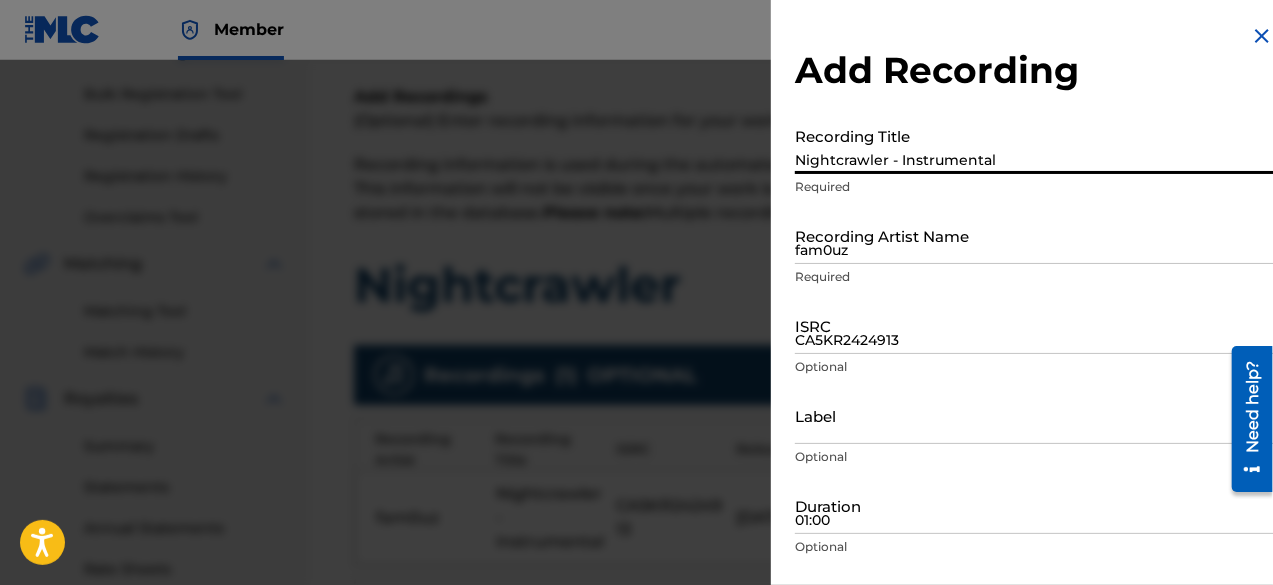 click on "Nightcrawler - Instrumental" at bounding box center (1034, 145) 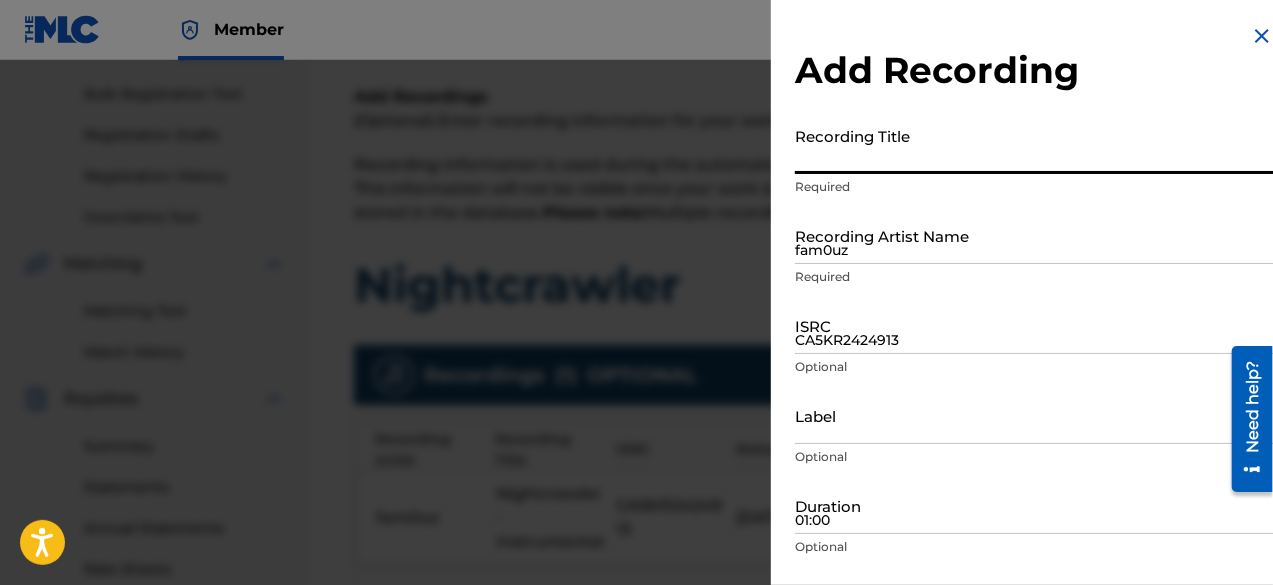paste on "[URL][DOMAIN_NAME]" 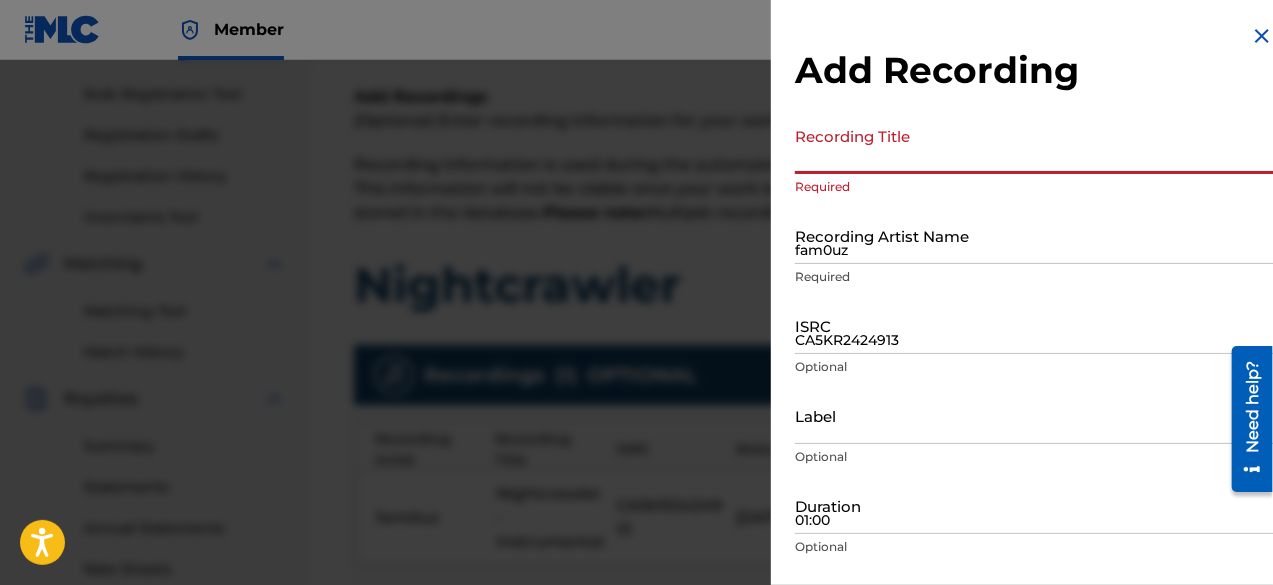 scroll, scrollTop: 0, scrollLeft: 0, axis: both 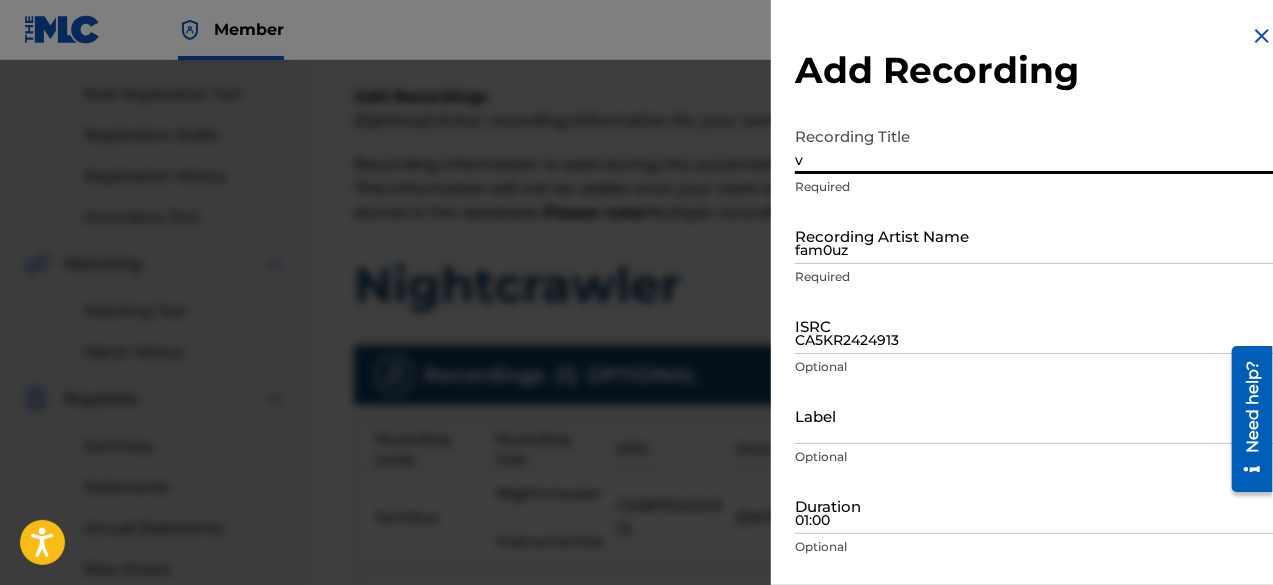 type 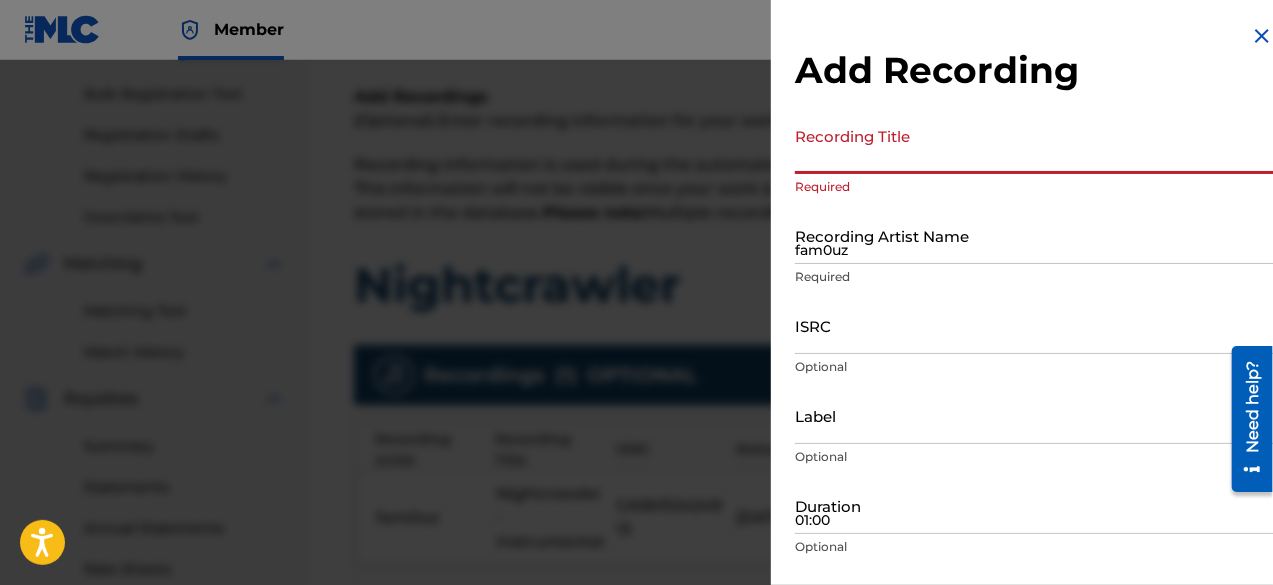paste on "CA5KR2424914" 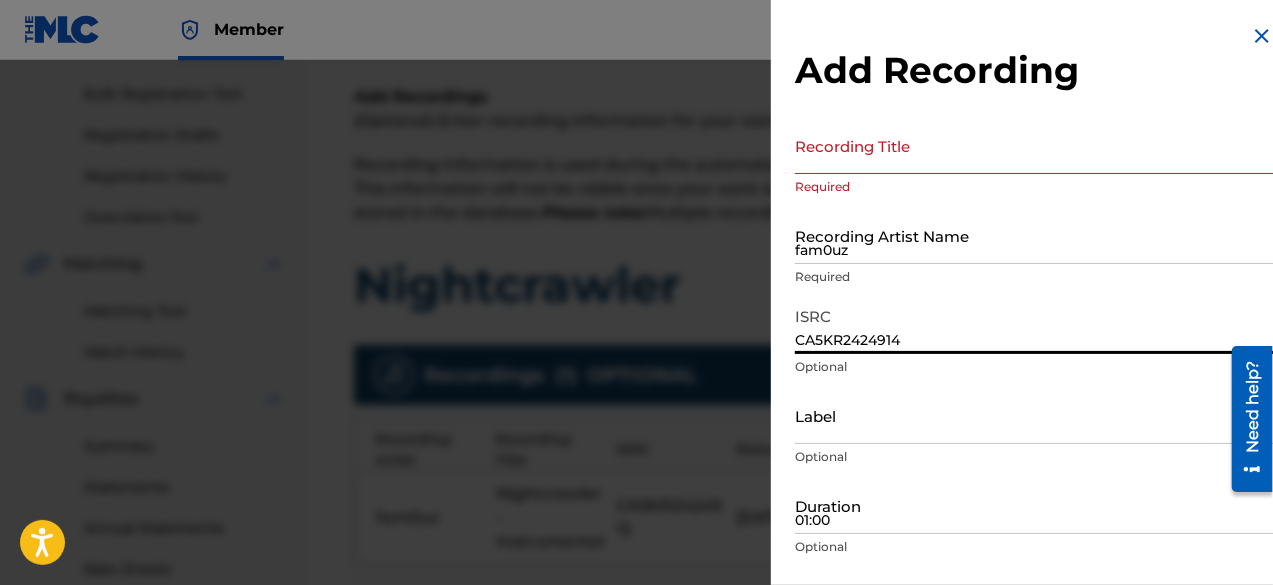 click on "CA5KR2424914" at bounding box center (1034, 325) 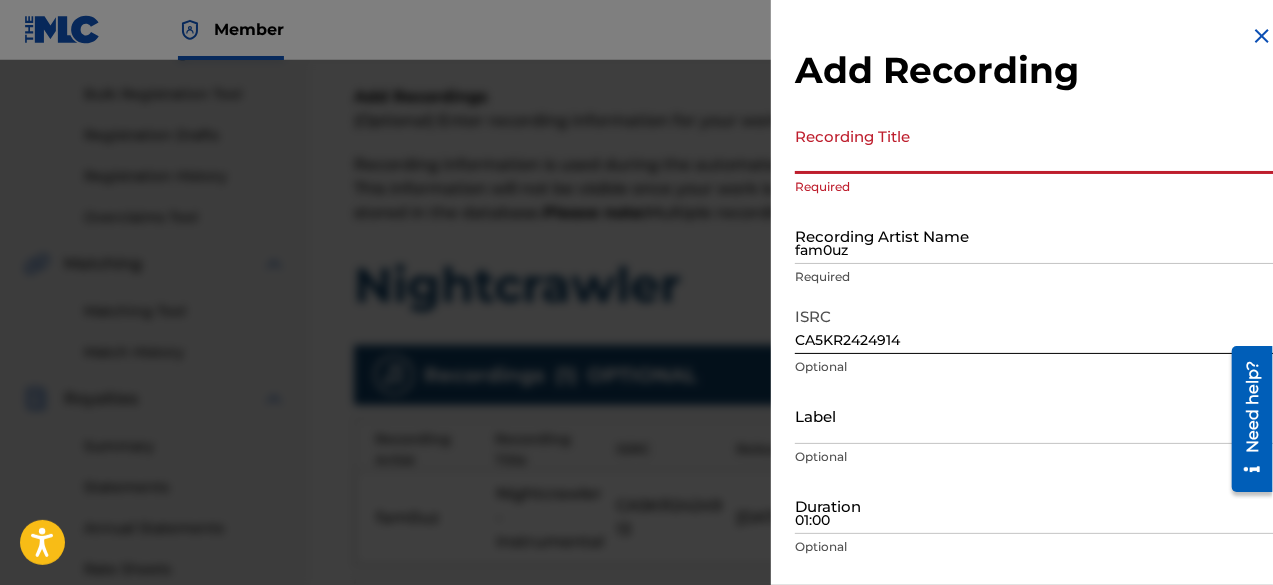 click on "Recording Title" at bounding box center (1034, 145) 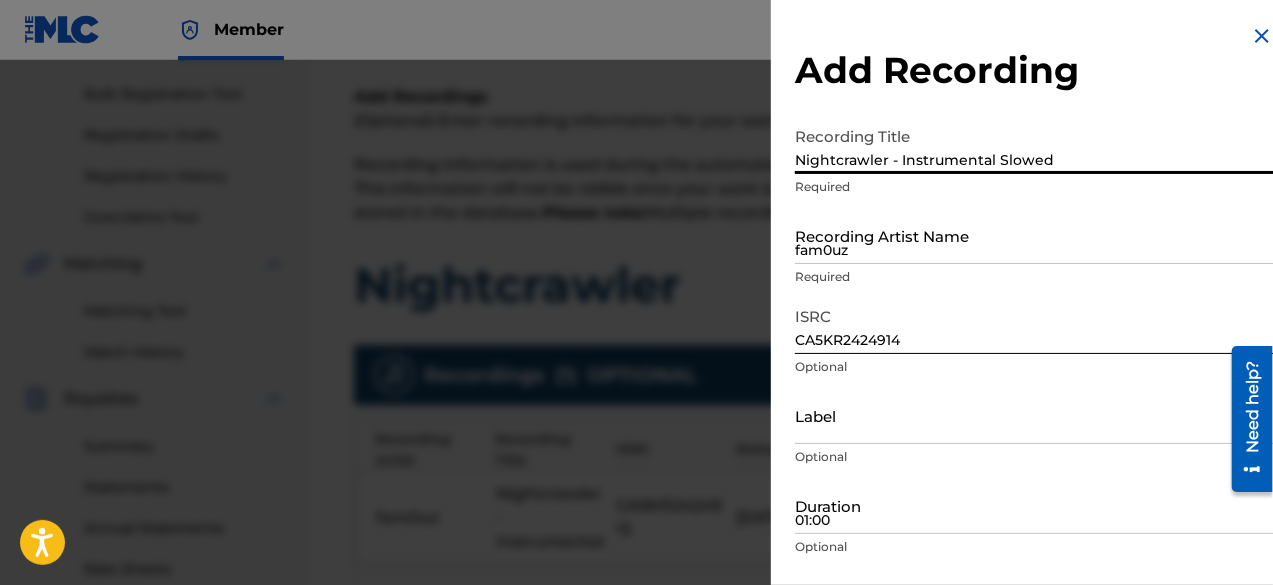 type on "Nightcrawler - Instrumental Slowed" 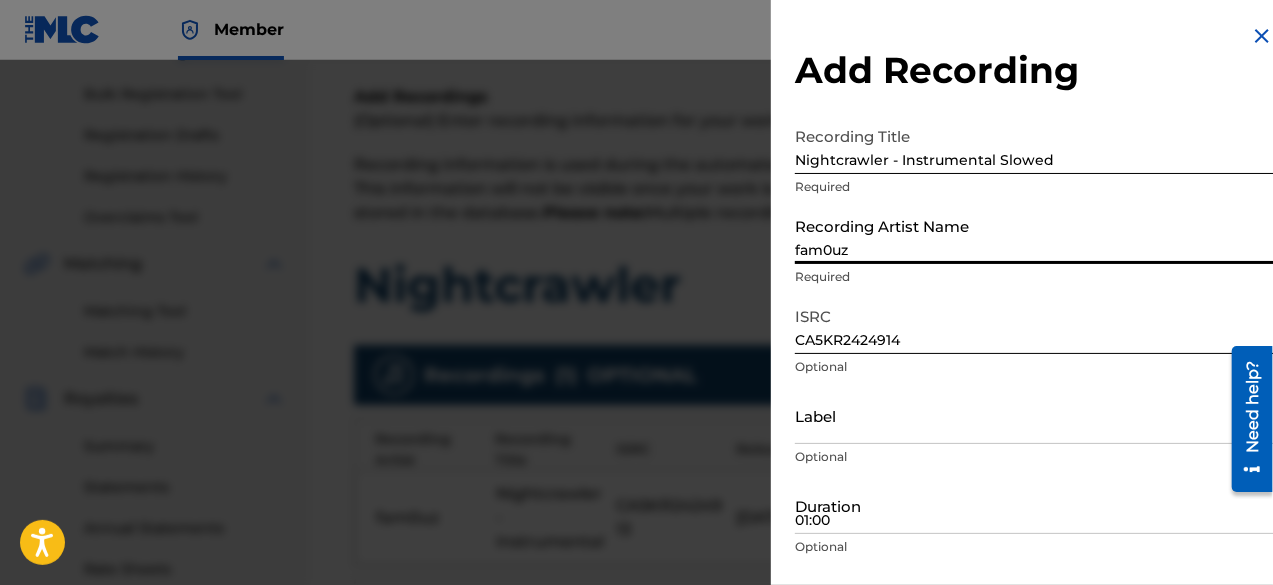 click on "fam0uz" at bounding box center [1034, 235] 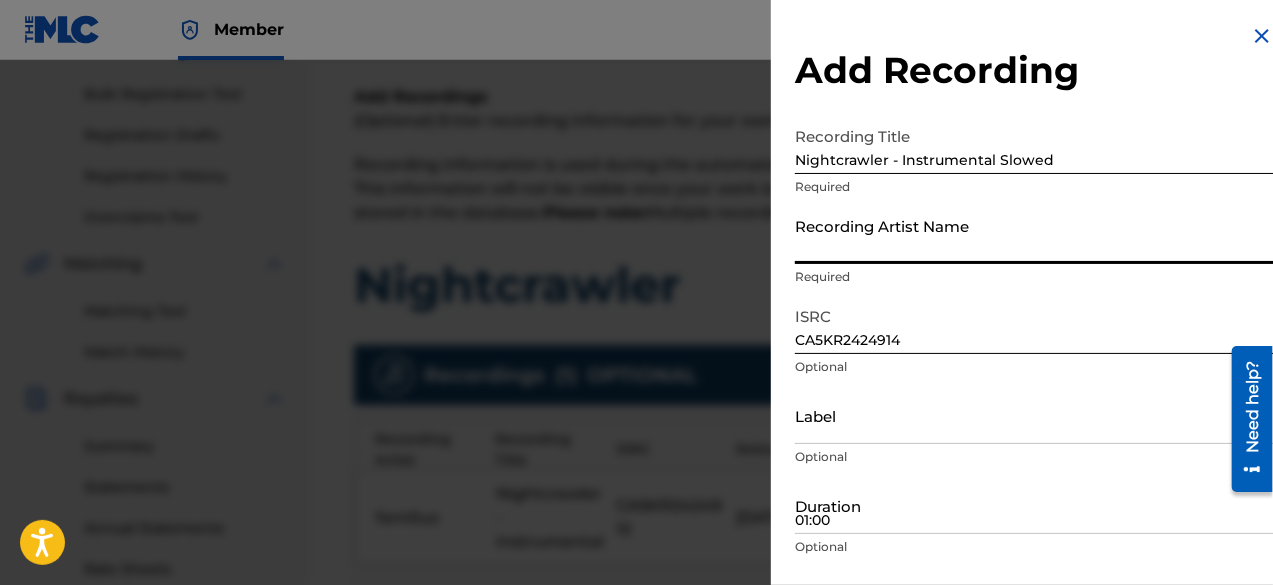 paste on "fam0uz" 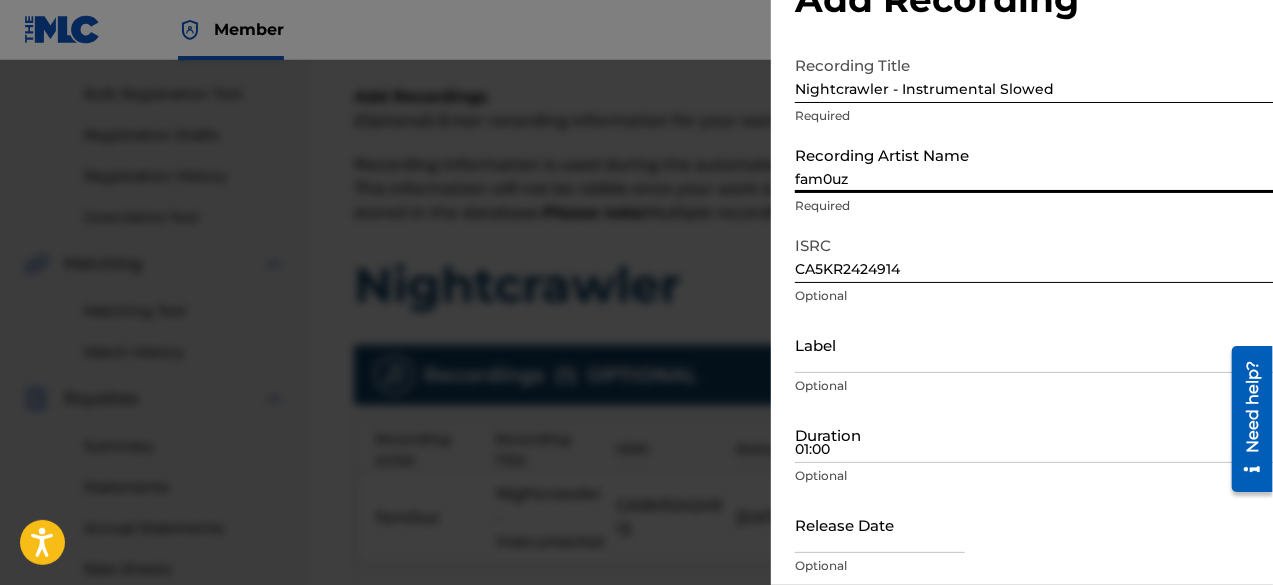 scroll, scrollTop: 146, scrollLeft: 0, axis: vertical 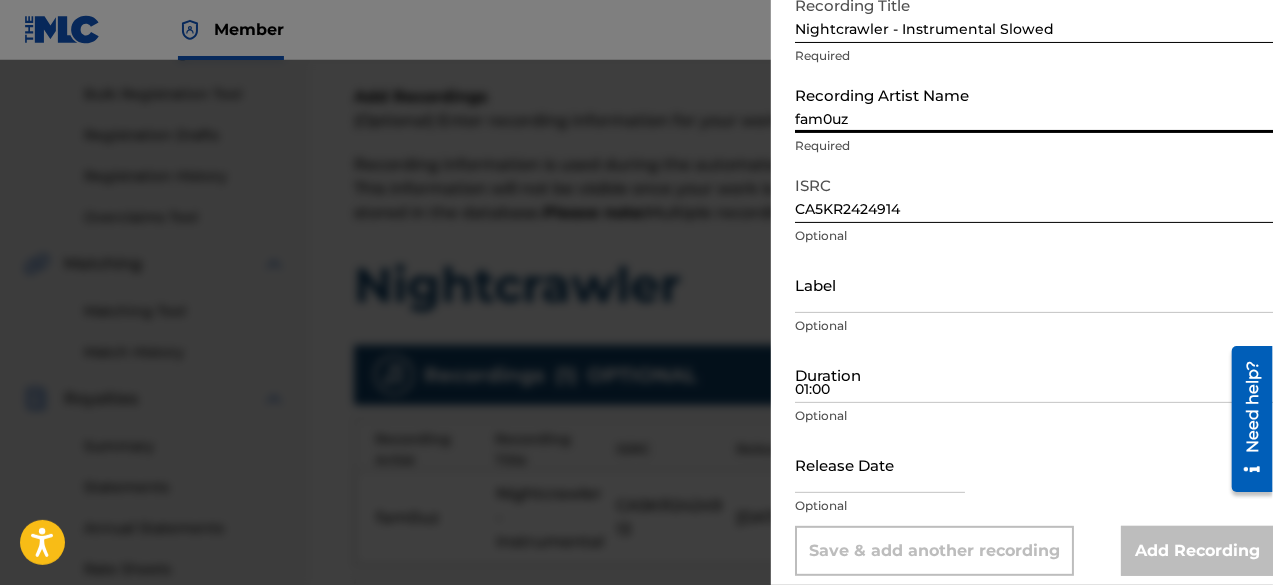 type on "fam0uz" 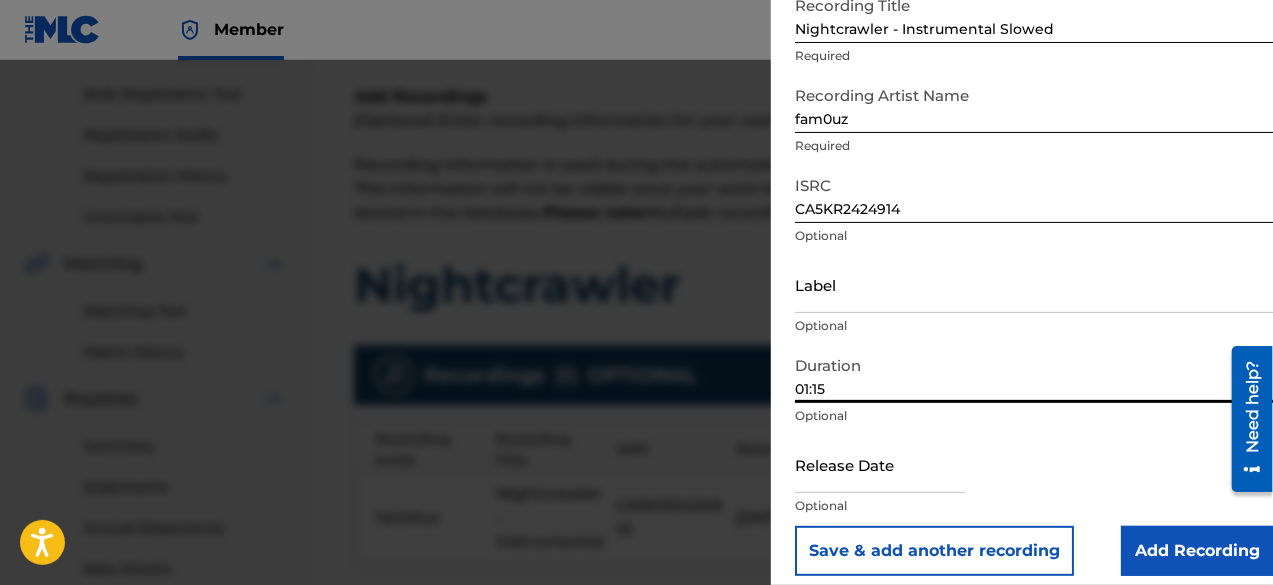 type on "01:15" 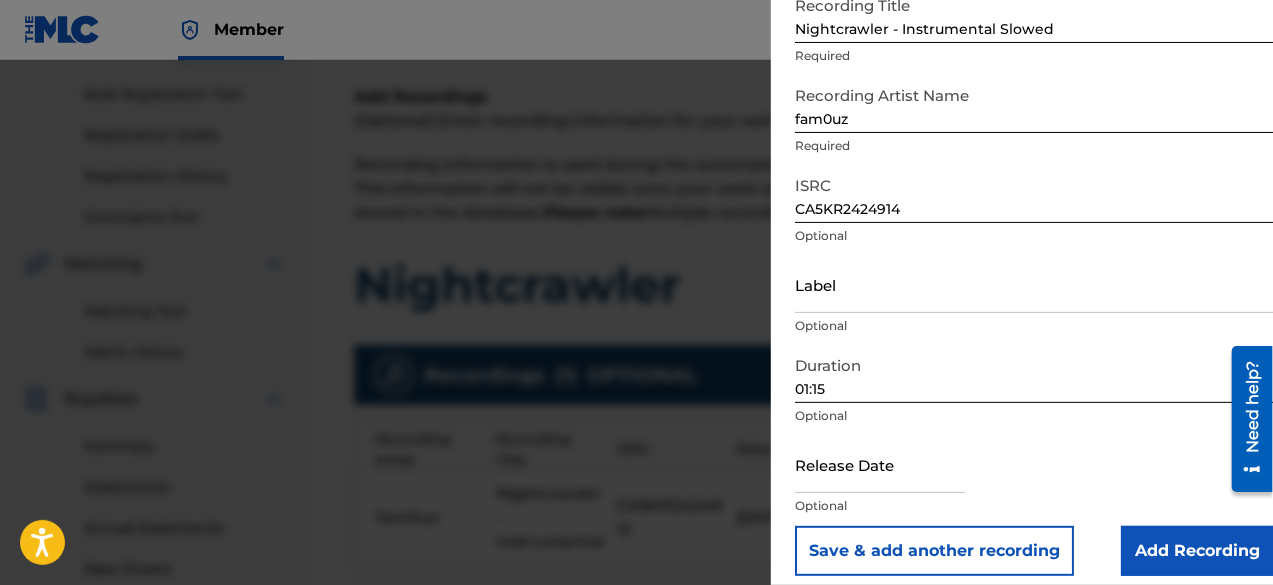 click at bounding box center (880, 464) 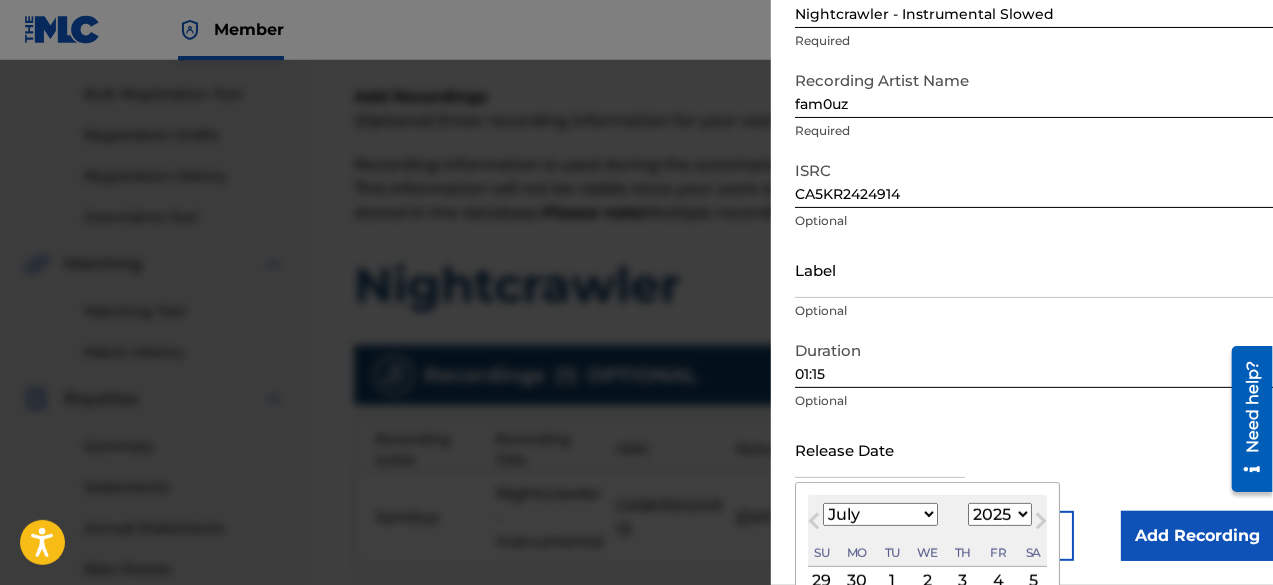 click on "January February March April May June July August September October November December" at bounding box center [880, 514] 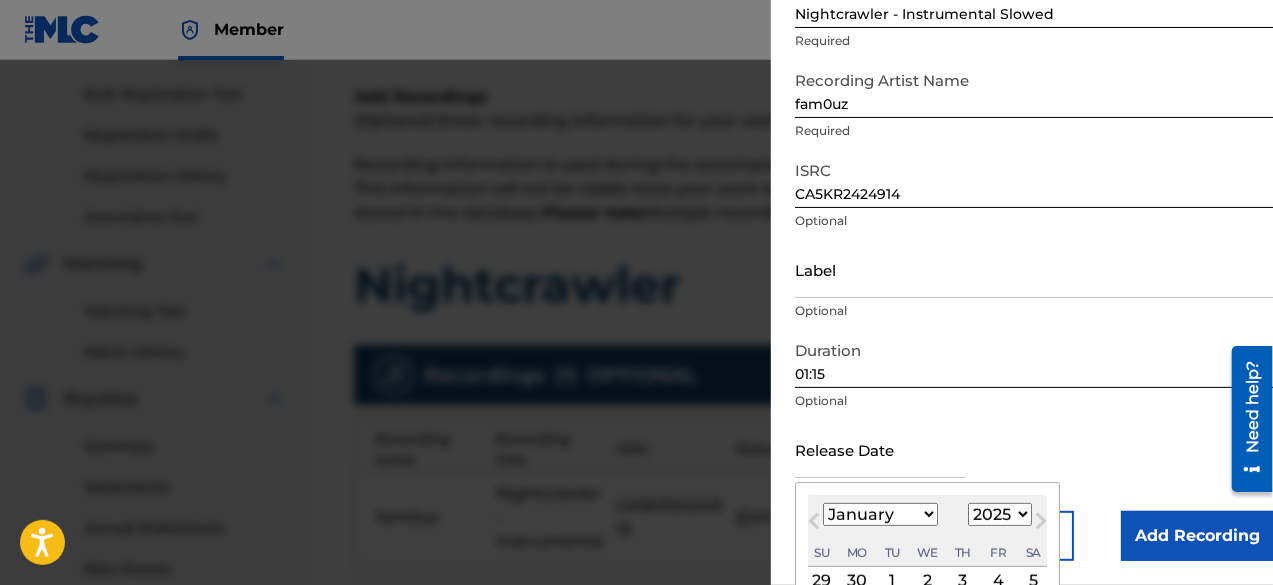 click on "January February March April May June July August September October November December" at bounding box center [880, 514] 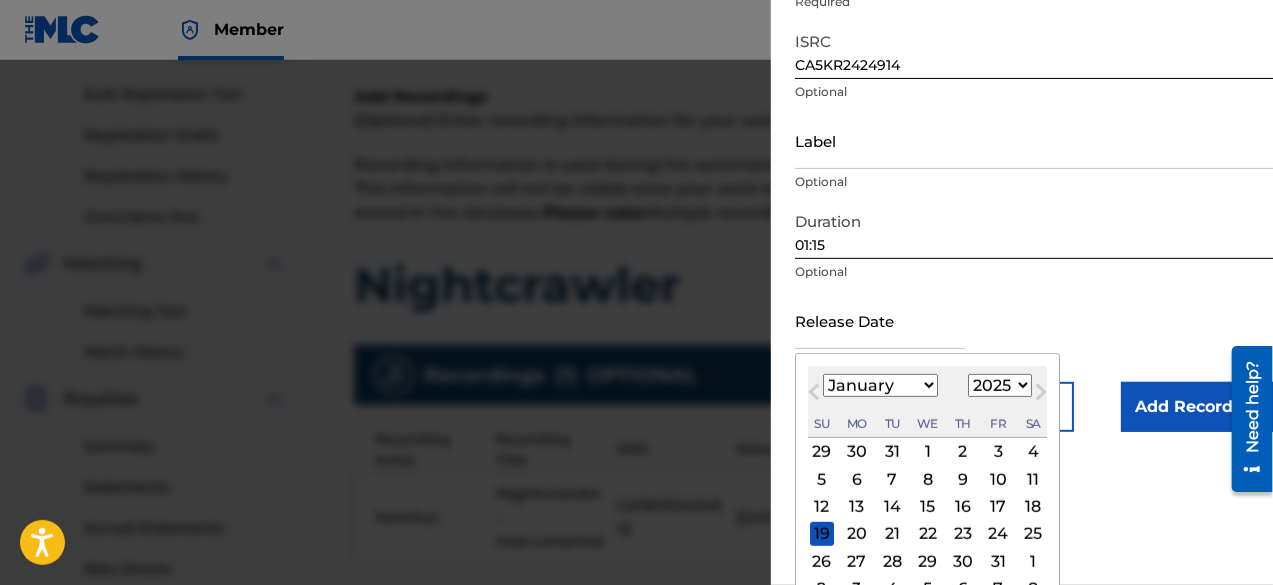 scroll, scrollTop: 280, scrollLeft: 0, axis: vertical 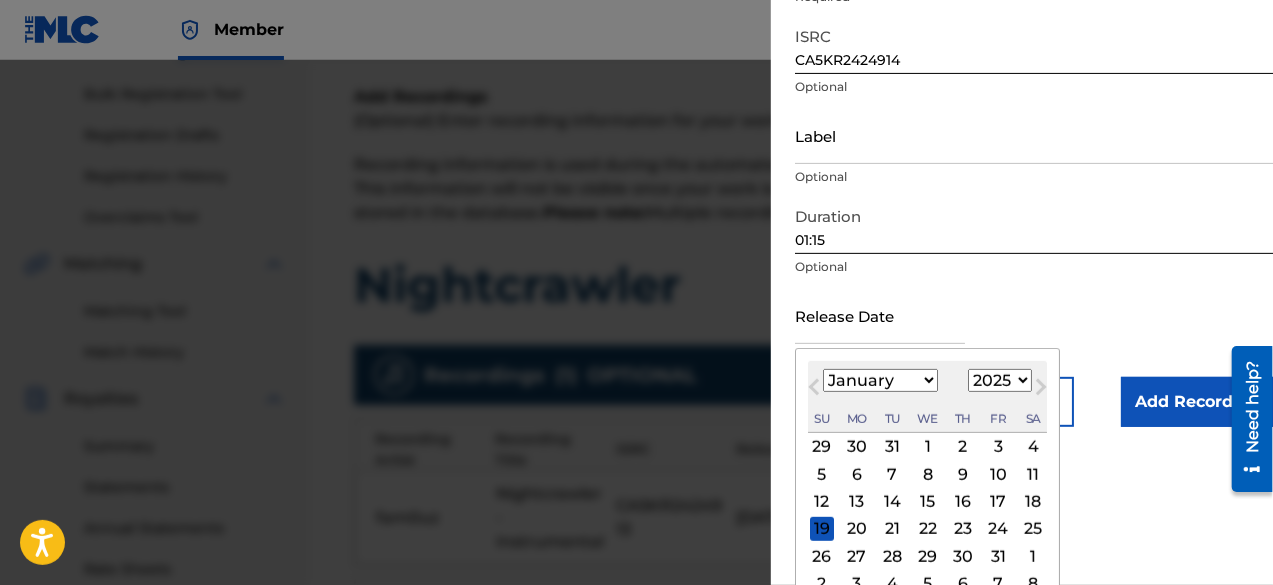 click on "1900 1901 1902 1903 1904 1905 1906 1907 1908 1909 1910 1911 1912 1913 1914 1915 1916 1917 1918 1919 1920 1921 1922 1923 1924 1925 1926 1927 1928 1929 1930 1931 1932 1933 1934 1935 1936 1937 1938 1939 1940 1941 1942 1943 1944 1945 1946 1947 1948 1949 1950 1951 1952 1953 1954 1955 1956 1957 1958 1959 1960 1961 1962 1963 1964 1965 1966 1967 1968 1969 1970 1971 1972 1973 1974 1975 1976 1977 1978 1979 1980 1981 1982 1983 1984 1985 1986 1987 1988 1989 1990 1991 1992 1993 1994 1995 1996 1997 1998 1999 2000 2001 2002 2003 2004 2005 2006 2007 2008 2009 2010 2011 2012 2013 2014 2015 2016 2017 2018 2019 2020 2021 2022 2023 2024 2025 2026 2027 2028 2029 2030 2031 2032 2033 2034 2035 2036 2037 2038 2039 2040 2041 2042 2043 2044 2045 2046 2047 2048 2049 2050 2051 2052 2053 2054 2055 2056 2057 2058 2059 2060 2061 2062 2063 2064 2065 2066 2067 2068 2069 2070 2071 2072 2073 2074 2075 2076 2077 2078 2079 2080 2081 2082 2083 2084 2085 2086 2087 2088 2089 2090 2091 2092 2093 2094 2095 2096 2097 2098 2099 2100" at bounding box center [1000, 380] 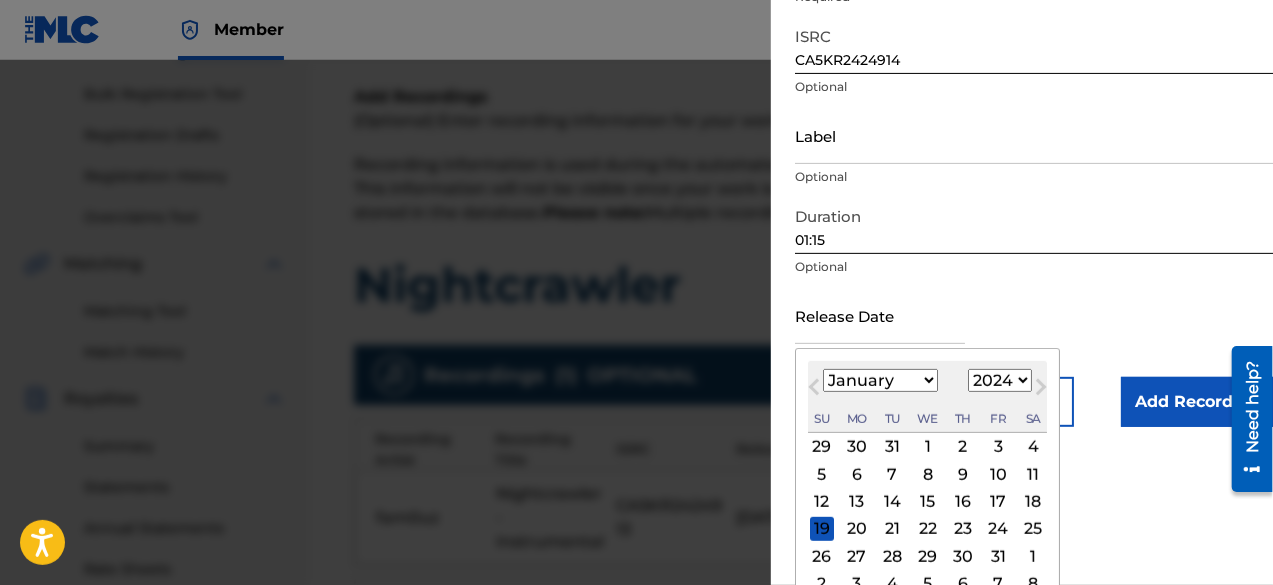 click on "1900 1901 1902 1903 1904 1905 1906 1907 1908 1909 1910 1911 1912 1913 1914 1915 1916 1917 1918 1919 1920 1921 1922 1923 1924 1925 1926 1927 1928 1929 1930 1931 1932 1933 1934 1935 1936 1937 1938 1939 1940 1941 1942 1943 1944 1945 1946 1947 1948 1949 1950 1951 1952 1953 1954 1955 1956 1957 1958 1959 1960 1961 1962 1963 1964 1965 1966 1967 1968 1969 1970 1971 1972 1973 1974 1975 1976 1977 1978 1979 1980 1981 1982 1983 1984 1985 1986 1987 1988 1989 1990 1991 1992 1993 1994 1995 1996 1997 1998 1999 2000 2001 2002 2003 2004 2005 2006 2007 2008 2009 2010 2011 2012 2013 2014 2015 2016 2017 2018 2019 2020 2021 2022 2023 2024 2025 2026 2027 2028 2029 2030 2031 2032 2033 2034 2035 2036 2037 2038 2039 2040 2041 2042 2043 2044 2045 2046 2047 2048 2049 2050 2051 2052 2053 2054 2055 2056 2057 2058 2059 2060 2061 2062 2063 2064 2065 2066 2067 2068 2069 2070 2071 2072 2073 2074 2075 2076 2077 2078 2079 2080 2081 2082 2083 2084 2085 2086 2087 2088 2089 2090 2091 2092 2093 2094 2095 2096 2097 2098 2099 2100" at bounding box center (1000, 380) 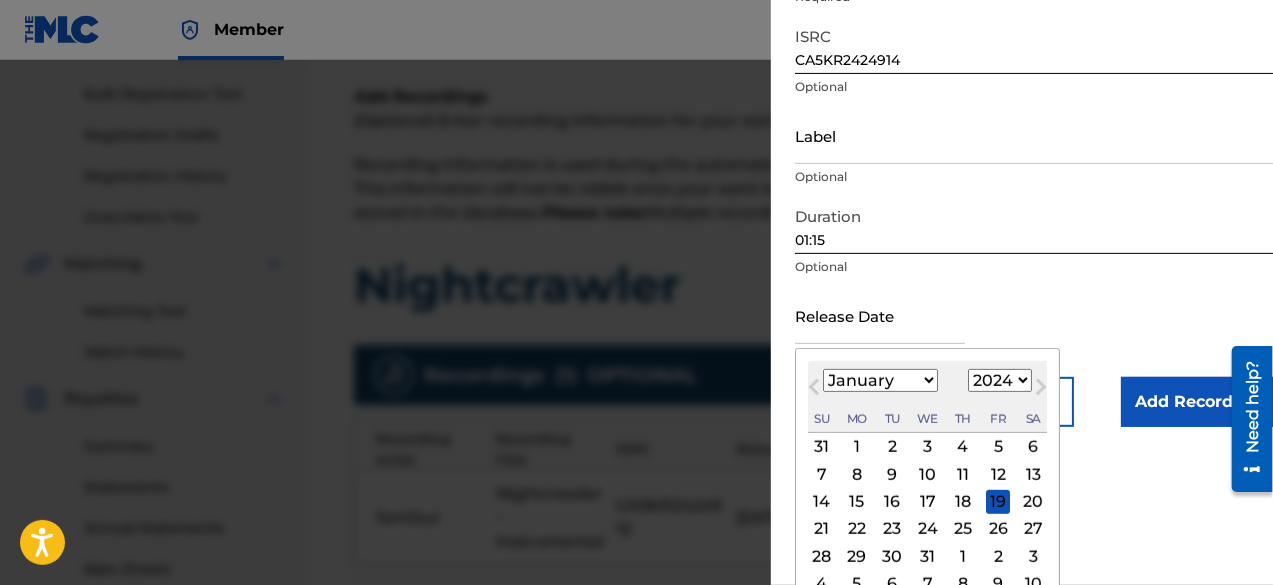 click on "24" at bounding box center (928, 529) 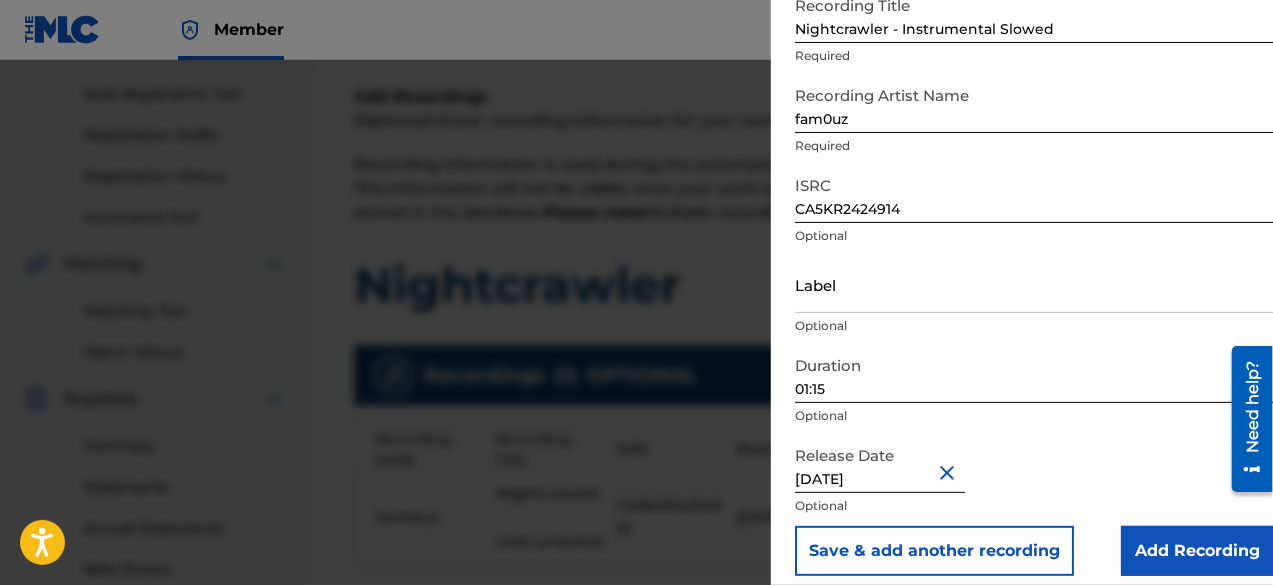 scroll, scrollTop: 146, scrollLeft: 0, axis: vertical 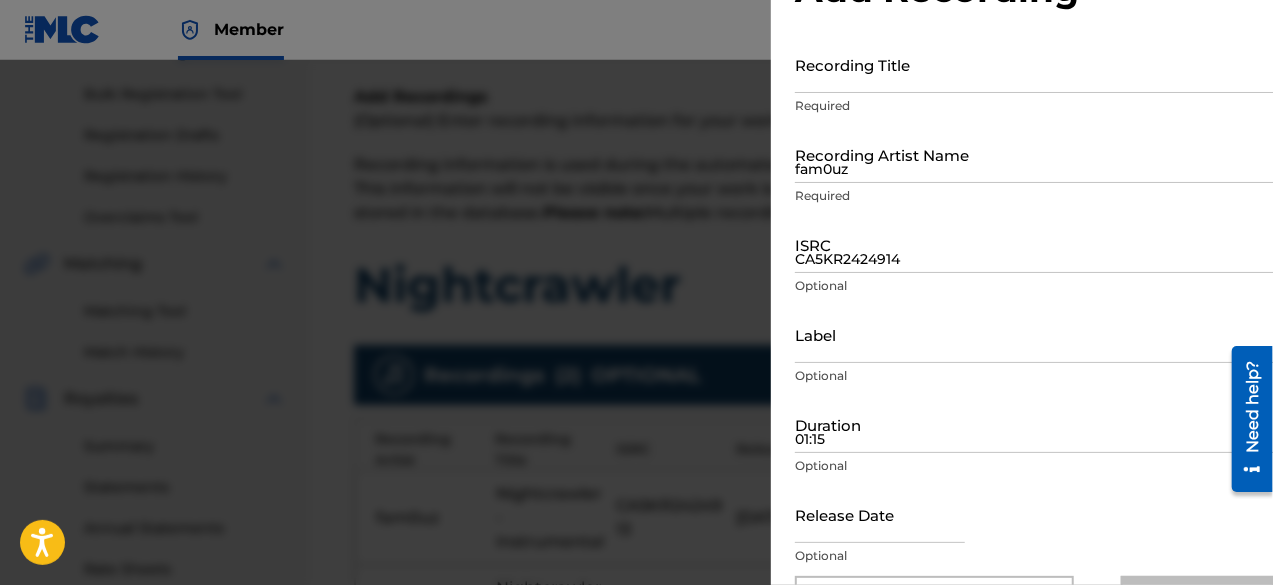 paste on "Nightcrawler - Instrumental Sped Up" 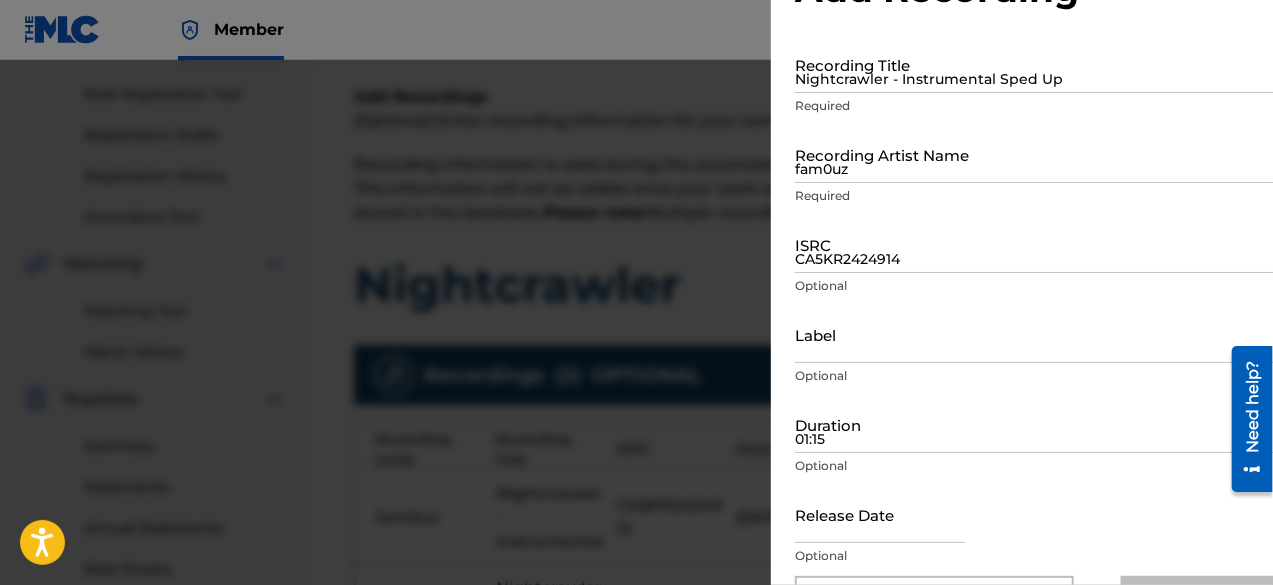 click on "Nightcrawler - Instrumental Sped Up" at bounding box center (1034, 64) 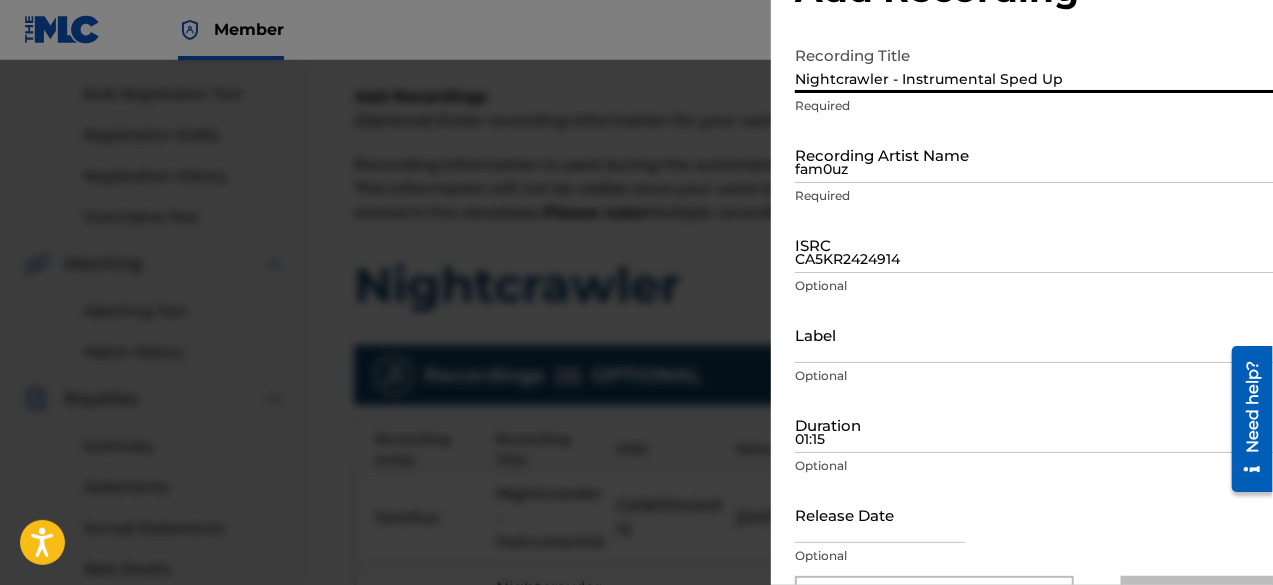 type on "Nightcrawler - Instrumental Sped Up" 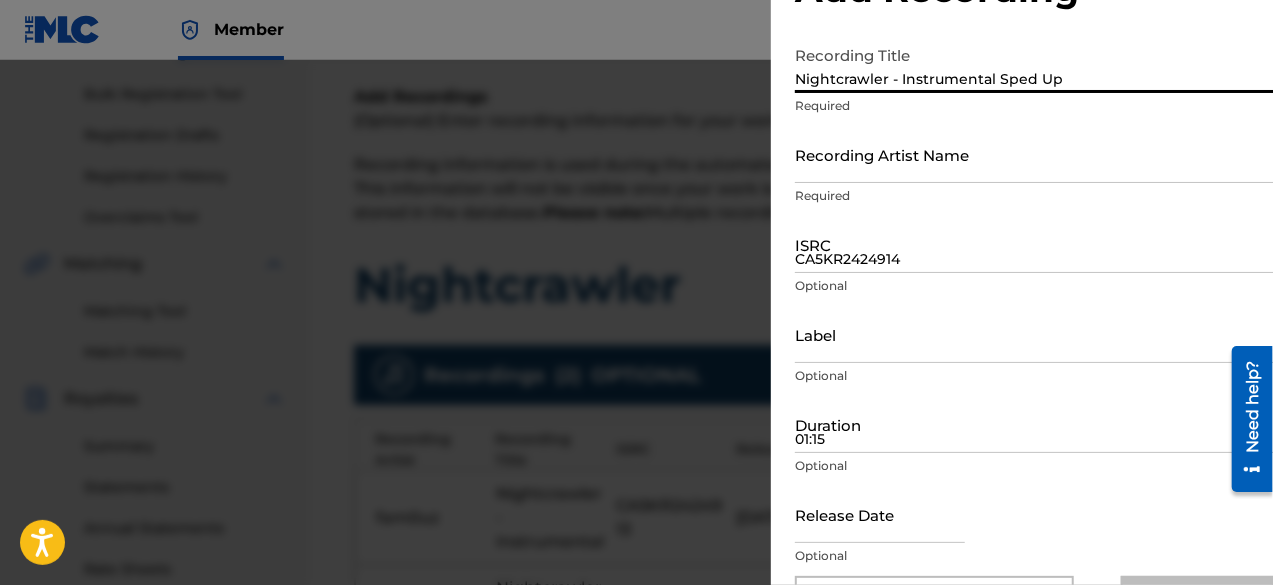 paste on "fam0uz" 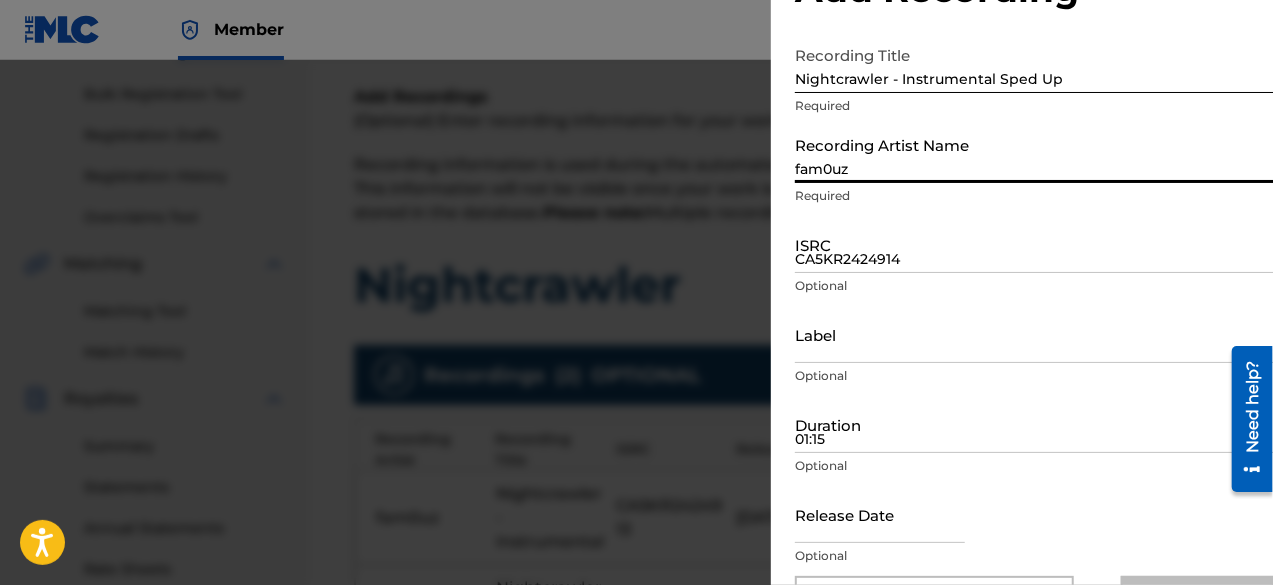 click on "fam0uz" at bounding box center (1034, 154) 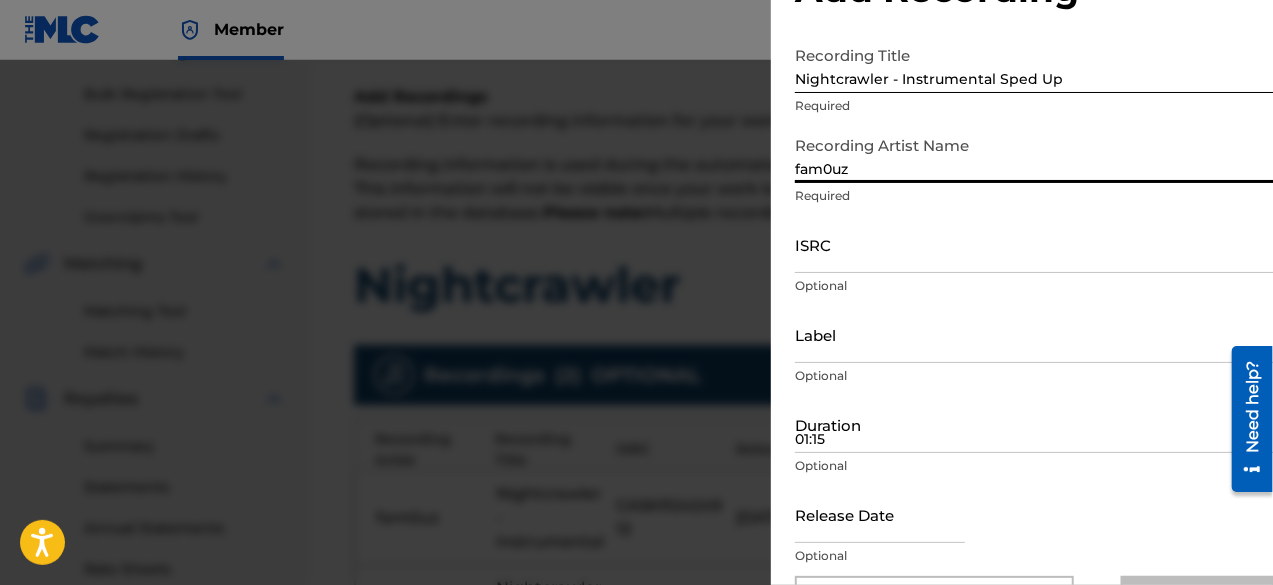 paste on "CA5KR2424915" 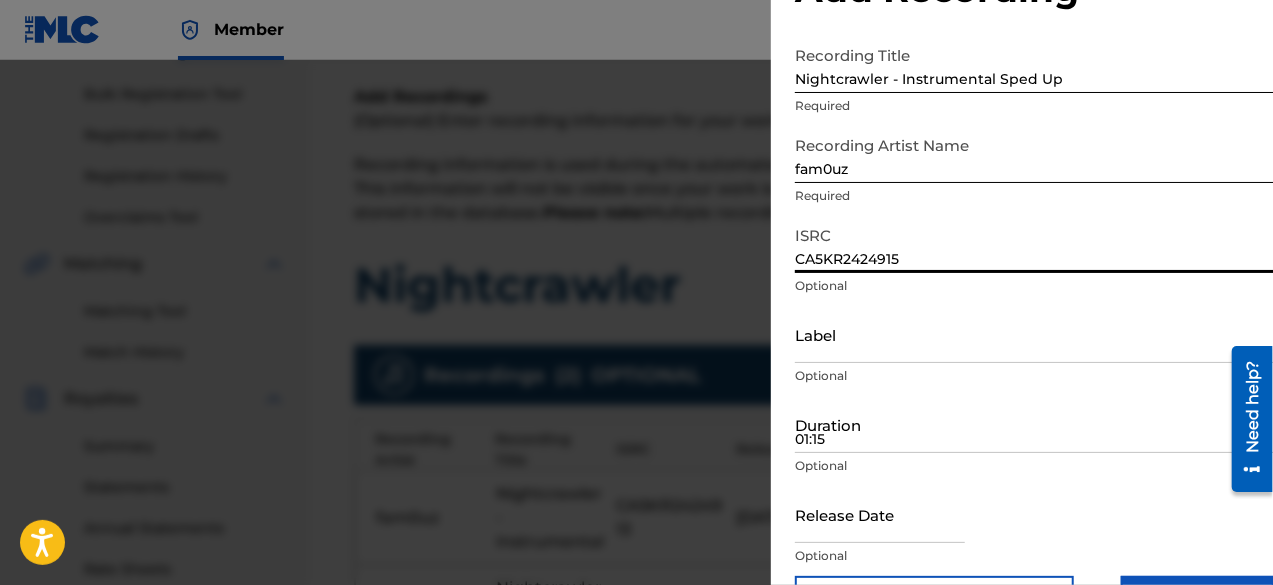 type on "CA5KR2424915" 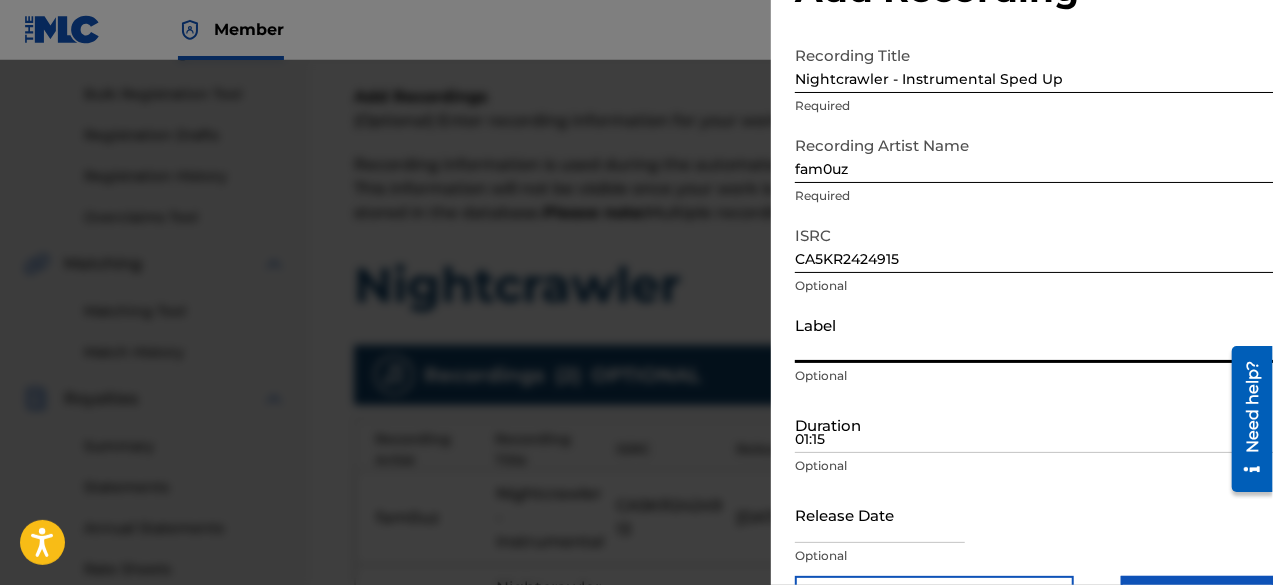 click on "Label" at bounding box center [1034, 334] 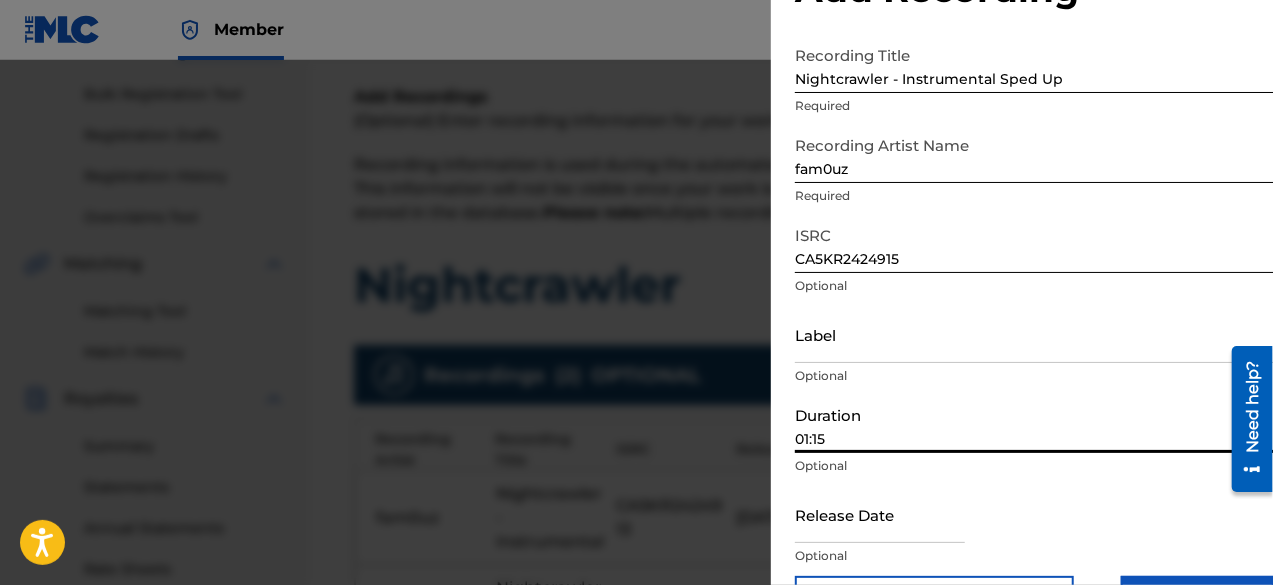 click on "01:15" at bounding box center [1034, 424] 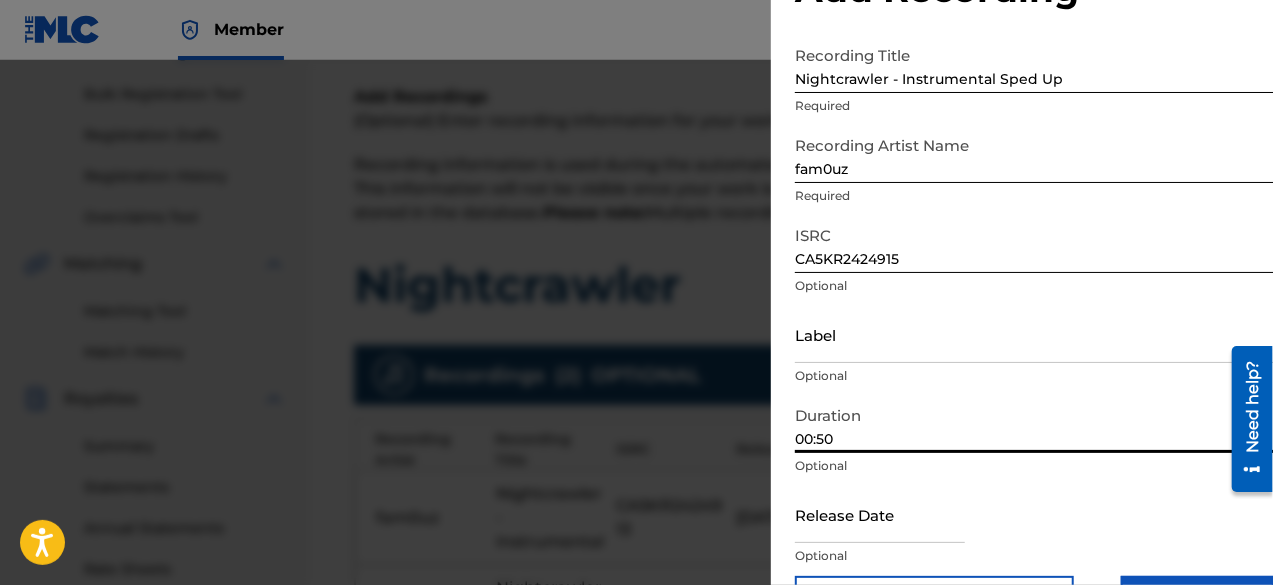 scroll, scrollTop: 109, scrollLeft: 0, axis: vertical 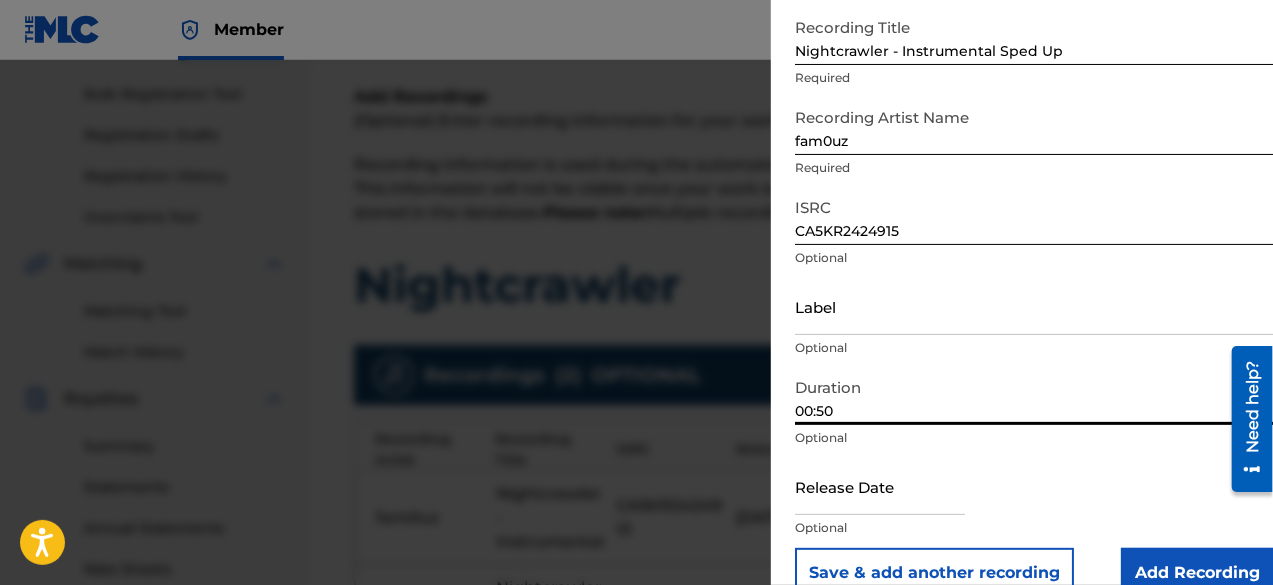 type on "00:50" 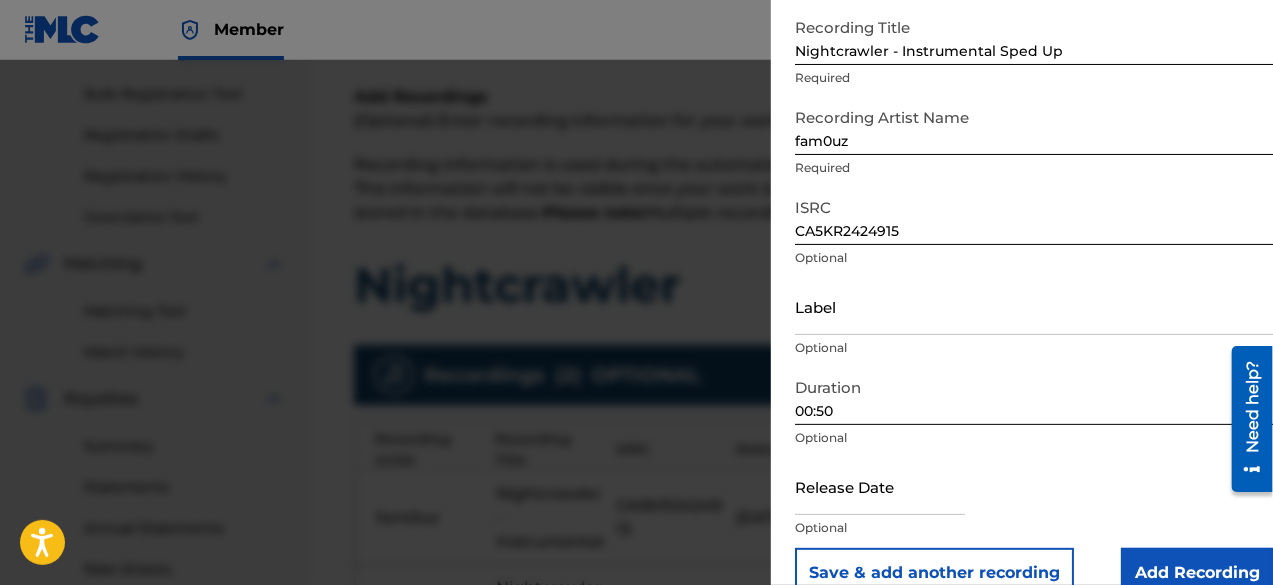 click at bounding box center (880, 486) 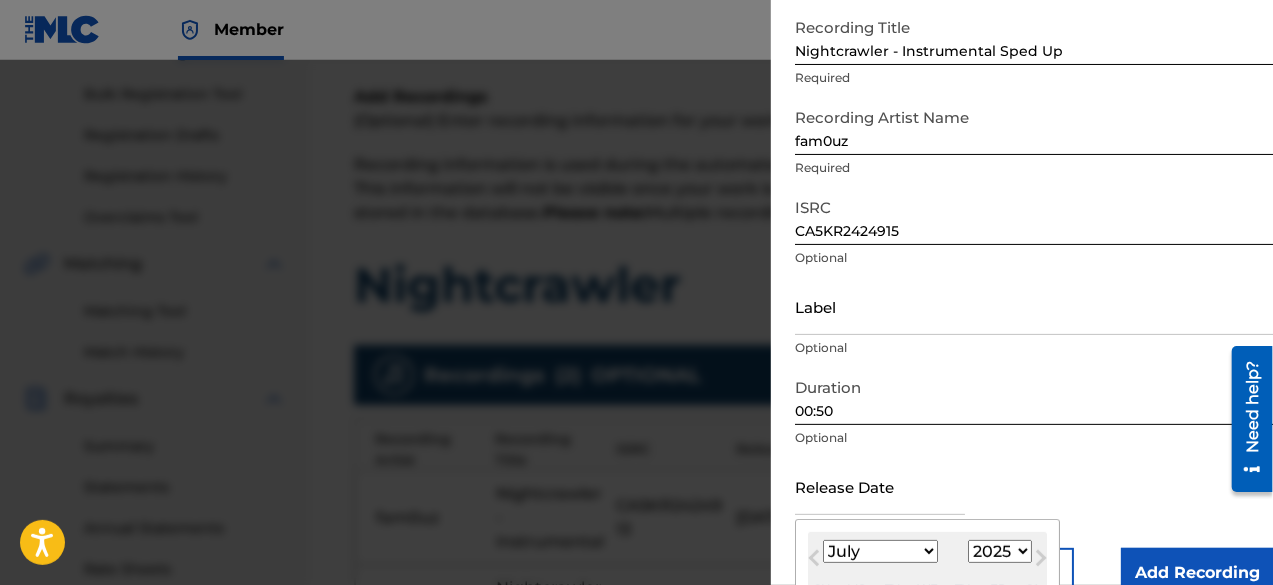 click on "January February March April May June July August September October November December" at bounding box center [880, 551] 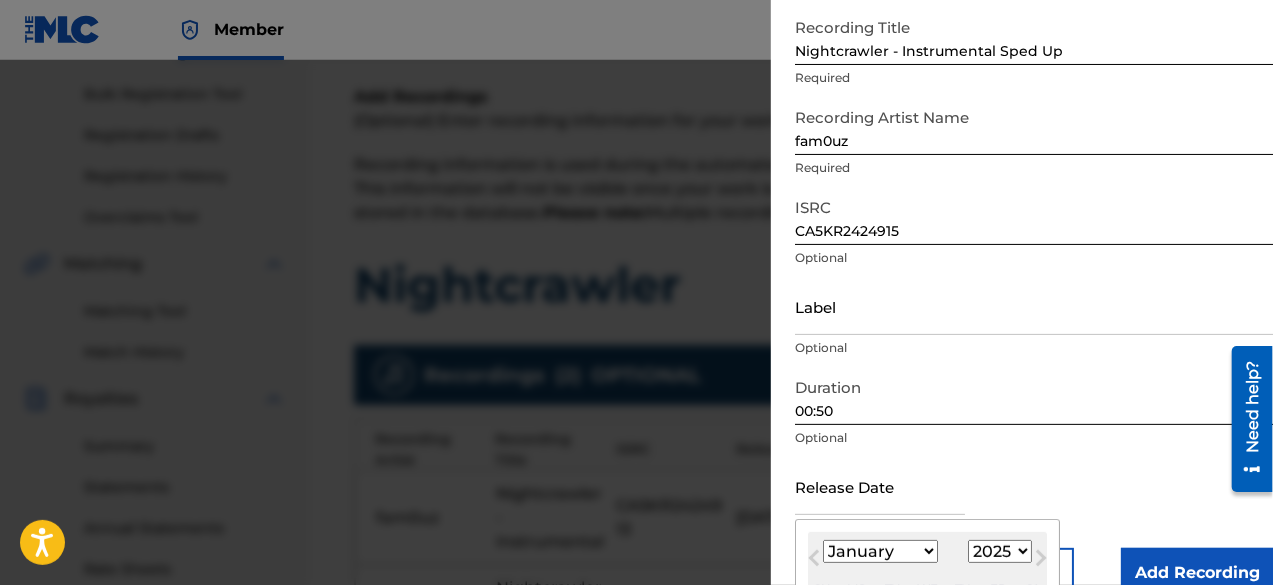 click on "January February March April May June July August September October November December" at bounding box center (880, 551) 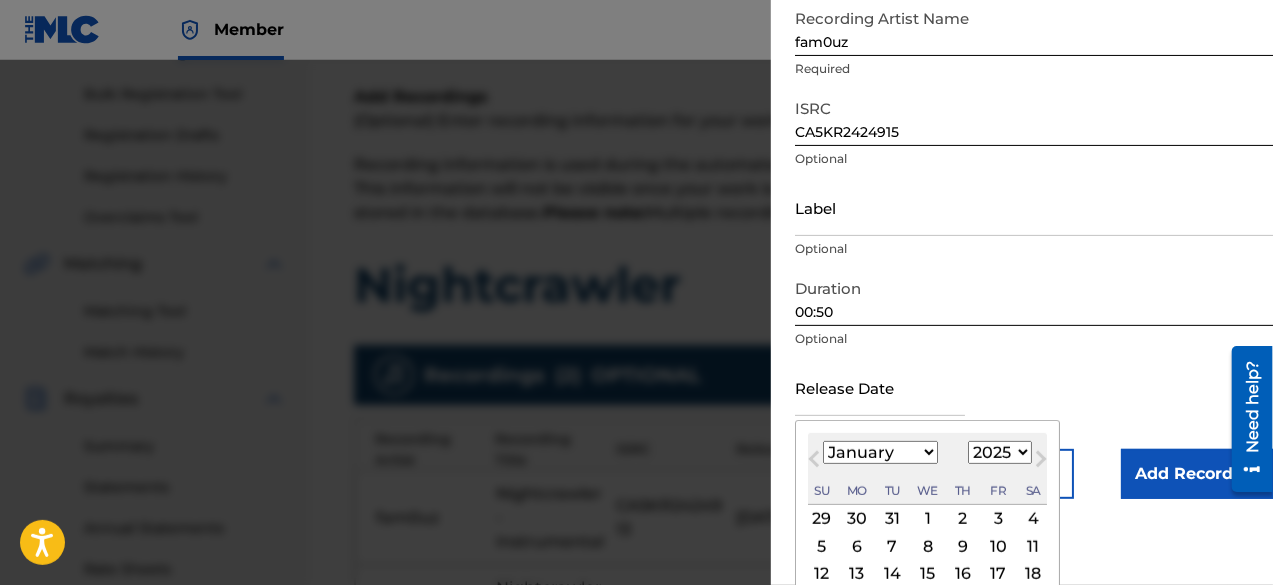 scroll, scrollTop: 209, scrollLeft: 0, axis: vertical 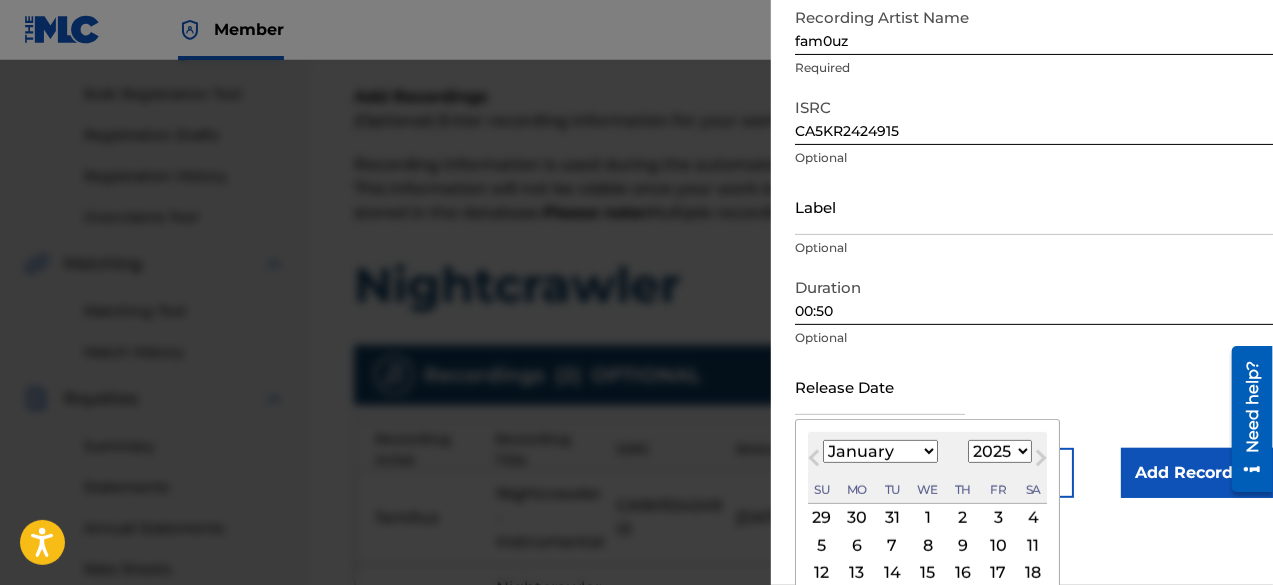 click on "1900 1901 1902 1903 1904 1905 1906 1907 1908 1909 1910 1911 1912 1913 1914 1915 1916 1917 1918 1919 1920 1921 1922 1923 1924 1925 1926 1927 1928 1929 1930 1931 1932 1933 1934 1935 1936 1937 1938 1939 1940 1941 1942 1943 1944 1945 1946 1947 1948 1949 1950 1951 1952 1953 1954 1955 1956 1957 1958 1959 1960 1961 1962 1963 1964 1965 1966 1967 1968 1969 1970 1971 1972 1973 1974 1975 1976 1977 1978 1979 1980 1981 1982 1983 1984 1985 1986 1987 1988 1989 1990 1991 1992 1993 1994 1995 1996 1997 1998 1999 2000 2001 2002 2003 2004 2005 2006 2007 2008 2009 2010 2011 2012 2013 2014 2015 2016 2017 2018 2019 2020 2021 2022 2023 2024 2025 2026 2027 2028 2029 2030 2031 2032 2033 2034 2035 2036 2037 2038 2039 2040 2041 2042 2043 2044 2045 2046 2047 2048 2049 2050 2051 2052 2053 2054 2055 2056 2057 2058 2059 2060 2061 2062 2063 2064 2065 2066 2067 2068 2069 2070 2071 2072 2073 2074 2075 2076 2077 2078 2079 2080 2081 2082 2083 2084 2085 2086 2087 2088 2089 2090 2091 2092 2093 2094 2095 2096 2097 2098 2099 2100" at bounding box center (1000, 451) 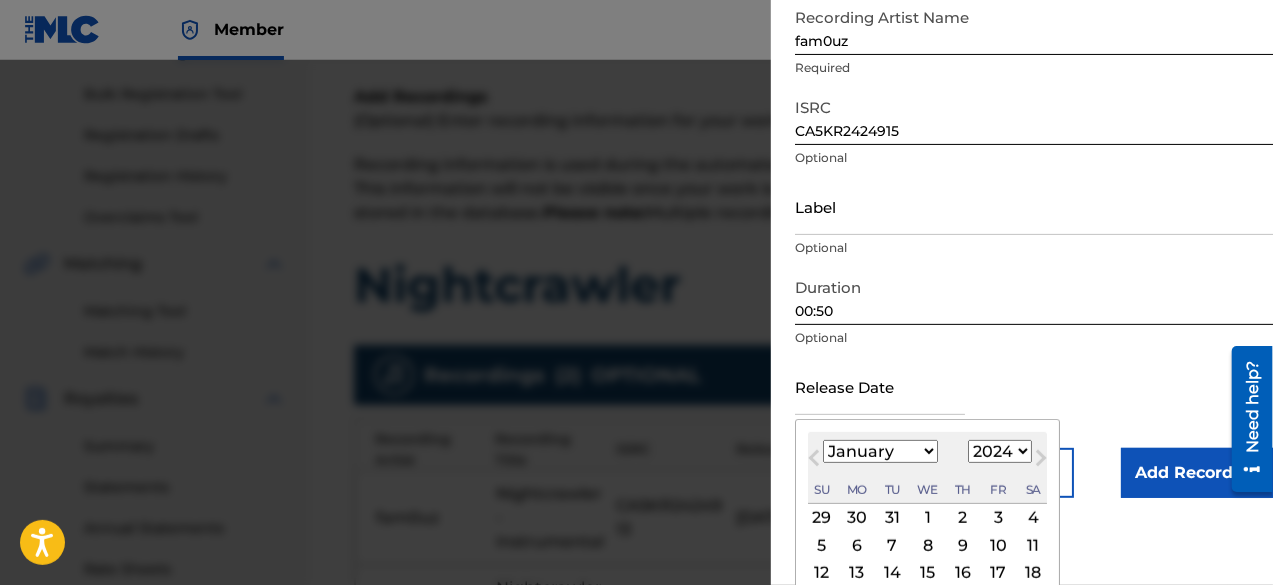 click on "1900 1901 1902 1903 1904 1905 1906 1907 1908 1909 1910 1911 1912 1913 1914 1915 1916 1917 1918 1919 1920 1921 1922 1923 1924 1925 1926 1927 1928 1929 1930 1931 1932 1933 1934 1935 1936 1937 1938 1939 1940 1941 1942 1943 1944 1945 1946 1947 1948 1949 1950 1951 1952 1953 1954 1955 1956 1957 1958 1959 1960 1961 1962 1963 1964 1965 1966 1967 1968 1969 1970 1971 1972 1973 1974 1975 1976 1977 1978 1979 1980 1981 1982 1983 1984 1985 1986 1987 1988 1989 1990 1991 1992 1993 1994 1995 1996 1997 1998 1999 2000 2001 2002 2003 2004 2005 2006 2007 2008 2009 2010 2011 2012 2013 2014 2015 2016 2017 2018 2019 2020 2021 2022 2023 2024 2025 2026 2027 2028 2029 2030 2031 2032 2033 2034 2035 2036 2037 2038 2039 2040 2041 2042 2043 2044 2045 2046 2047 2048 2049 2050 2051 2052 2053 2054 2055 2056 2057 2058 2059 2060 2061 2062 2063 2064 2065 2066 2067 2068 2069 2070 2071 2072 2073 2074 2075 2076 2077 2078 2079 2080 2081 2082 2083 2084 2085 2086 2087 2088 2089 2090 2091 2092 2093 2094 2095 2096 2097 2098 2099 2100" at bounding box center [1000, 451] 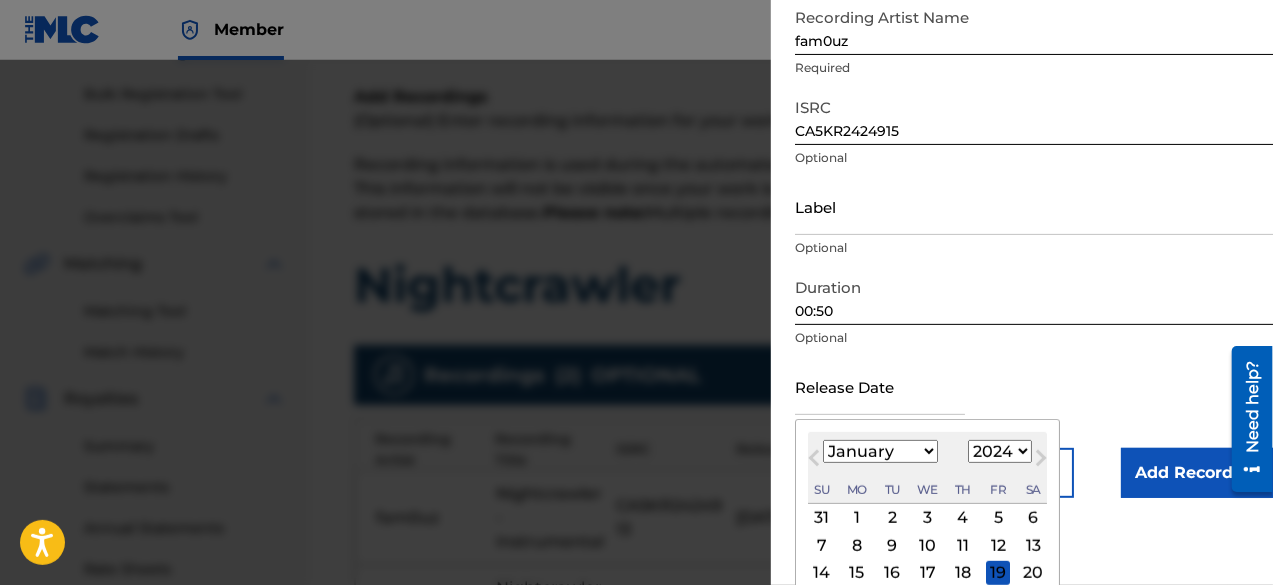 scroll, scrollTop: 297, scrollLeft: 0, axis: vertical 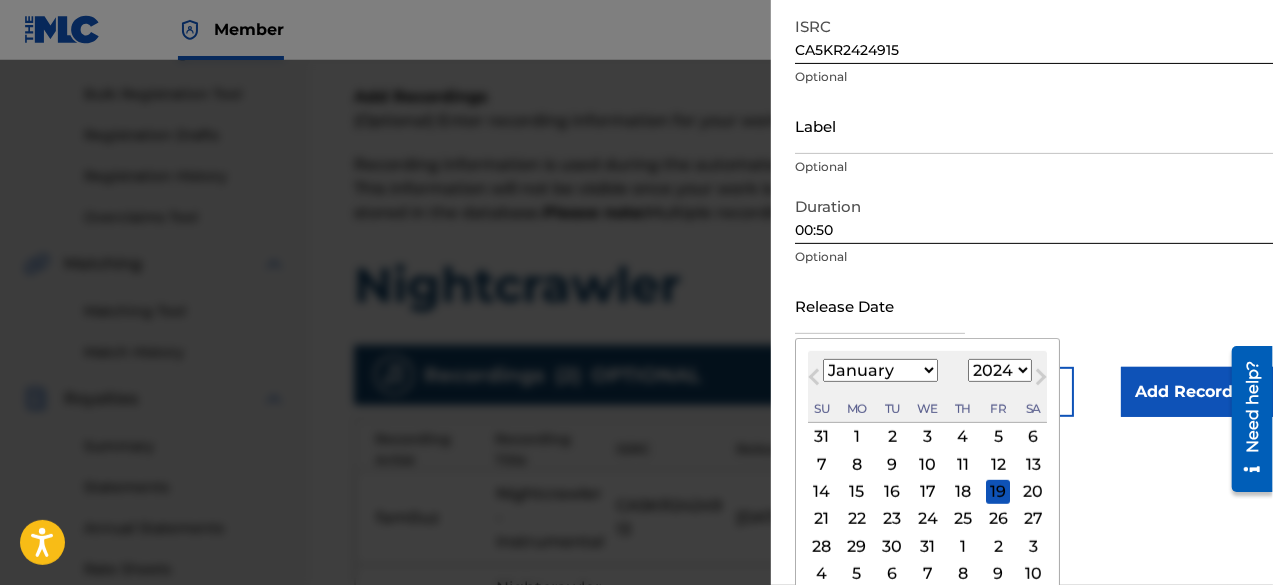 click on "24" at bounding box center [928, 519] 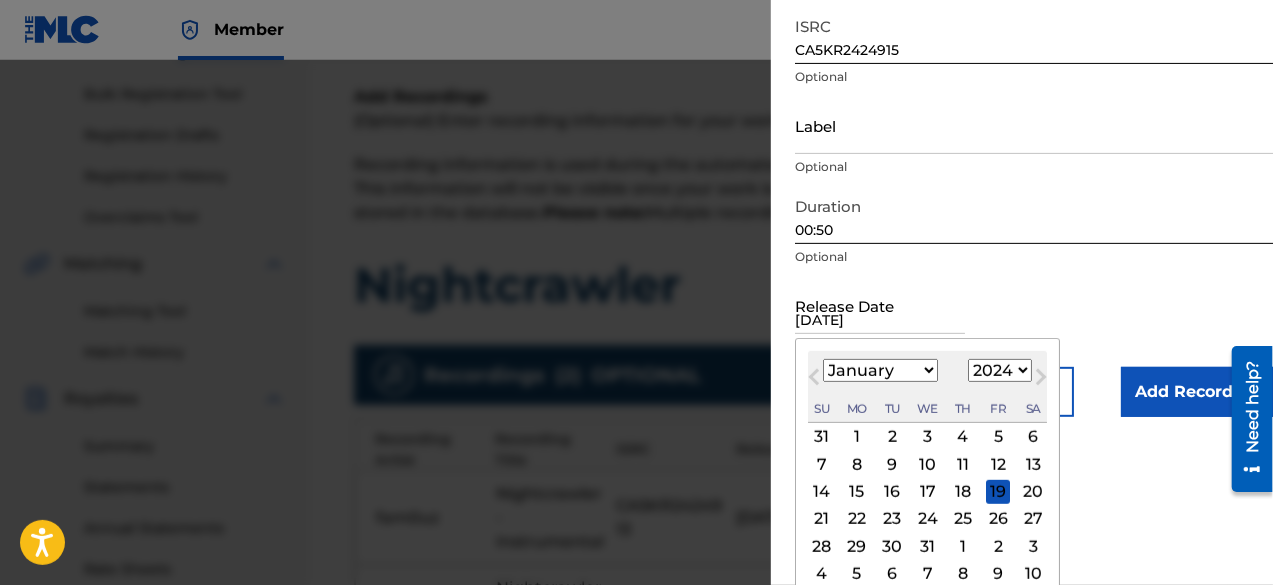 scroll, scrollTop: 146, scrollLeft: 0, axis: vertical 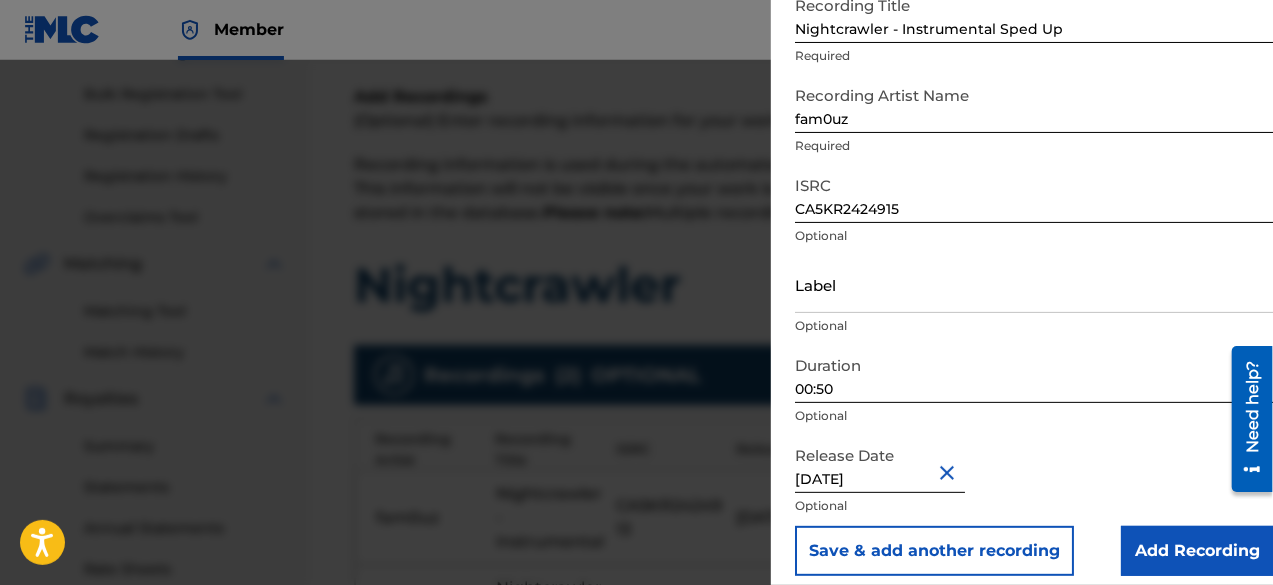 click on "Save & add another recording" at bounding box center (934, 551) 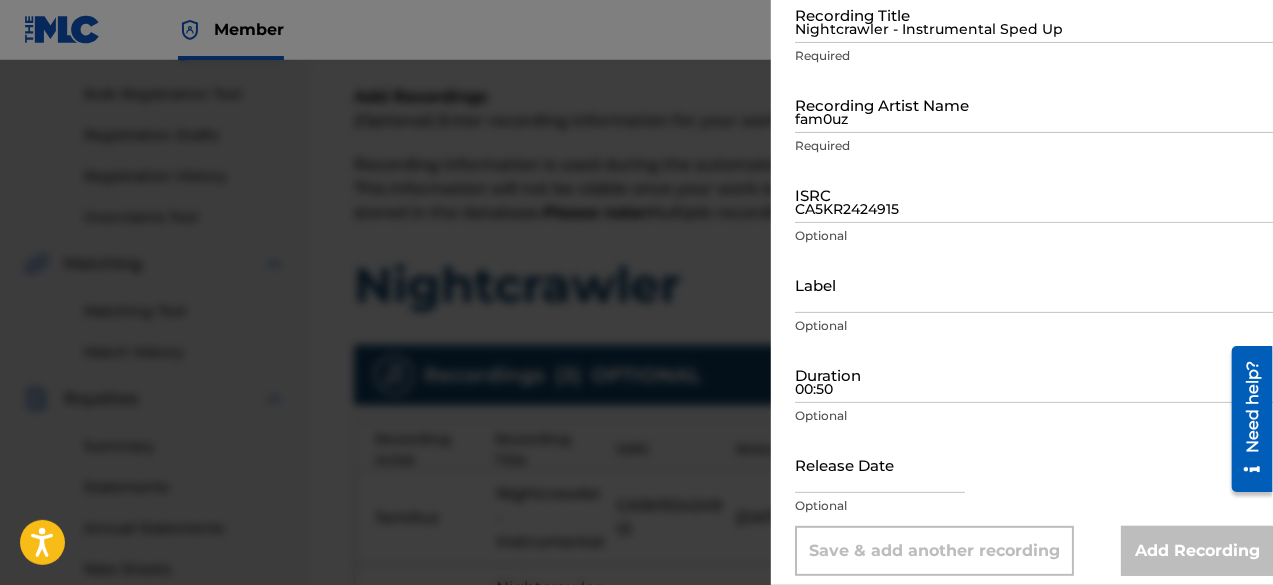 scroll, scrollTop: 0, scrollLeft: 0, axis: both 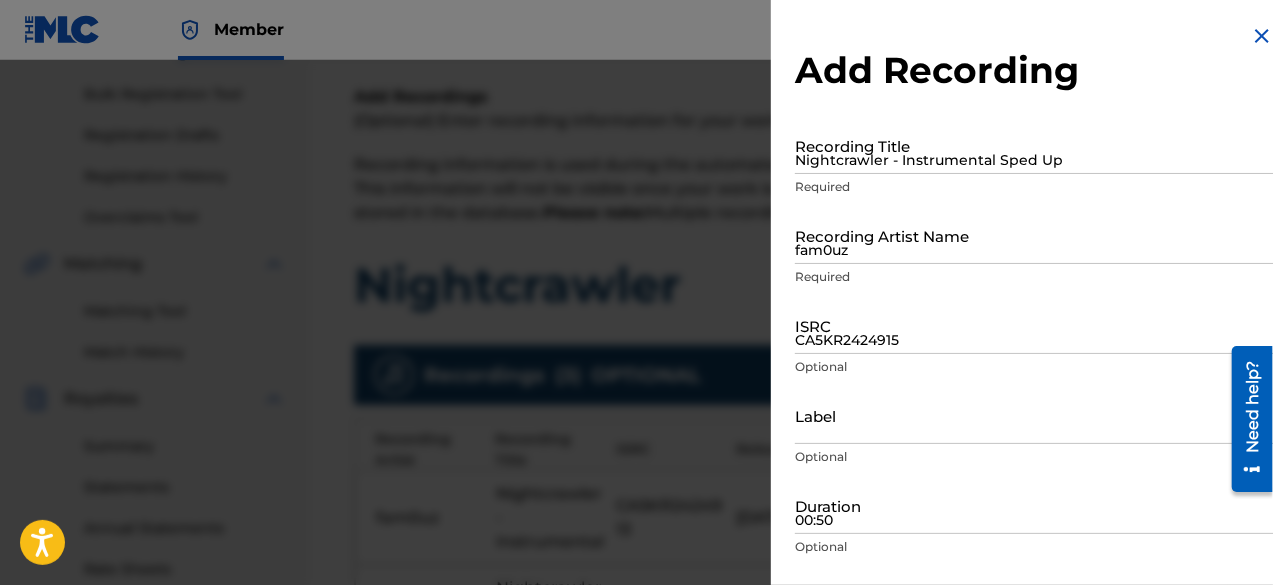 click at bounding box center (1262, 36) 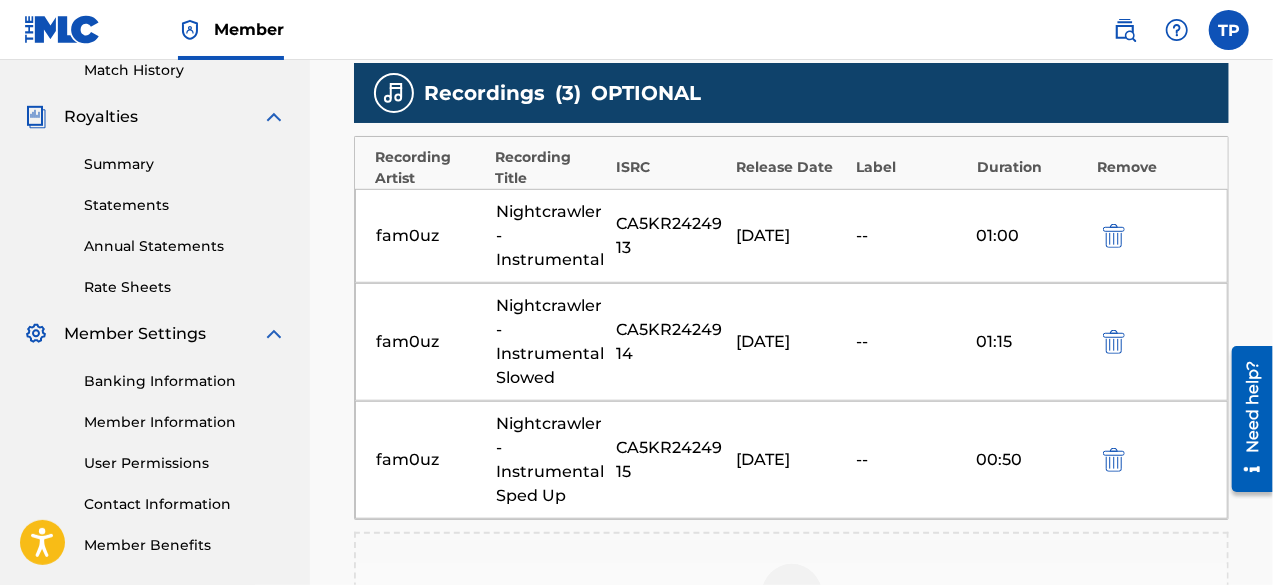 scroll, scrollTop: 575, scrollLeft: 0, axis: vertical 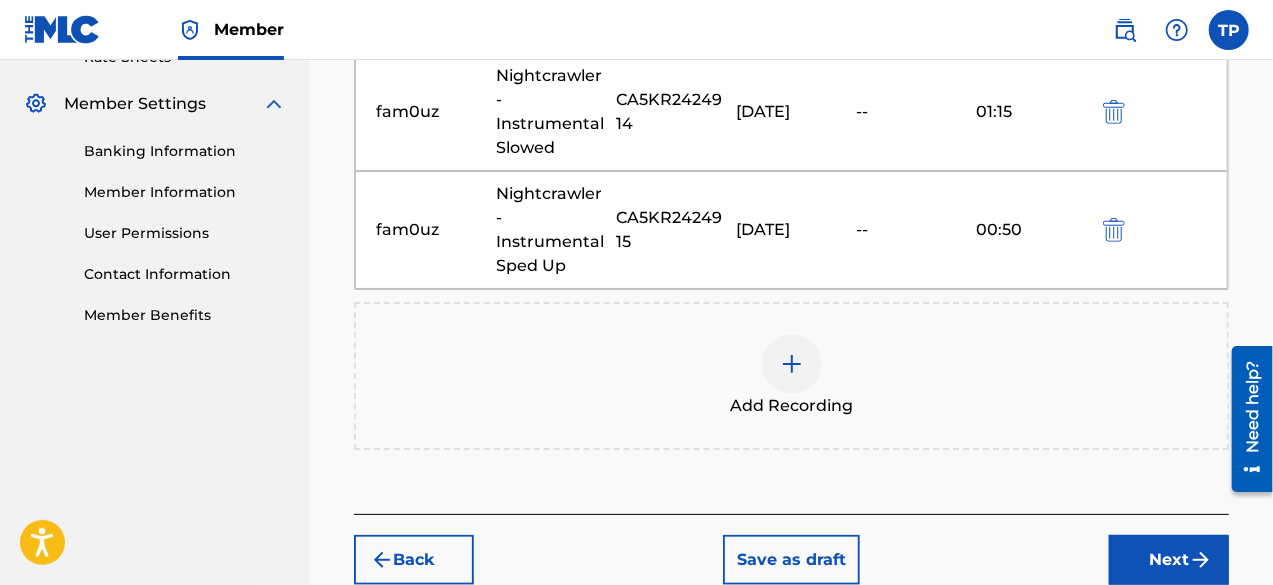 click on "Next" at bounding box center (1169, 560) 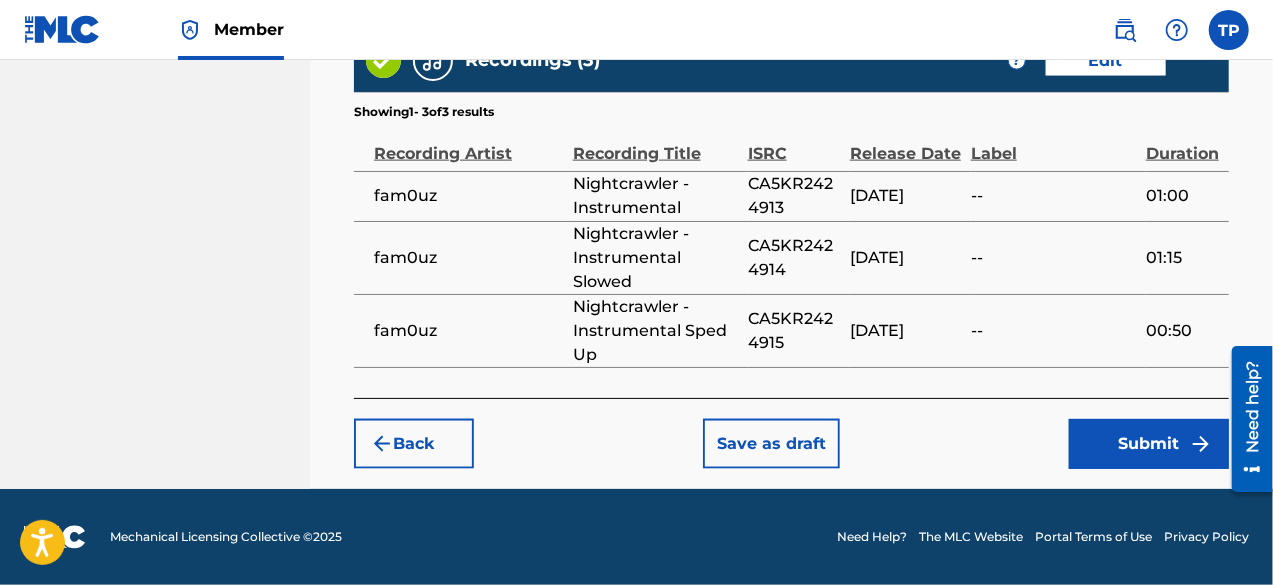 scroll, scrollTop: 1335, scrollLeft: 0, axis: vertical 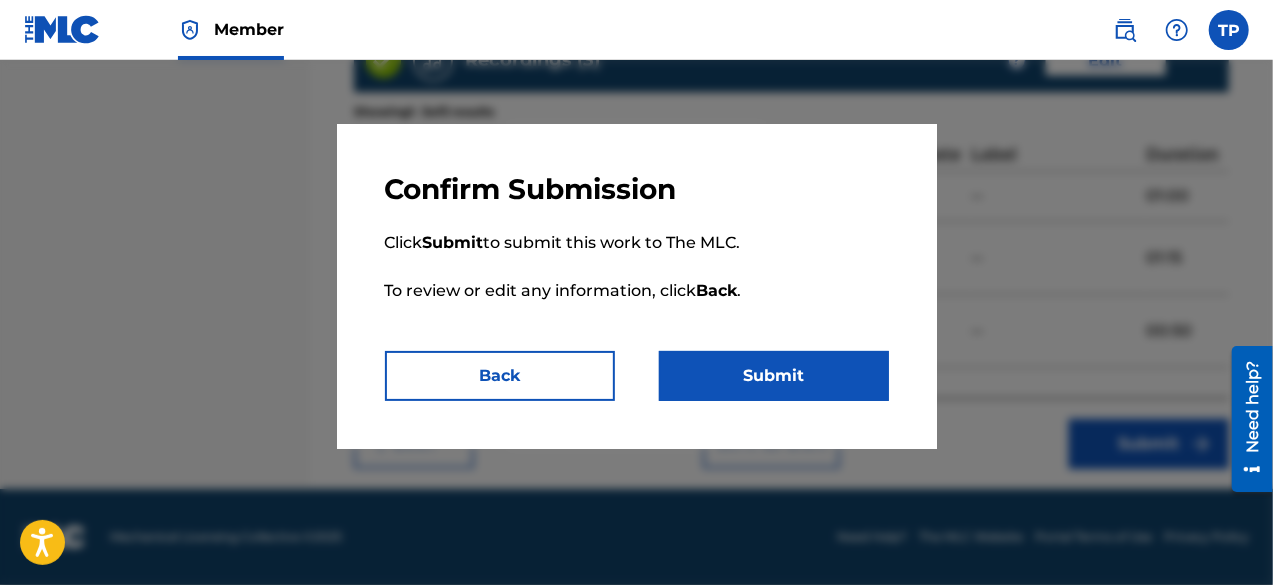 click on "Submit" at bounding box center [774, 376] 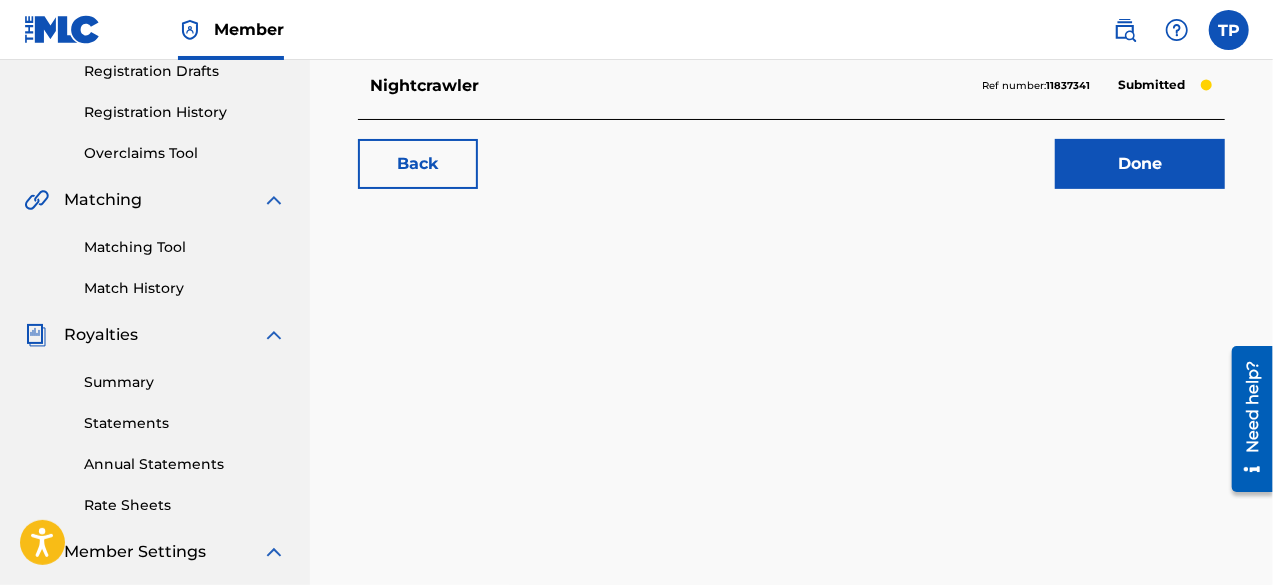 scroll, scrollTop: 0, scrollLeft: 0, axis: both 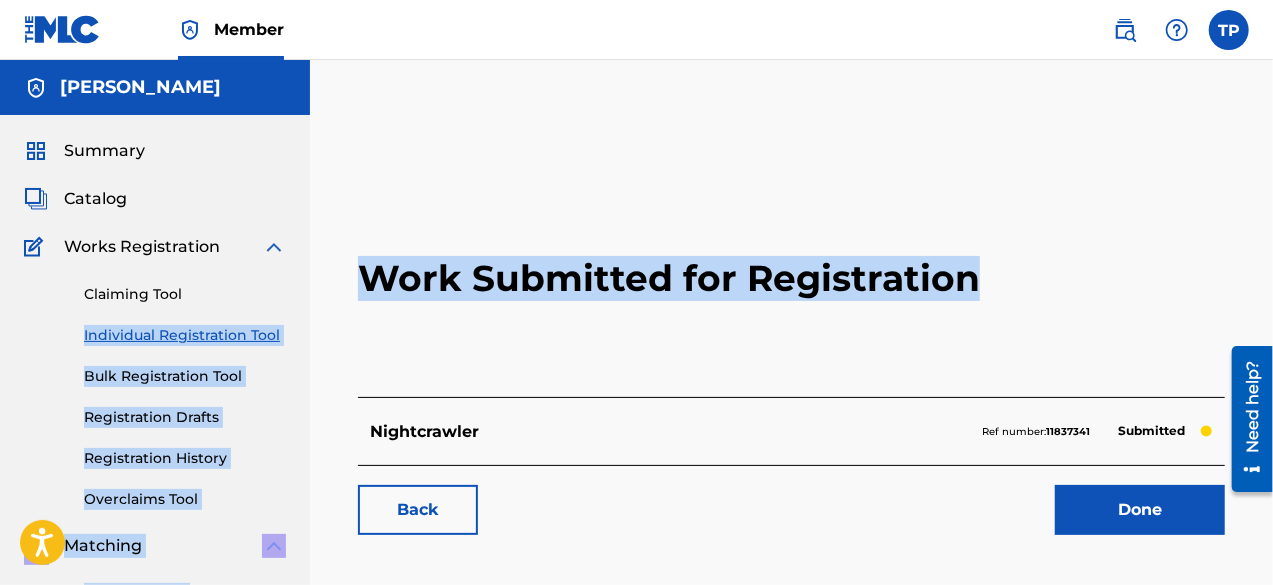 drag, startPoint x: 976, startPoint y: 280, endPoint x: 304, endPoint y: 273, distance: 672.03644 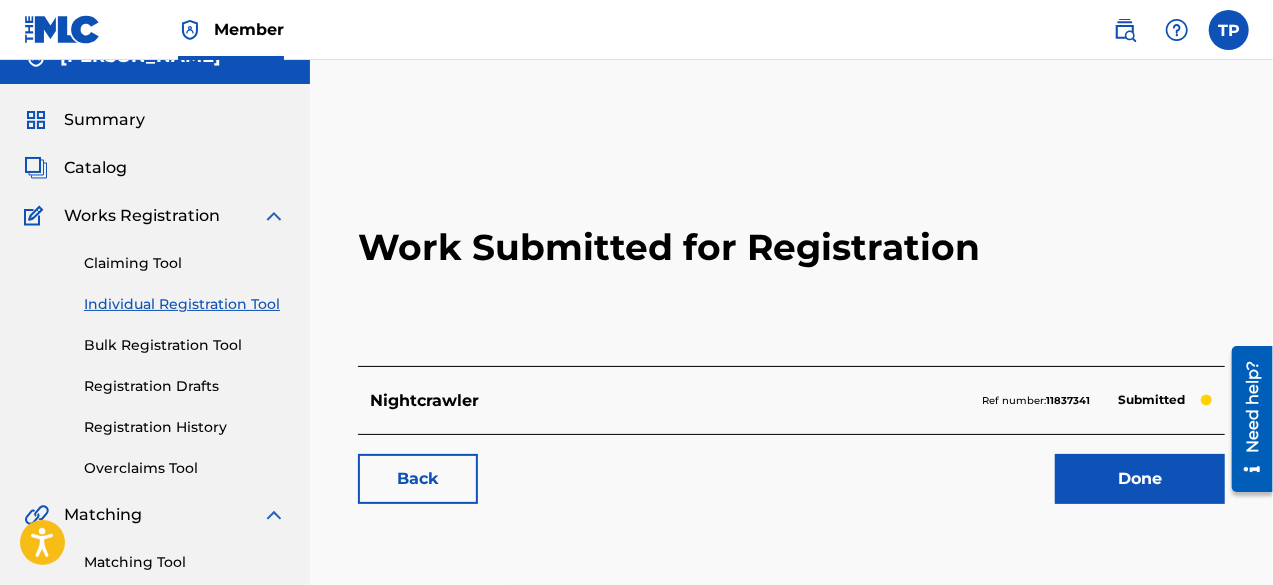scroll, scrollTop: 22, scrollLeft: 0, axis: vertical 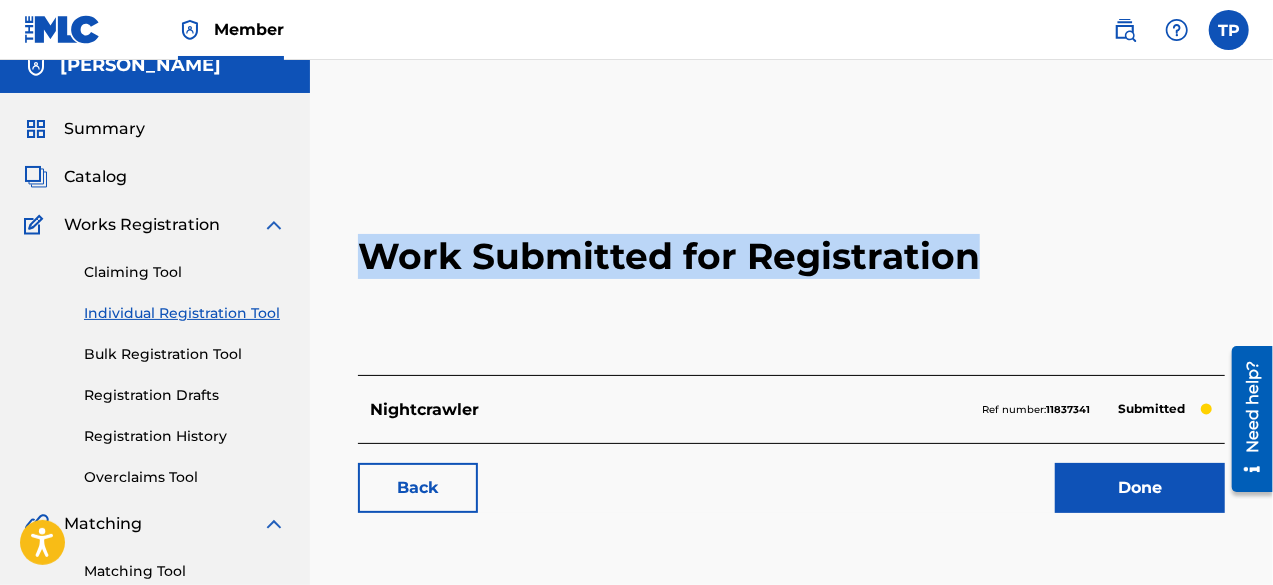 drag, startPoint x: 986, startPoint y: 260, endPoint x: 353, endPoint y: 281, distance: 633.34827 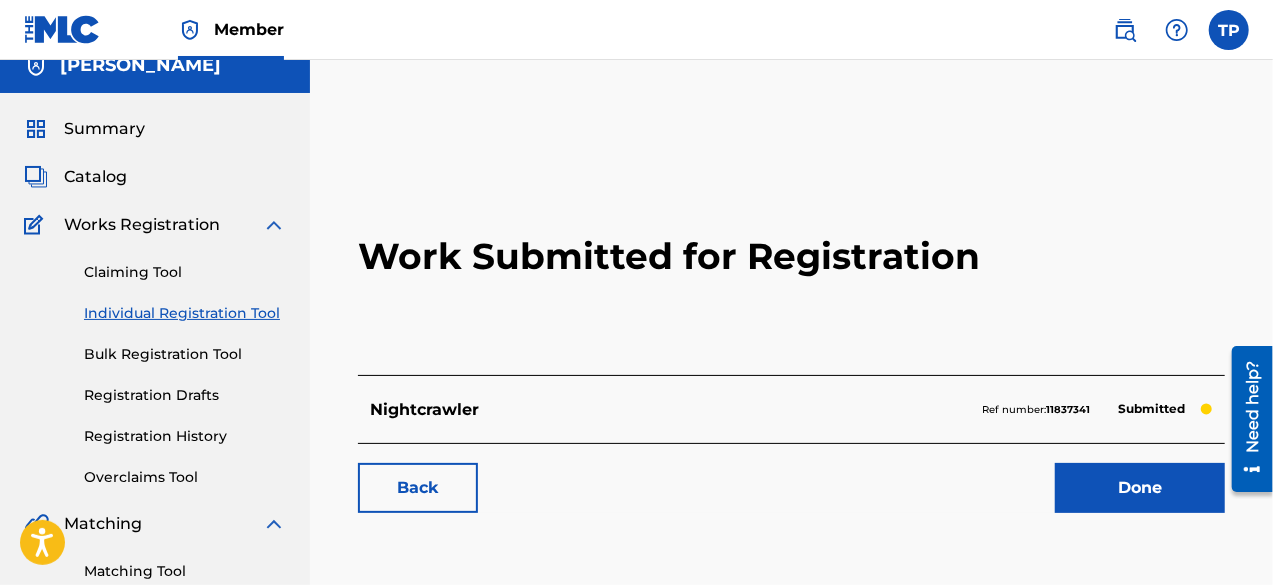 click on "Claiming Tool" at bounding box center (185, 272) 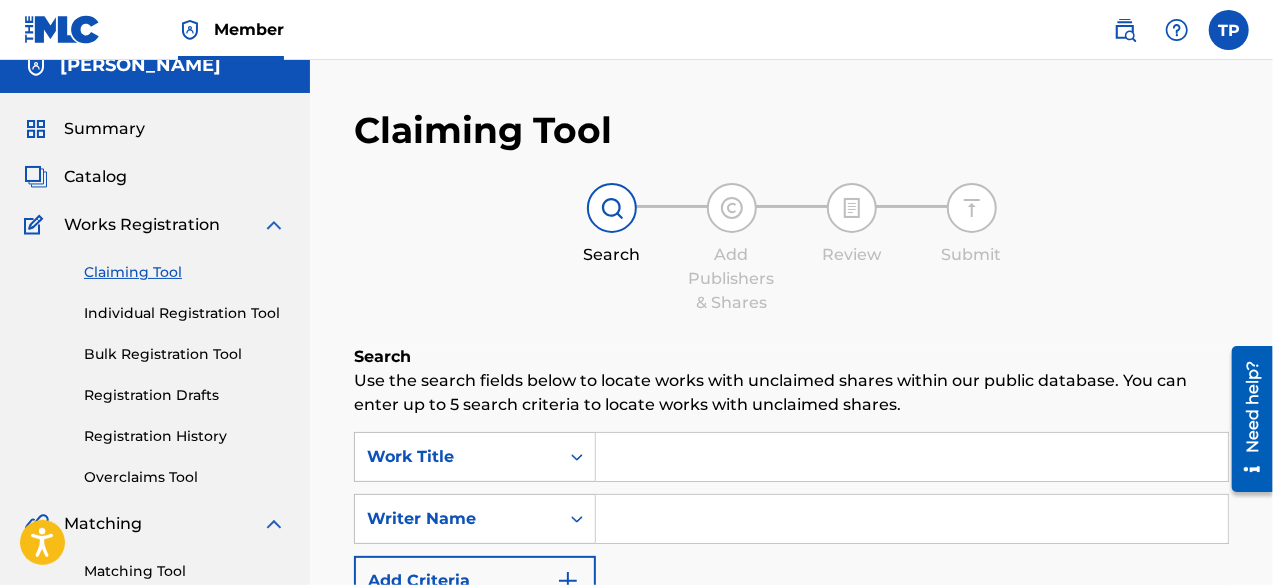 scroll, scrollTop: 0, scrollLeft: 0, axis: both 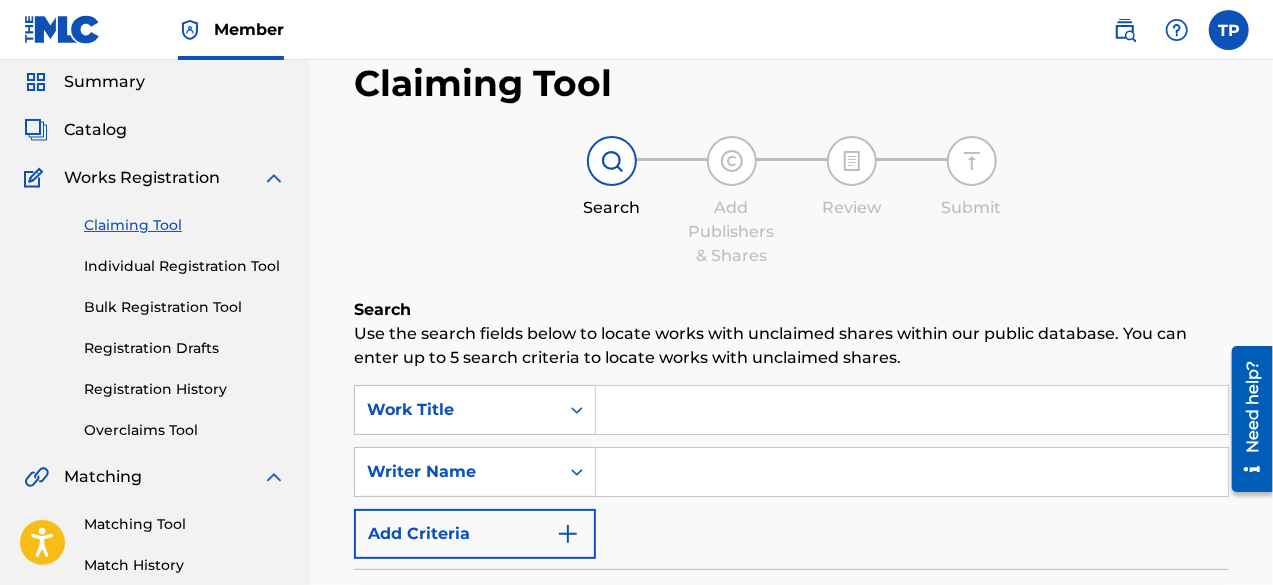 click on "Individual Registration Tool" at bounding box center [185, 266] 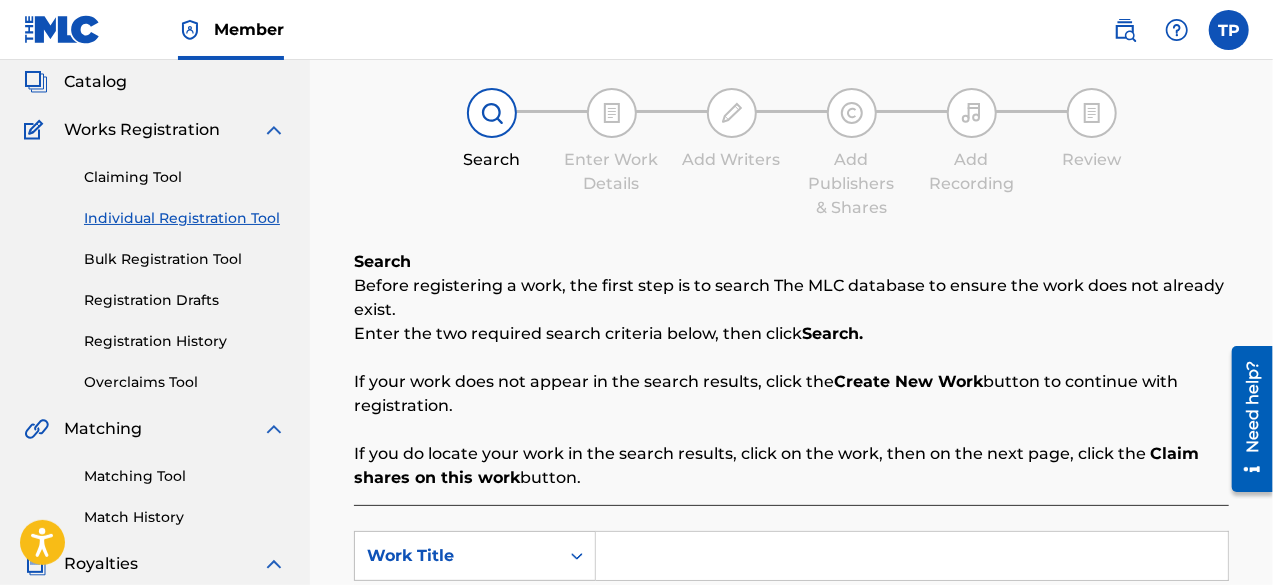 scroll, scrollTop: 118, scrollLeft: 0, axis: vertical 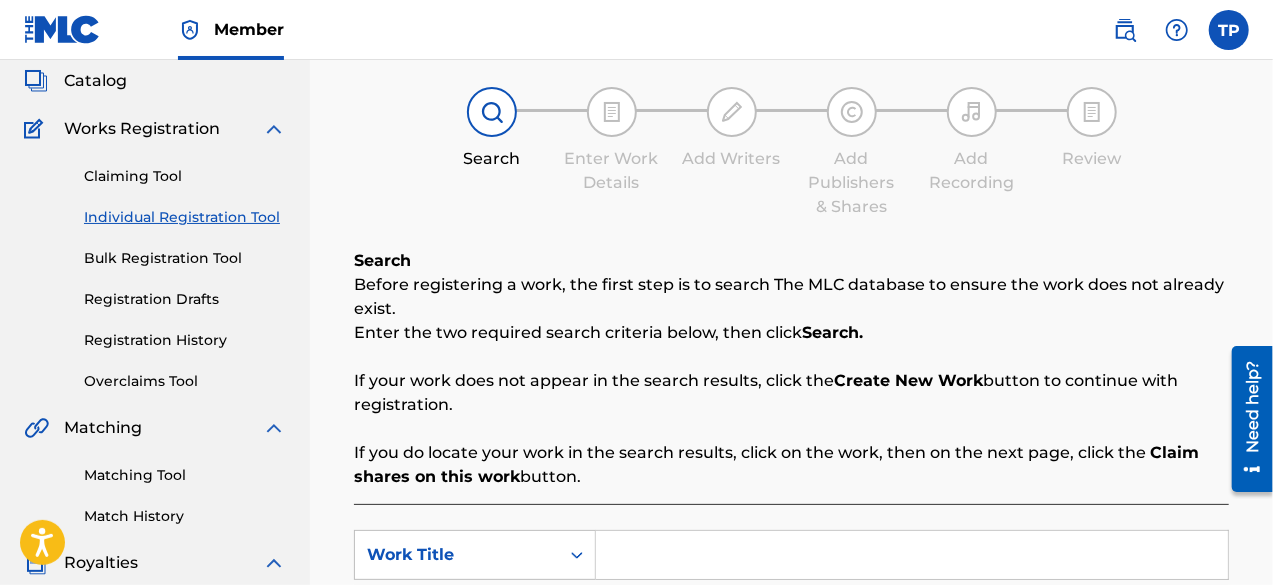click at bounding box center (1229, 30) 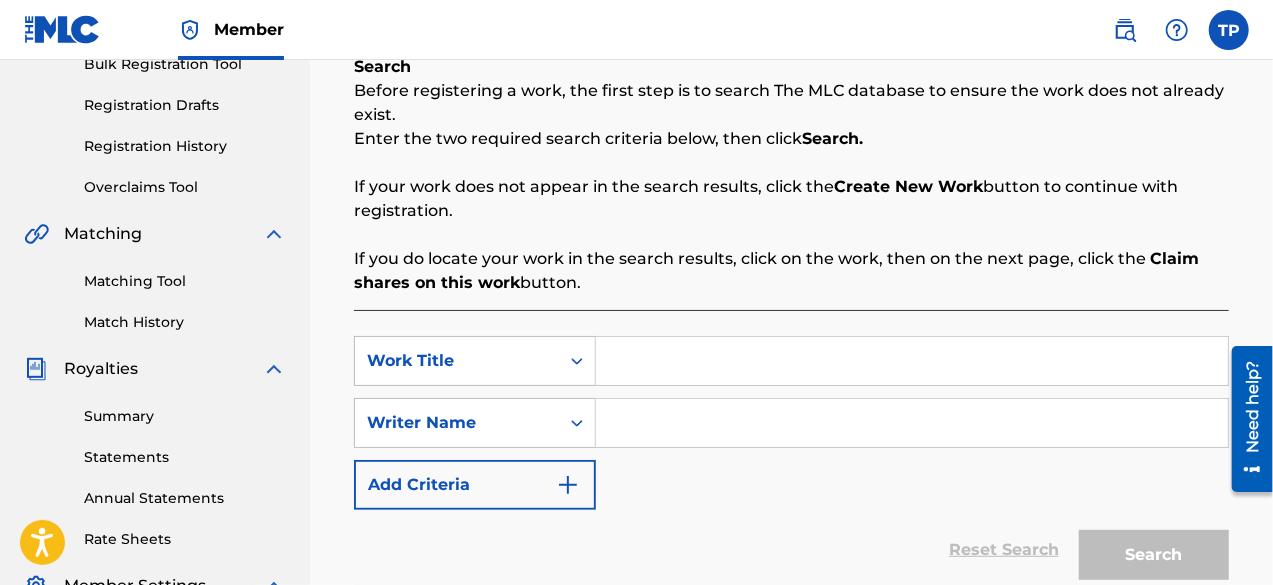 scroll, scrollTop: 232, scrollLeft: 0, axis: vertical 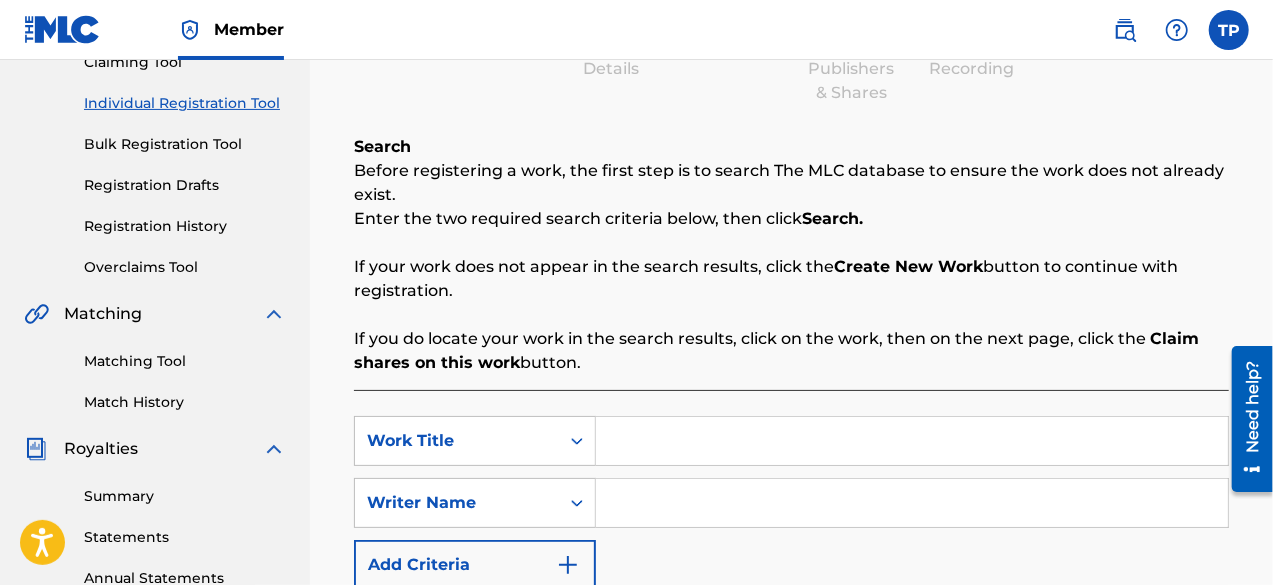 click on "Registration History" at bounding box center (185, 226) 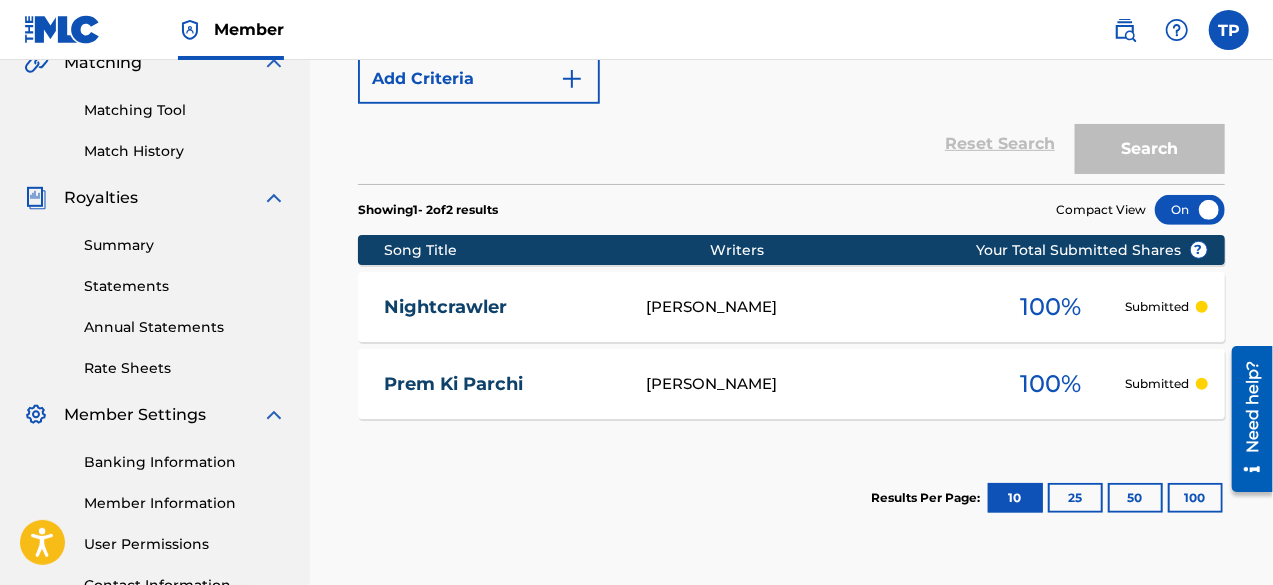 scroll, scrollTop: 486, scrollLeft: 0, axis: vertical 